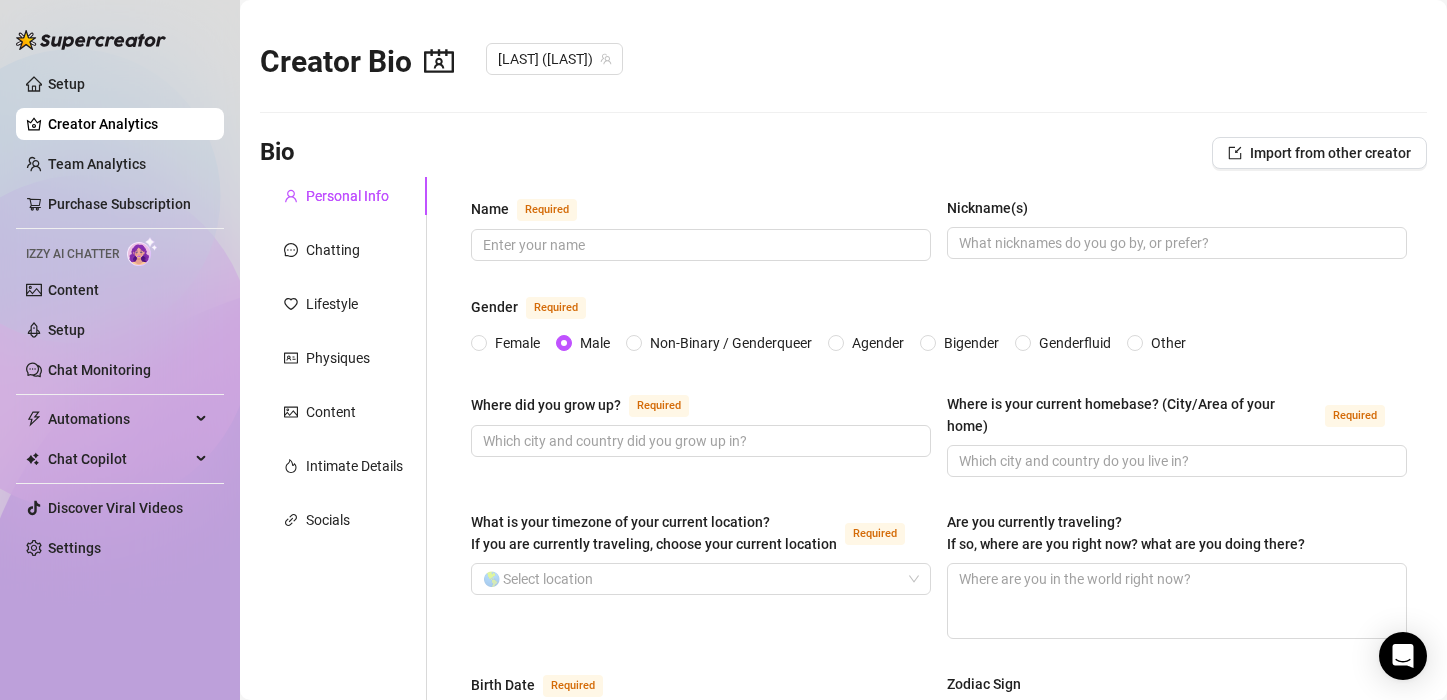 scroll, scrollTop: 0, scrollLeft: 0, axis: both 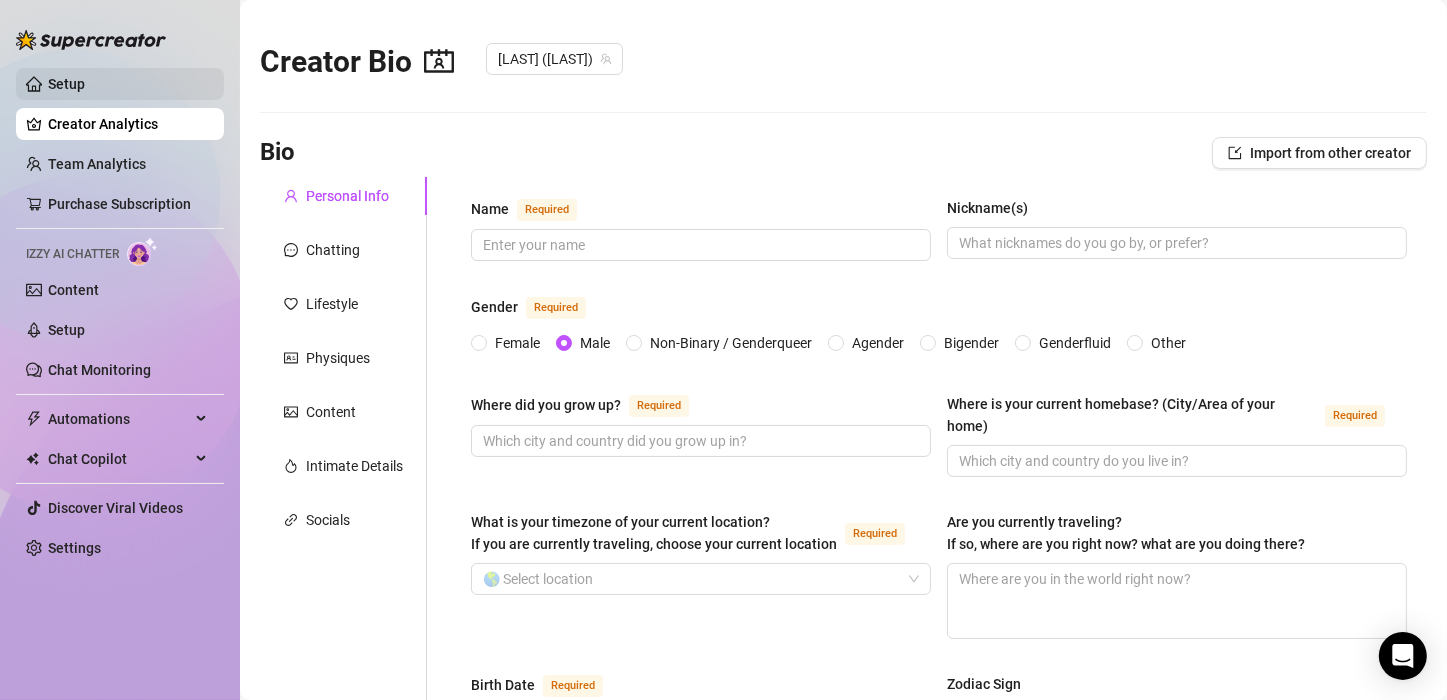 click on "Setup" at bounding box center [66, 84] 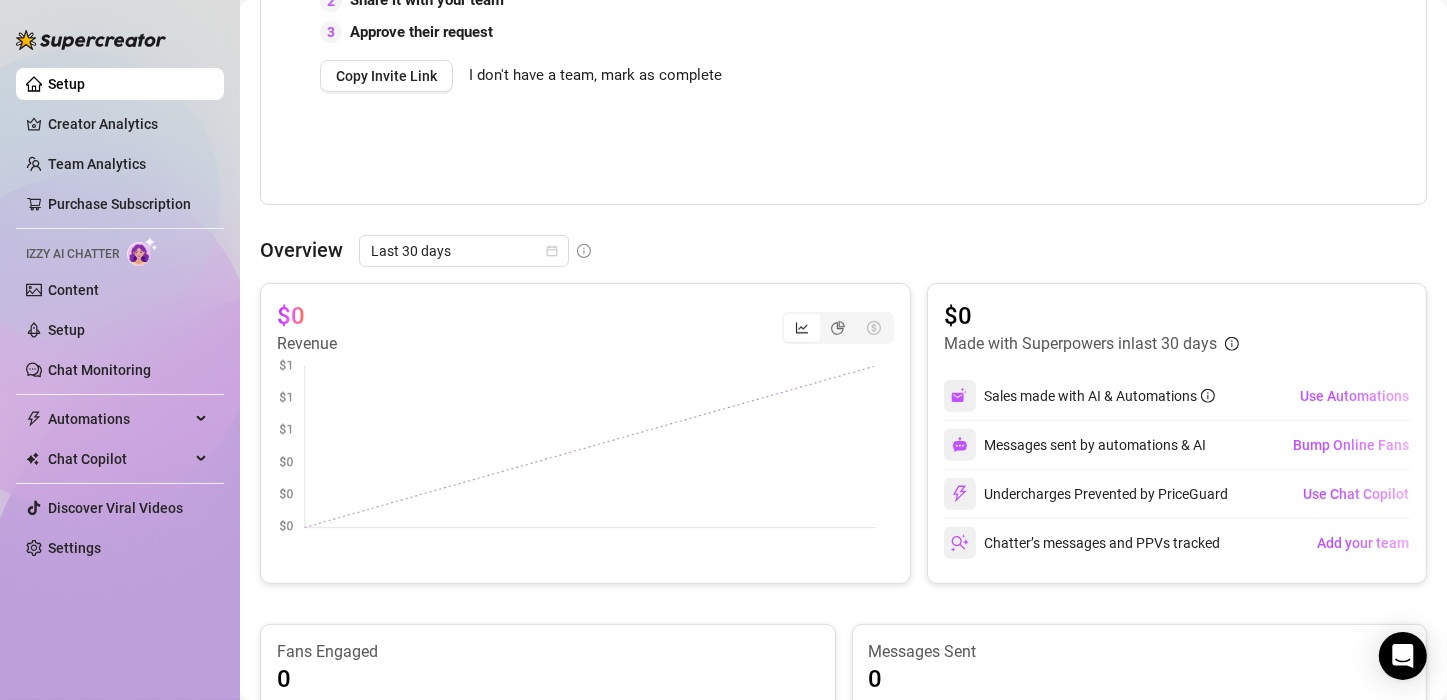 scroll, scrollTop: 0, scrollLeft: 0, axis: both 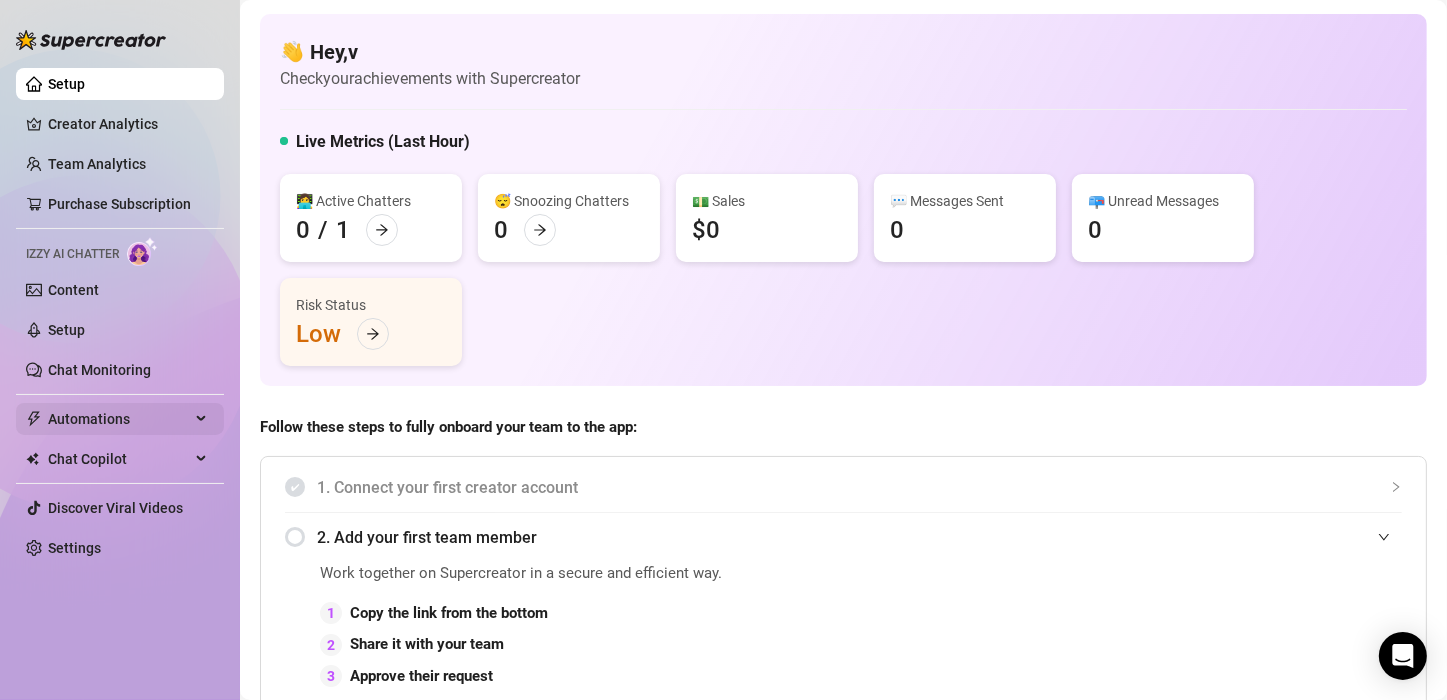 click on "Automations" at bounding box center (119, 419) 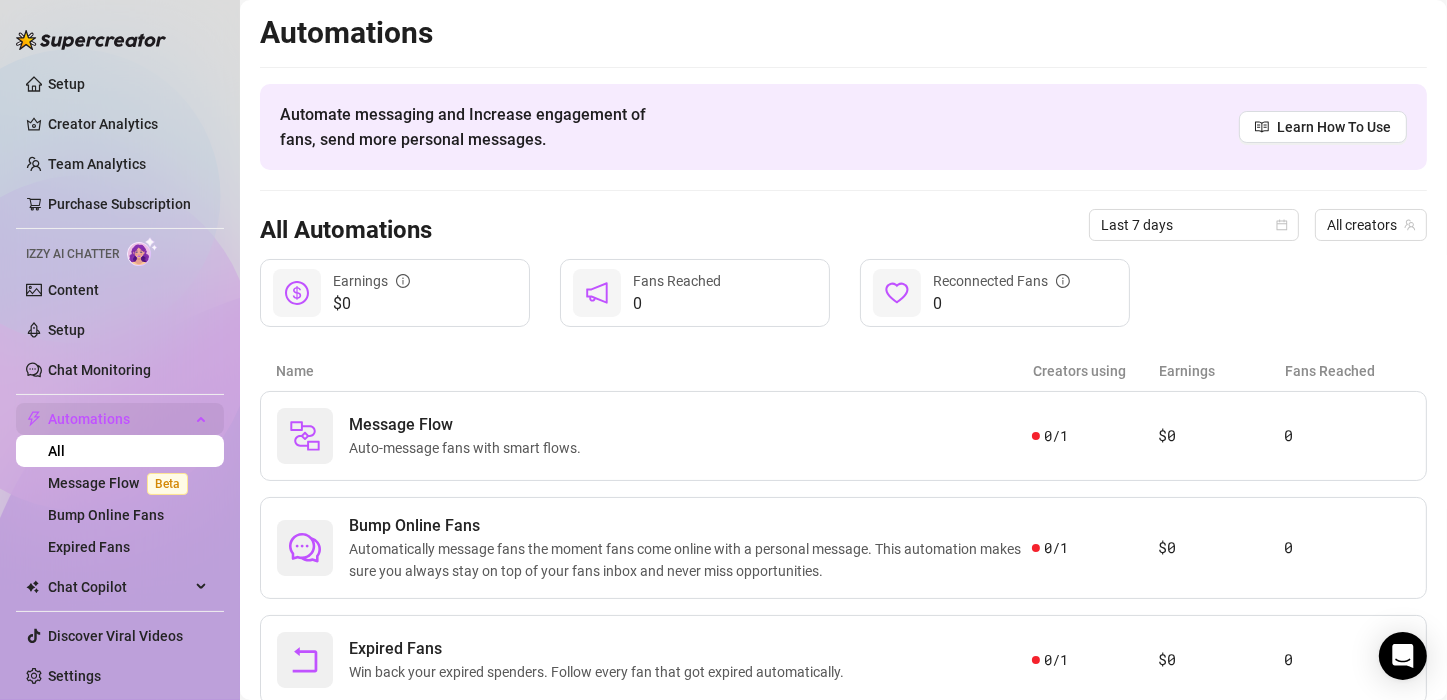 click on "Automations" at bounding box center (119, 419) 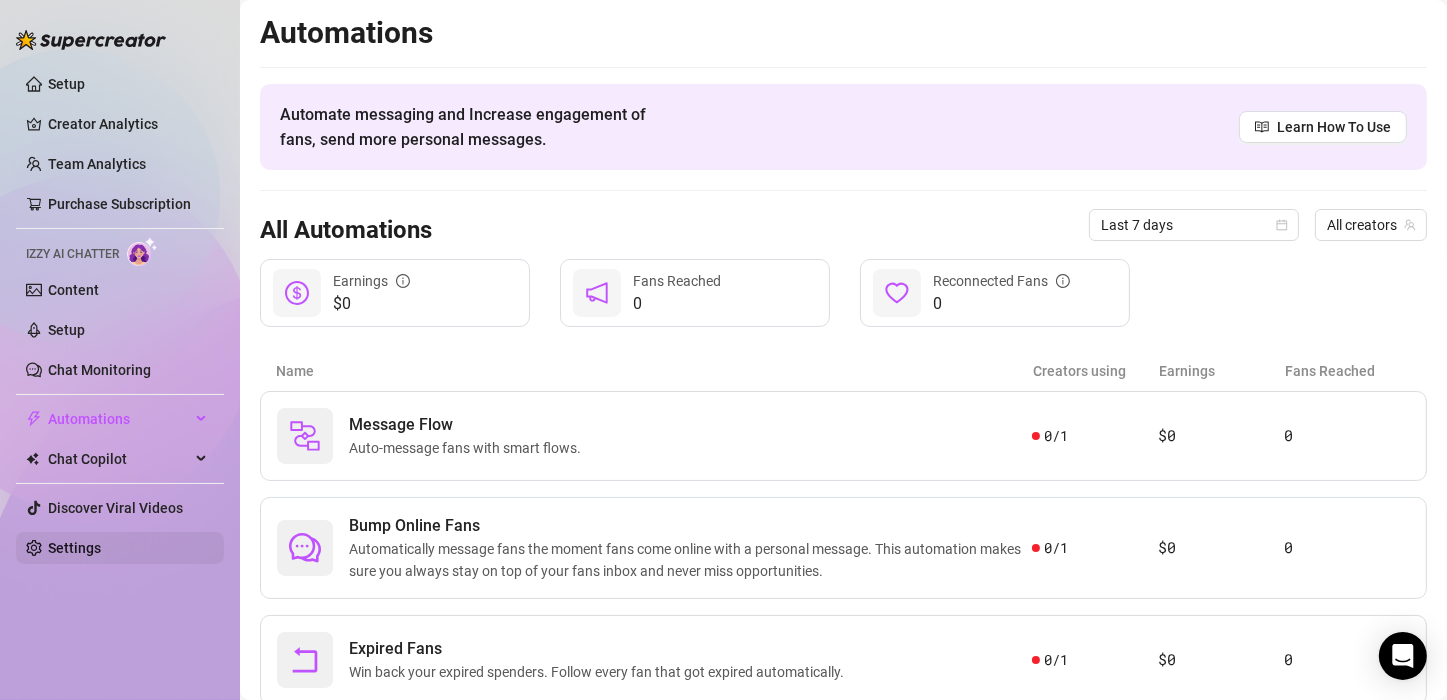 click on "Settings" at bounding box center [74, 548] 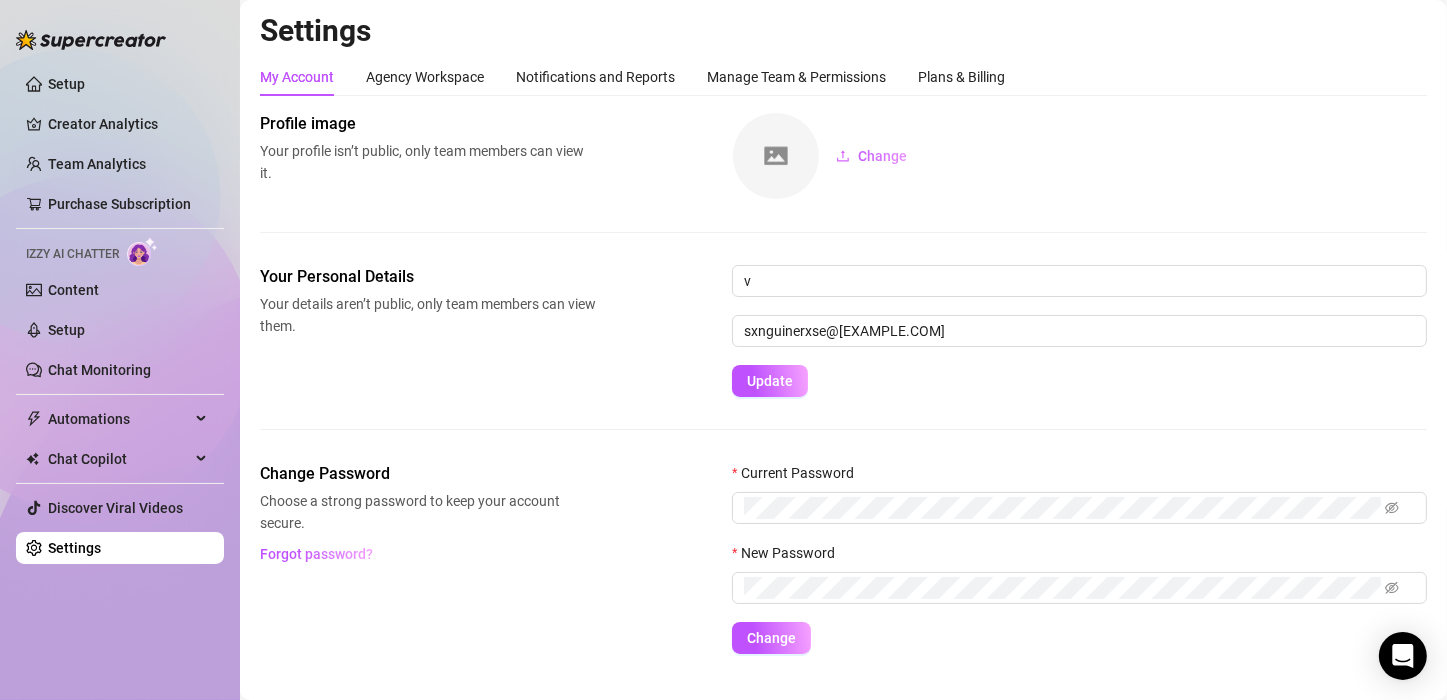 scroll, scrollTop: 0, scrollLeft: 0, axis: both 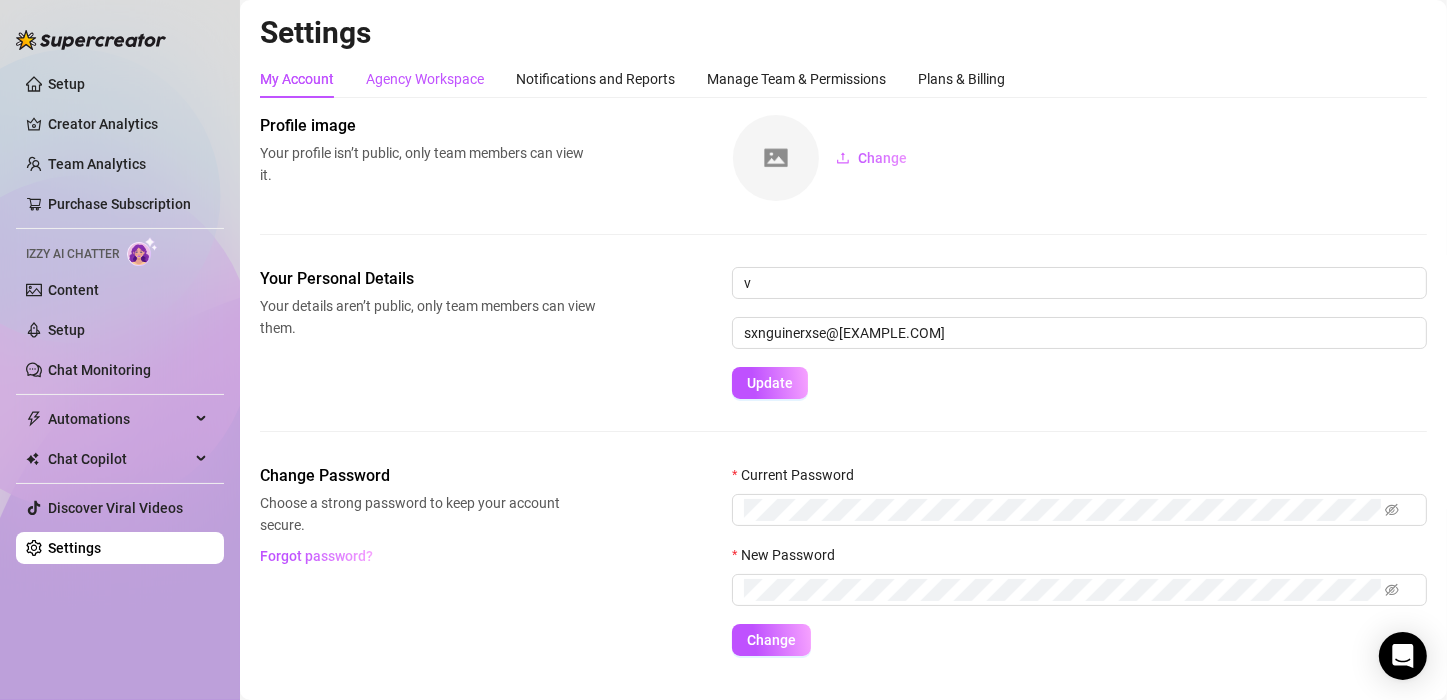 click on "Agency Workspace" at bounding box center [425, 79] 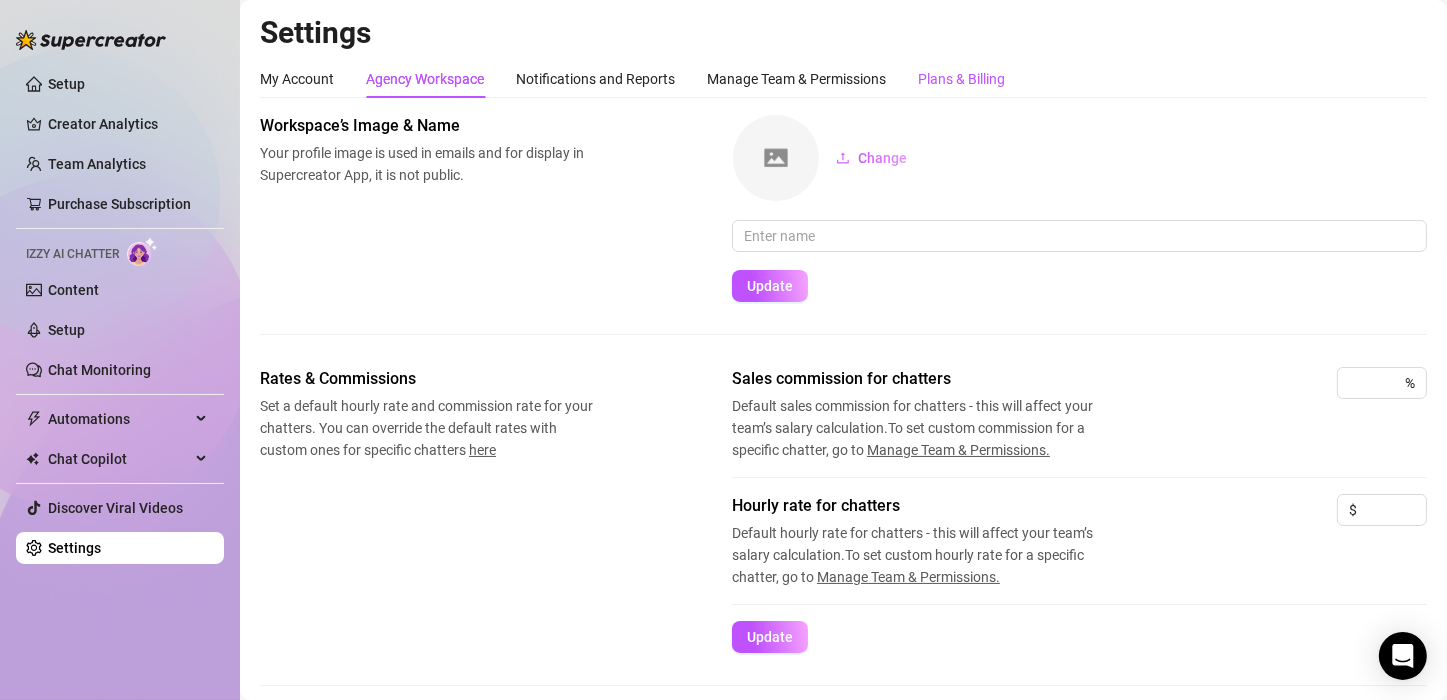 click on "Plans & Billing" at bounding box center [961, 79] 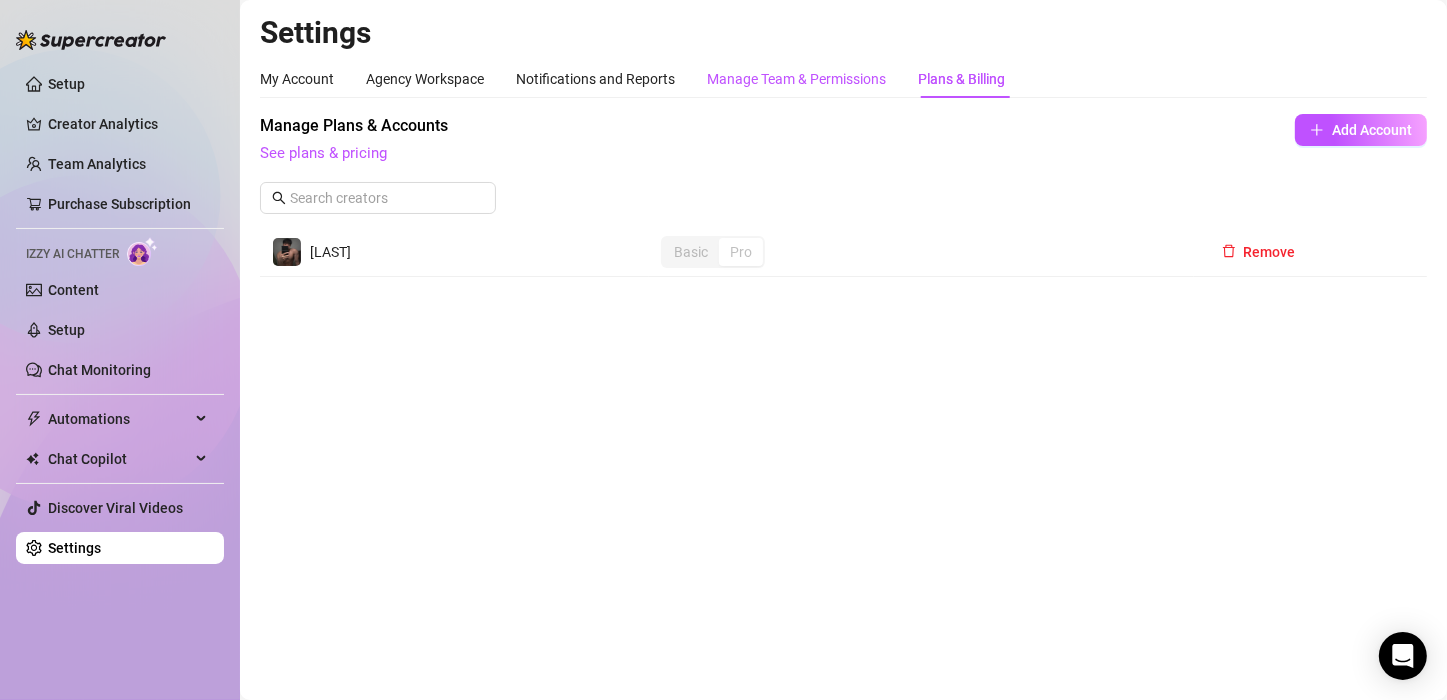 click on "Manage Team & Permissions" at bounding box center (796, 79) 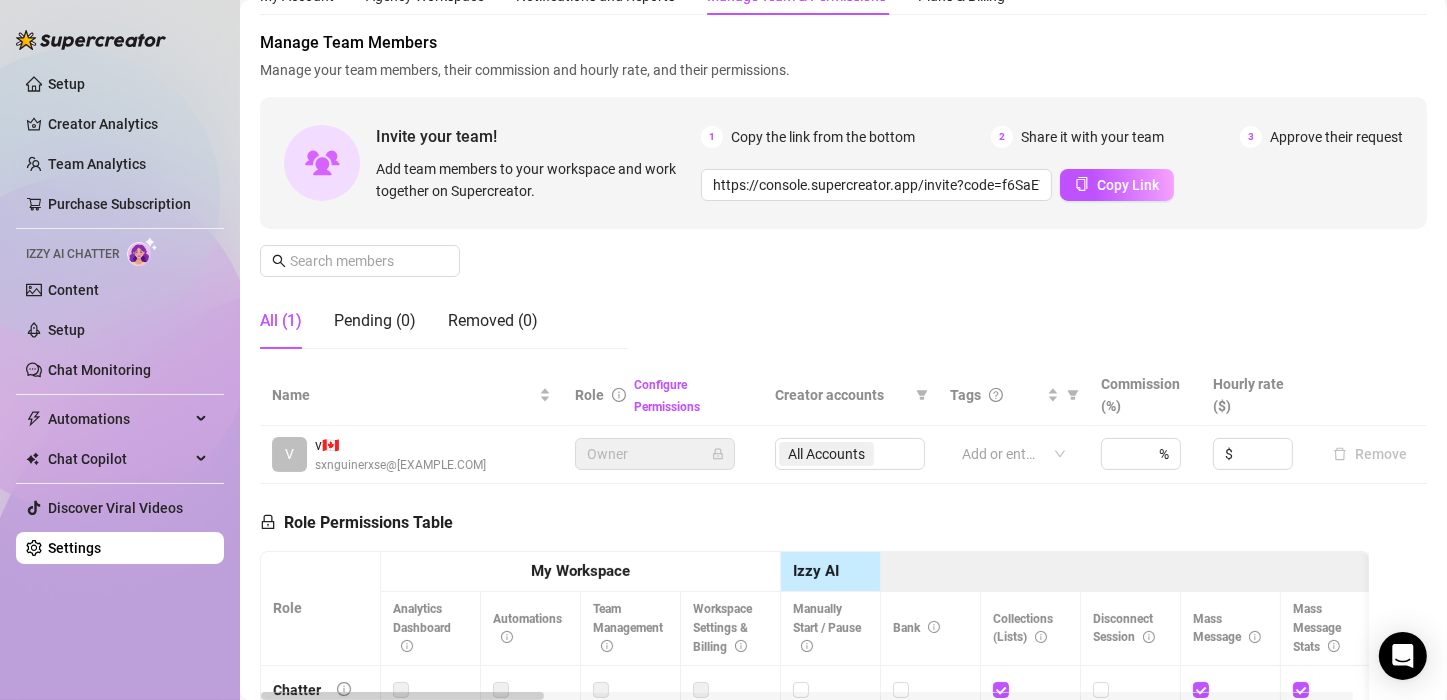 scroll, scrollTop: 0, scrollLeft: 0, axis: both 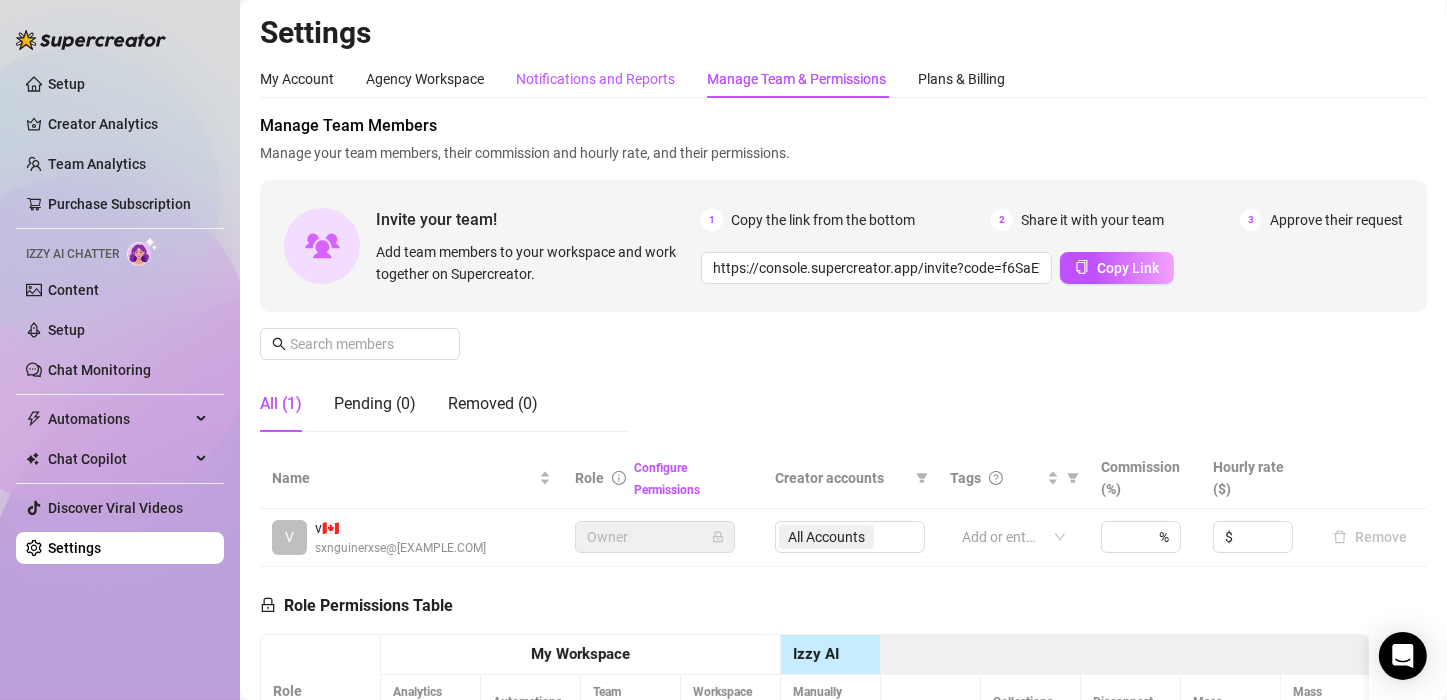 click on "Notifications and Reports" at bounding box center [595, 79] 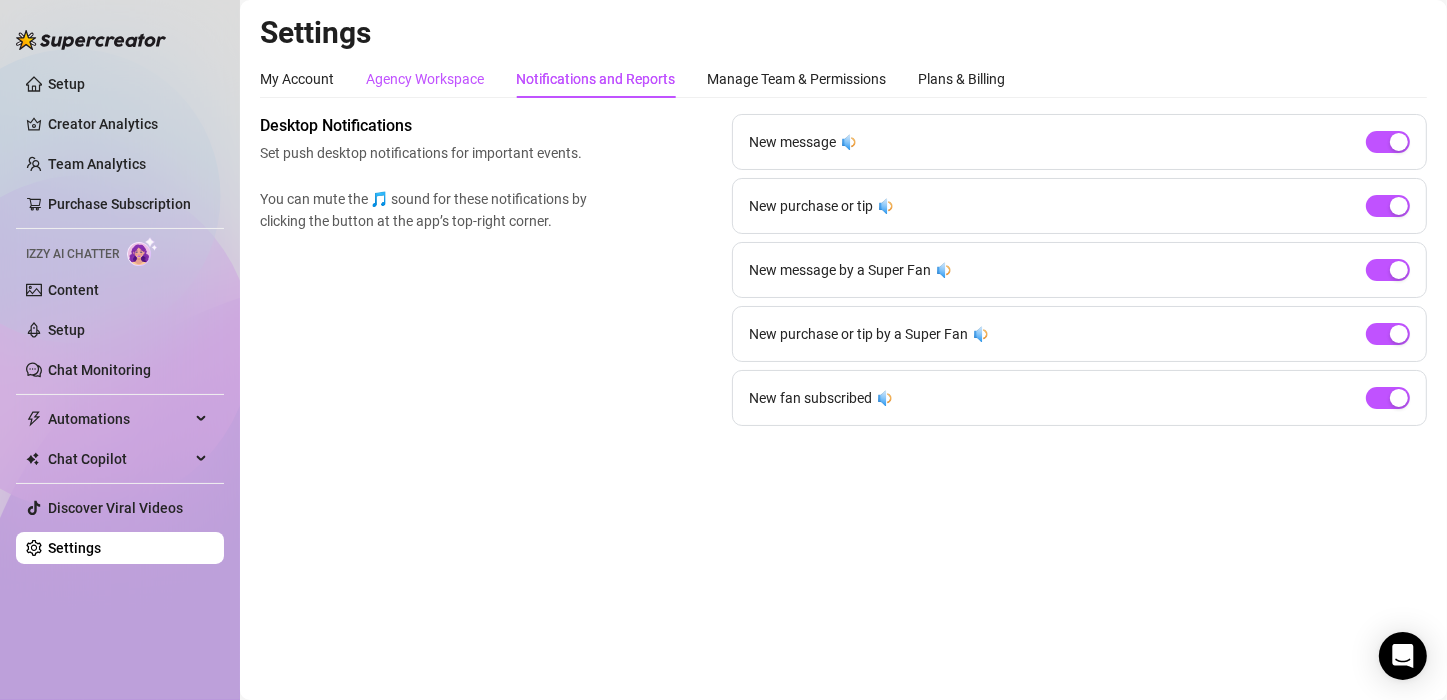 click on "Agency Workspace" at bounding box center (425, 79) 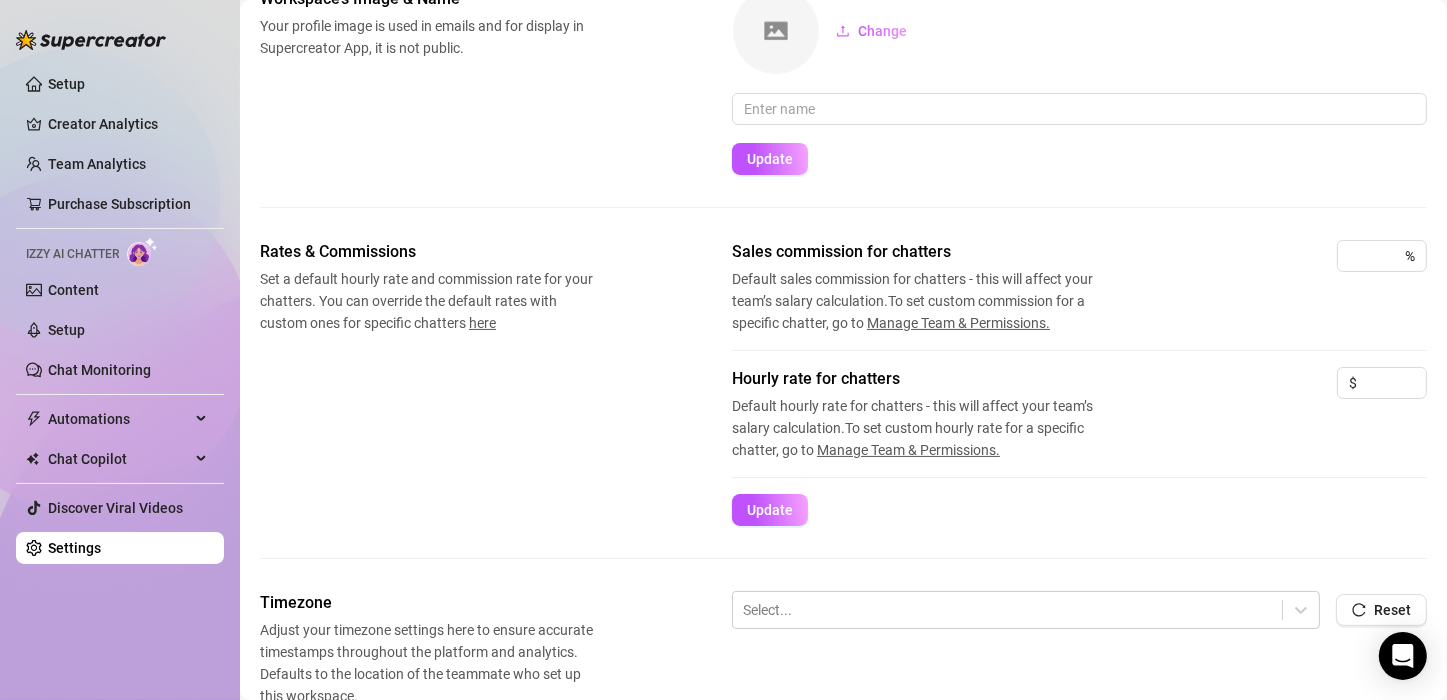 scroll, scrollTop: 0, scrollLeft: 0, axis: both 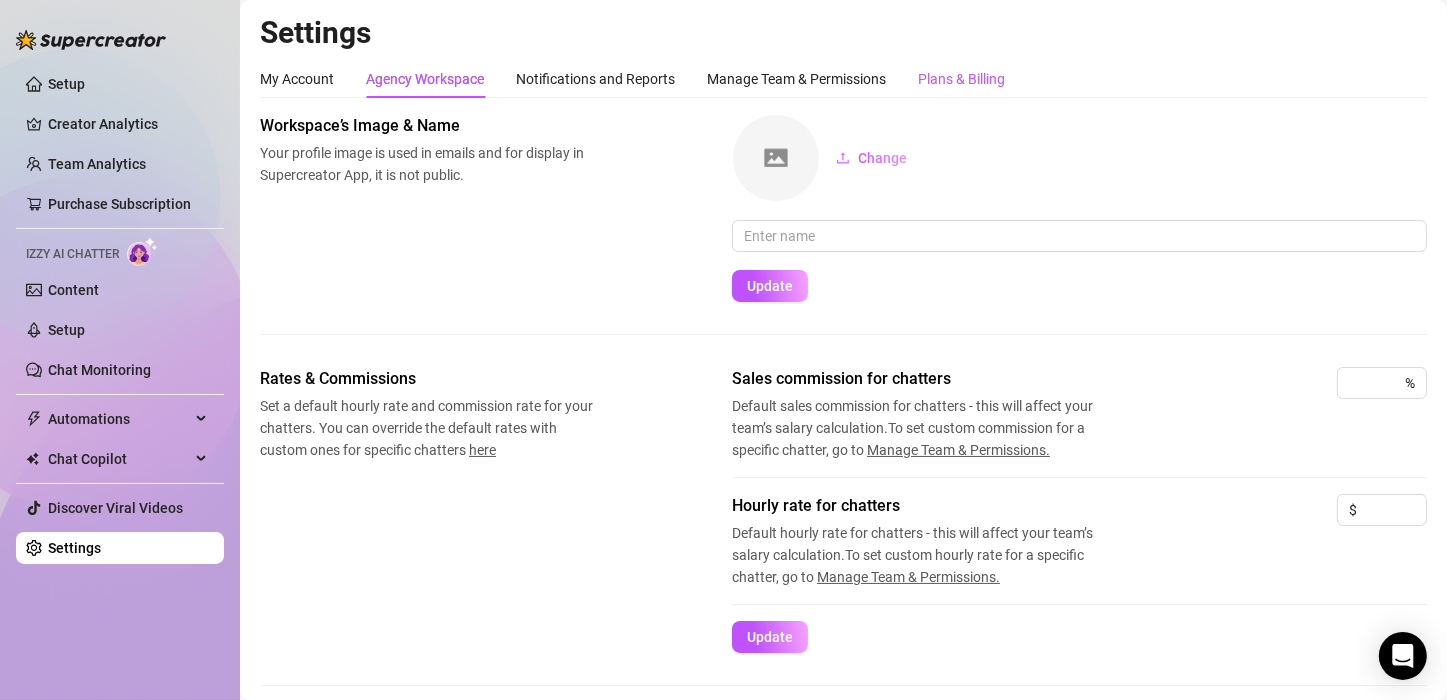 click on "Plans & Billing" at bounding box center [961, 79] 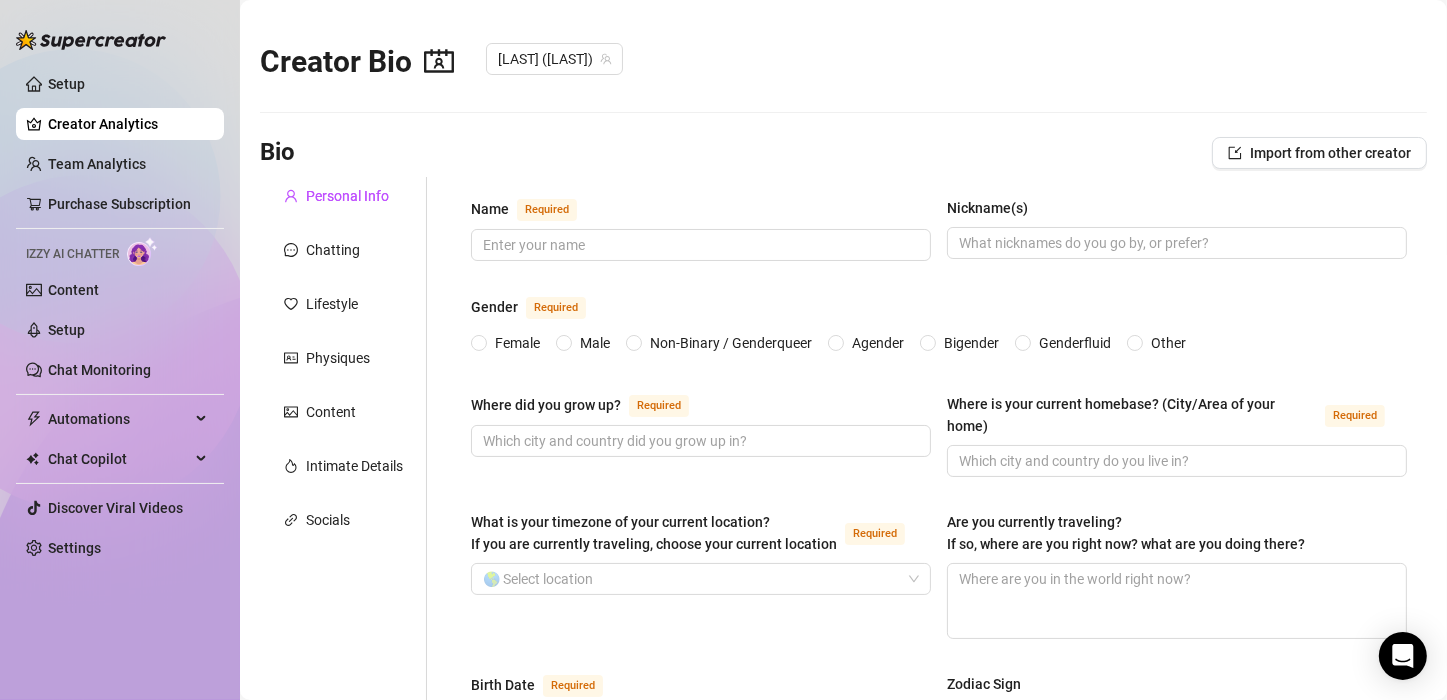 type 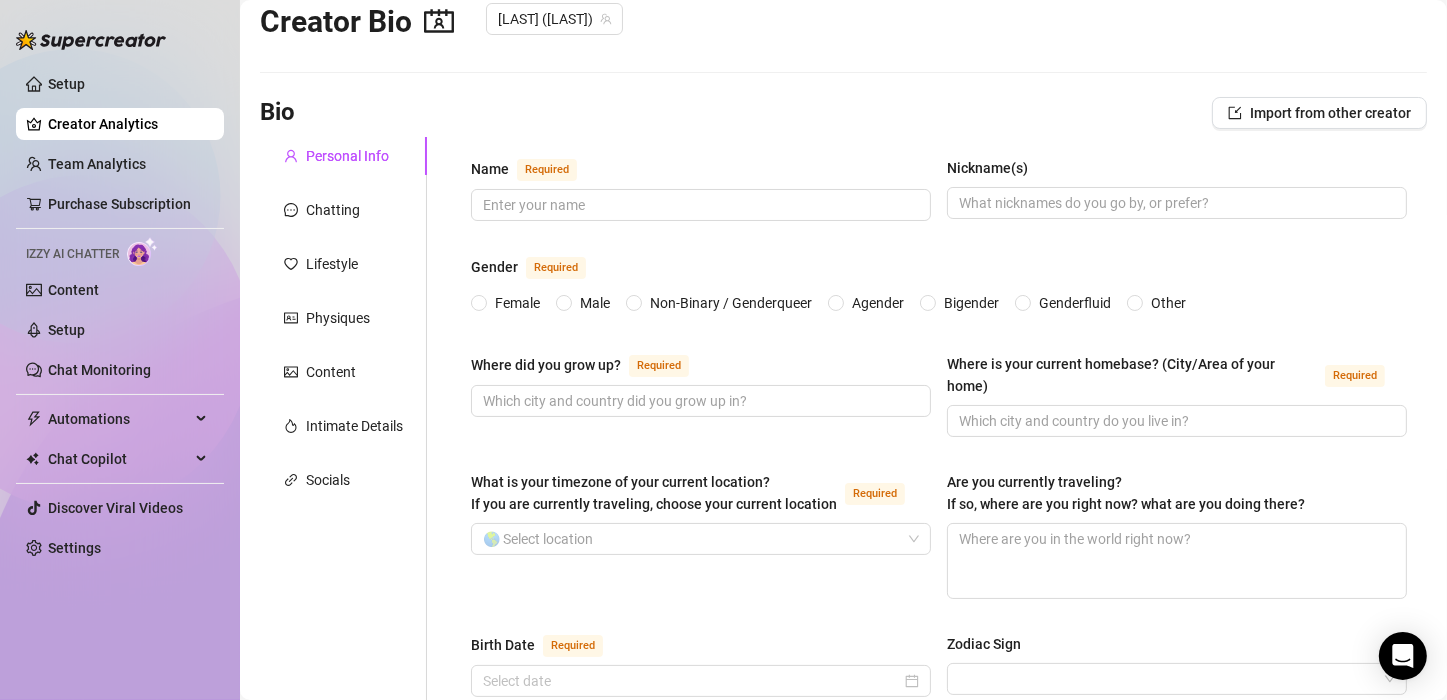 scroll, scrollTop: 27, scrollLeft: 0, axis: vertical 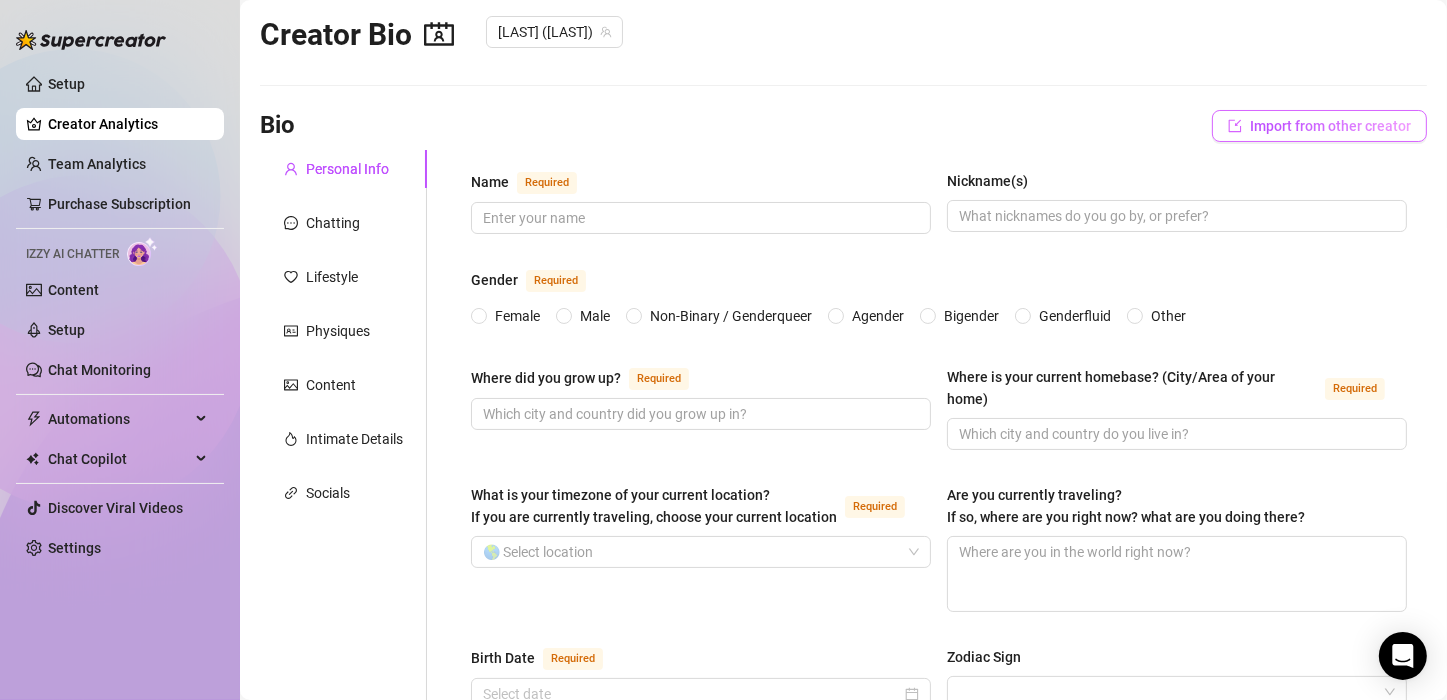 click on "Import from other creator" at bounding box center [1330, 126] 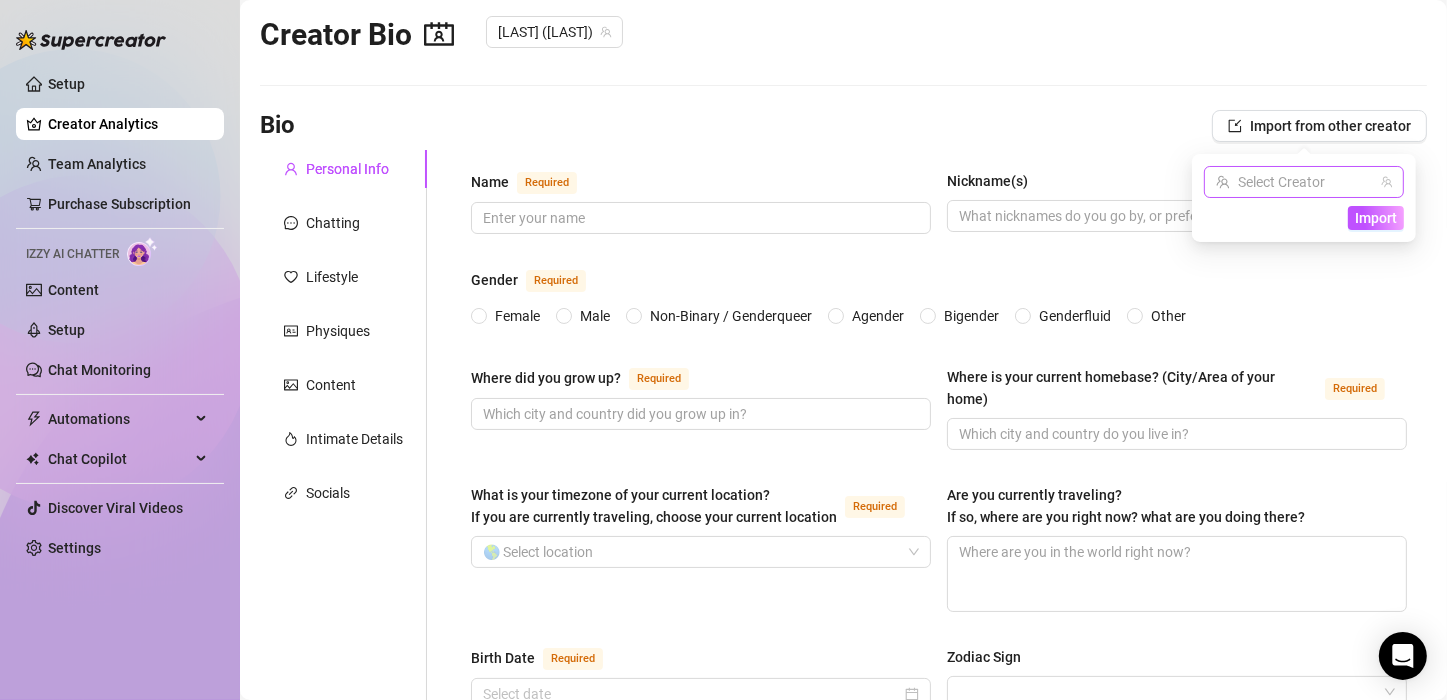 click at bounding box center (1295, 182) 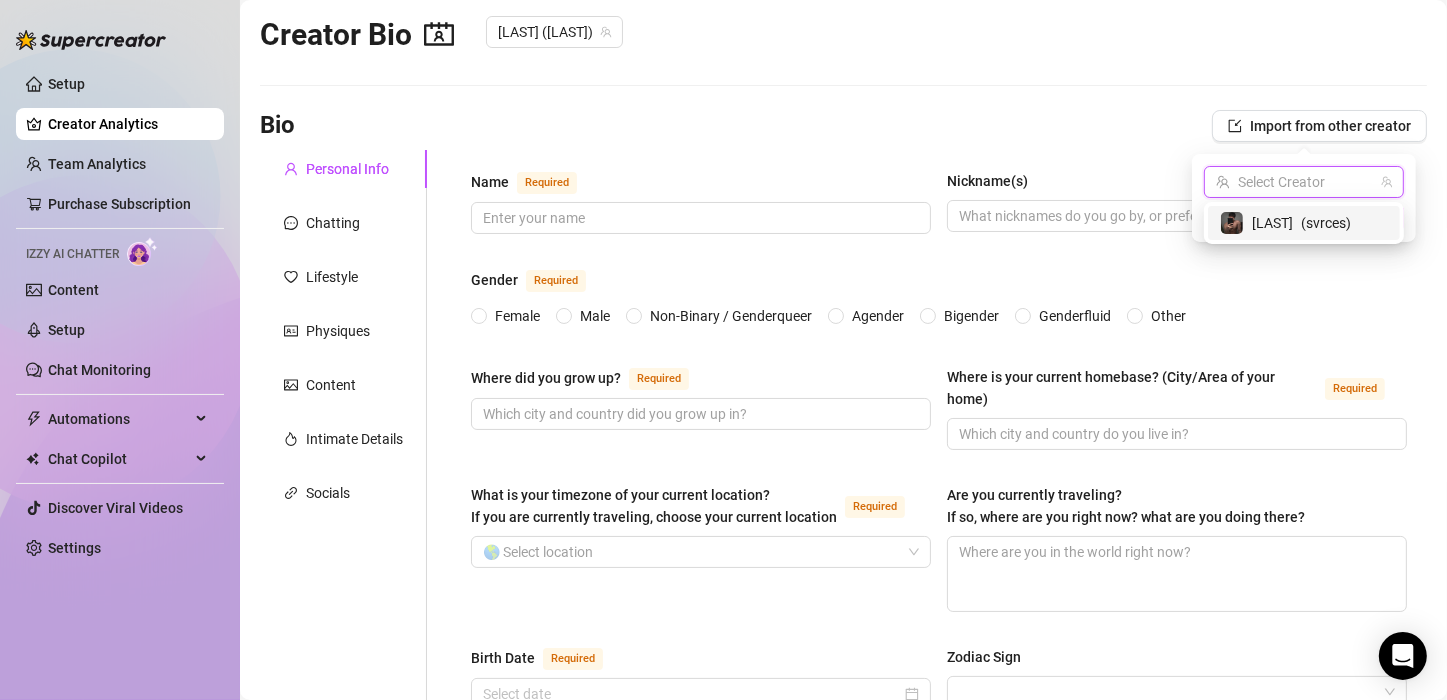 click on "Creator Bio vargas (svrces) Bio Import from other creator Personal Info Chatting Lifestyle Physiques Content Intimate Details Socials Name Required Nickname(s) Gender Required Female Male Non-Binary / Genderqueer Agender Bigender Genderfluid Other Where did you grow up? Required Where is your current homebase? (City/Area of your home) Required What is your timezone of your current location? If you are currently traveling, choose your current location Required 🌎 Select location Are you currently traveling? If so, where are you right now? what are you doing there? Birth Date Required Zodiac Sign Sexual Orientation Required Relationship Status Required Do you have any siblings? How many? Do you have any children? How many? Do you have any pets? What do you do for work currently? What were your previous jobs or careers? What is your educational background? What languages do you speak? Select or type languages you speak What are your religious beliefs? What are your ideological beliefs? Required Required" at bounding box center [843, 953] 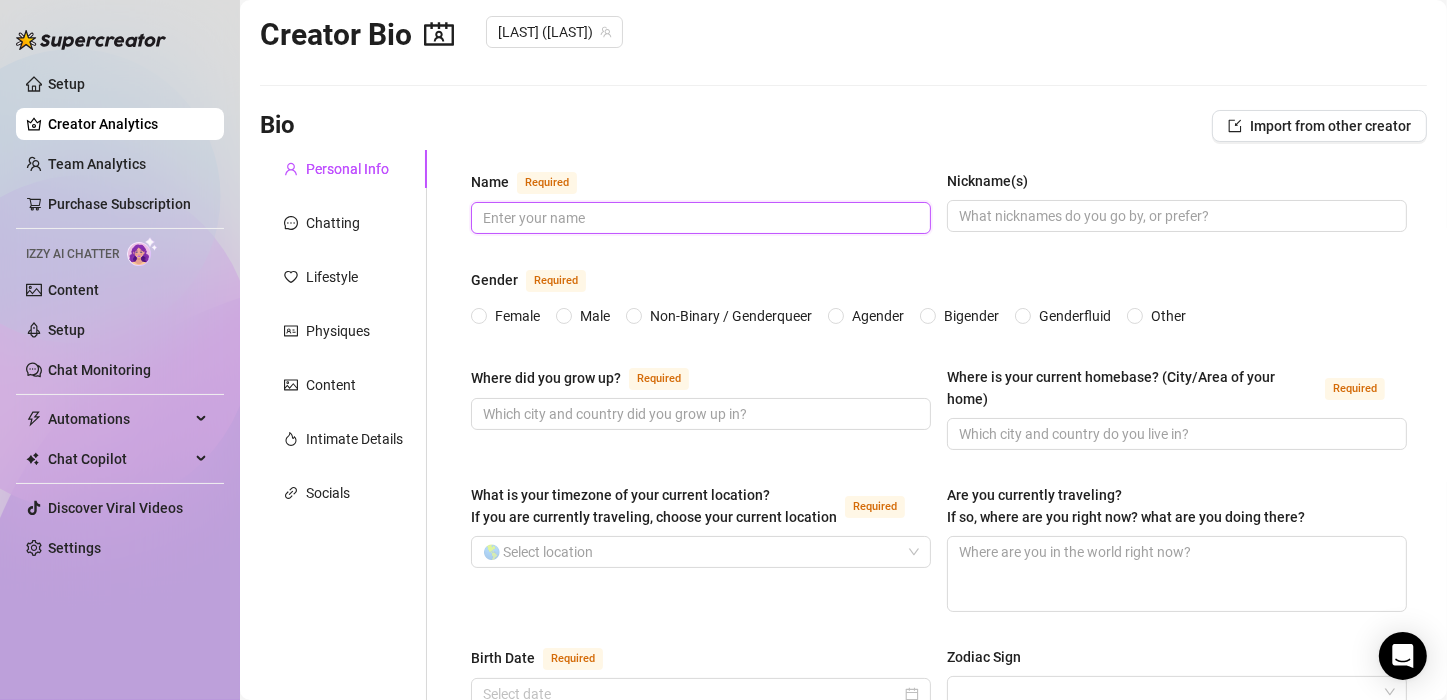 click on "Name Required" at bounding box center [699, 218] 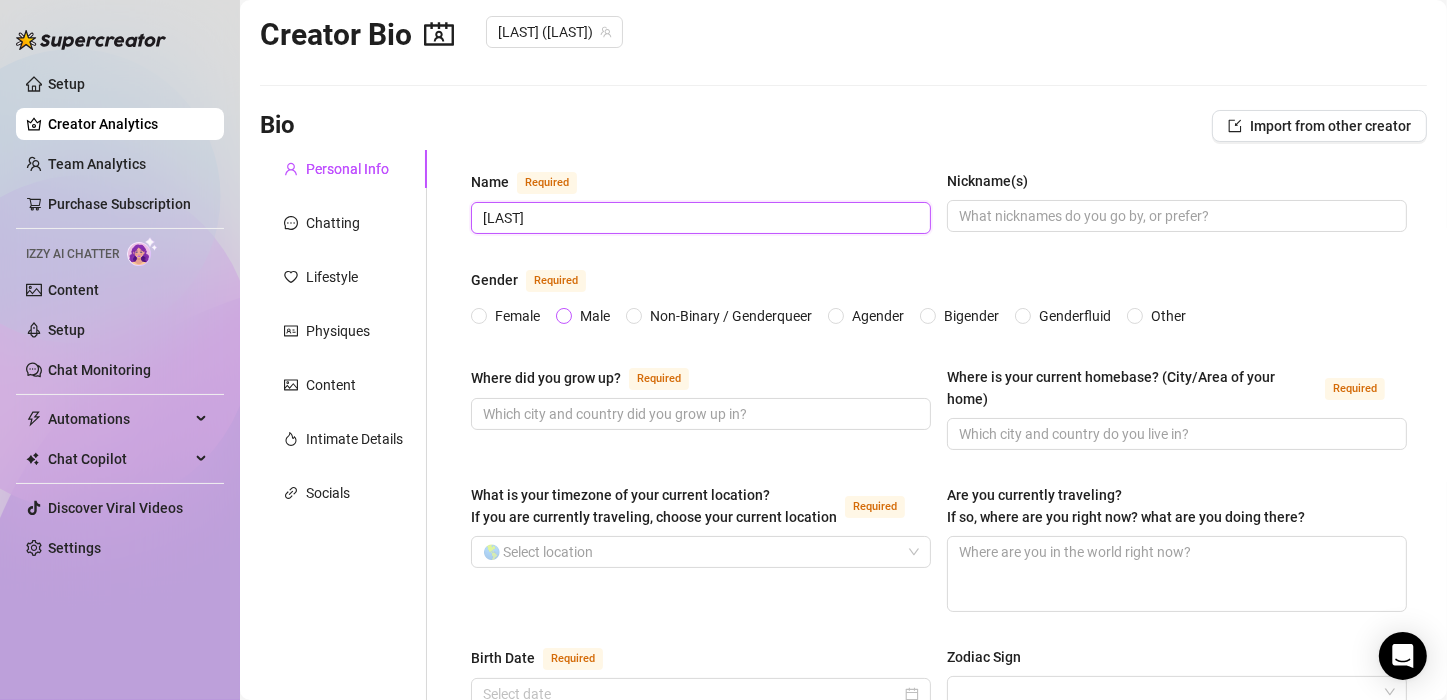 type on "[LAST]" 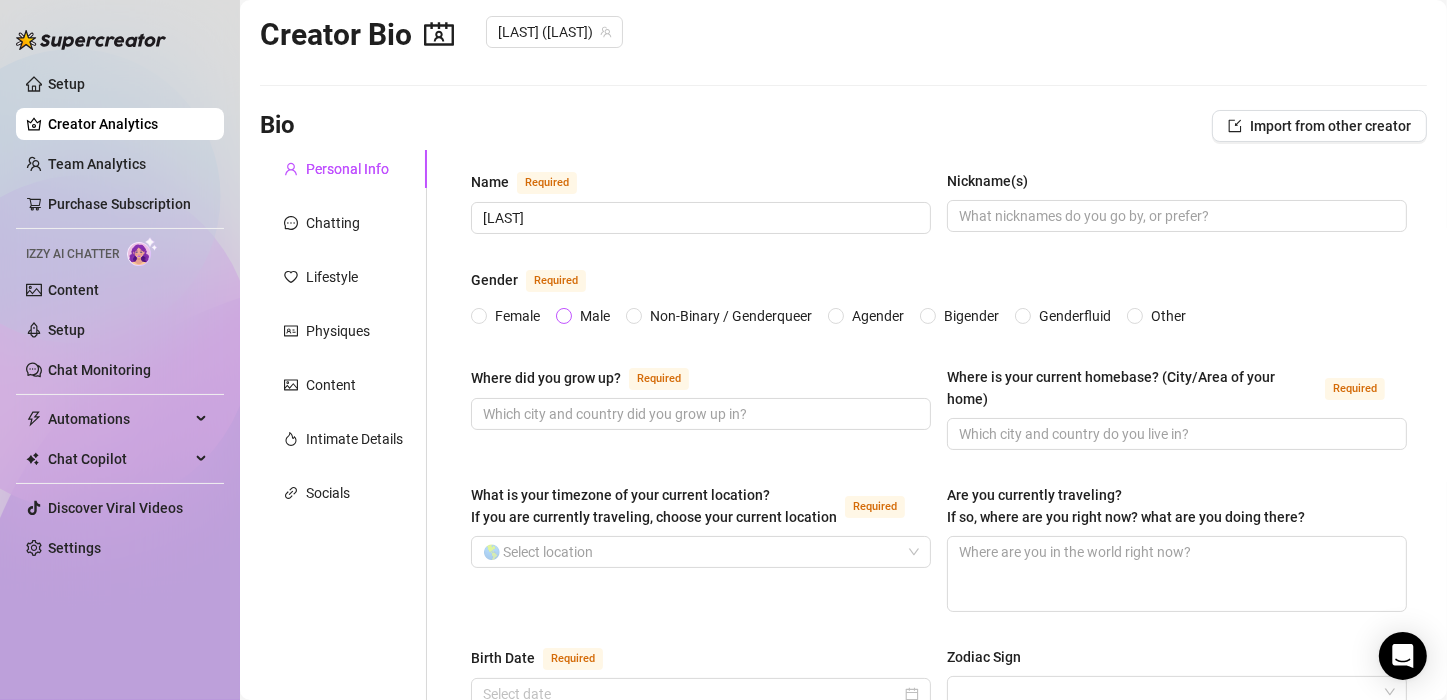 click on "Male" at bounding box center [565, 317] 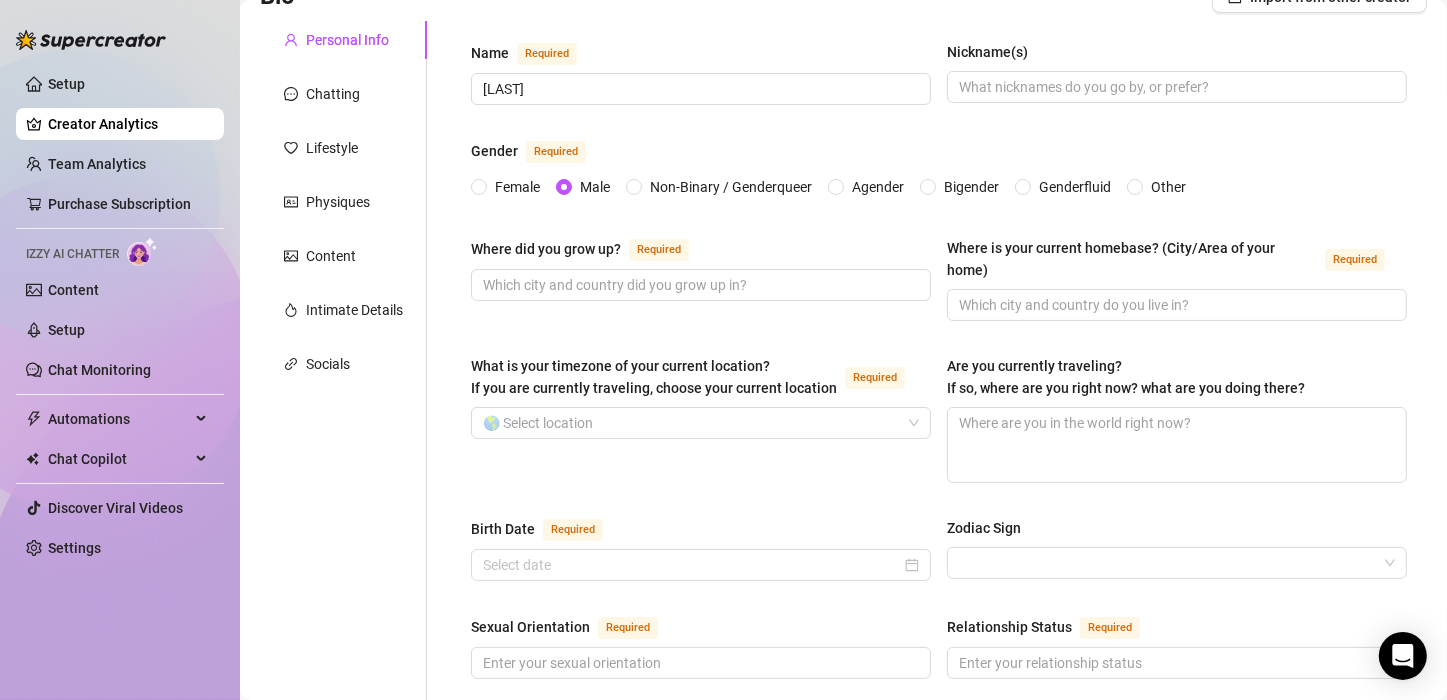 scroll, scrollTop: 180, scrollLeft: 0, axis: vertical 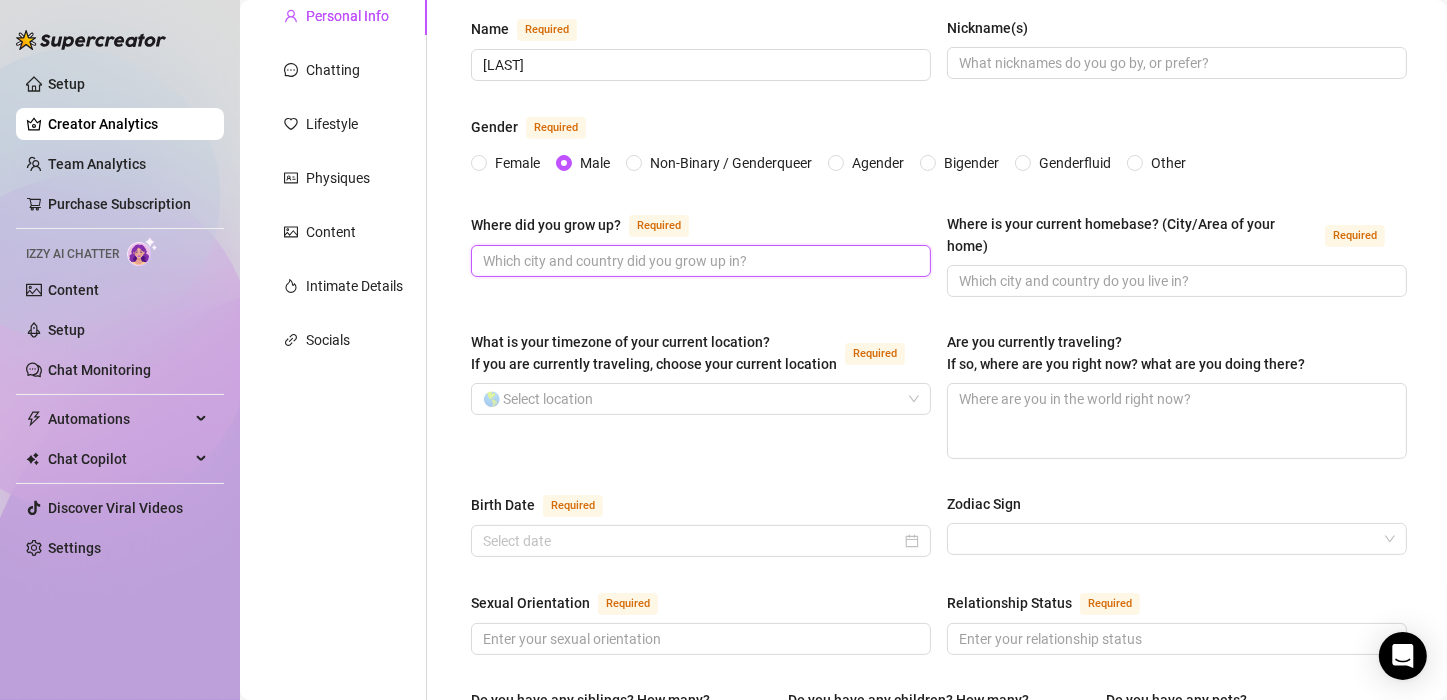 click on "Where did you grow up? Required" at bounding box center [699, 261] 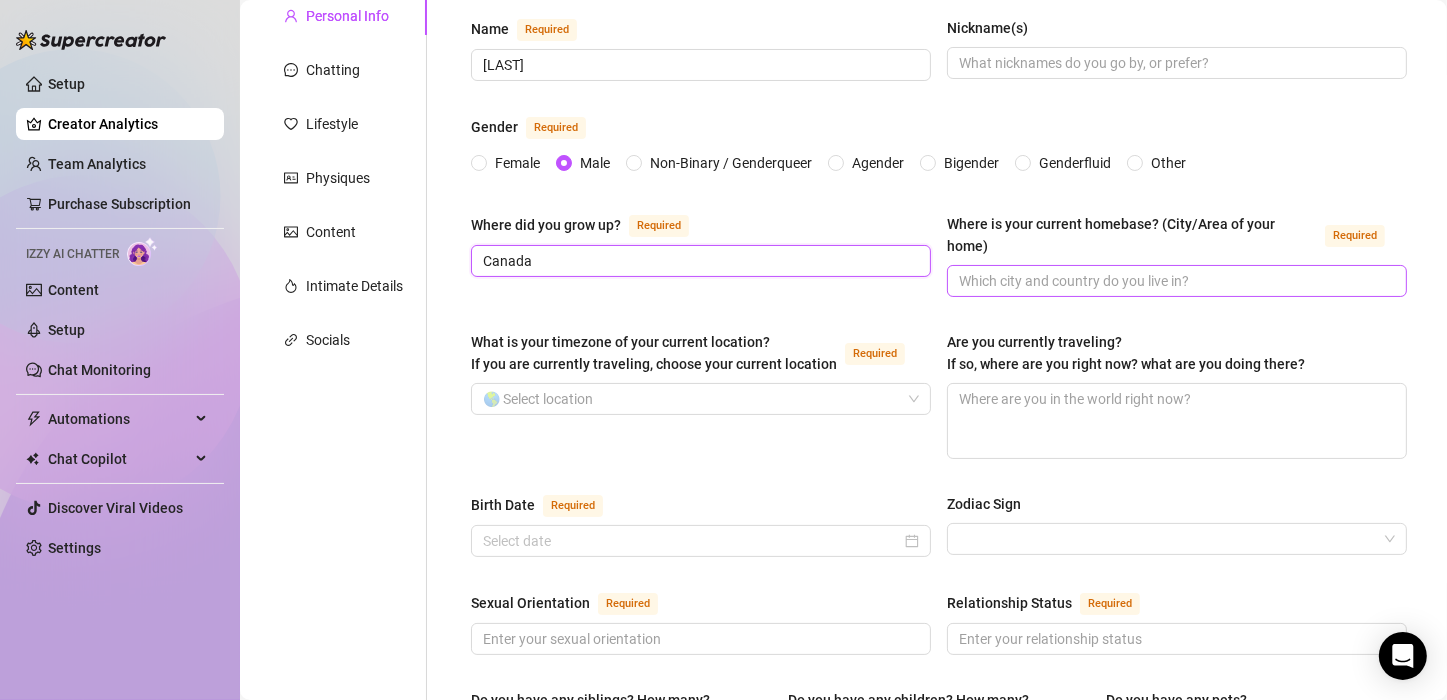 type on "Canada" 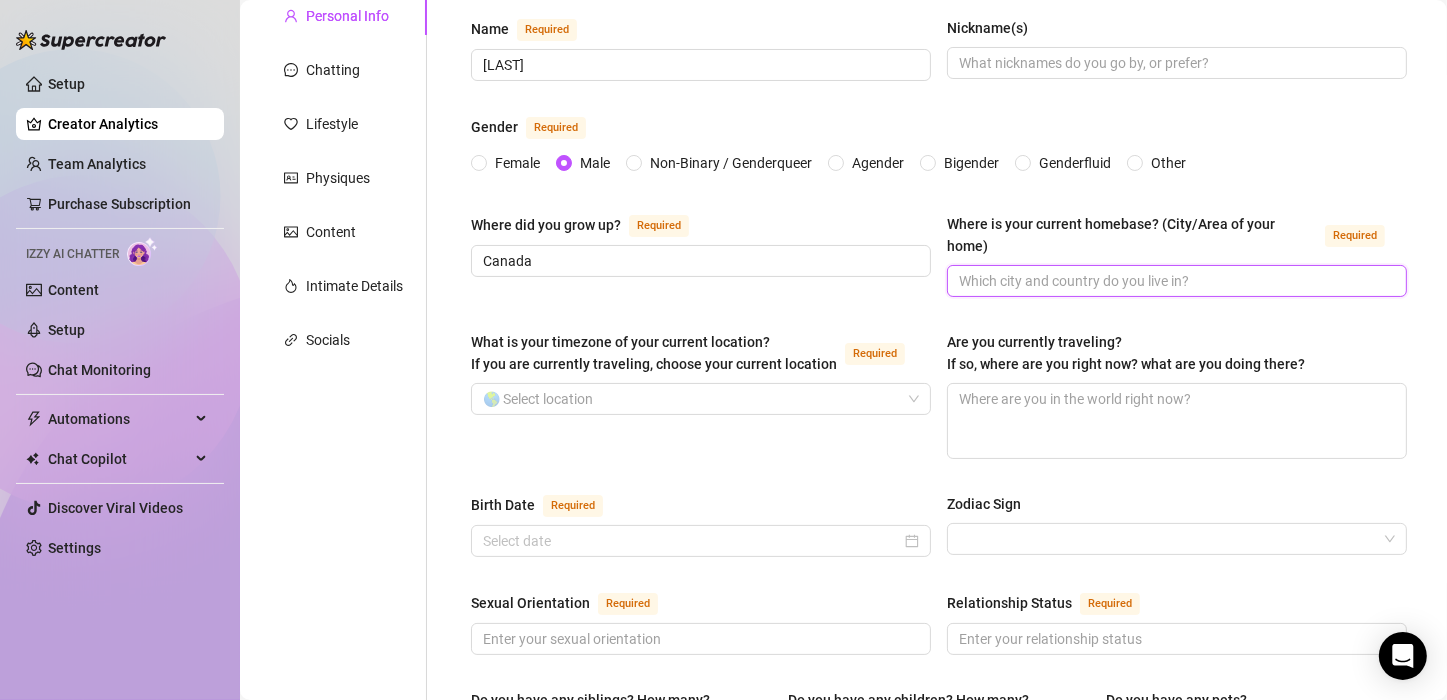 click on "Where is your current homebase? (City/Area of your home) Required" at bounding box center [1175, 281] 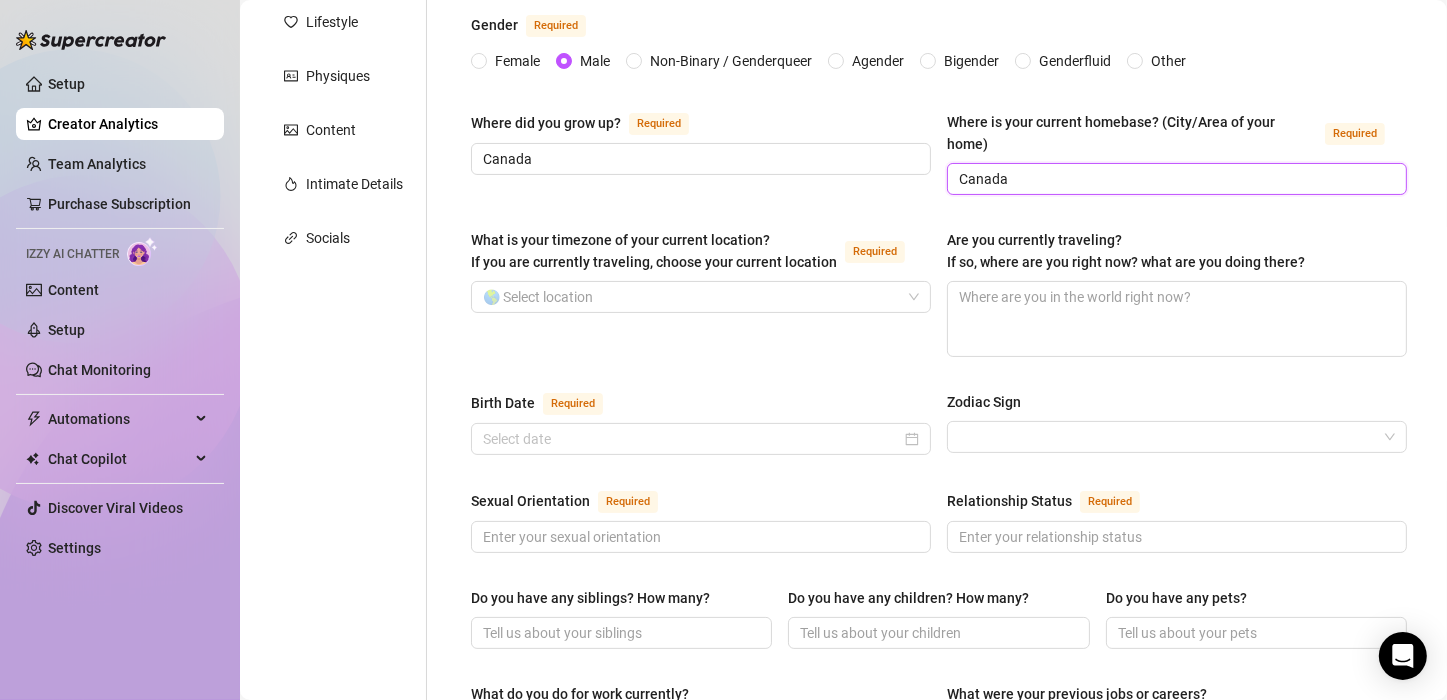 scroll, scrollTop: 305, scrollLeft: 0, axis: vertical 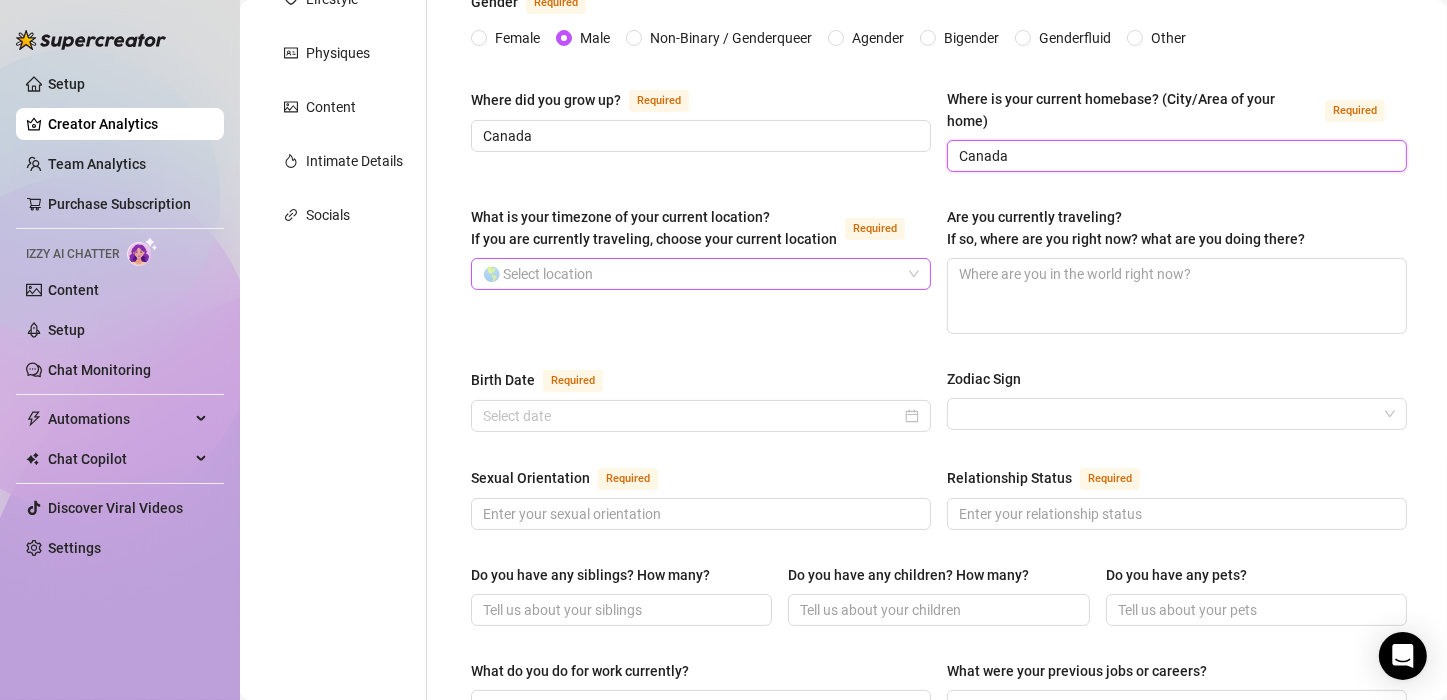 type on "Canada" 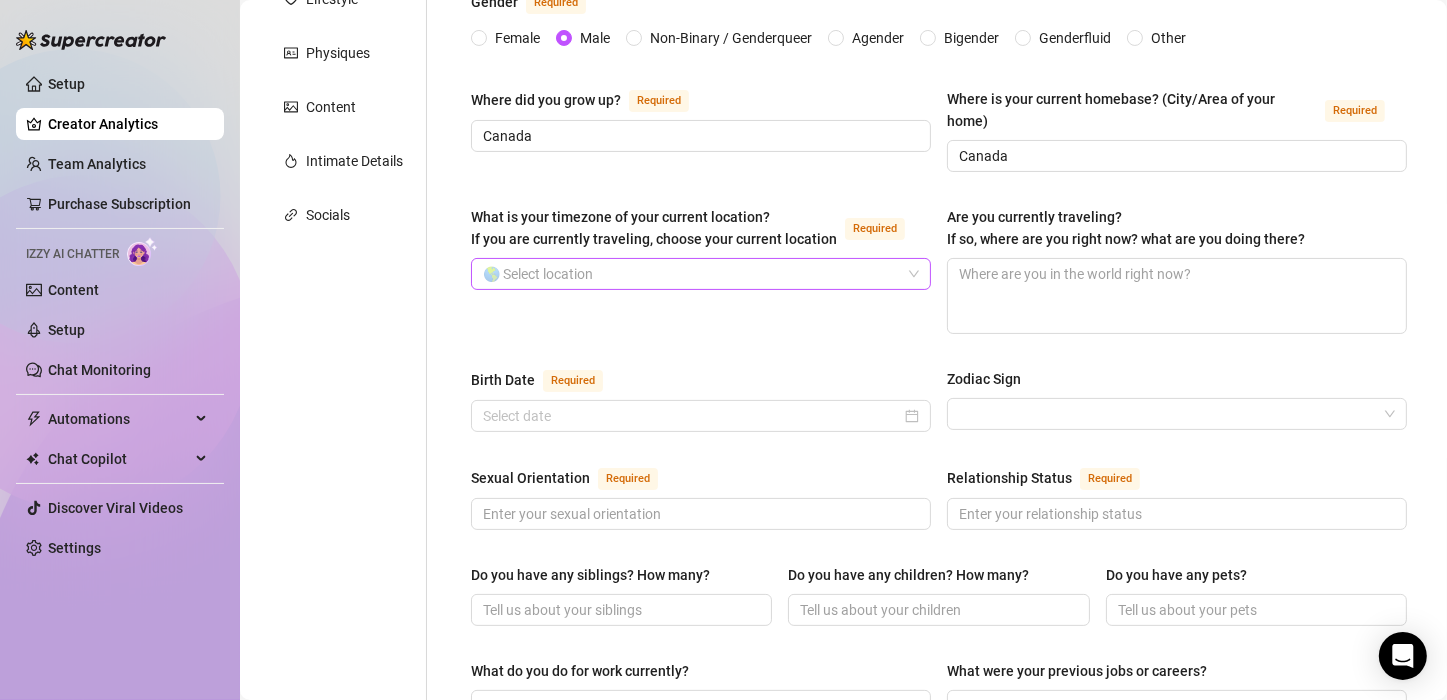 click on "What is your timezone of your current location? If you are currently traveling, choose your current location Required" at bounding box center [692, 274] 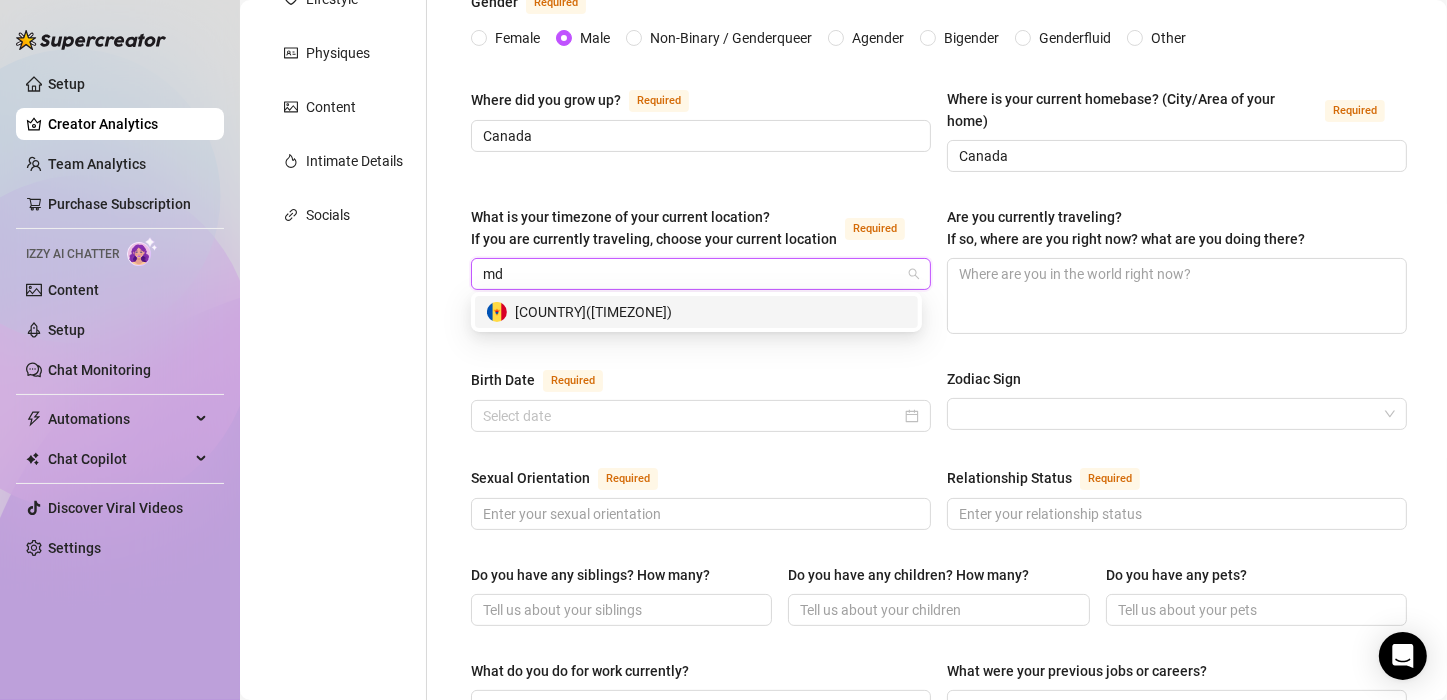 type on "m" 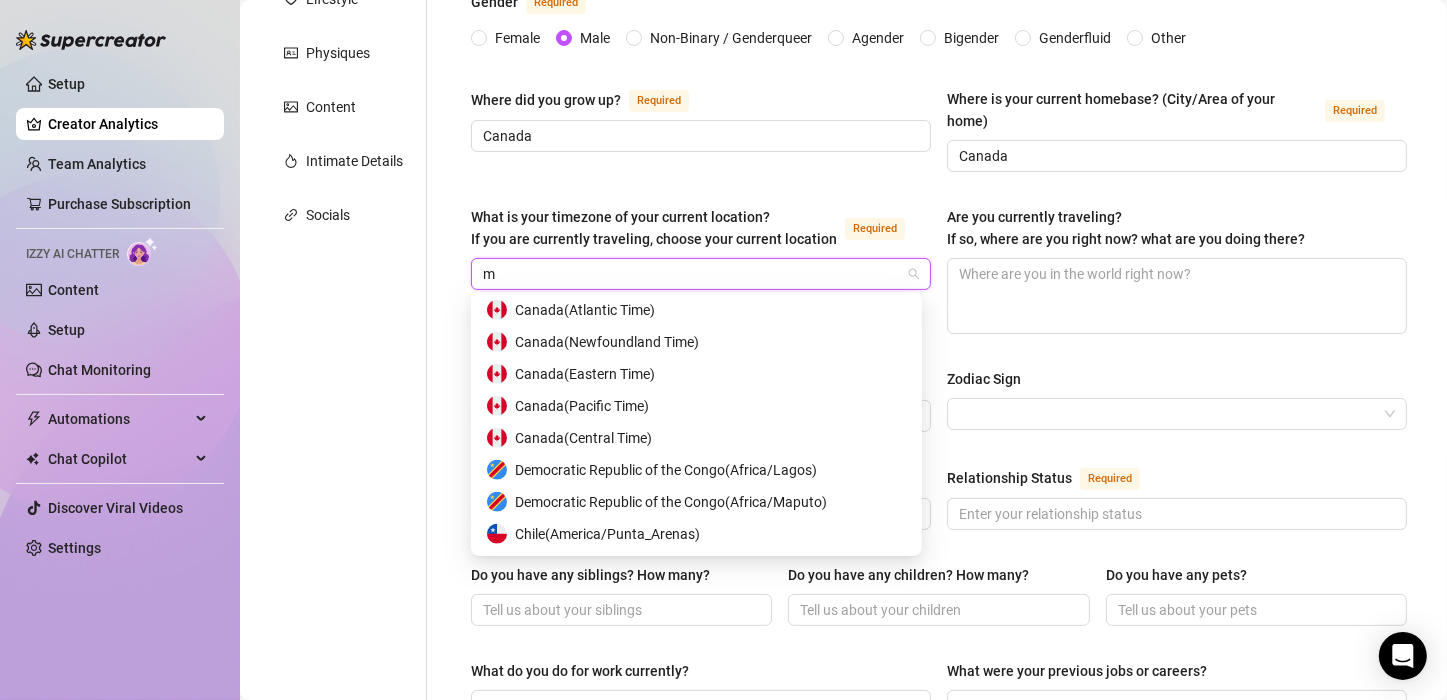 scroll, scrollTop: 1459, scrollLeft: 0, axis: vertical 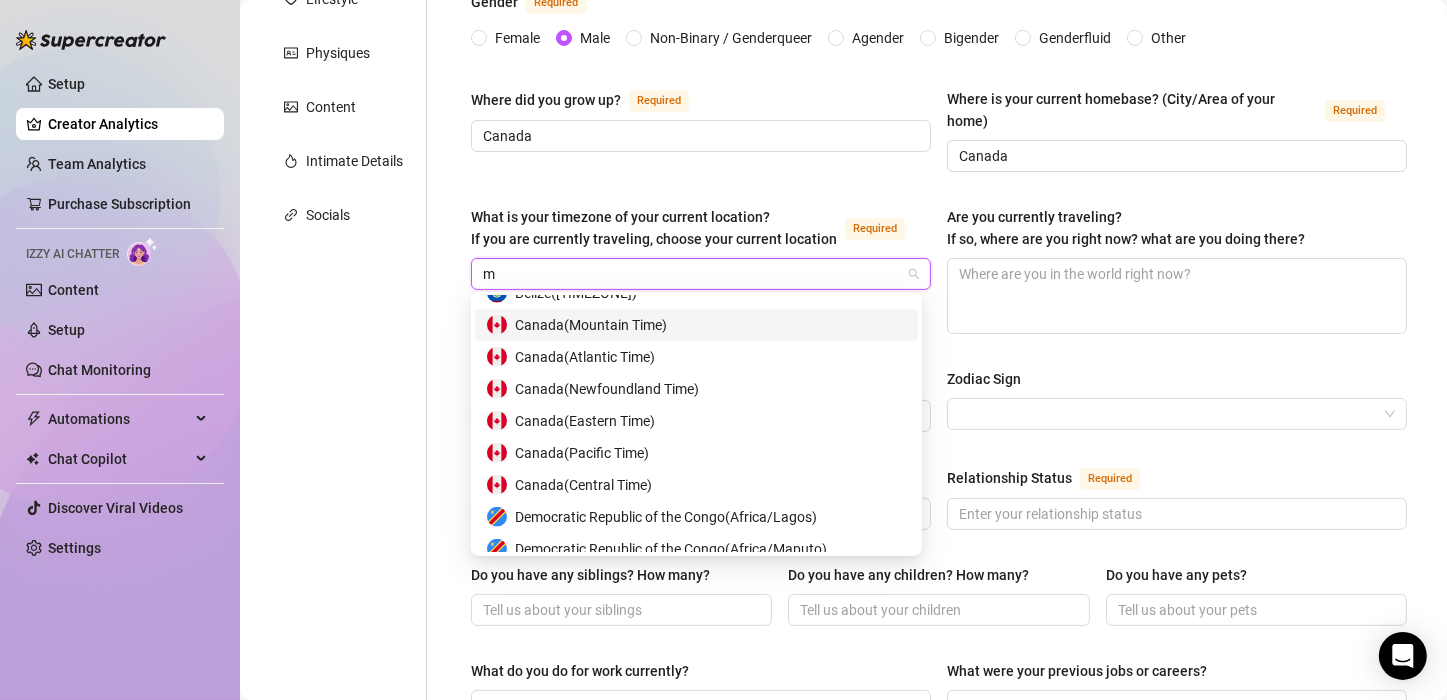 click on "[COUNTRY] ( [TIMEZONE] )" at bounding box center (696, 325) 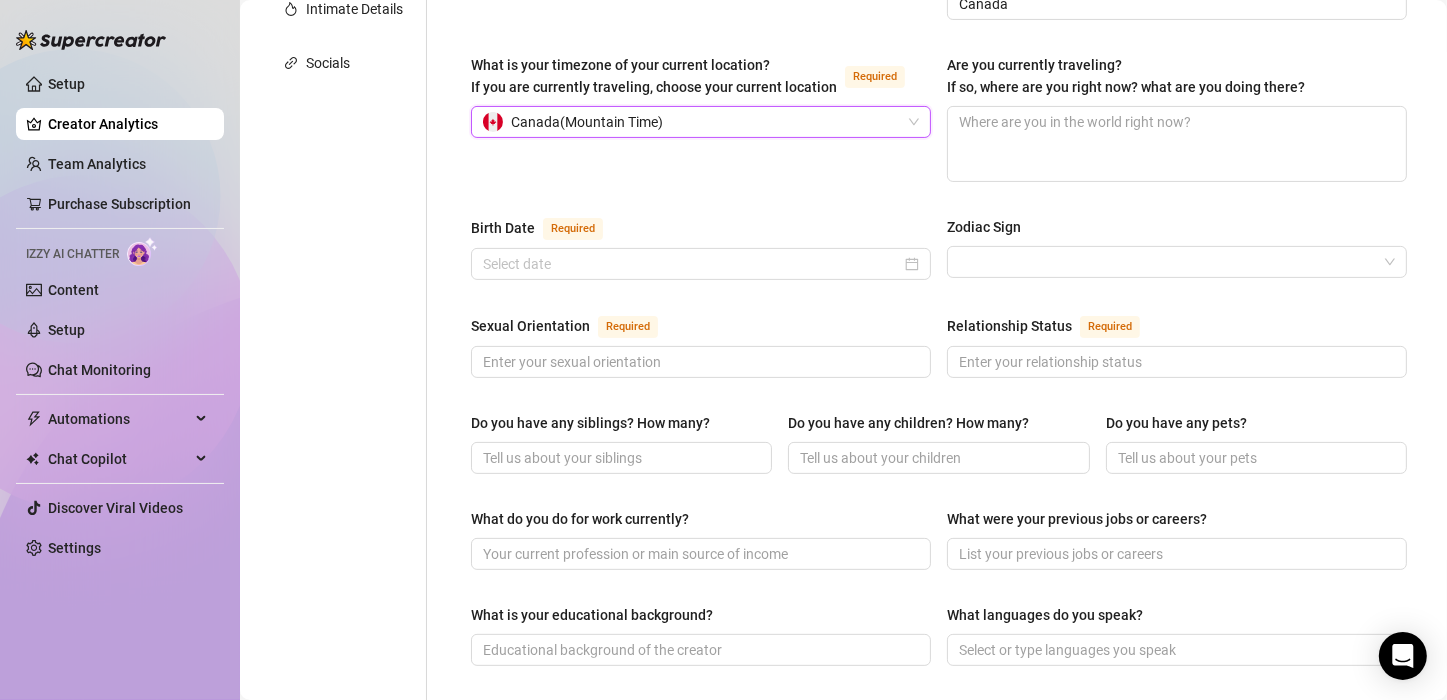 scroll, scrollTop: 476, scrollLeft: 0, axis: vertical 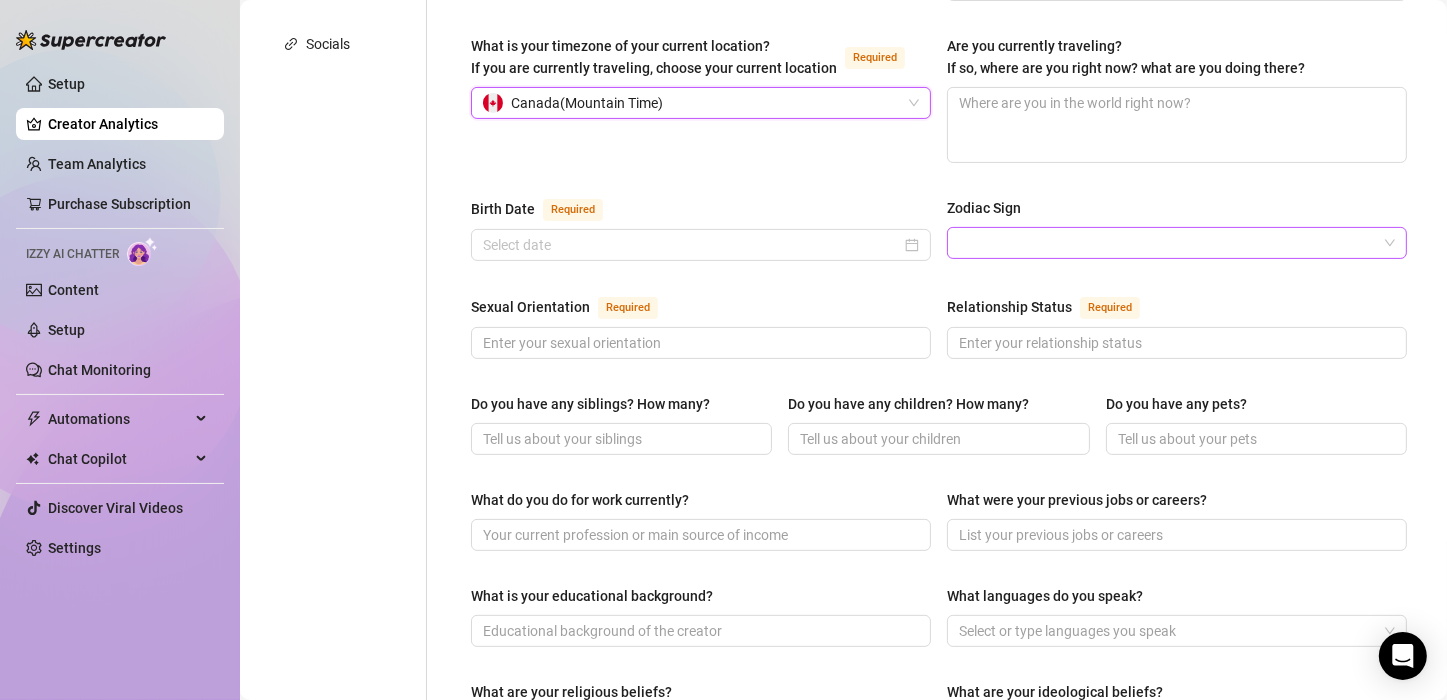 click on "Zodiac Sign" at bounding box center [1168, 243] 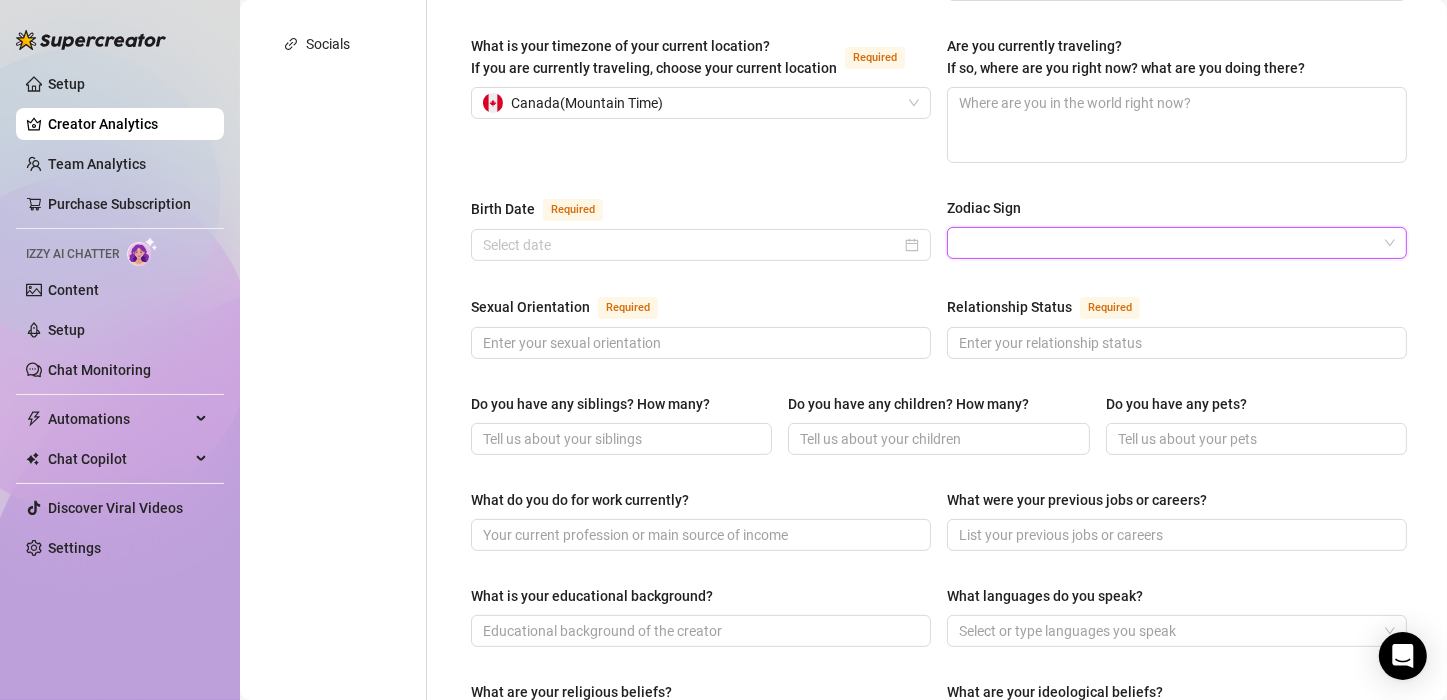click on "Name Required [LAST] Nickname(s) Gender Required Female Male Non-Binary / Genderqueer Agender Bigender Genderfluid Other Where did you grow up? Required [COUNTRY] Where is your current homebase? (City/Area of your home) Required [COUNTRY] What is your timezone of your current location? If you are currently traveling, choose your current location Required [COUNTRY] ( Mountain Time ) Are you currently traveling? If so, where are you right now? what are you doing there? Birth Date Required Zodiac Sign Sexual Orientation Required Relationship Status Required Do you have any siblings? How many? Do you have any children? How many? Do you have any pets? What do you do for work currently? What were your previous jobs or careers? What is your educational background? What languages do you speak?   Select or type languages you speak What are your religious beliefs? What are your ideological beliefs? What are your dreams or goals? Required Share a funny story about yourself Share some unexpected facts about yourself" at bounding box center (939, 522) 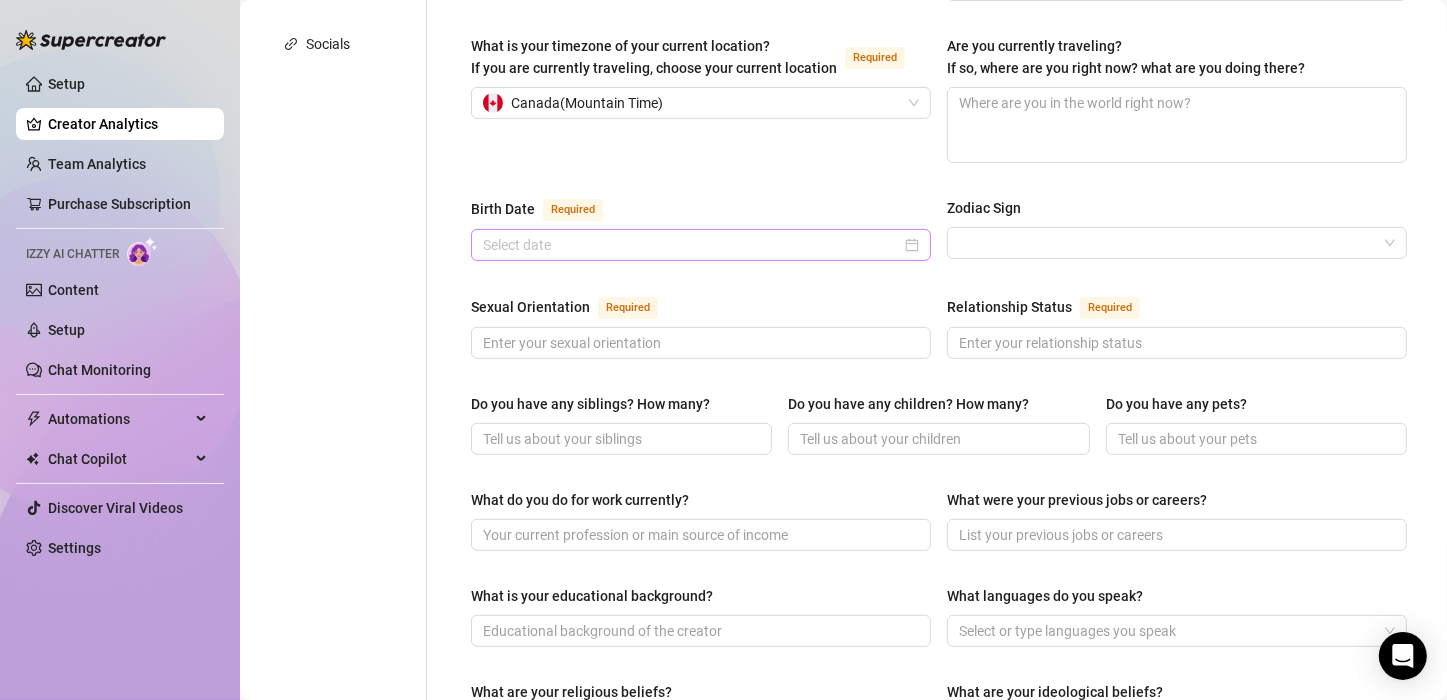 click at bounding box center [701, 245] 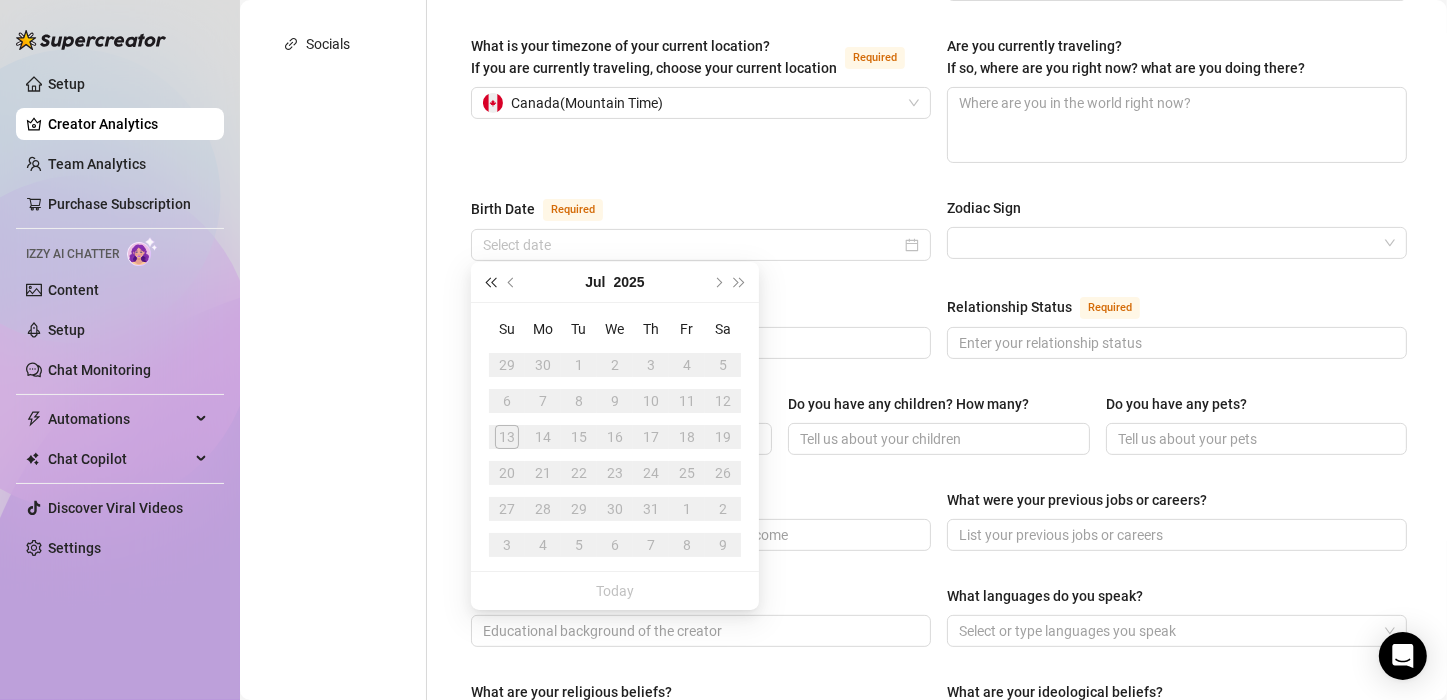 click at bounding box center (490, 282) 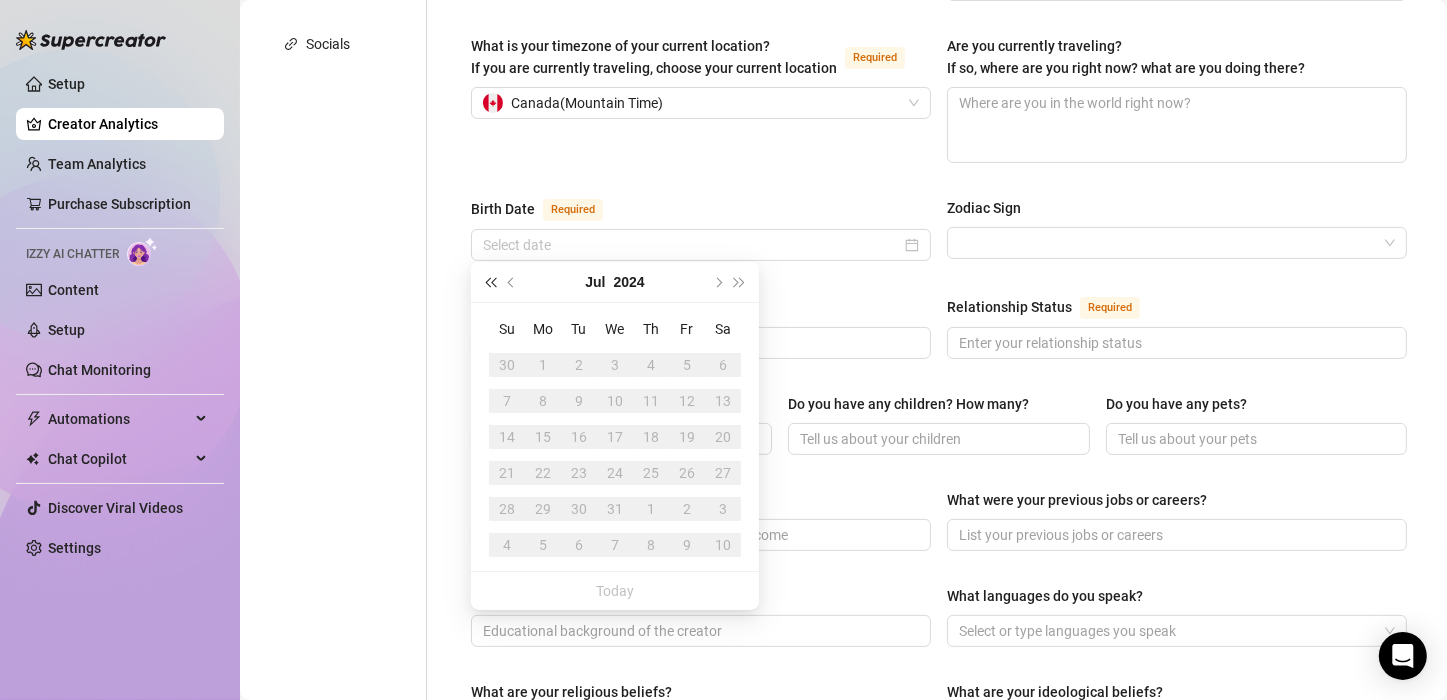 click at bounding box center (490, 282) 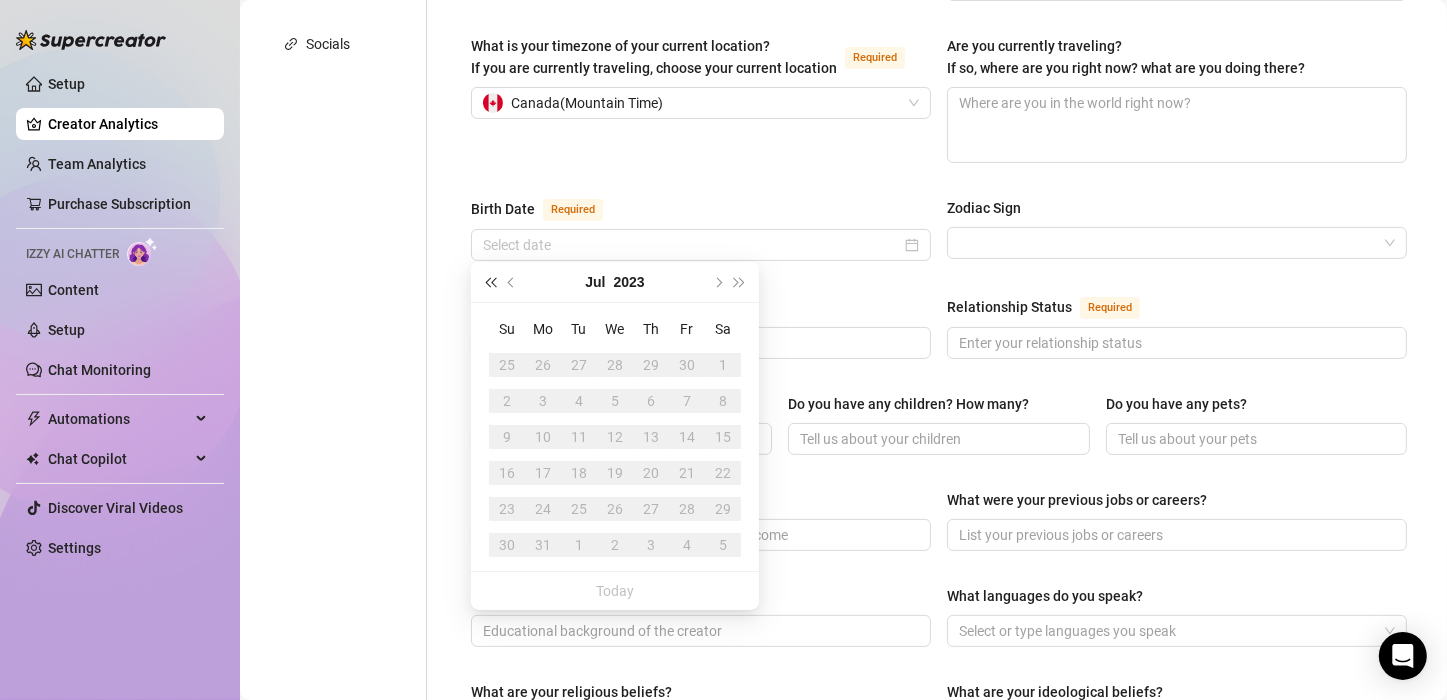 click at bounding box center (490, 282) 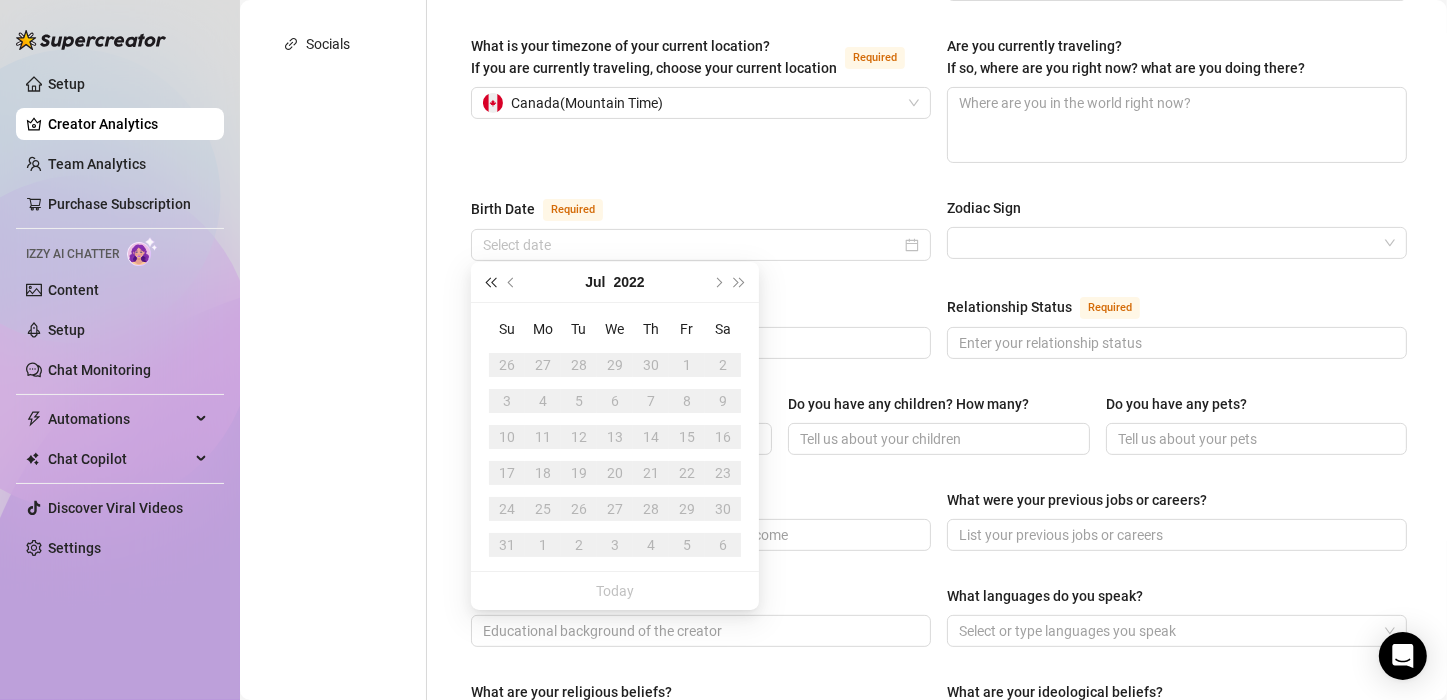 click at bounding box center [490, 282] 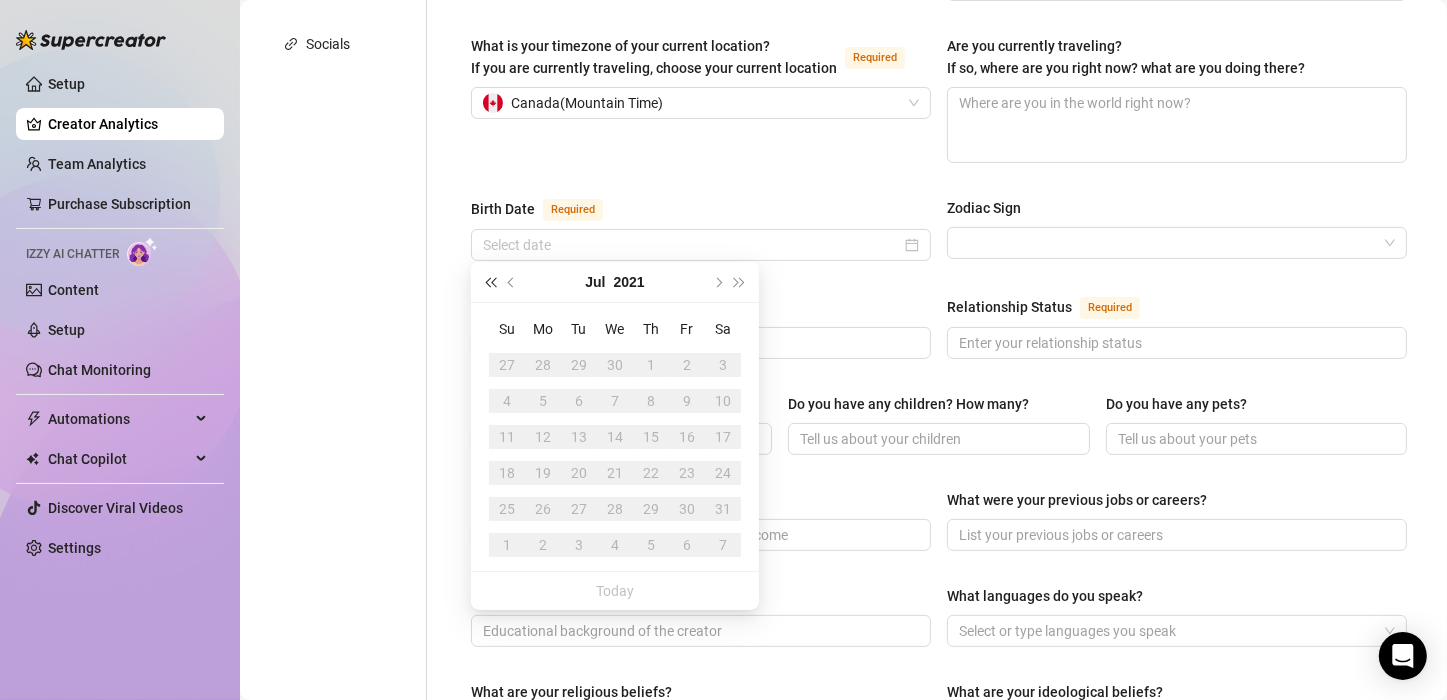 click at bounding box center [490, 282] 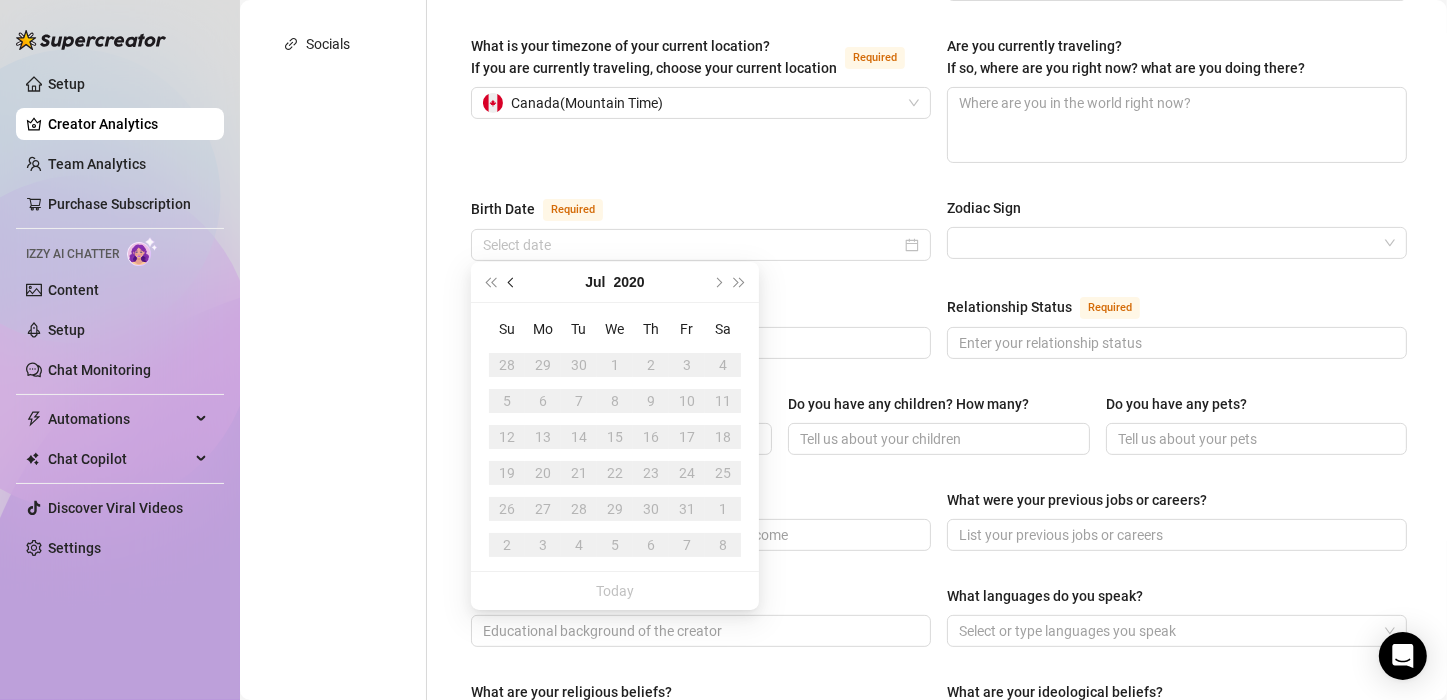 click at bounding box center [512, 282] 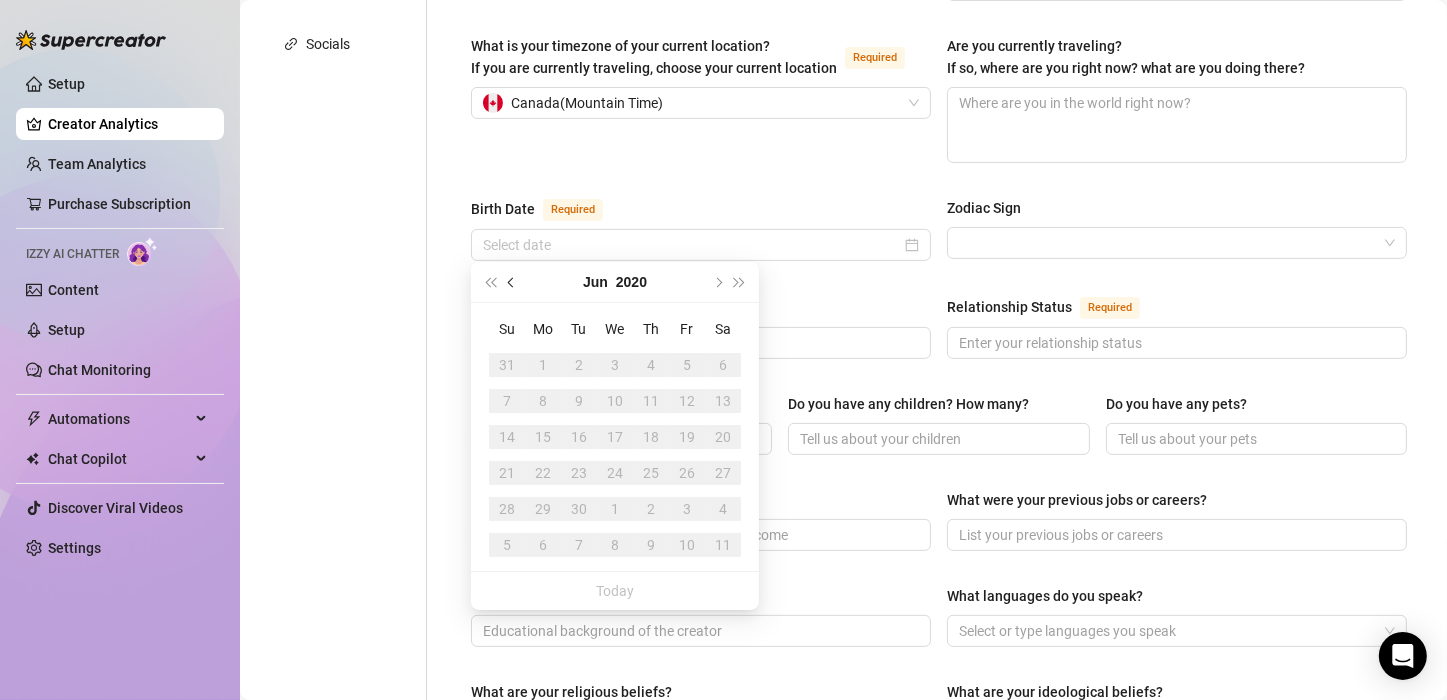 click at bounding box center (512, 282) 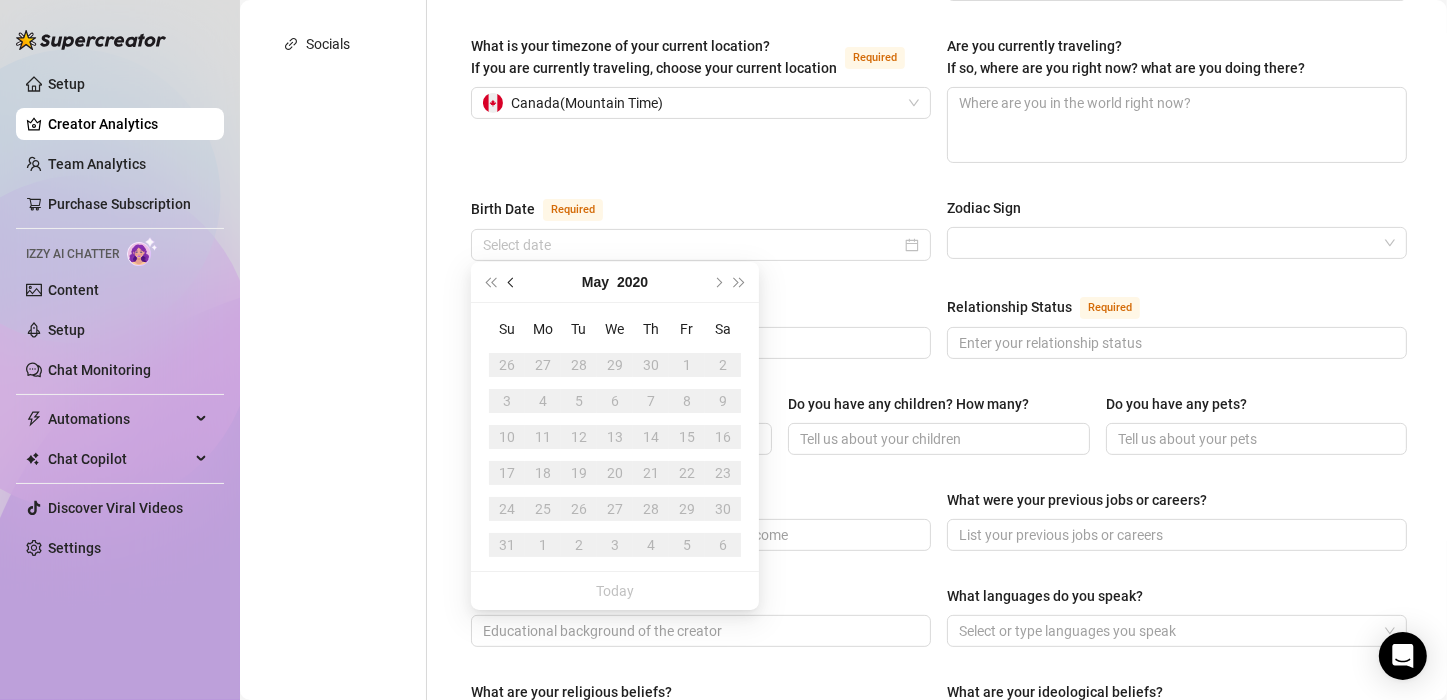 click at bounding box center [512, 282] 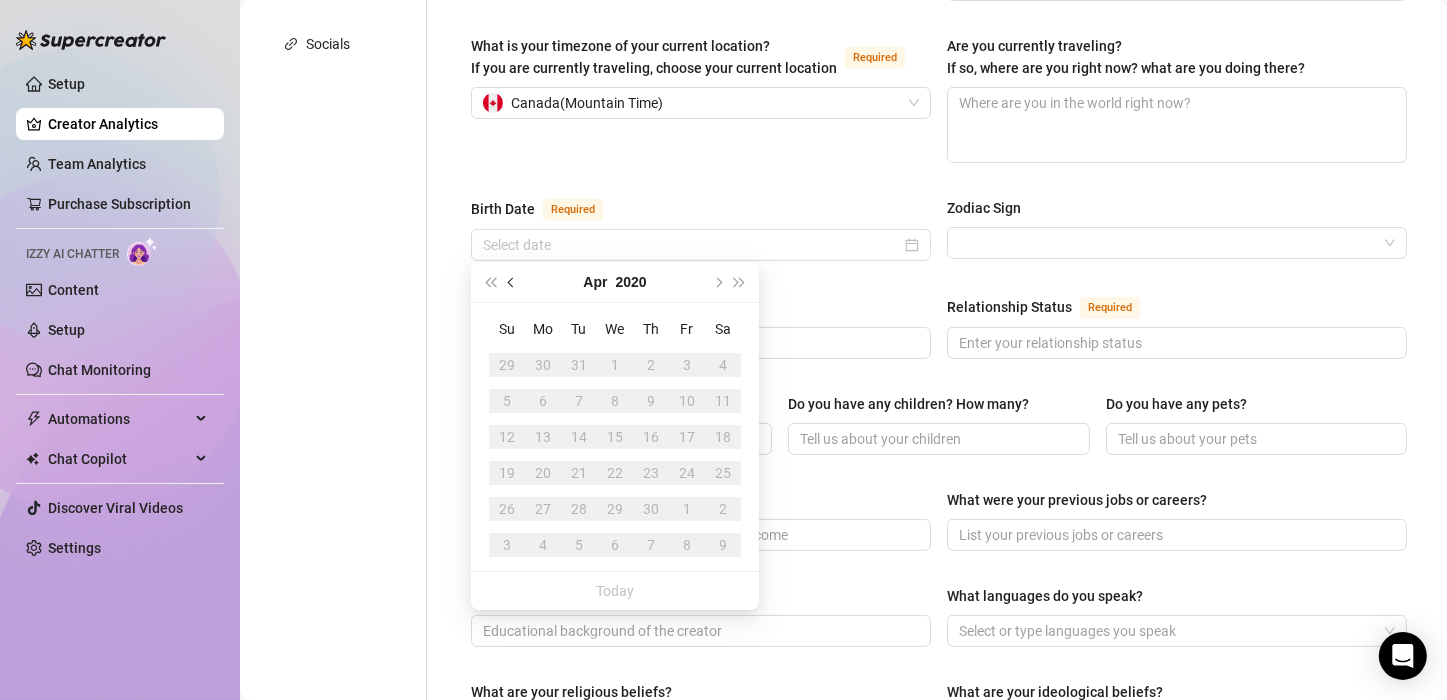 click at bounding box center (512, 282) 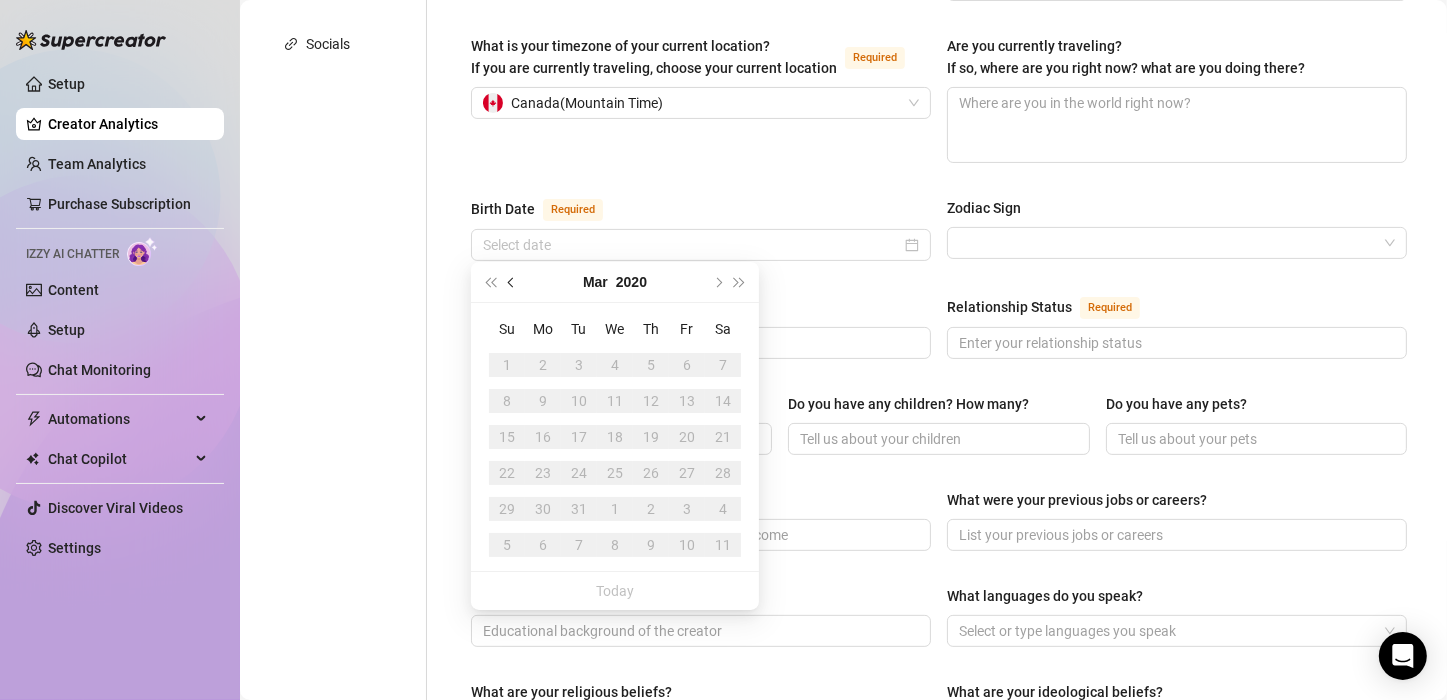 click at bounding box center [512, 282] 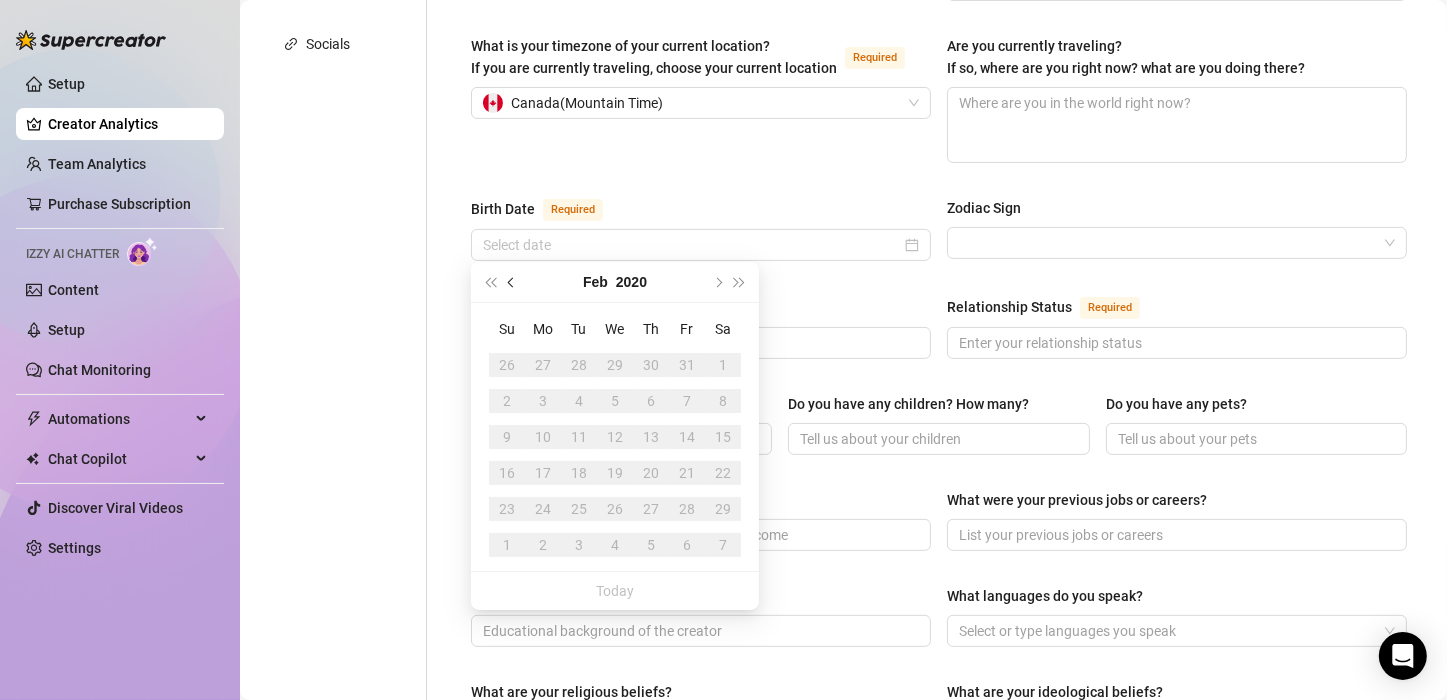 click at bounding box center [512, 282] 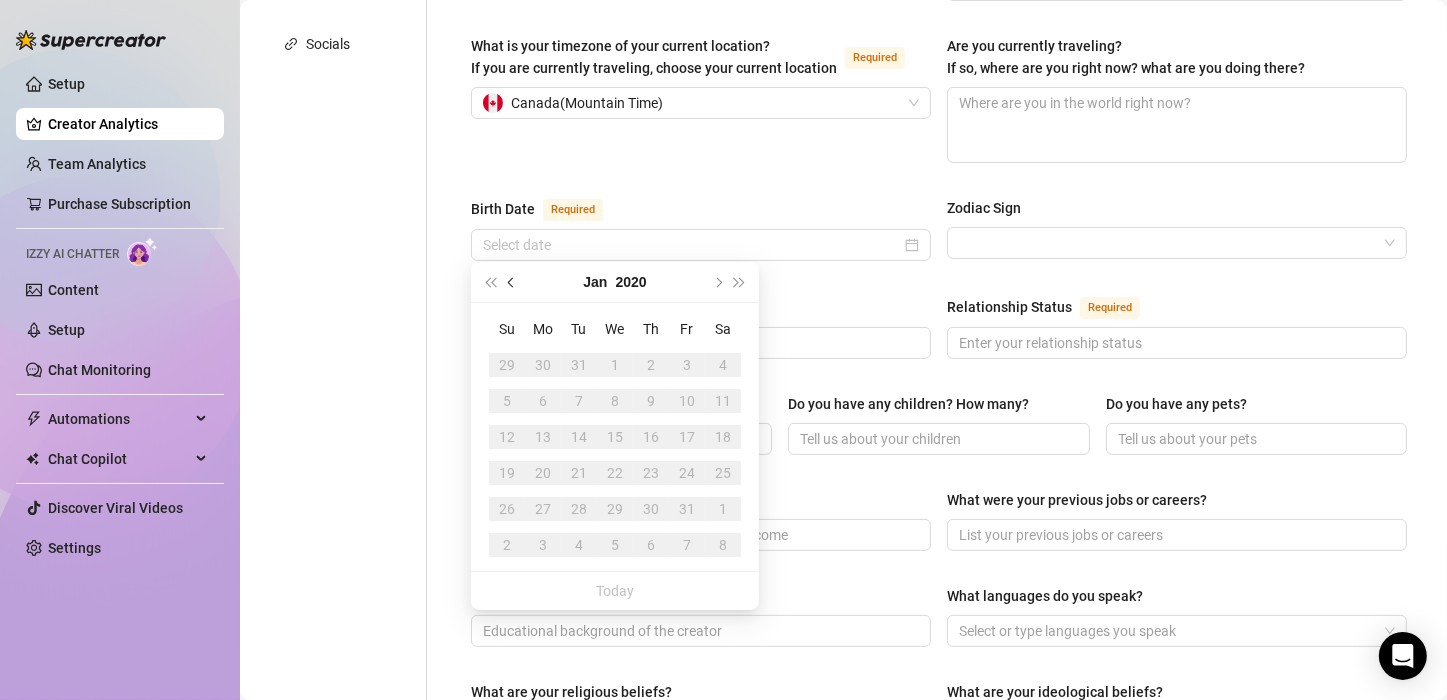 click at bounding box center [512, 282] 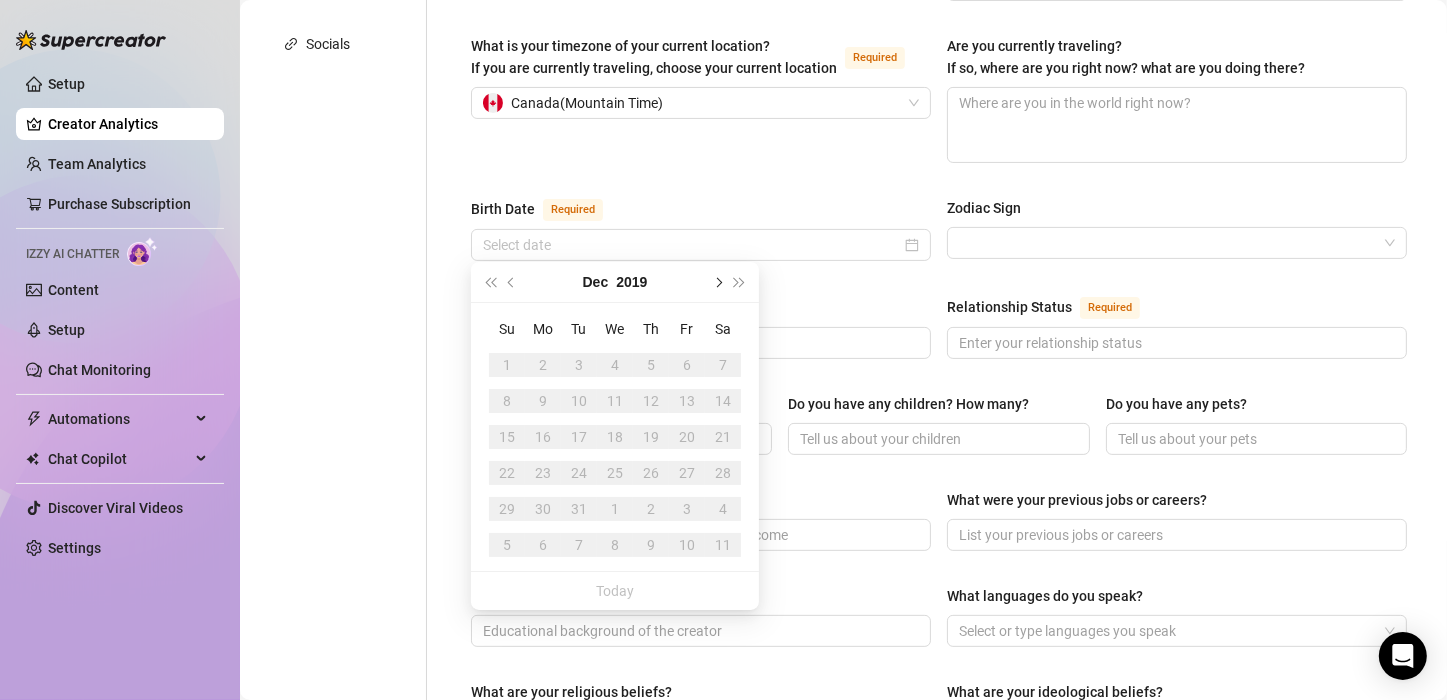 click at bounding box center (717, 282) 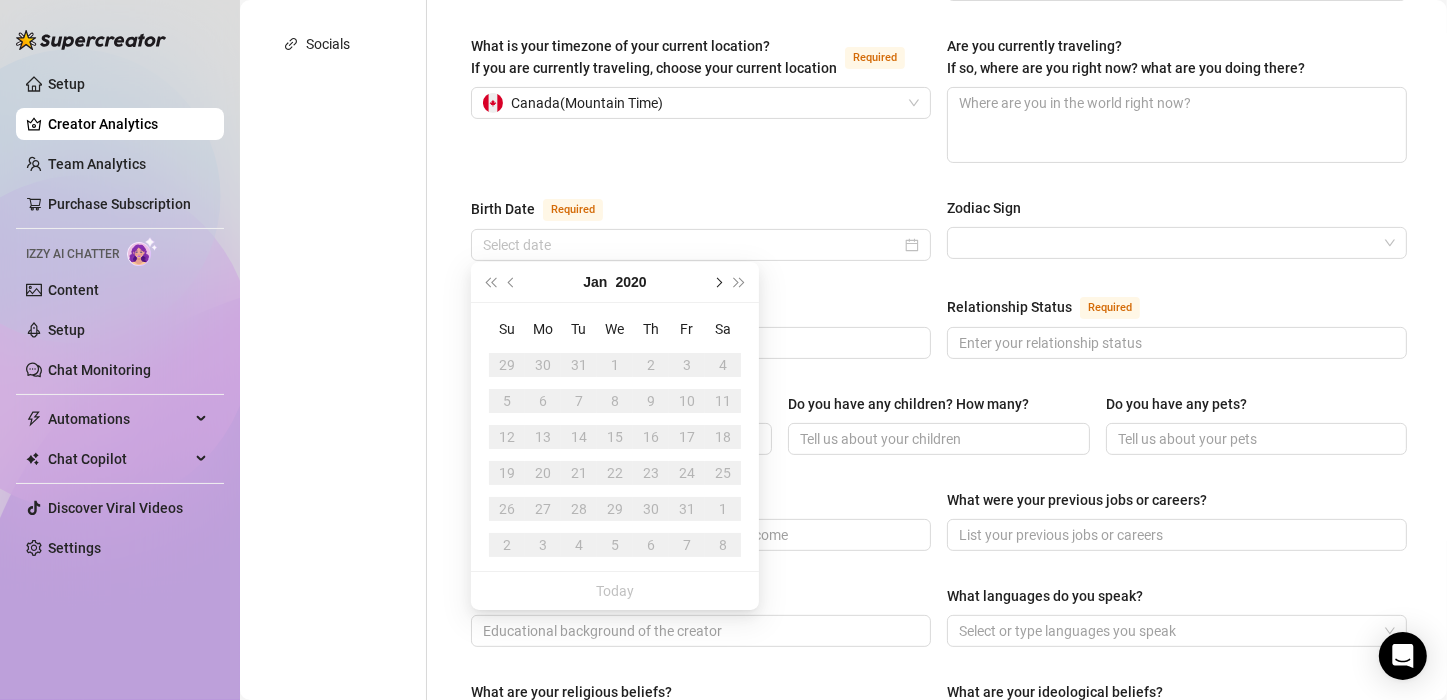click at bounding box center [717, 282] 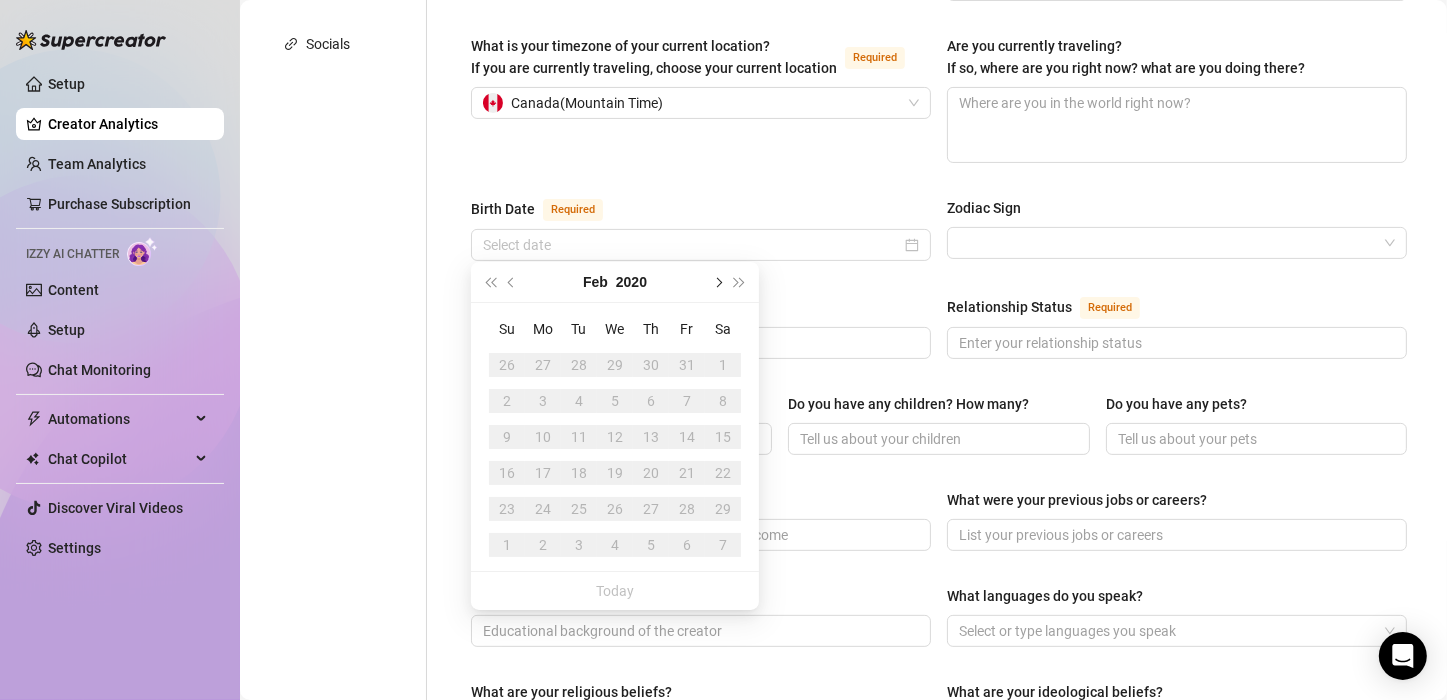 click at bounding box center [717, 282] 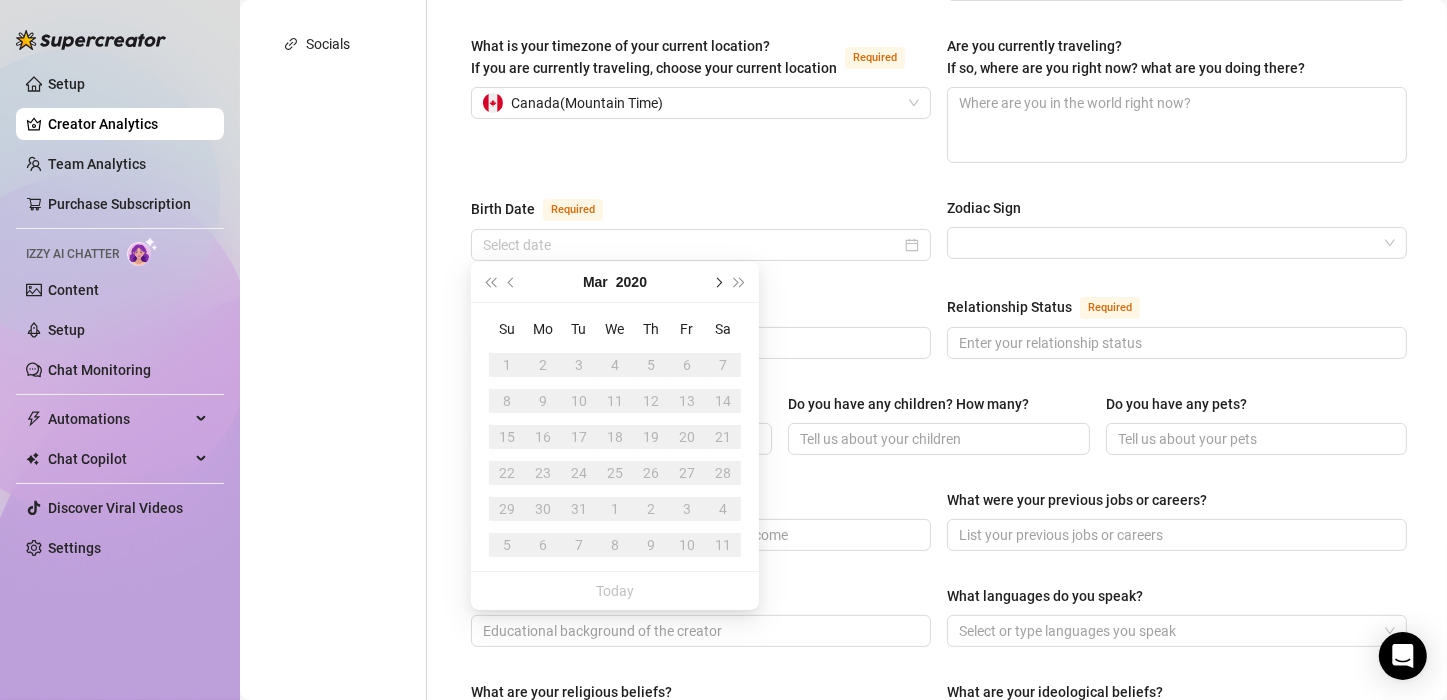 click at bounding box center (717, 282) 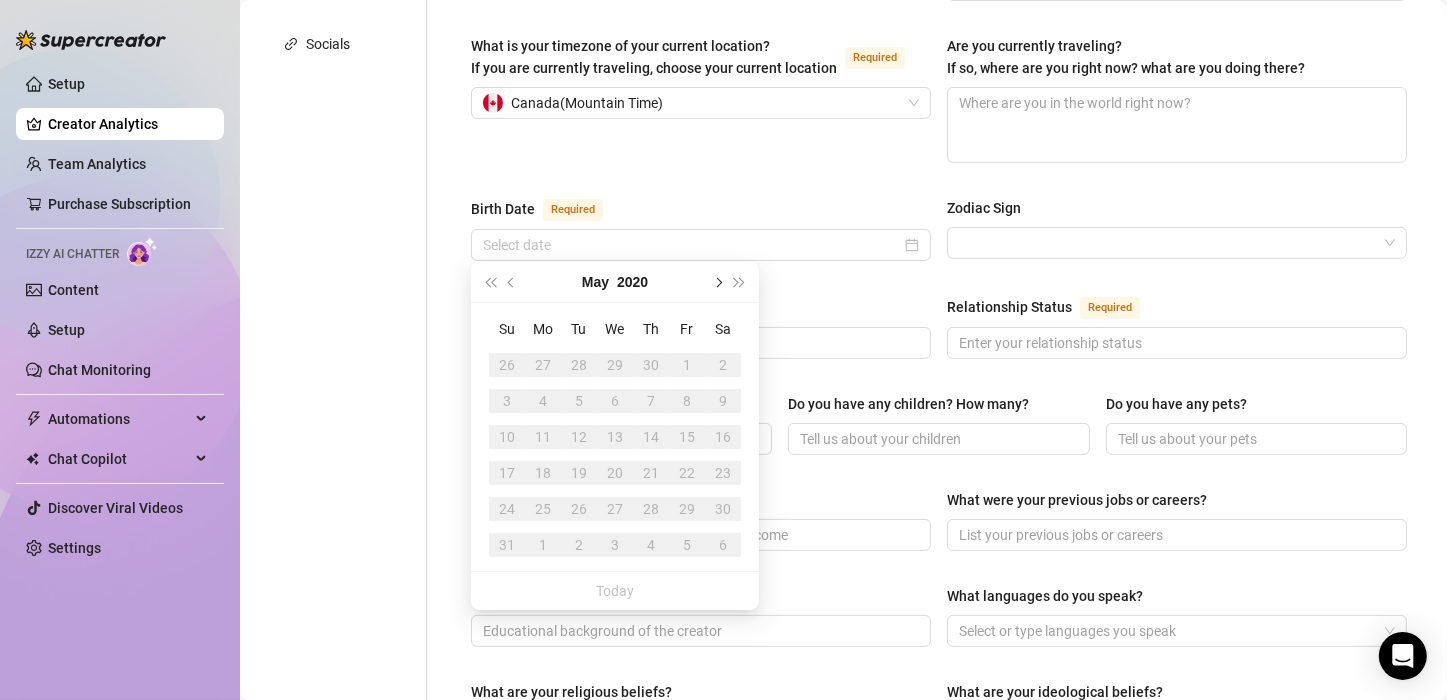 click at bounding box center (717, 282) 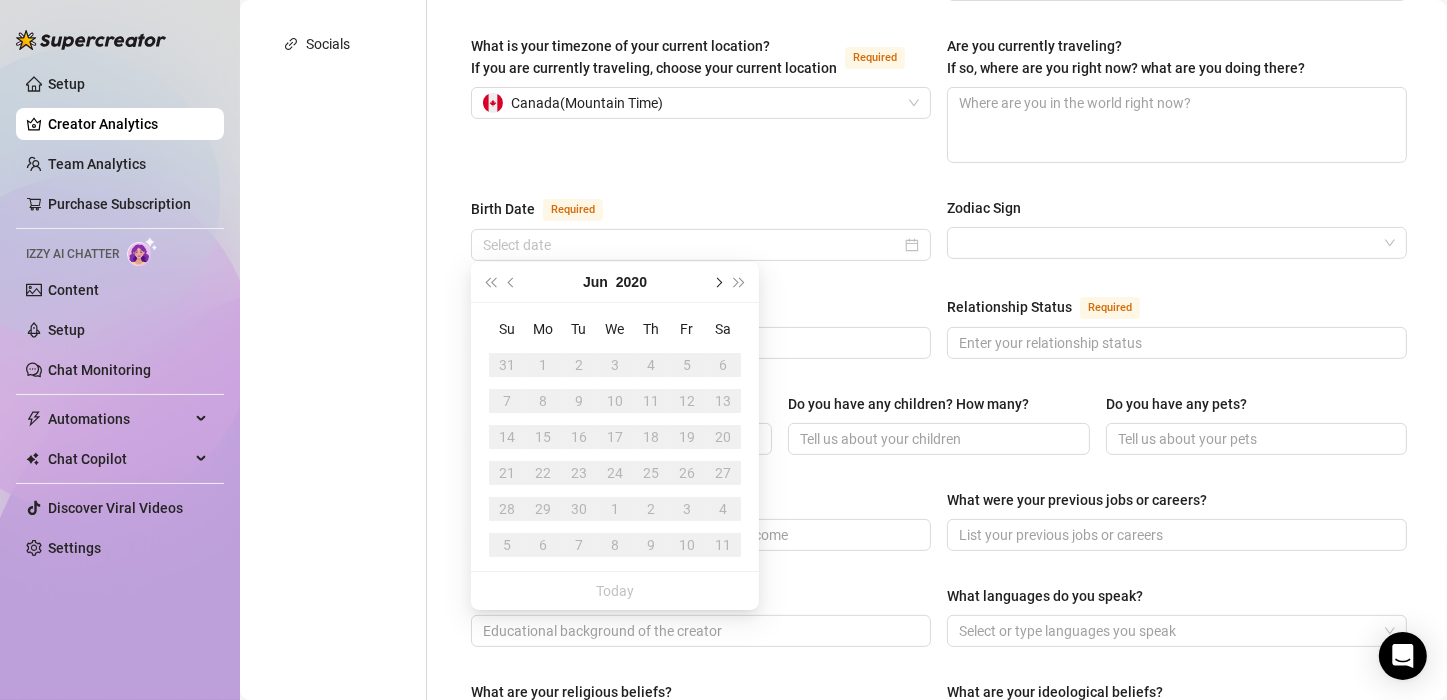 click at bounding box center (717, 282) 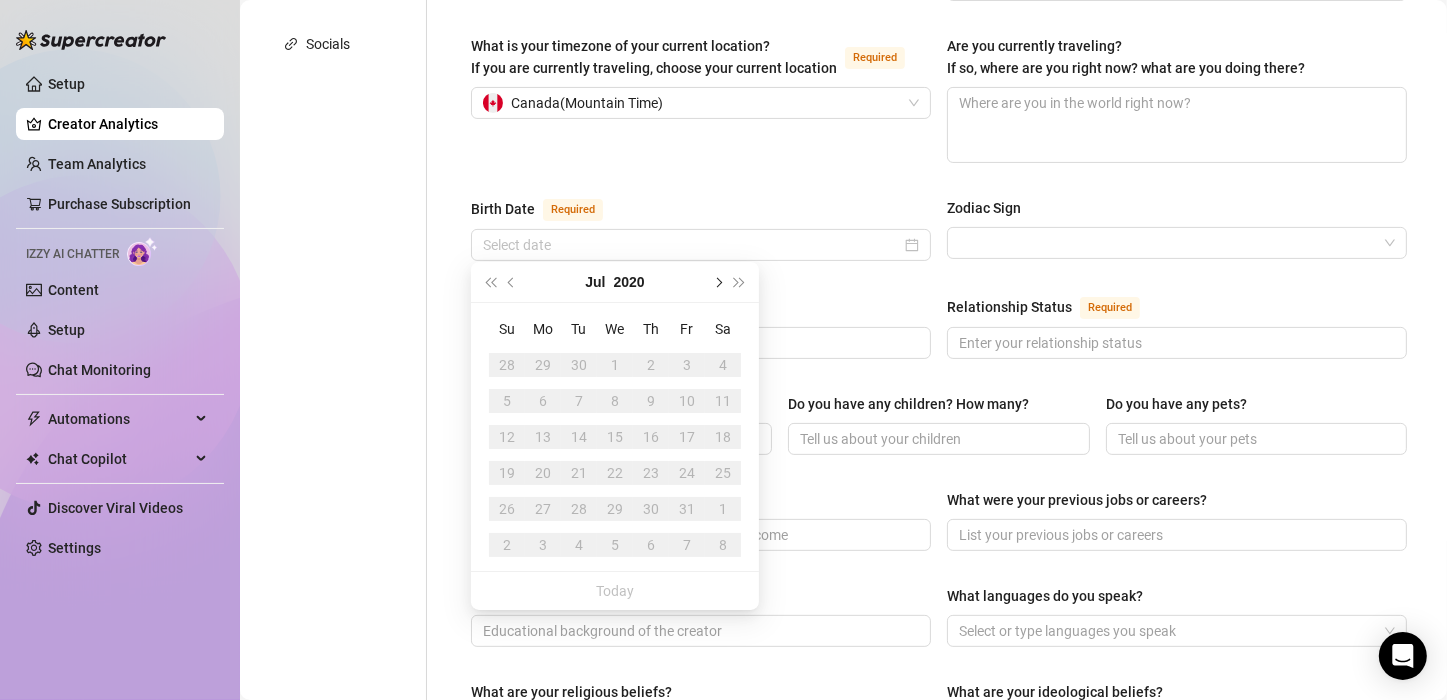 click at bounding box center (717, 282) 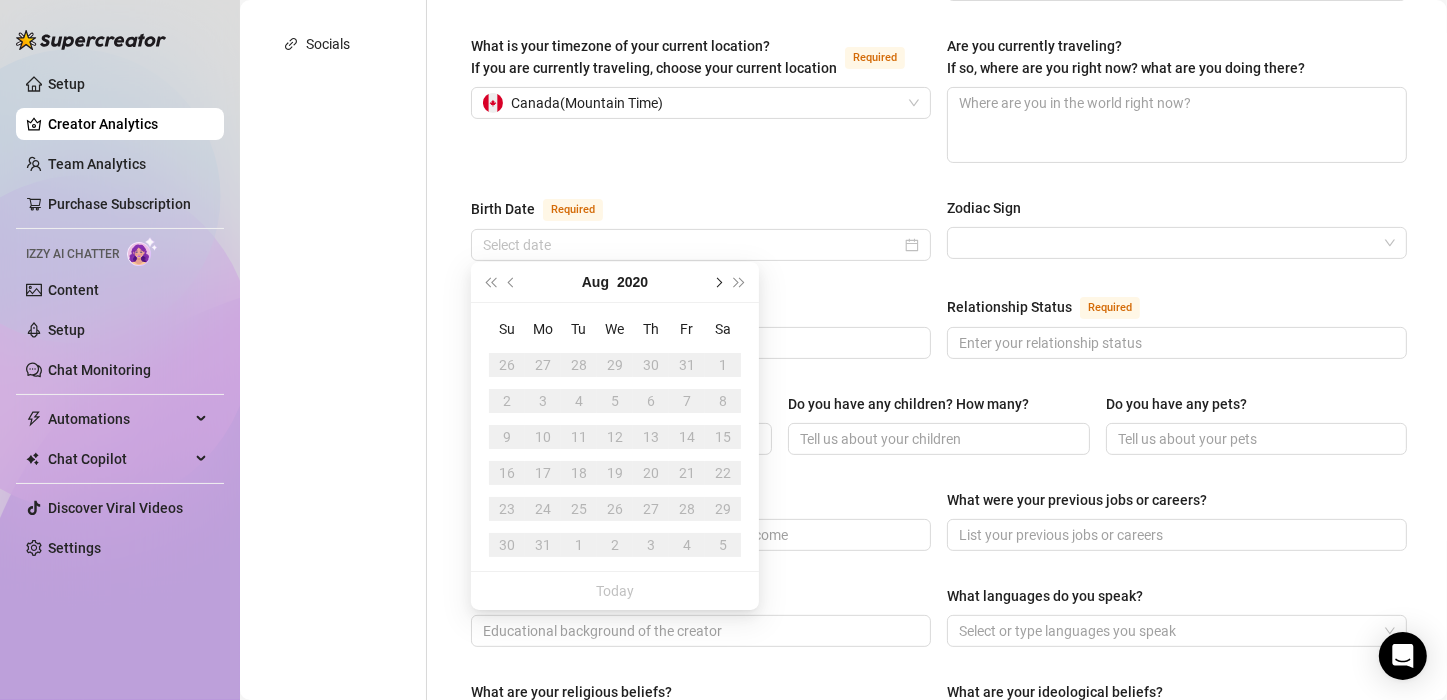 click at bounding box center (717, 282) 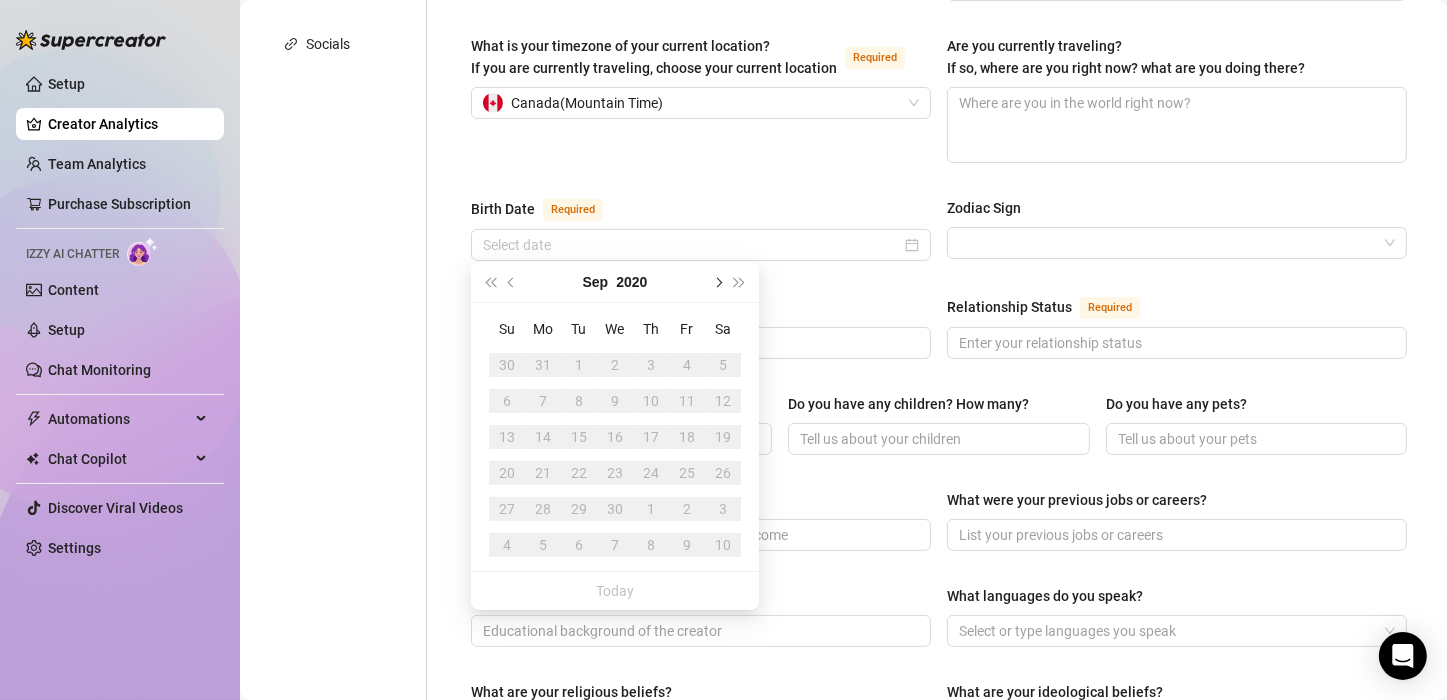 click at bounding box center (717, 282) 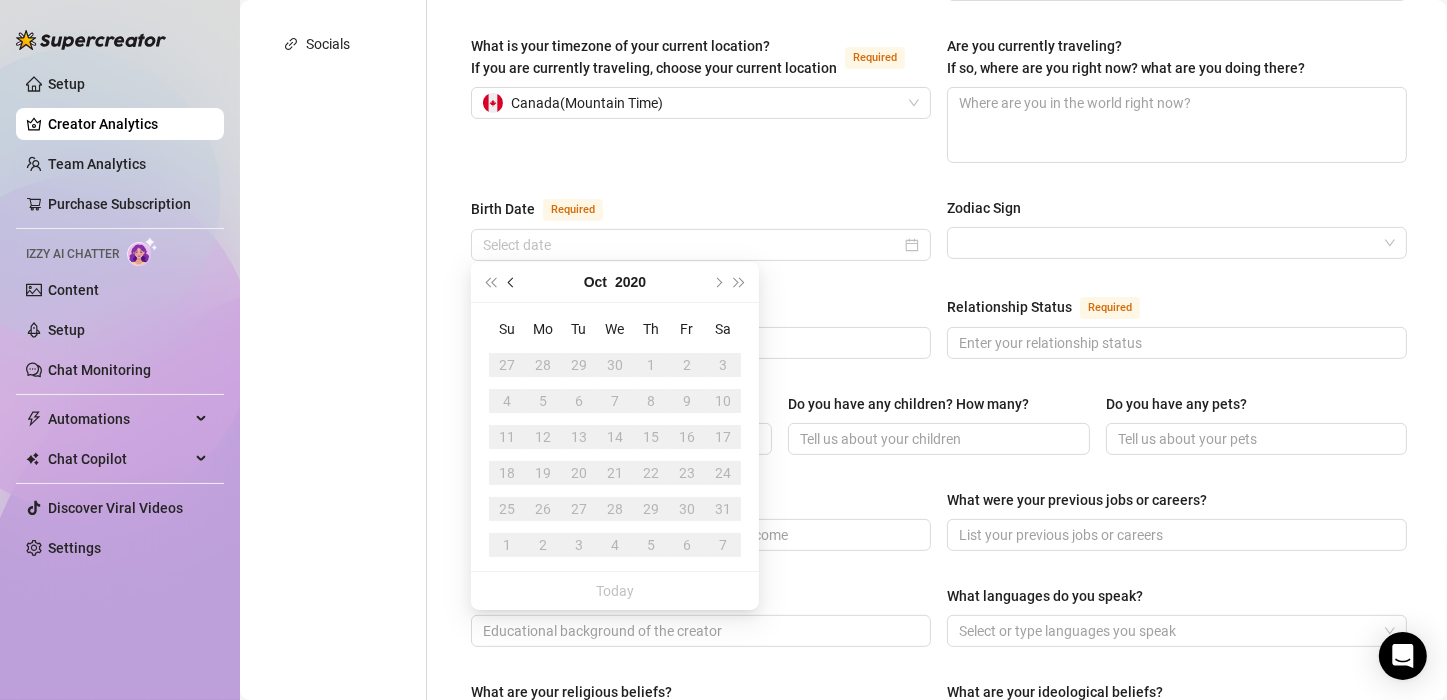 click at bounding box center [513, 282] 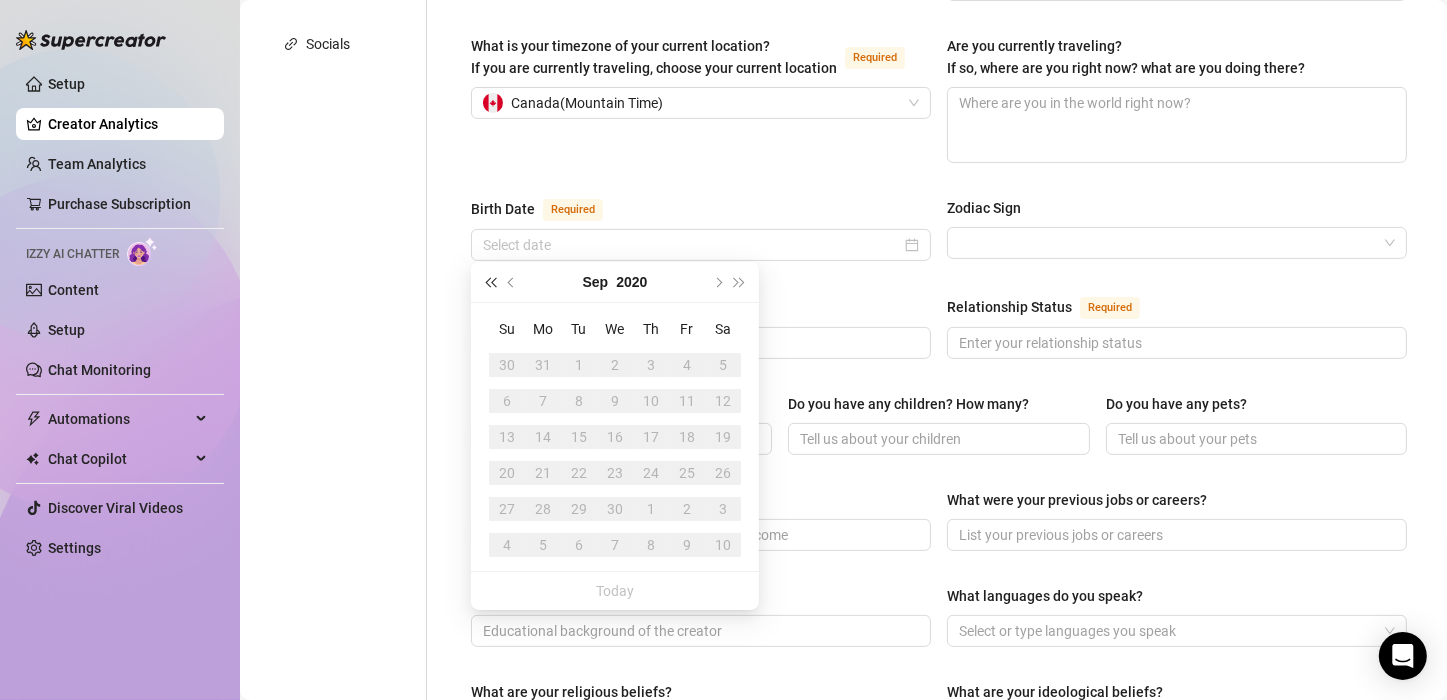 click at bounding box center (490, 282) 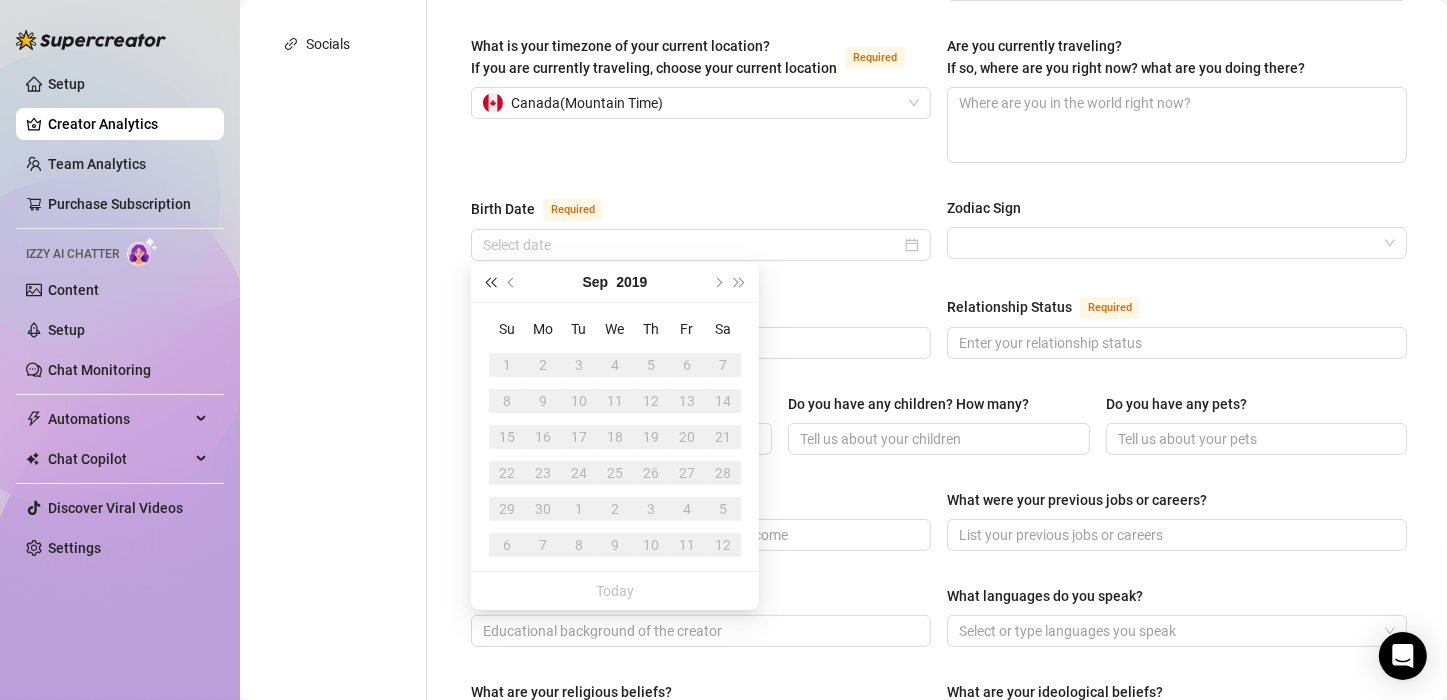 click at bounding box center (490, 282) 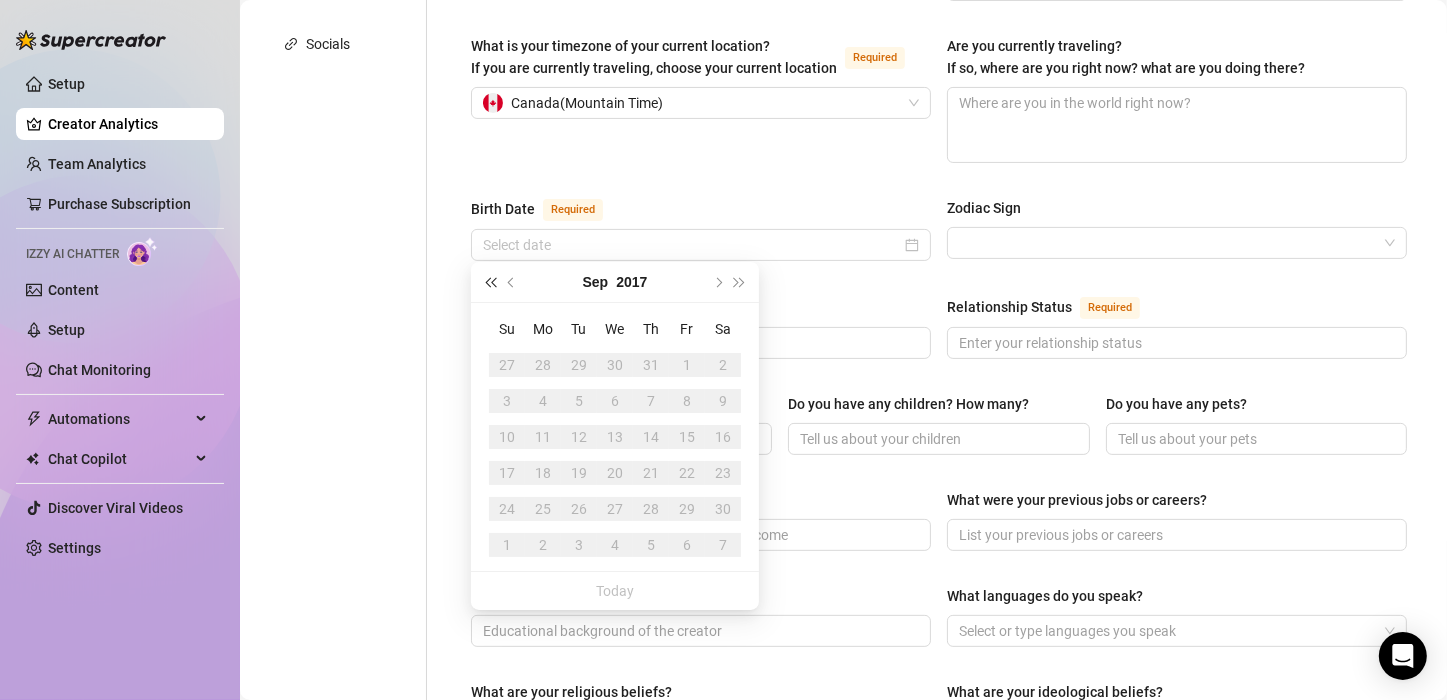 click at bounding box center [490, 282] 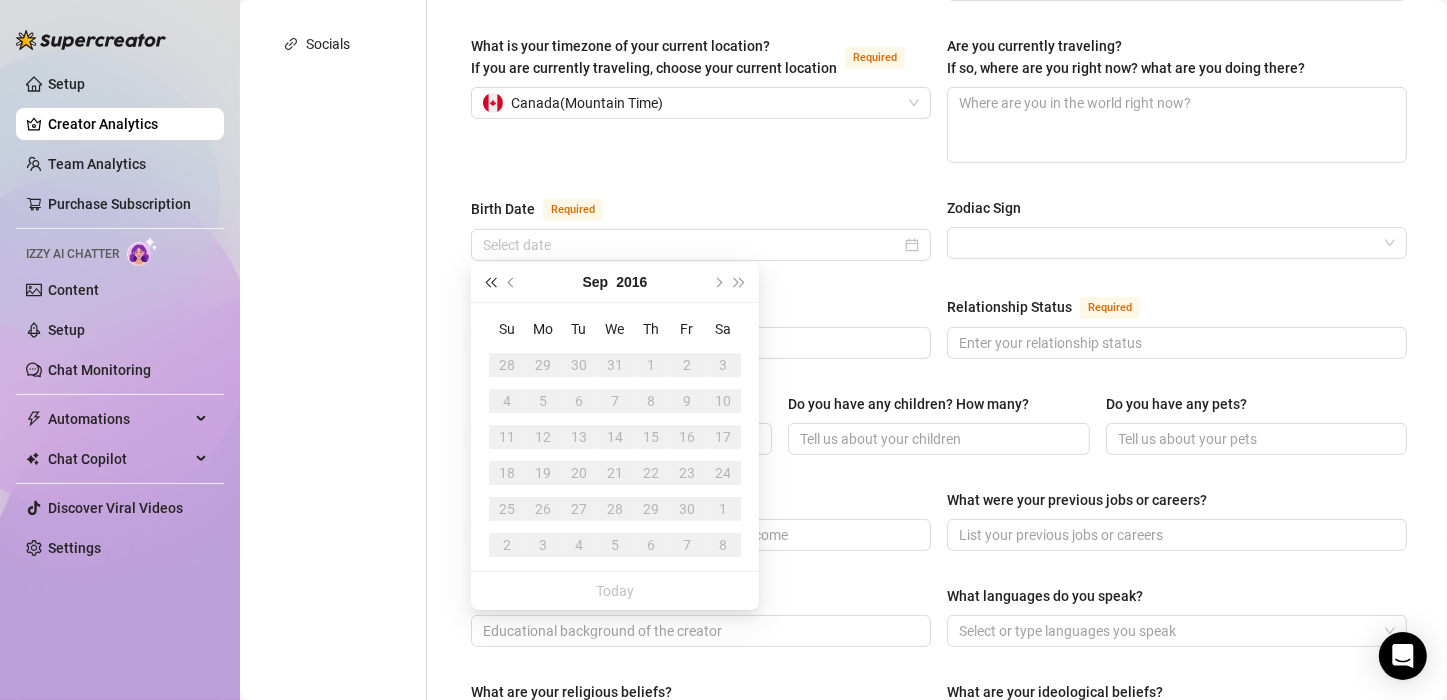 click at bounding box center [490, 282] 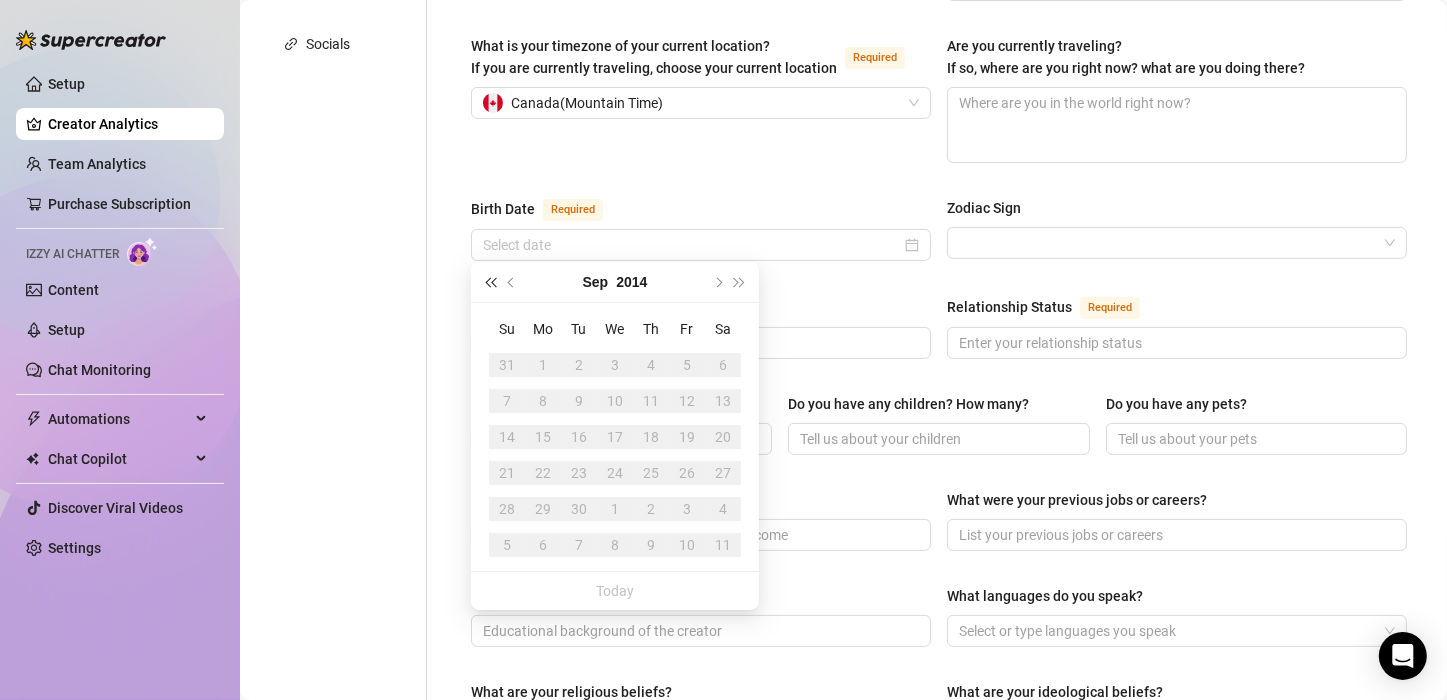 click at bounding box center (490, 282) 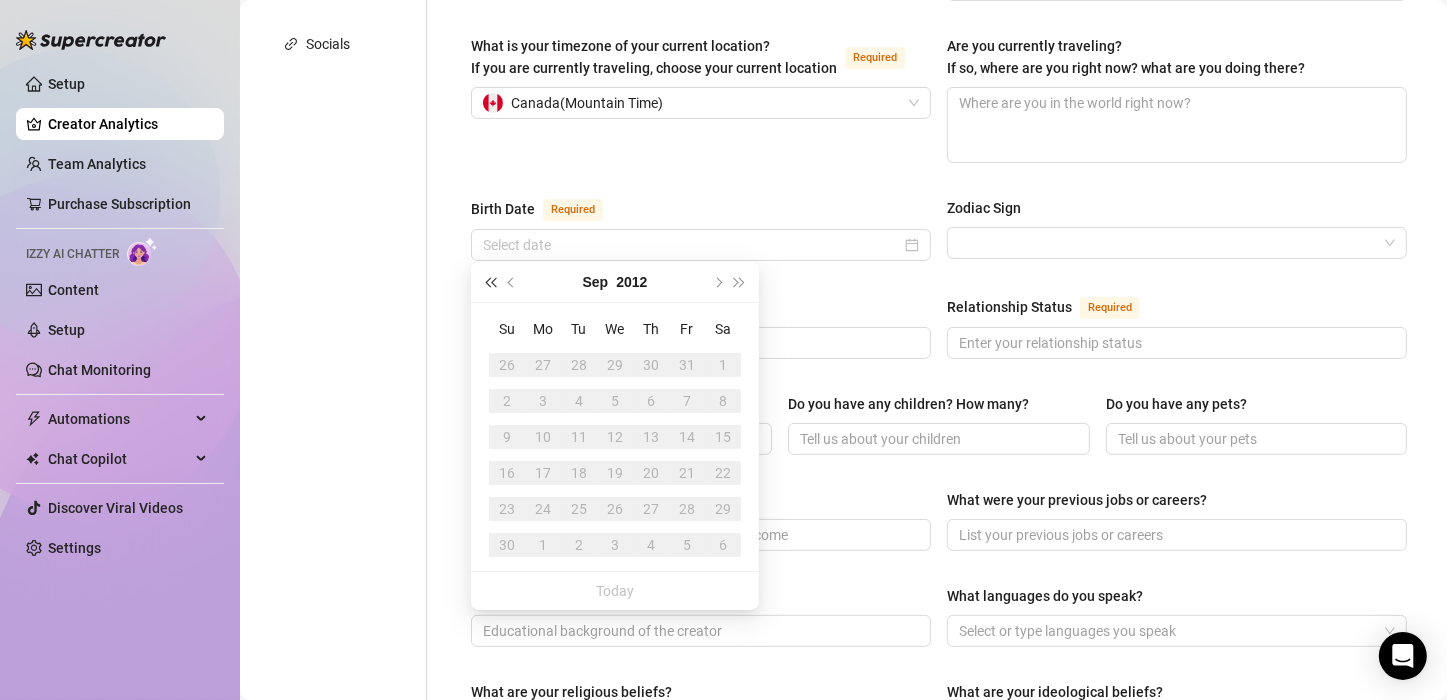click at bounding box center (490, 282) 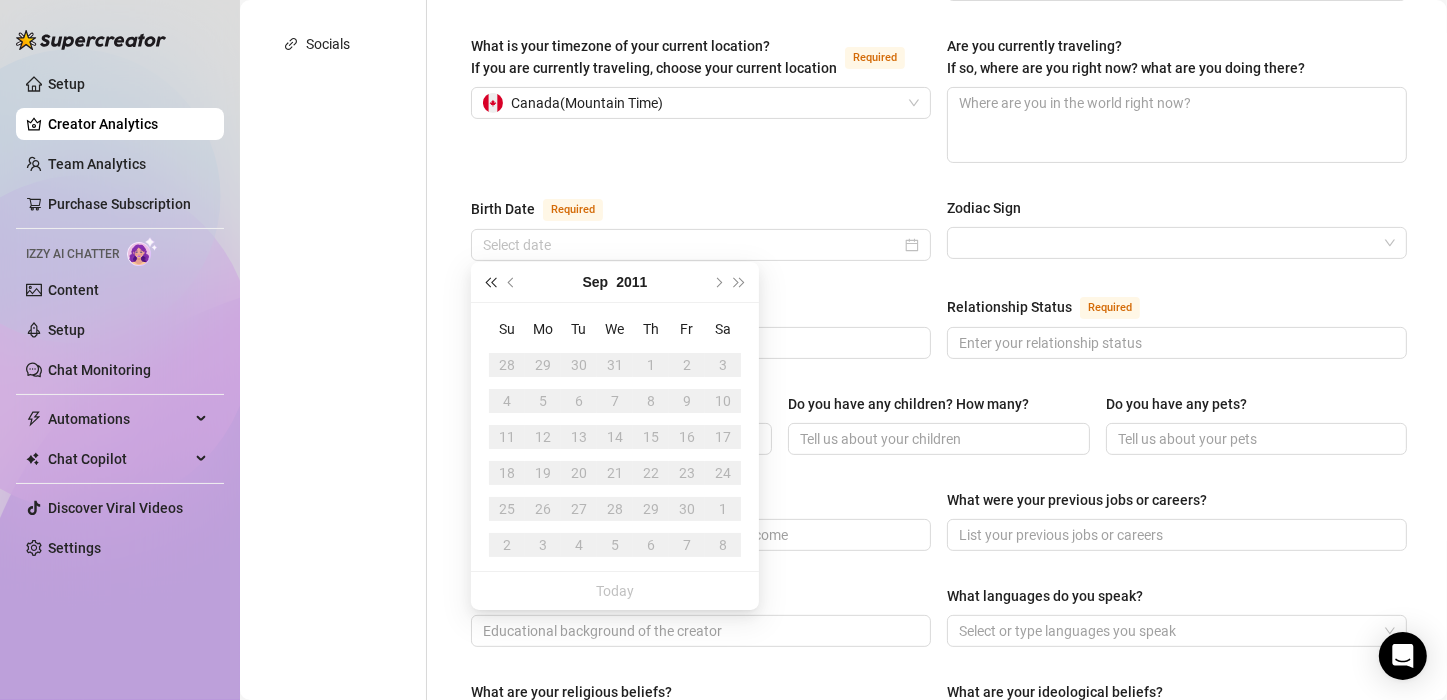 click at bounding box center [490, 282] 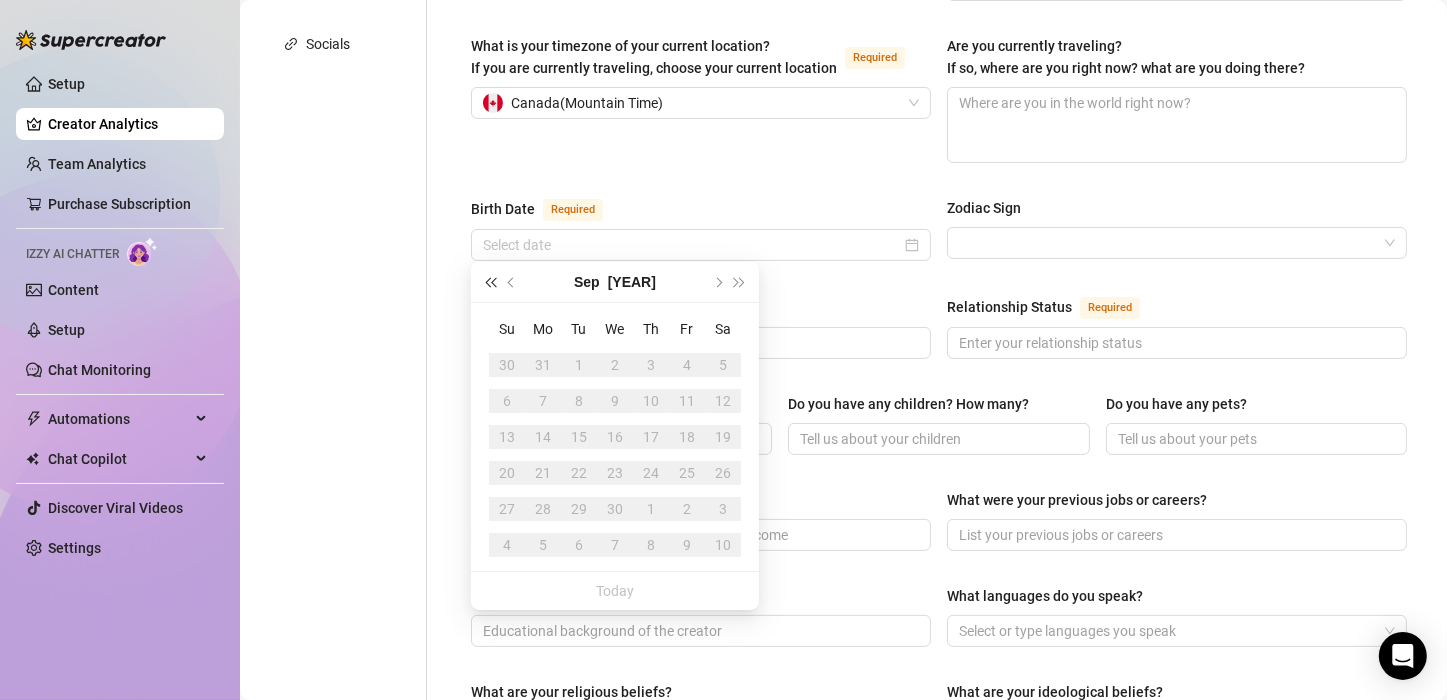 click at bounding box center (490, 282) 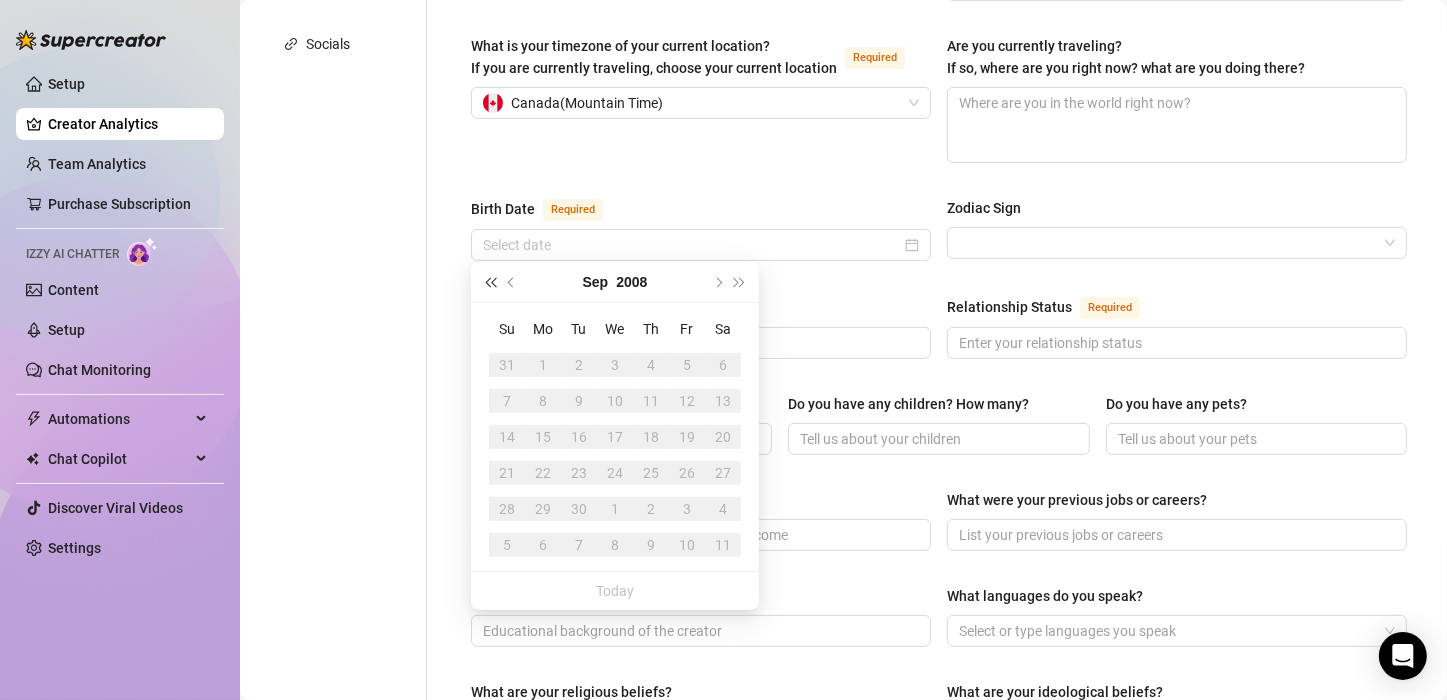 click at bounding box center [490, 282] 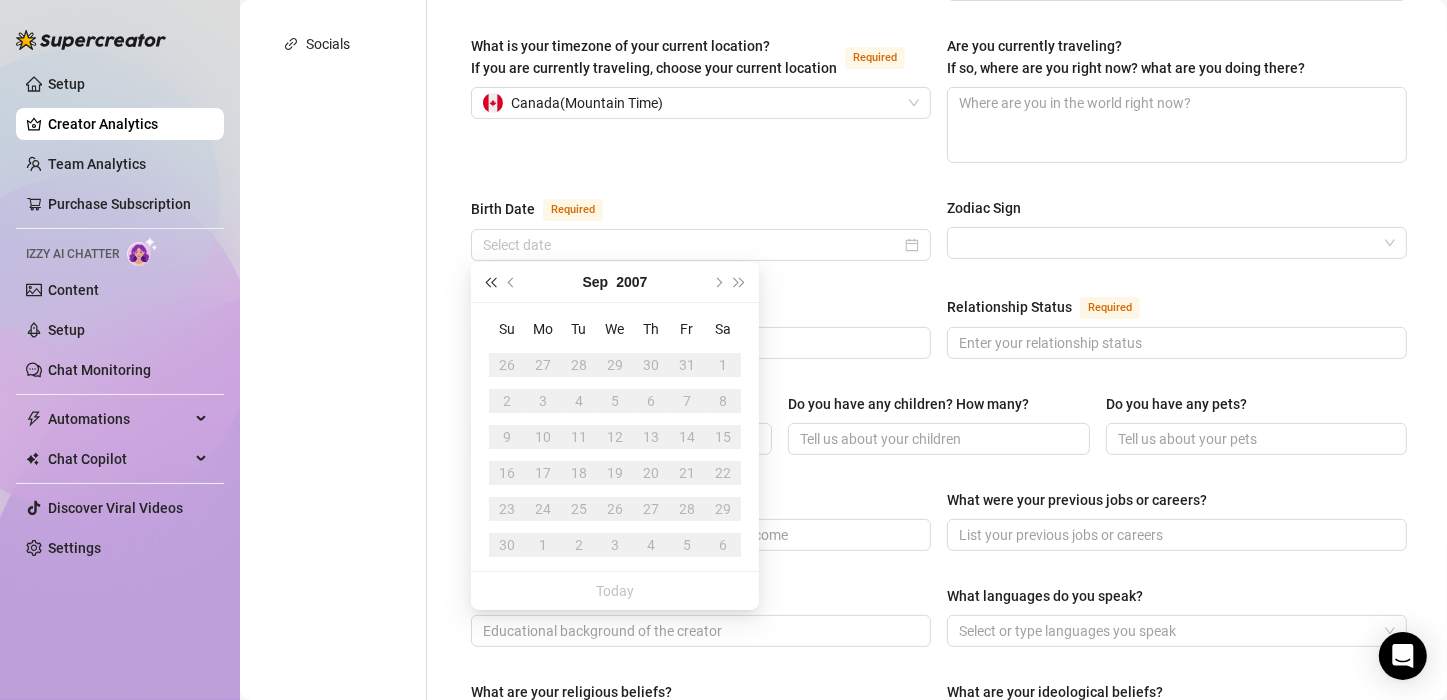 click at bounding box center (490, 282) 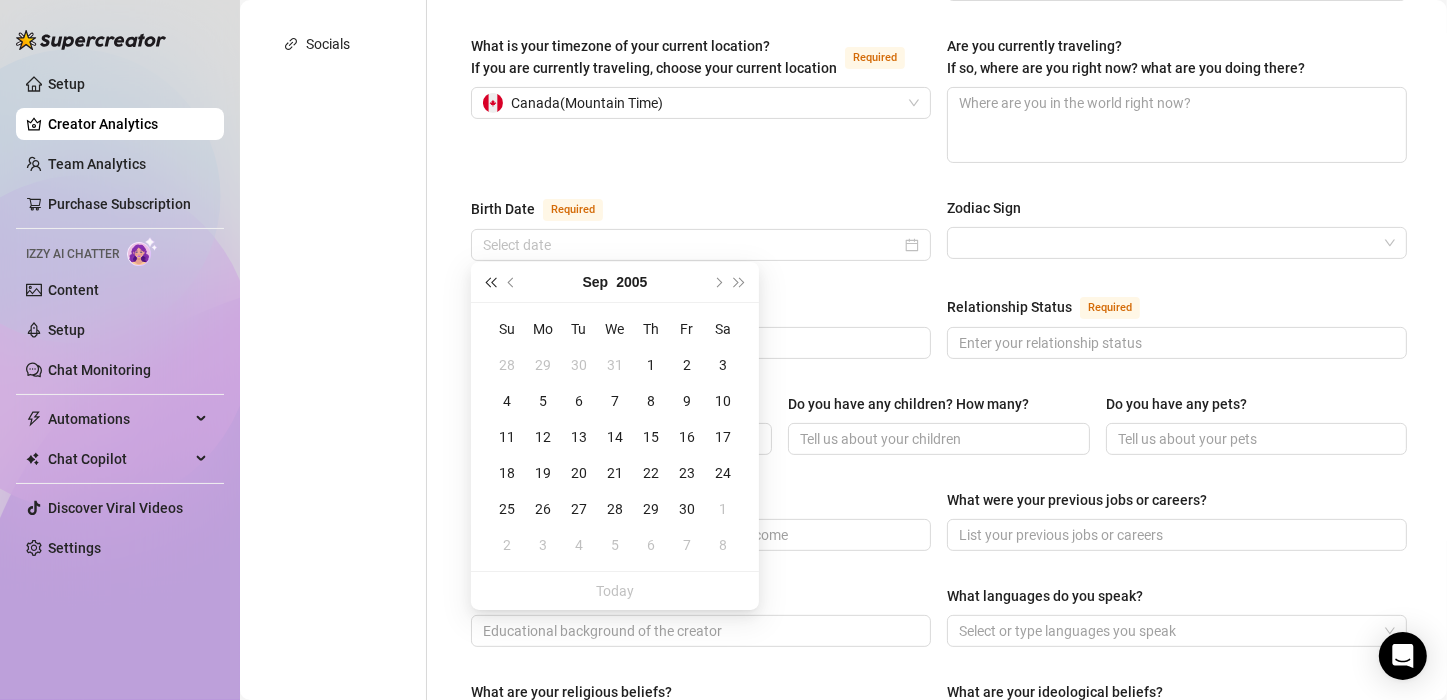 click at bounding box center (490, 282) 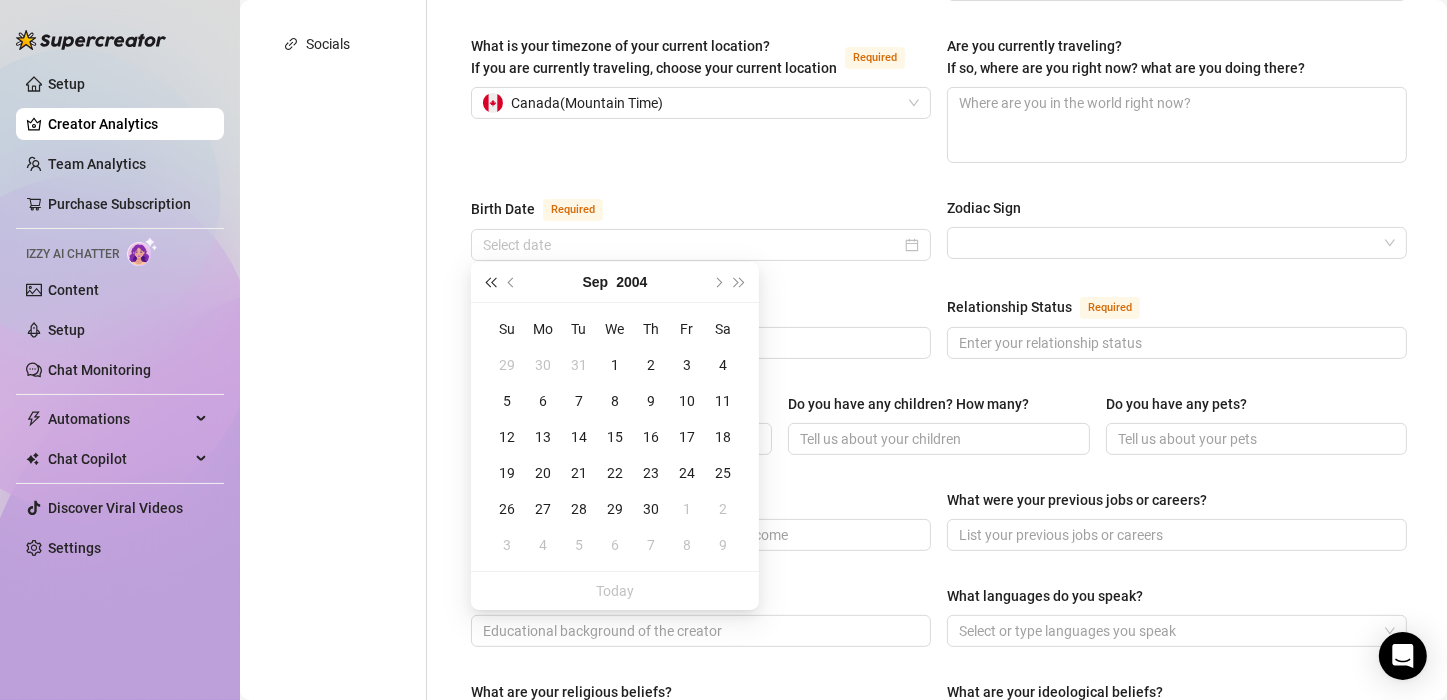 click at bounding box center (490, 282) 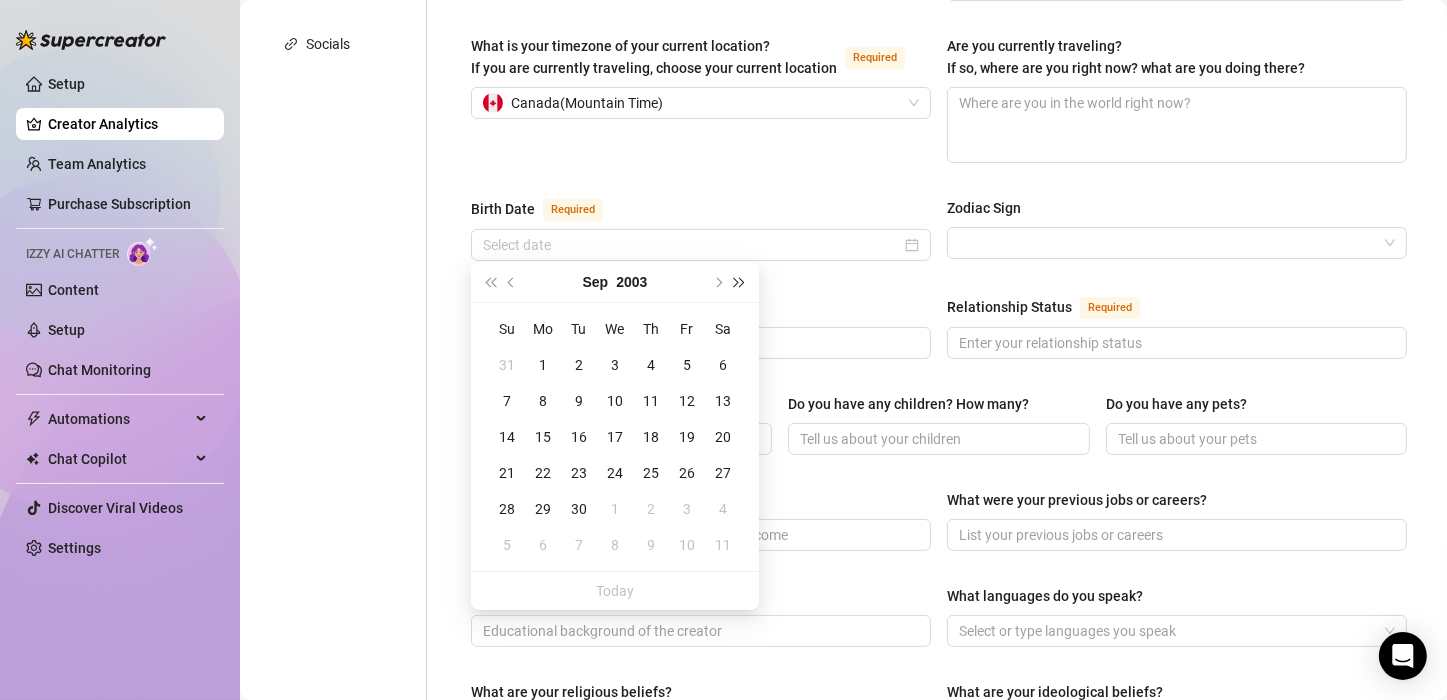 click at bounding box center [740, 282] 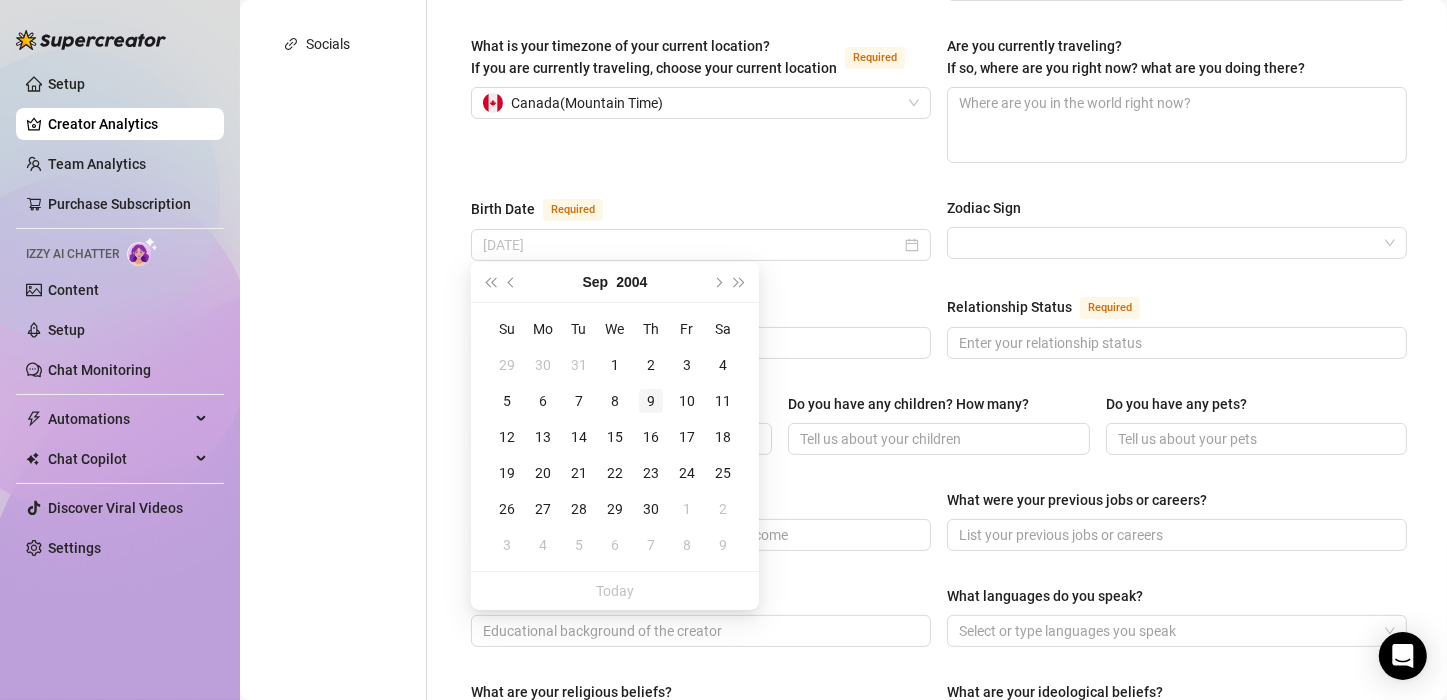 type on "[DATE]" 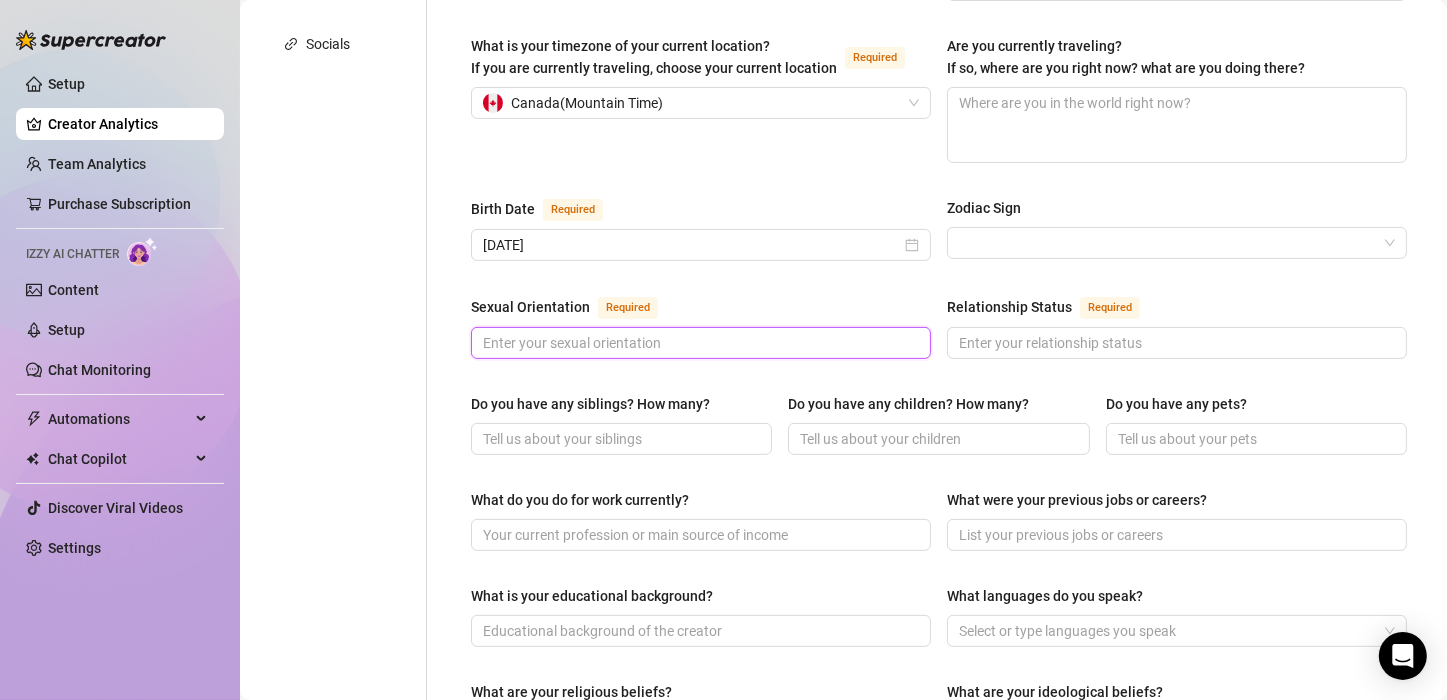 click on "Sexual Orientation Required" at bounding box center (699, 343) 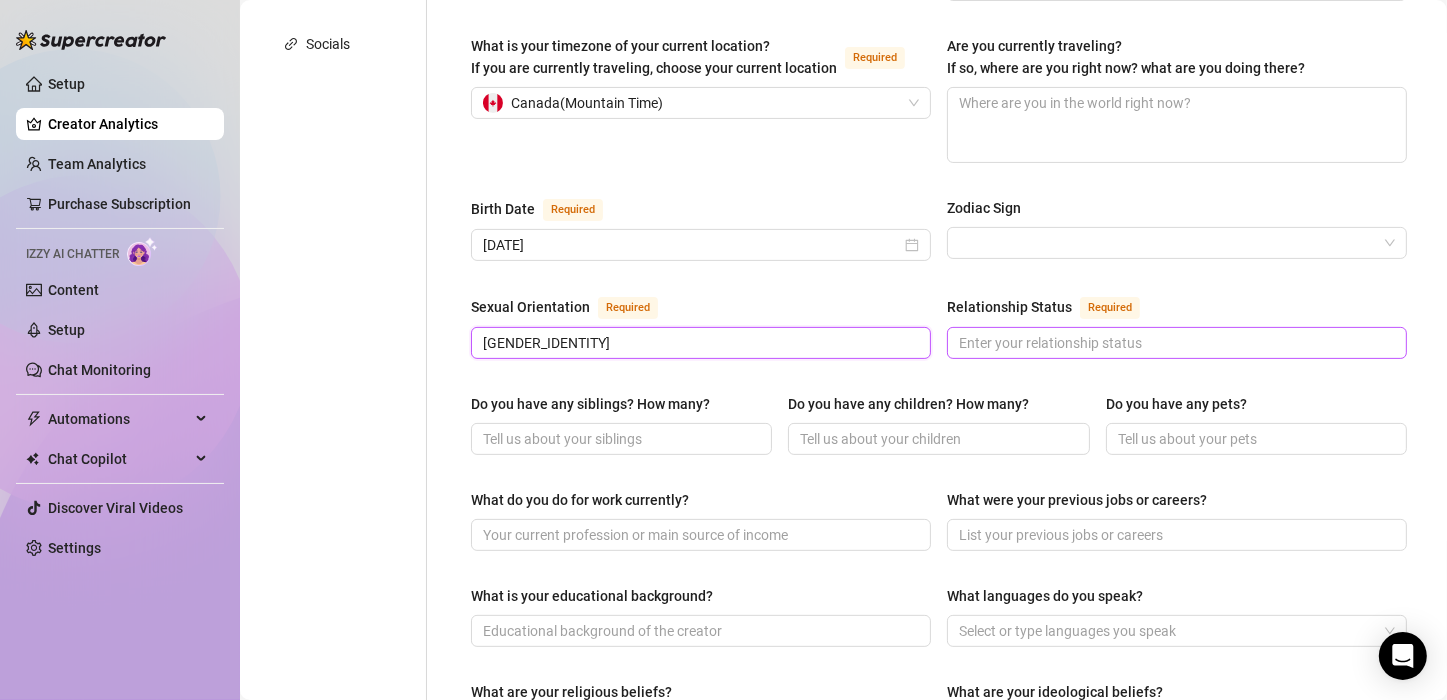 type on "[GENDER_IDENTITY]" 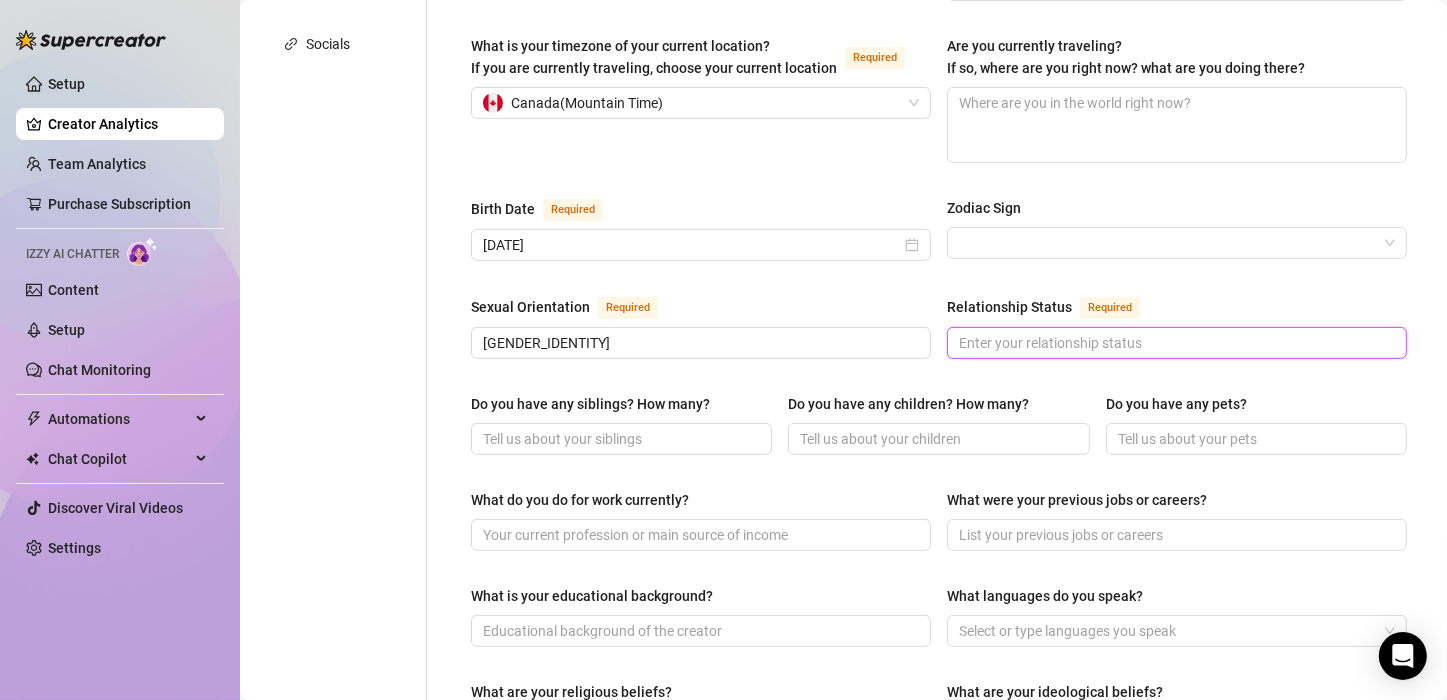 click on "Relationship Status Required" at bounding box center [1175, 343] 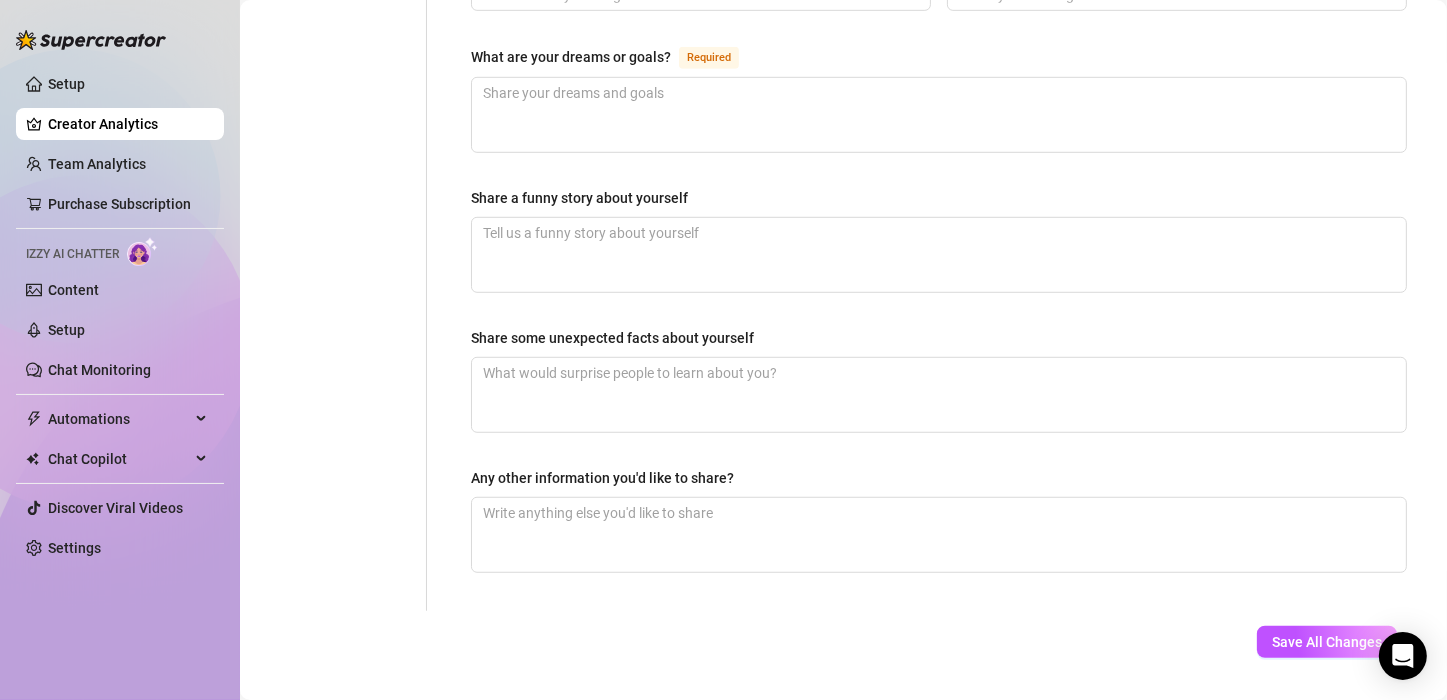 scroll, scrollTop: 1152, scrollLeft: 0, axis: vertical 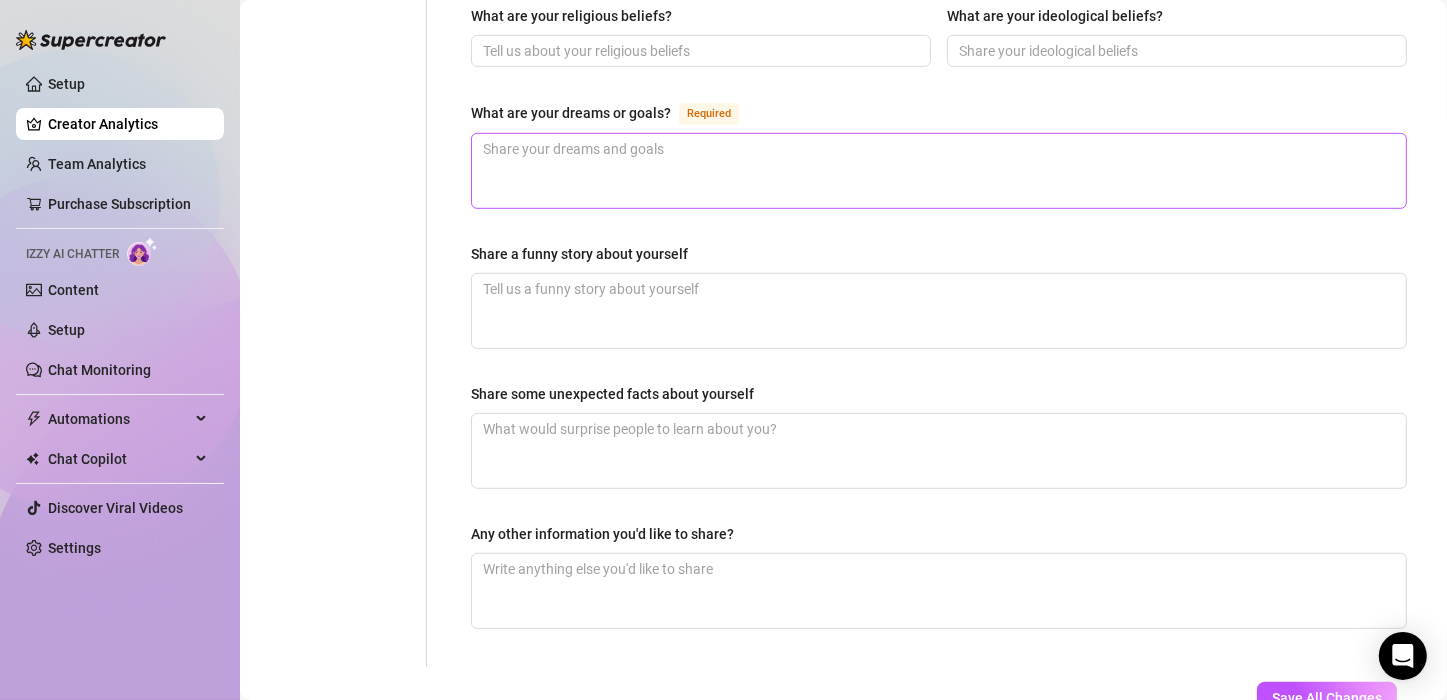 type on "Single" 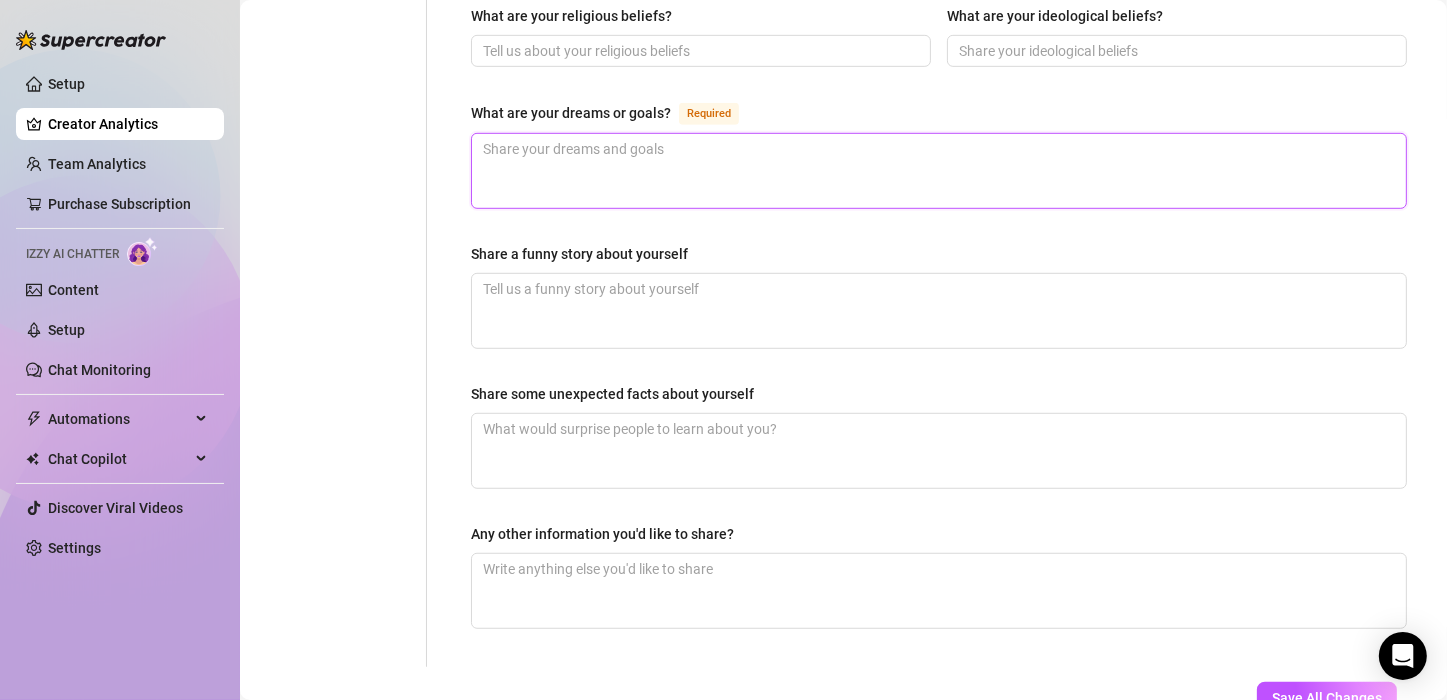 click on "What are your dreams or goals? Required" at bounding box center (939, 171) 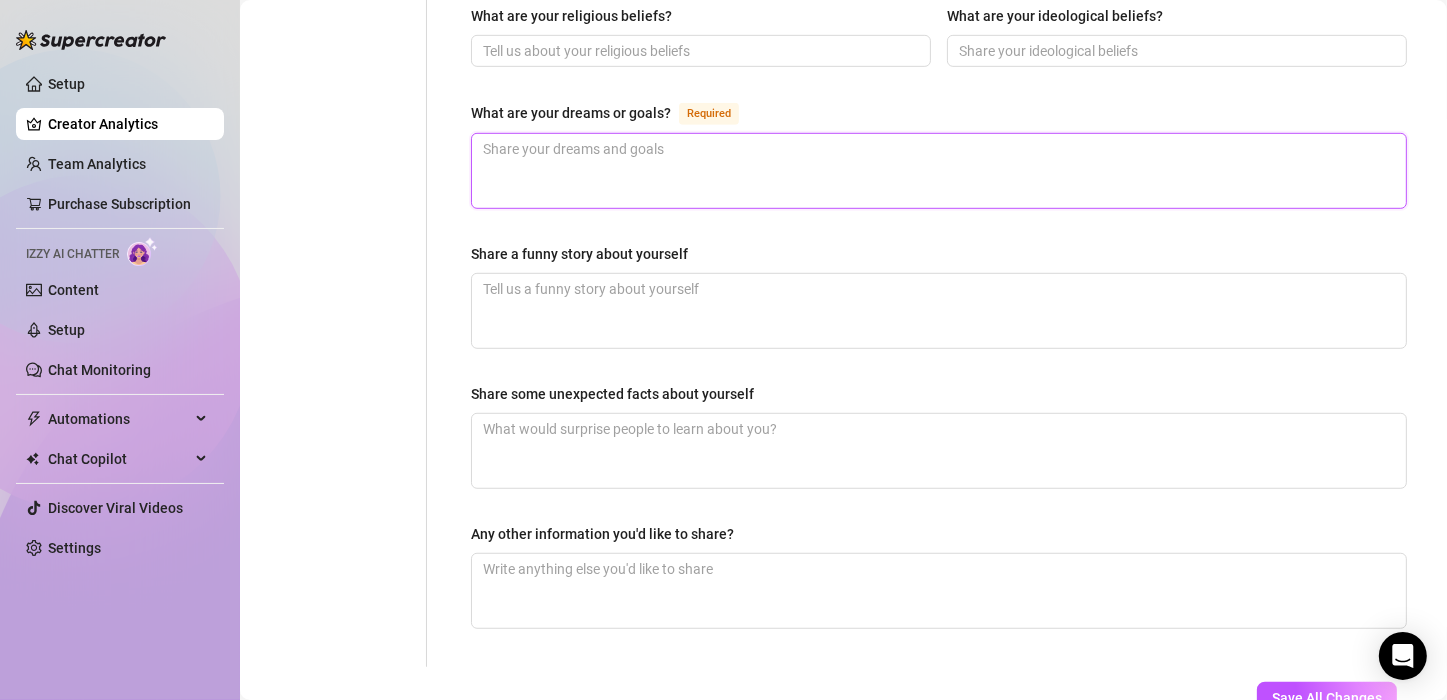 type on "-" 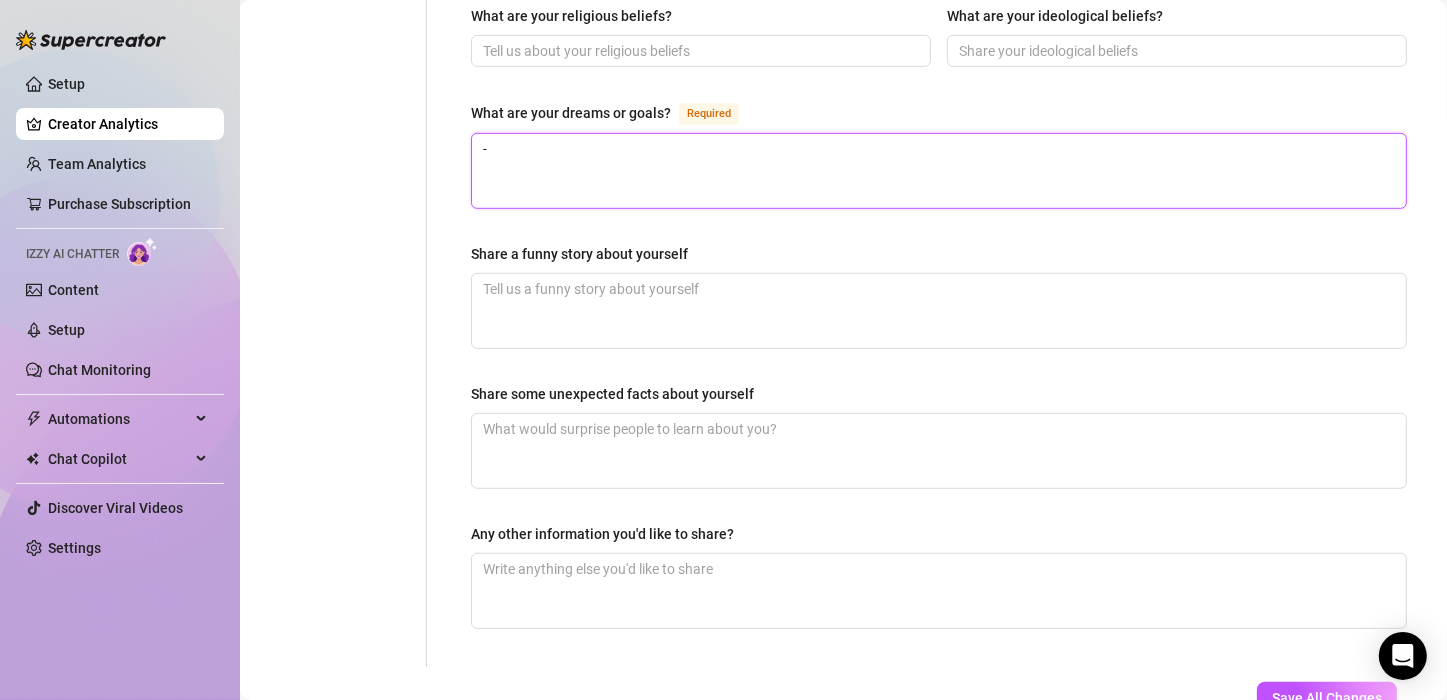 type 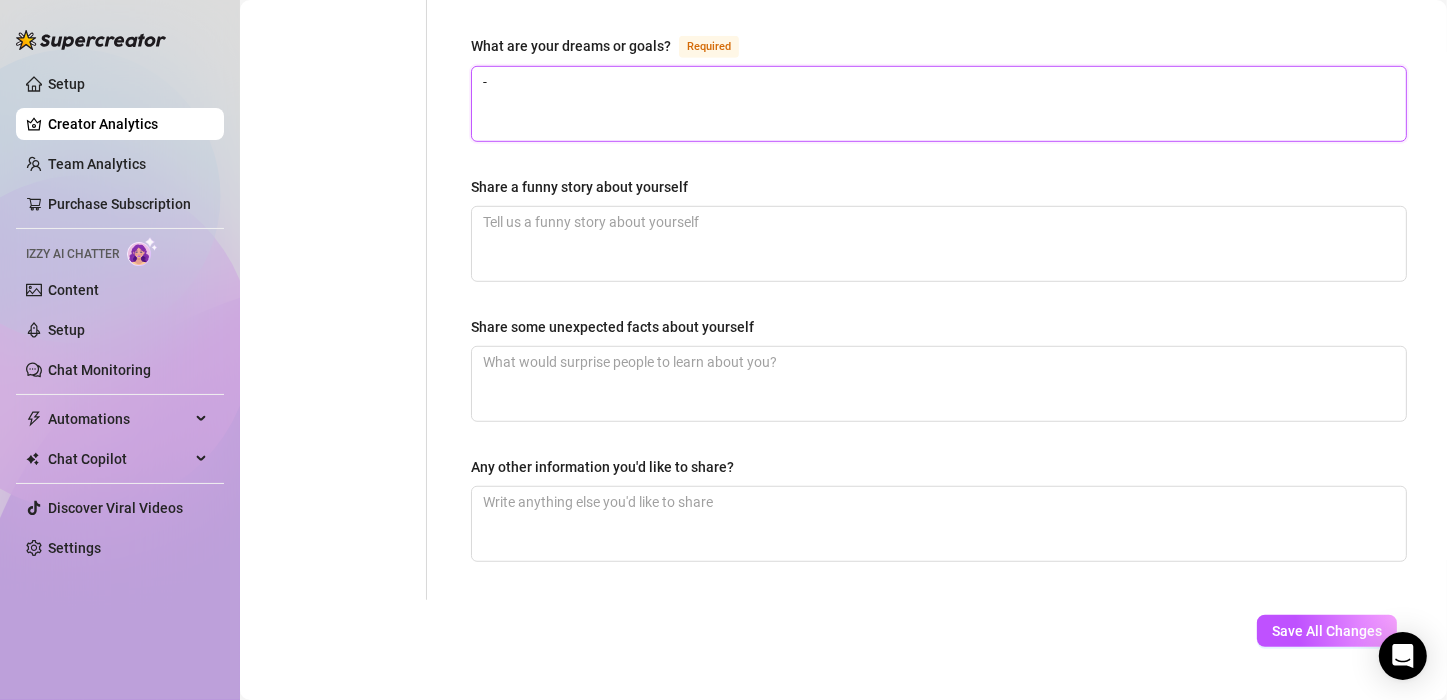 scroll, scrollTop: 1254, scrollLeft: 0, axis: vertical 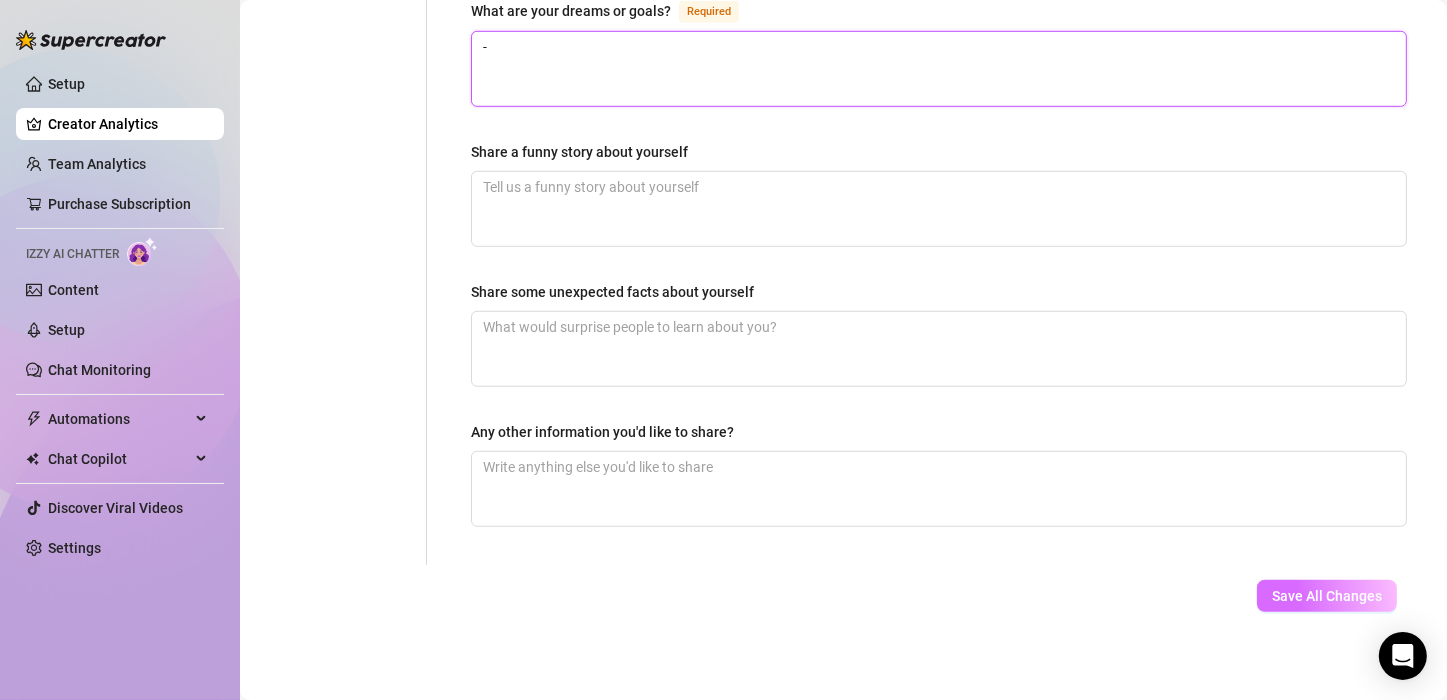 type on "-" 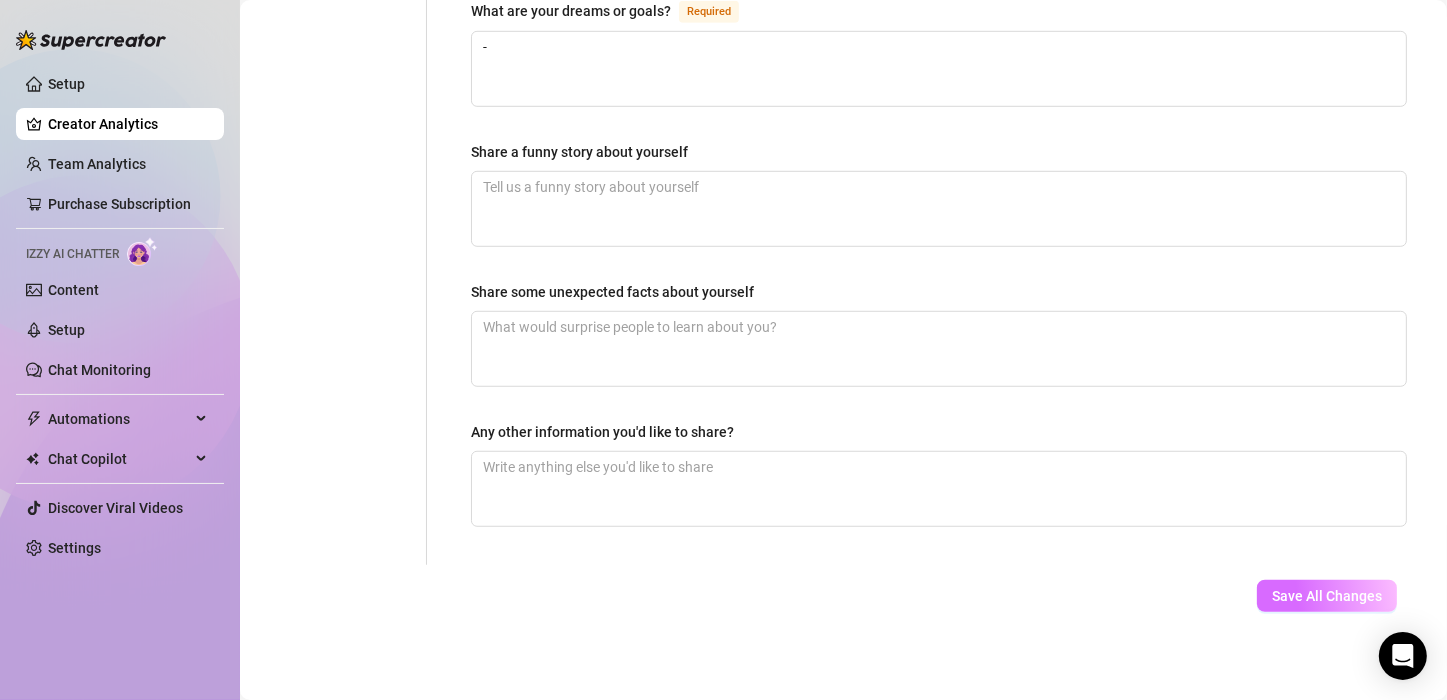 click on "Save All Changes" at bounding box center (1327, 596) 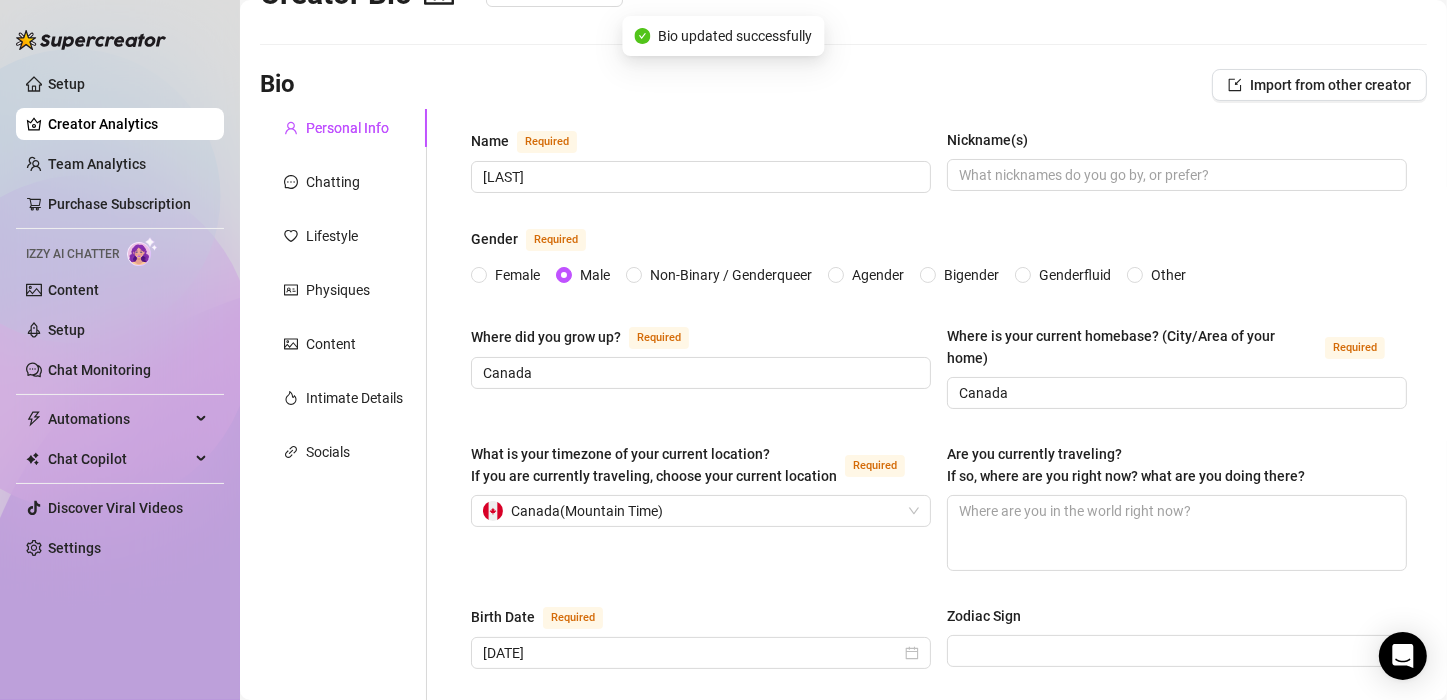 scroll, scrollTop: 84, scrollLeft: 0, axis: vertical 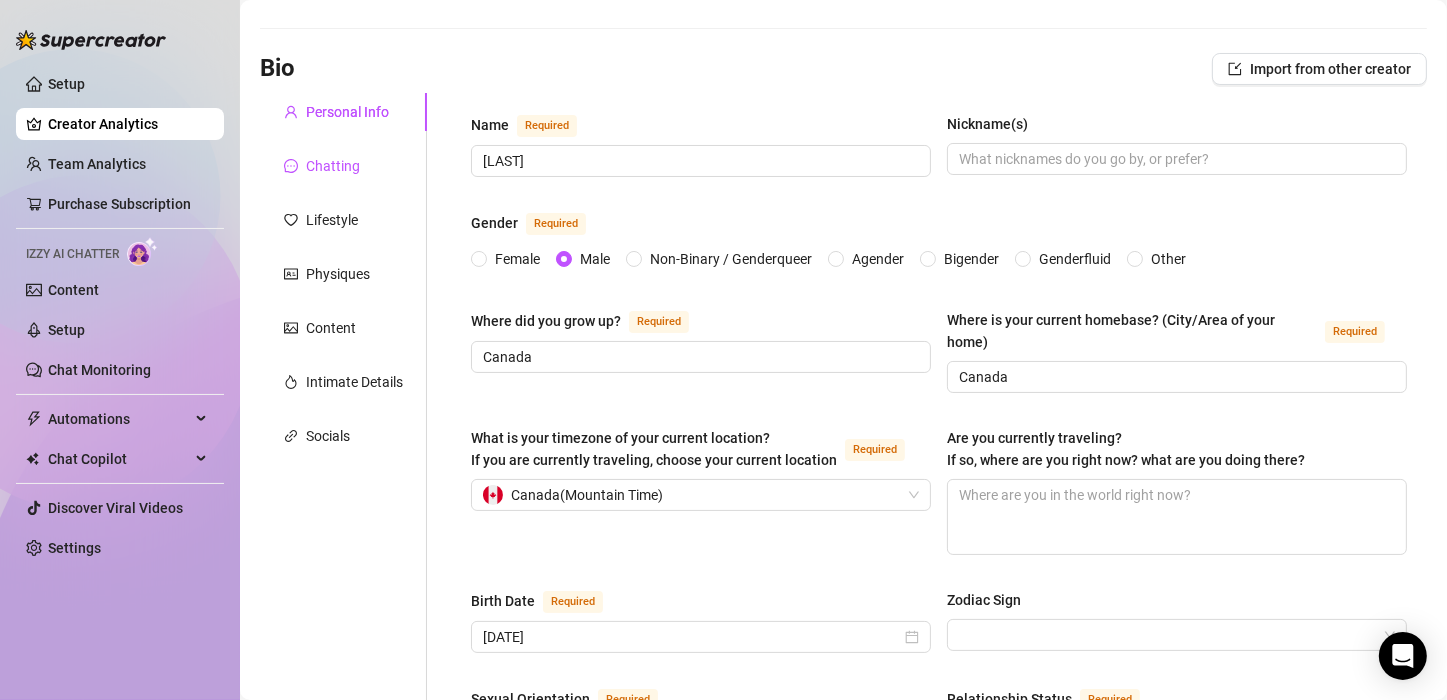 click on "Chatting" at bounding box center [333, 166] 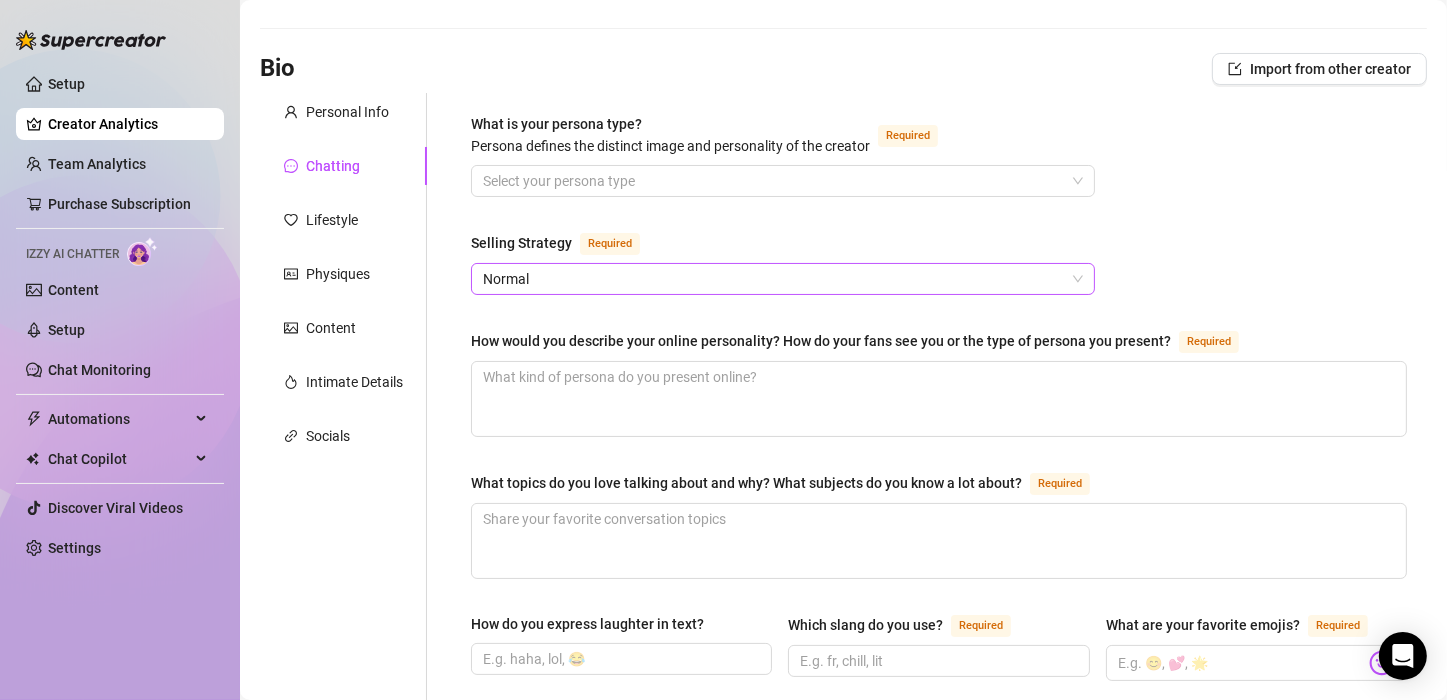 click on "Normal" at bounding box center [783, 279] 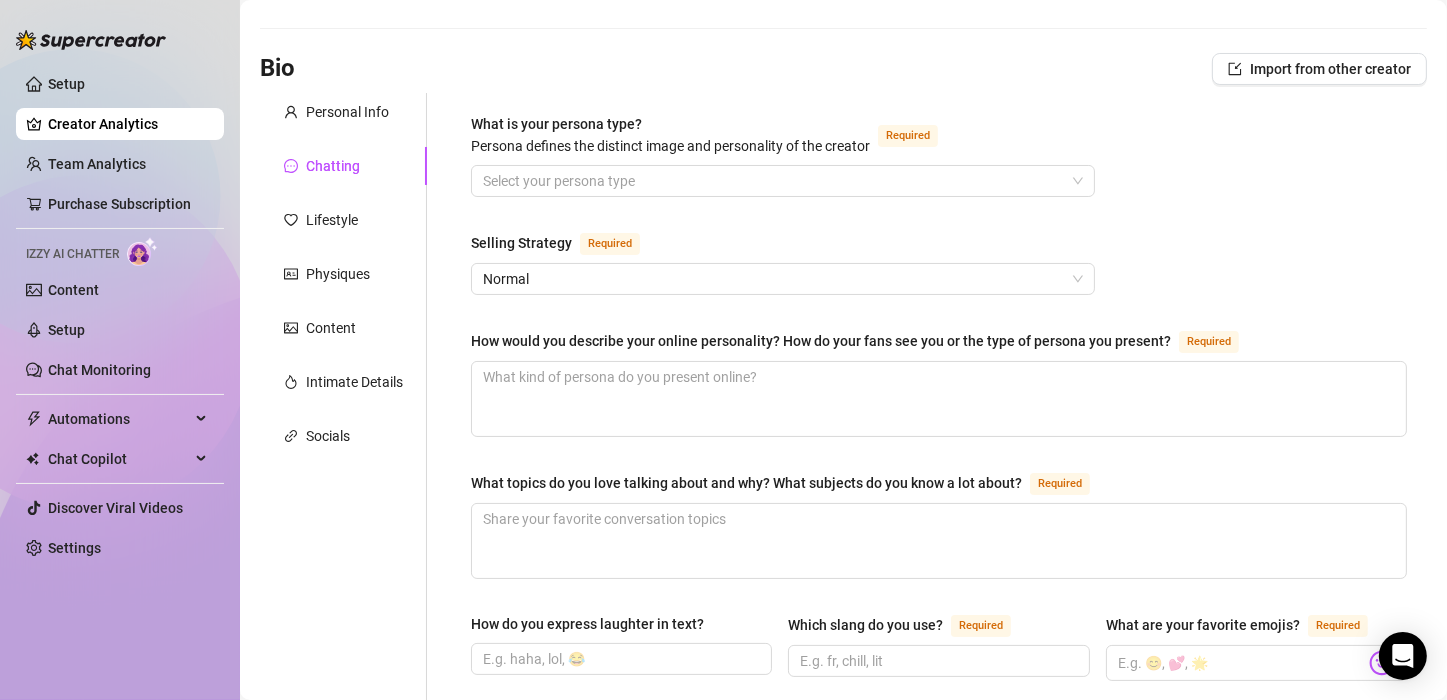 click on "Selling Strategy Required" at bounding box center (783, 247) 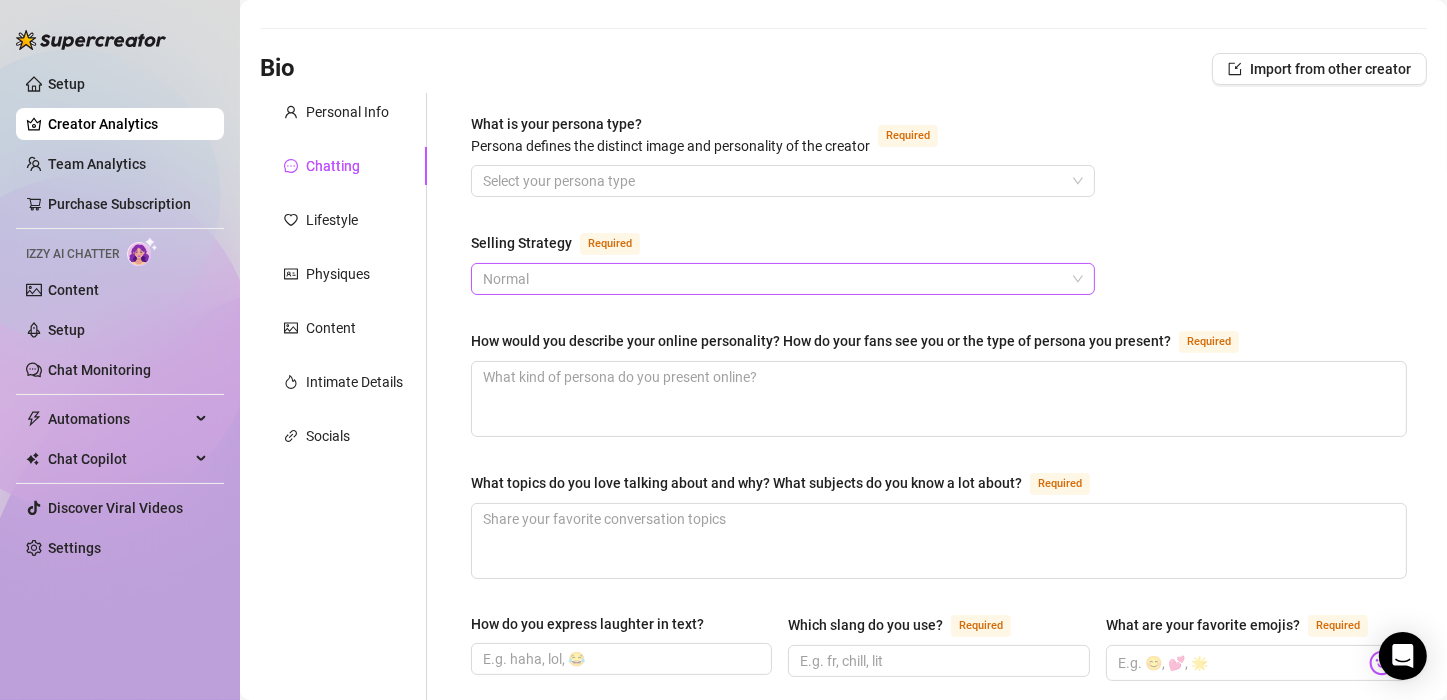 click on "Normal" at bounding box center [783, 279] 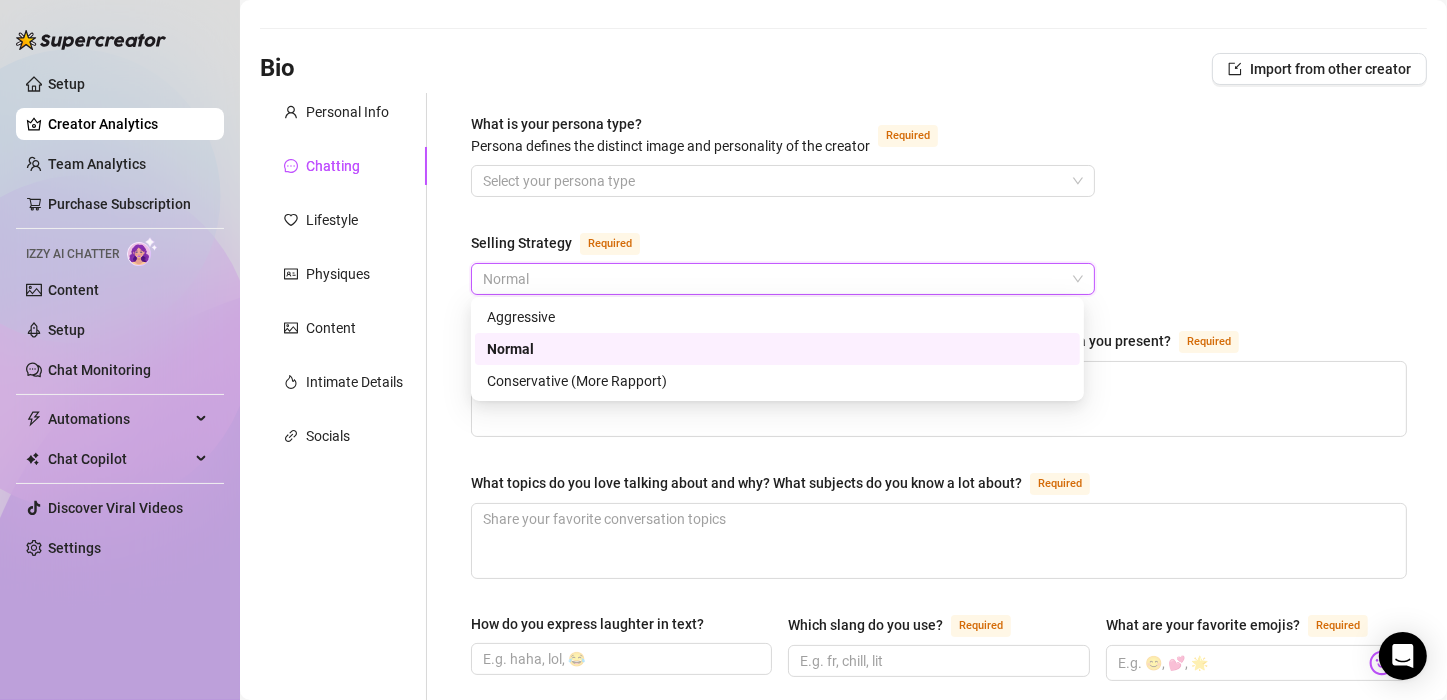 click on "Selling Strategy Required" at bounding box center (783, 247) 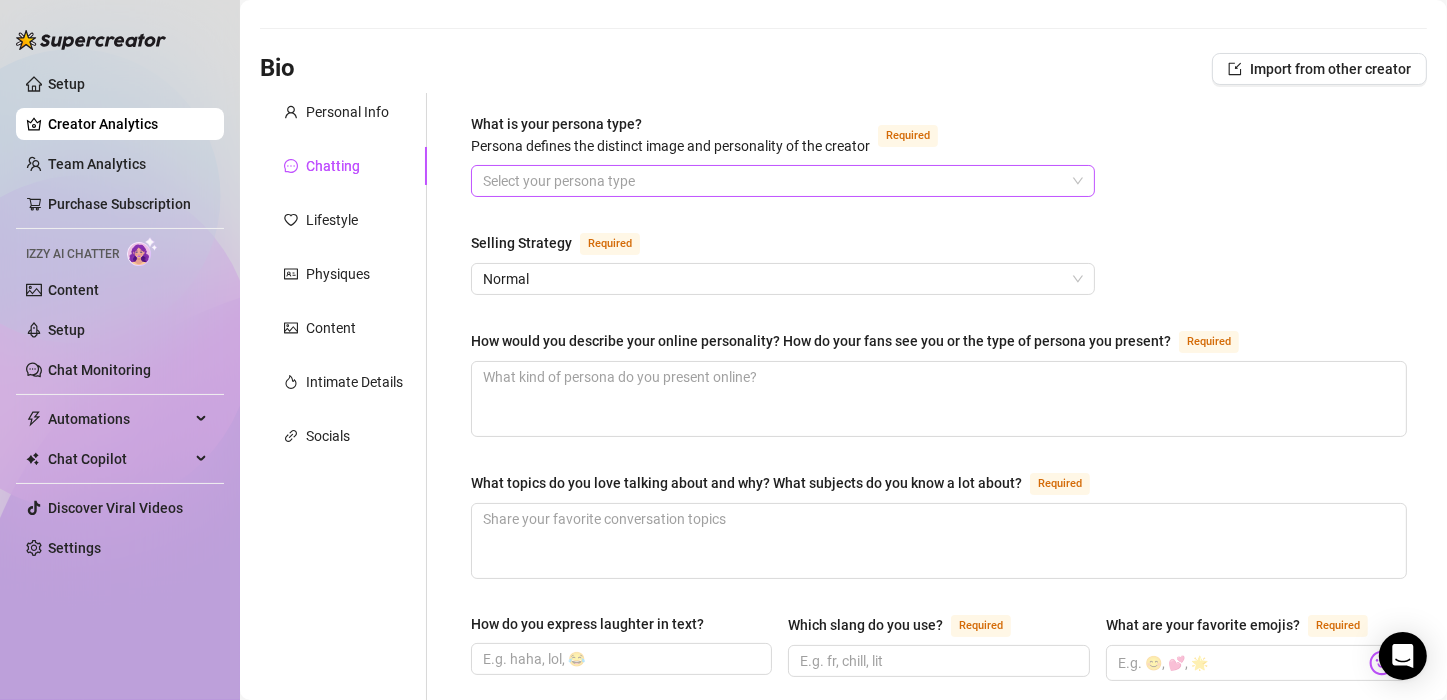 click on "What is your persona type? Persona defines the distinct image and personality of the creator Required" at bounding box center (774, 181) 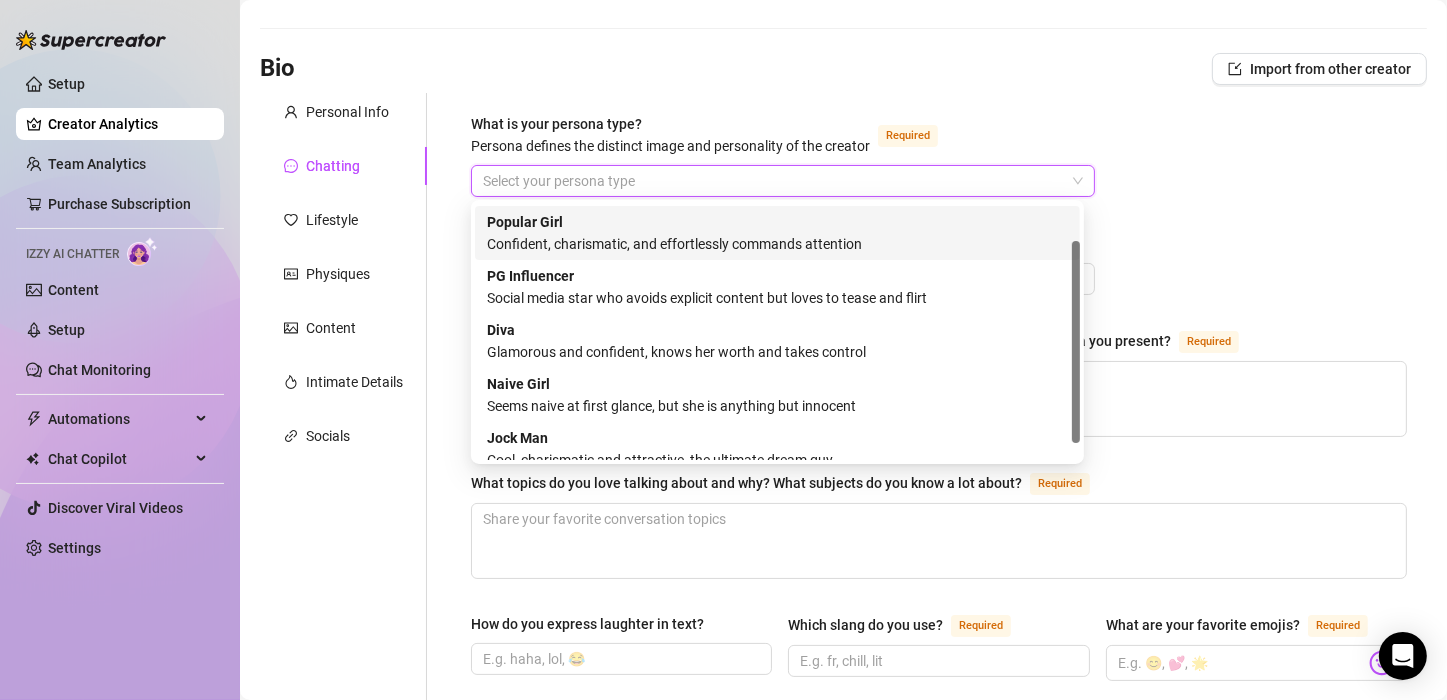 scroll, scrollTop: 68, scrollLeft: 0, axis: vertical 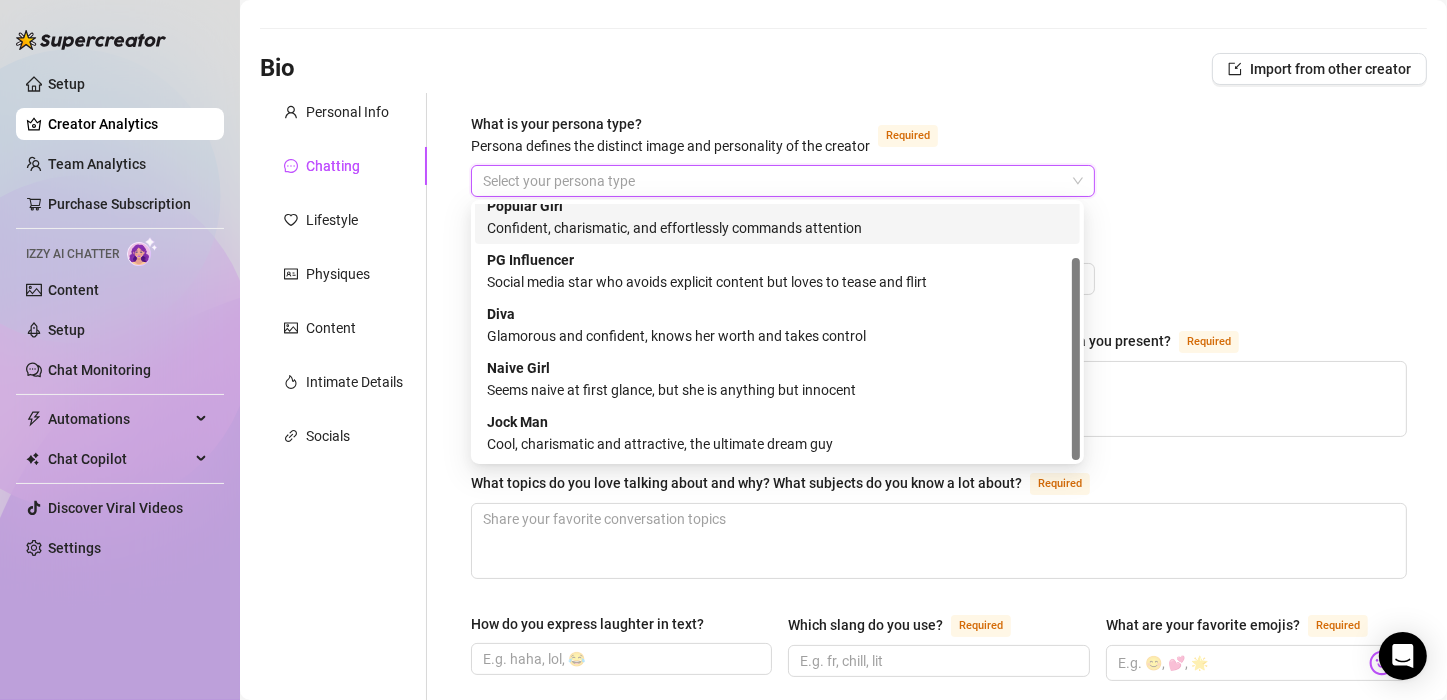 drag, startPoint x: 1071, startPoint y: 351, endPoint x: 1059, endPoint y: 446, distance: 95.7549 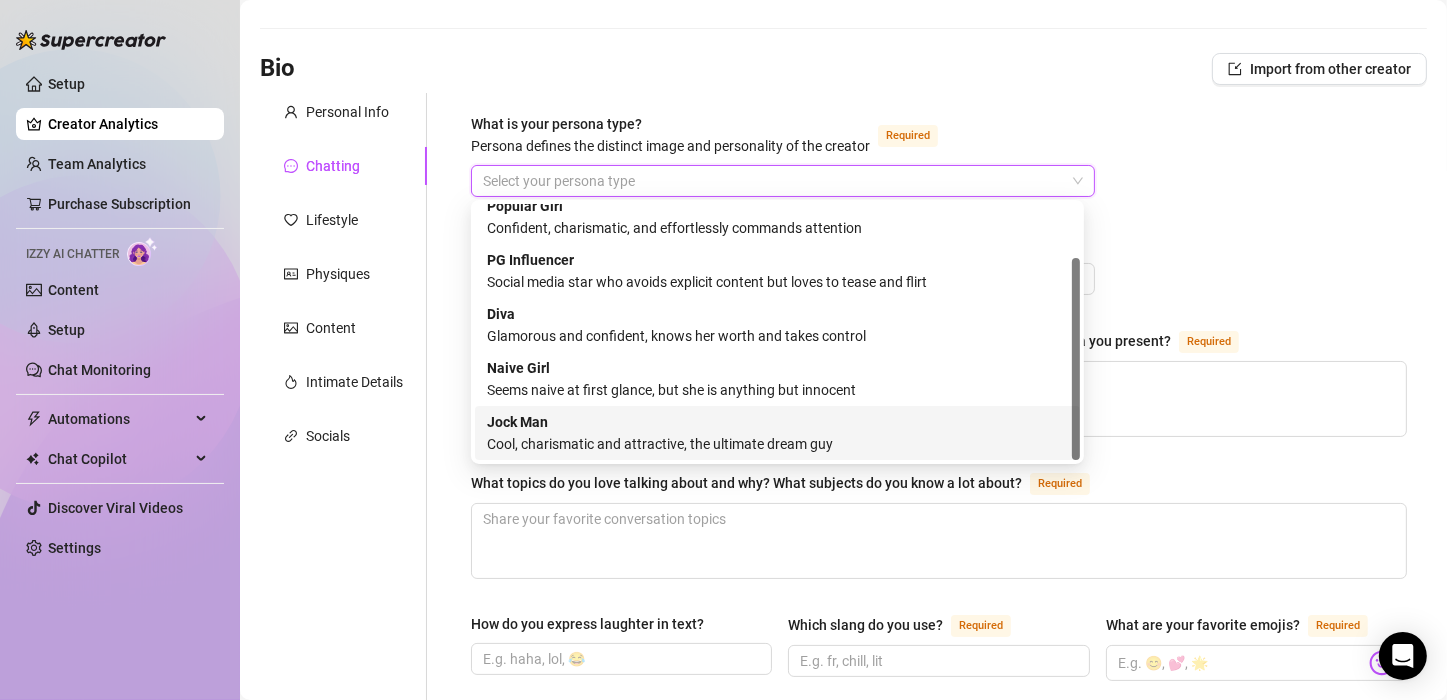 click on "Jock Man Cool, charismatic and attractive, the ultimate dream guy" at bounding box center [777, 433] 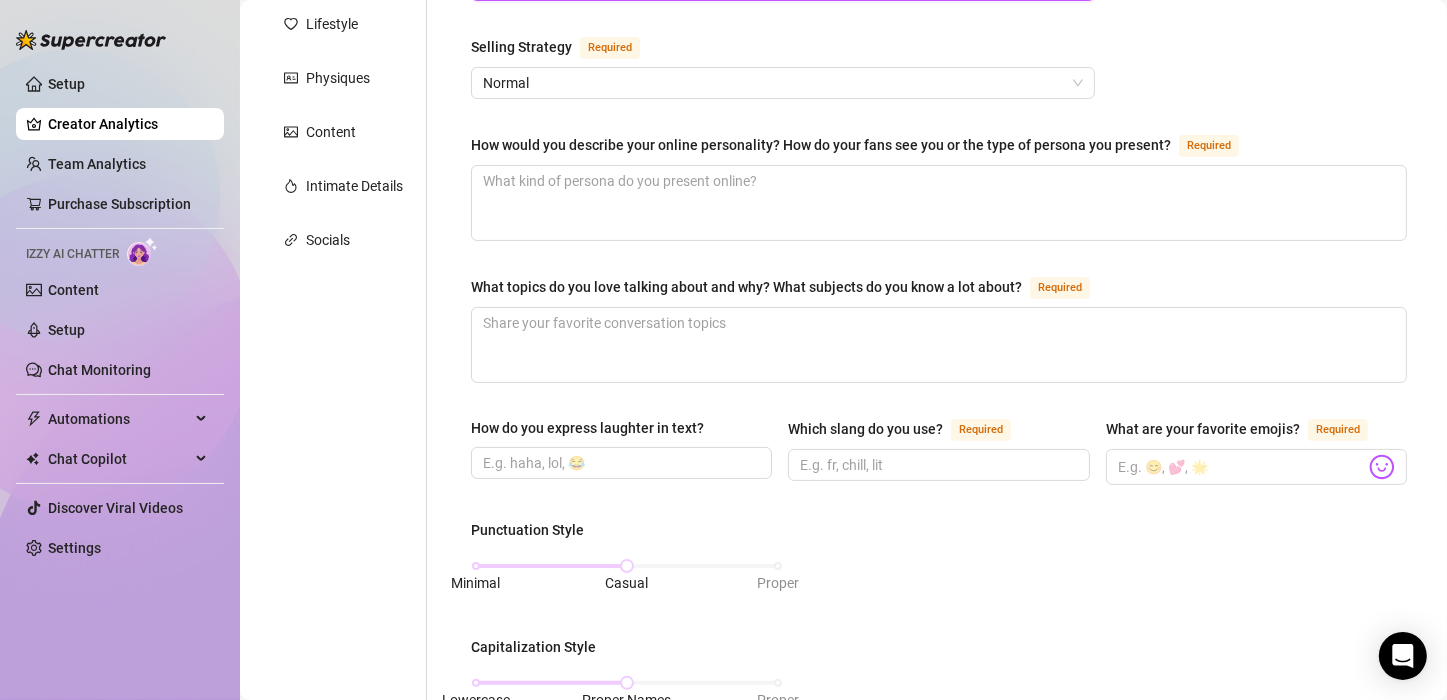 scroll, scrollTop: 282, scrollLeft: 0, axis: vertical 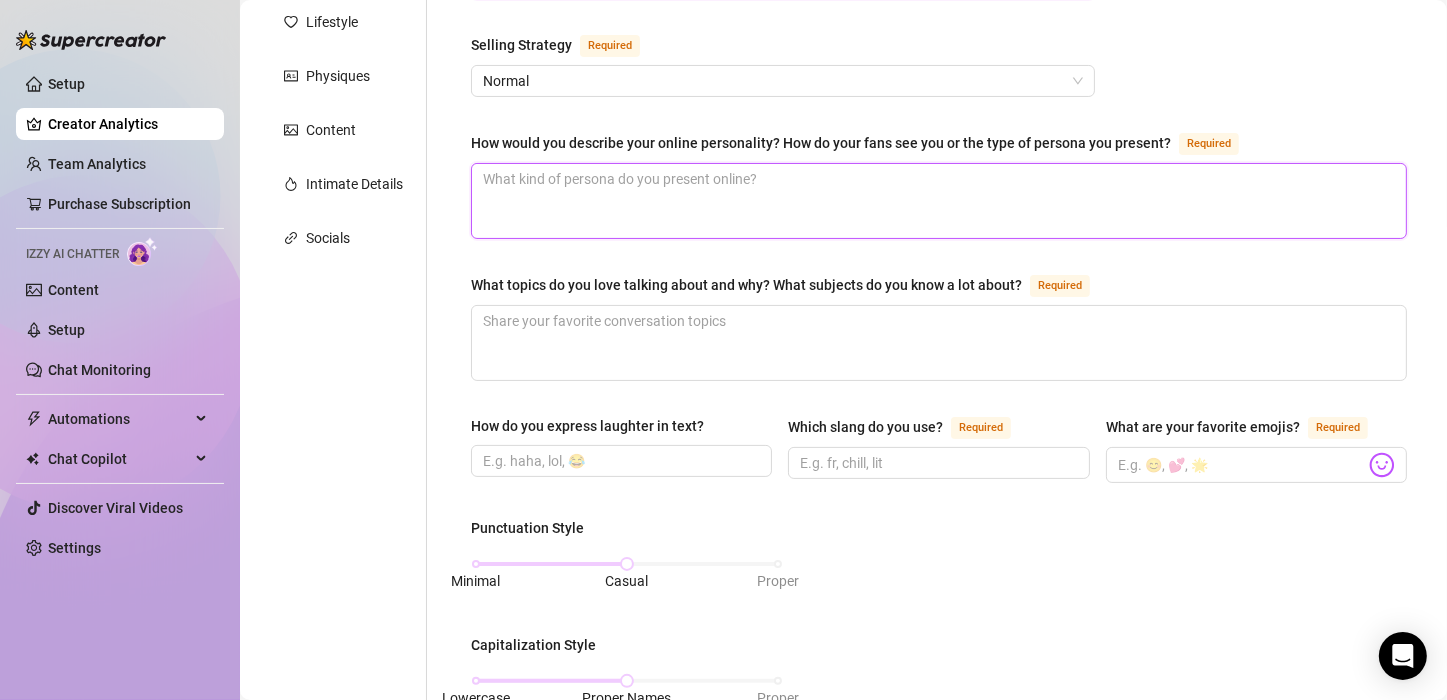 click on "How would you describe your online personality? How do your fans see you or the type of persona you present? Required" at bounding box center [939, 201] 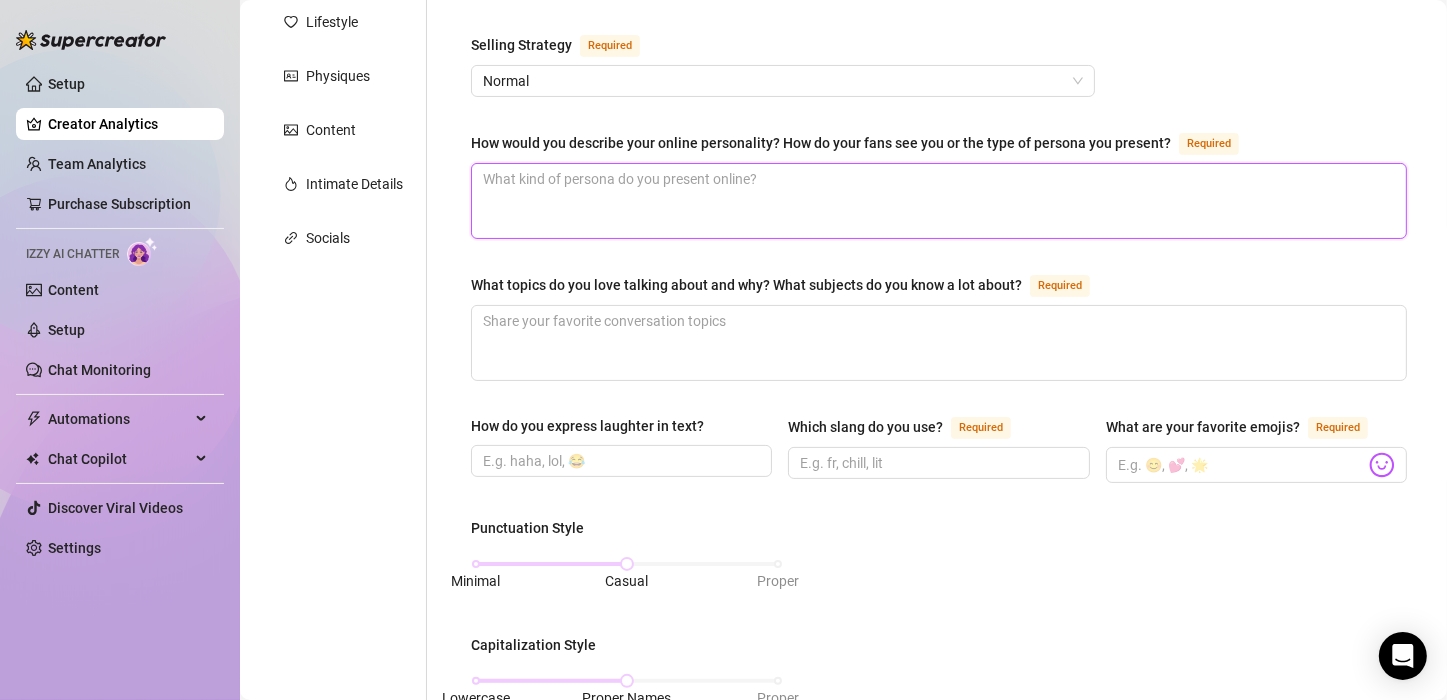 type 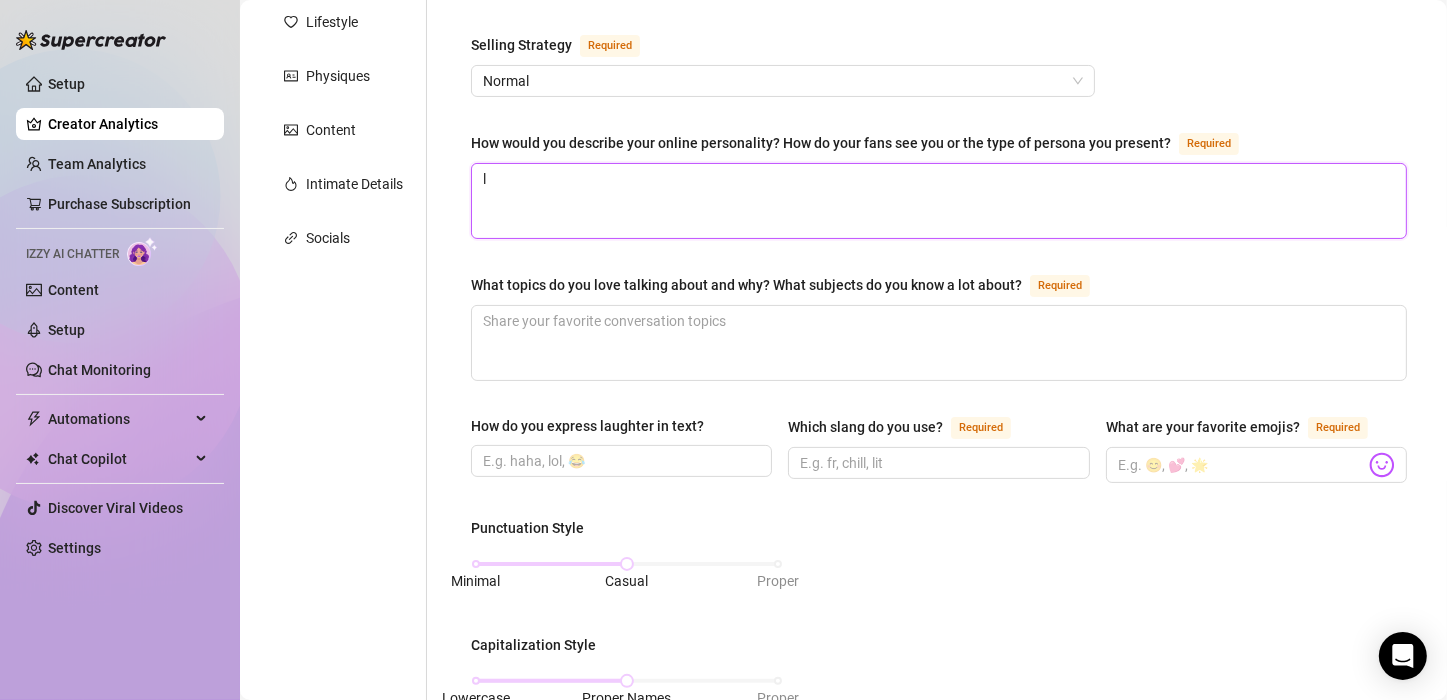 type 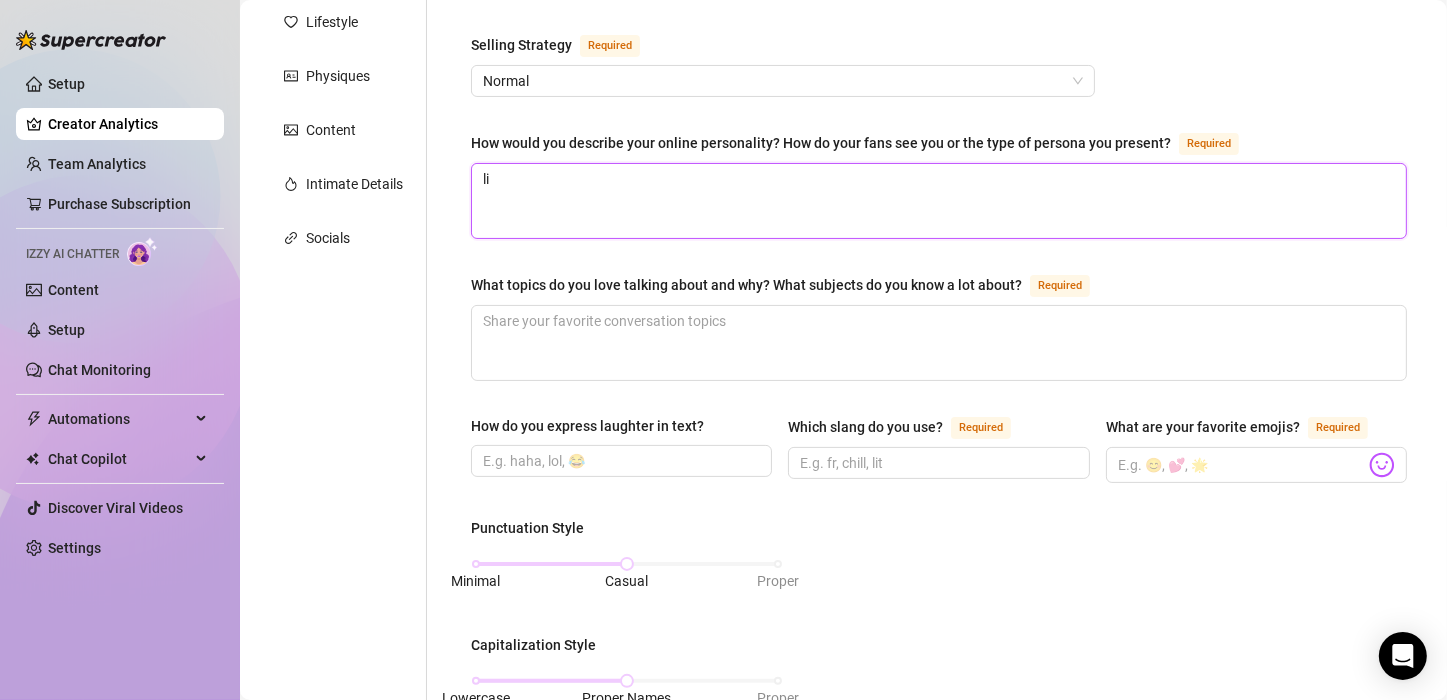 type 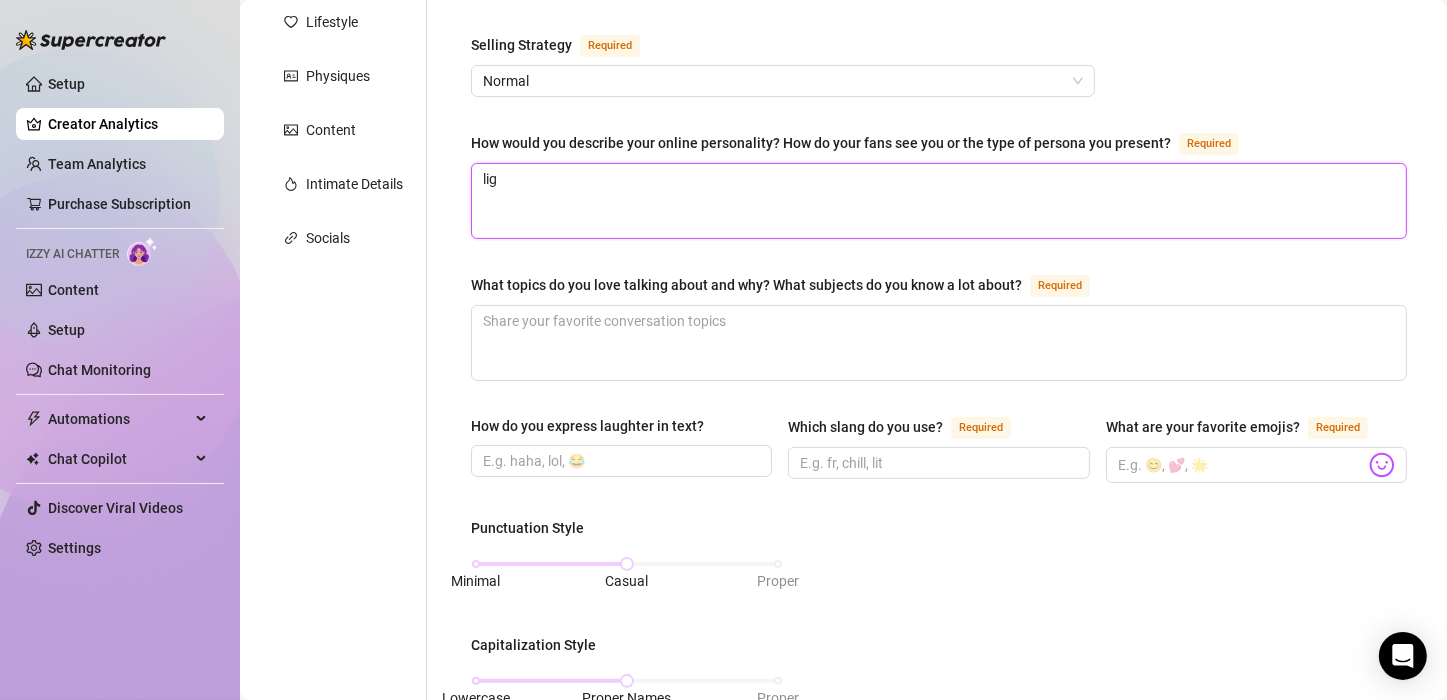 type 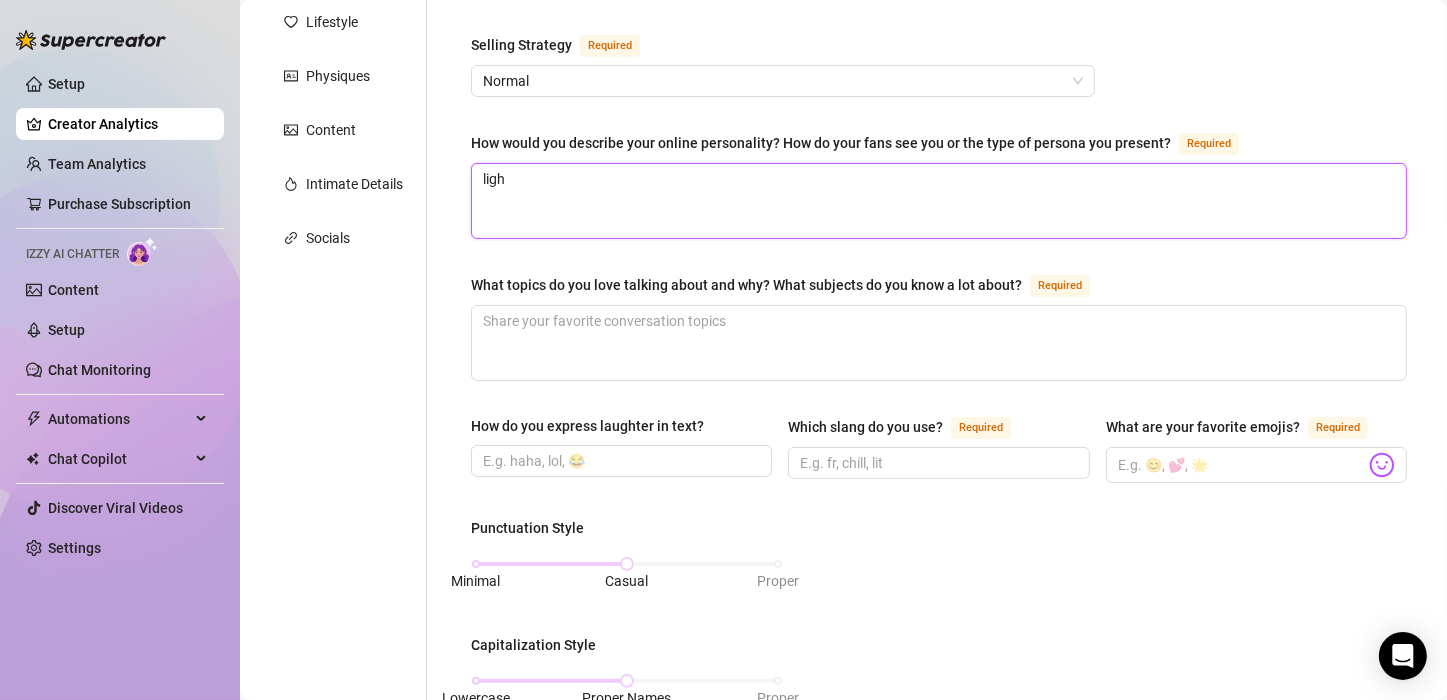 type 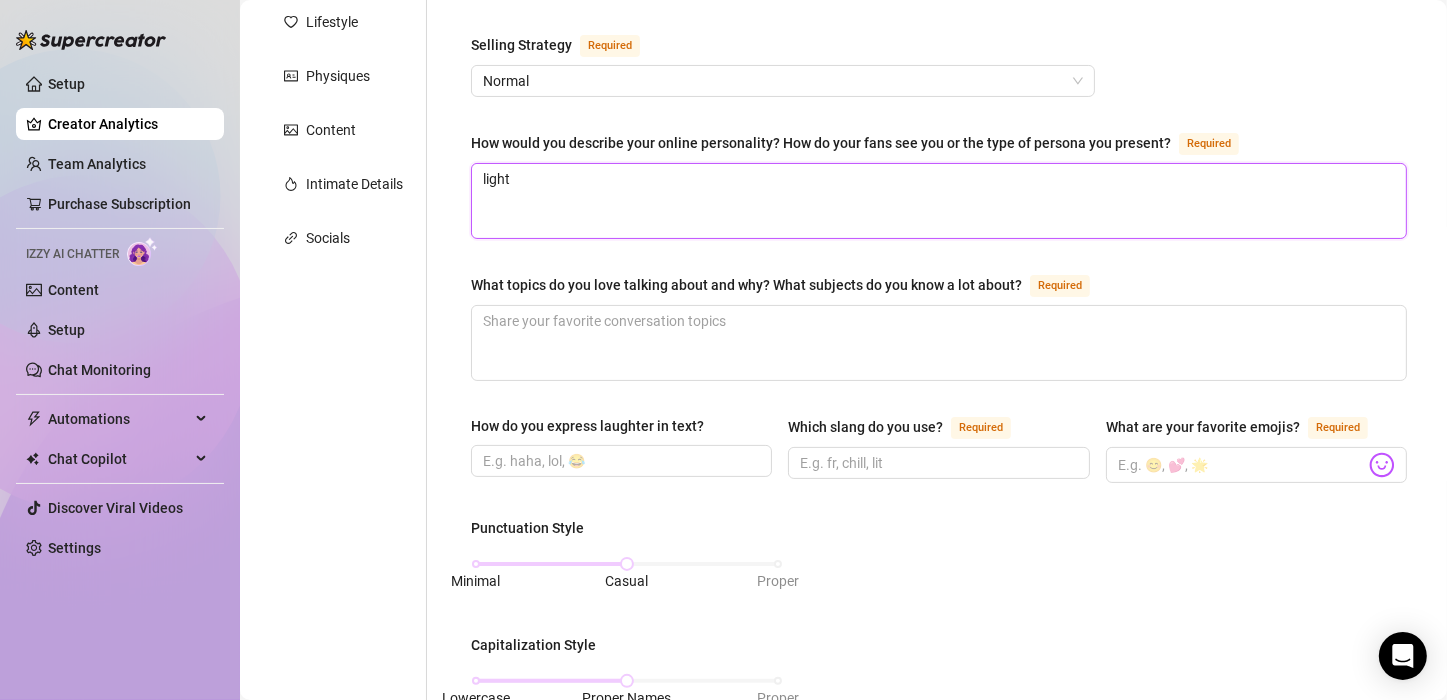 type 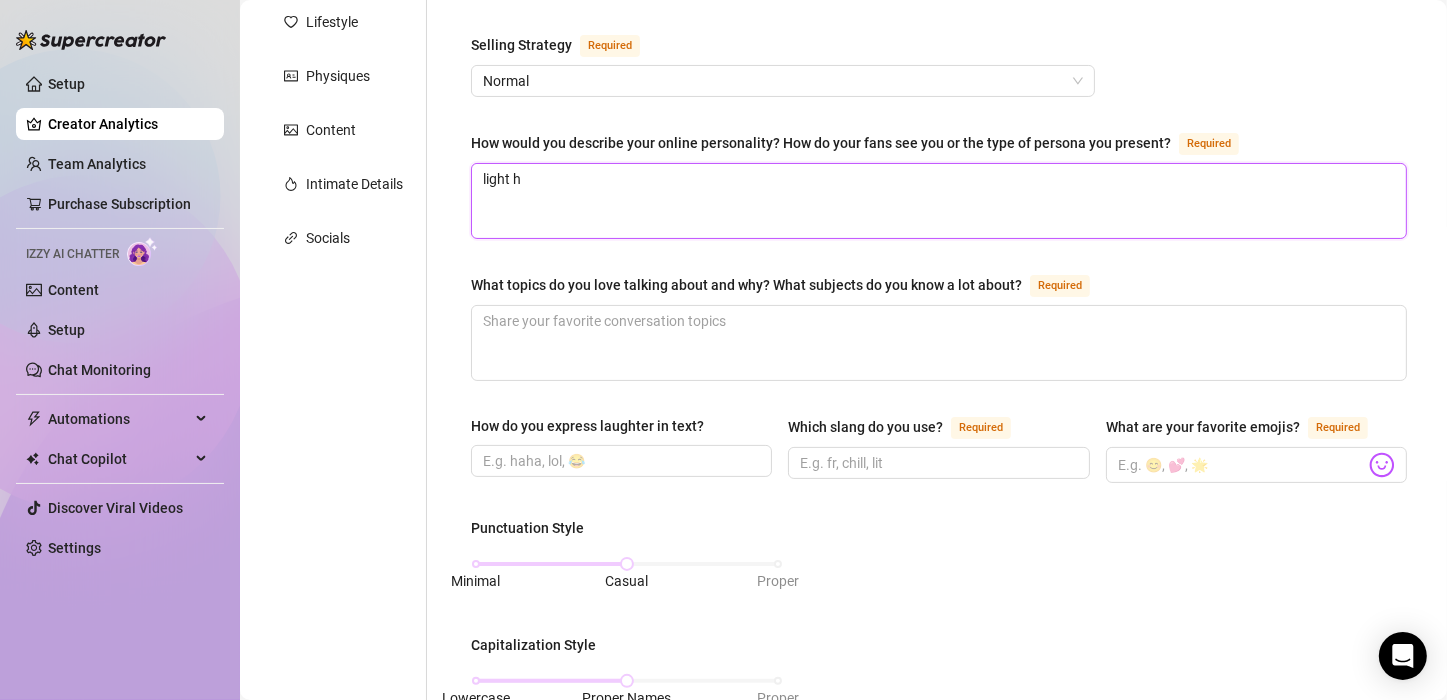 type 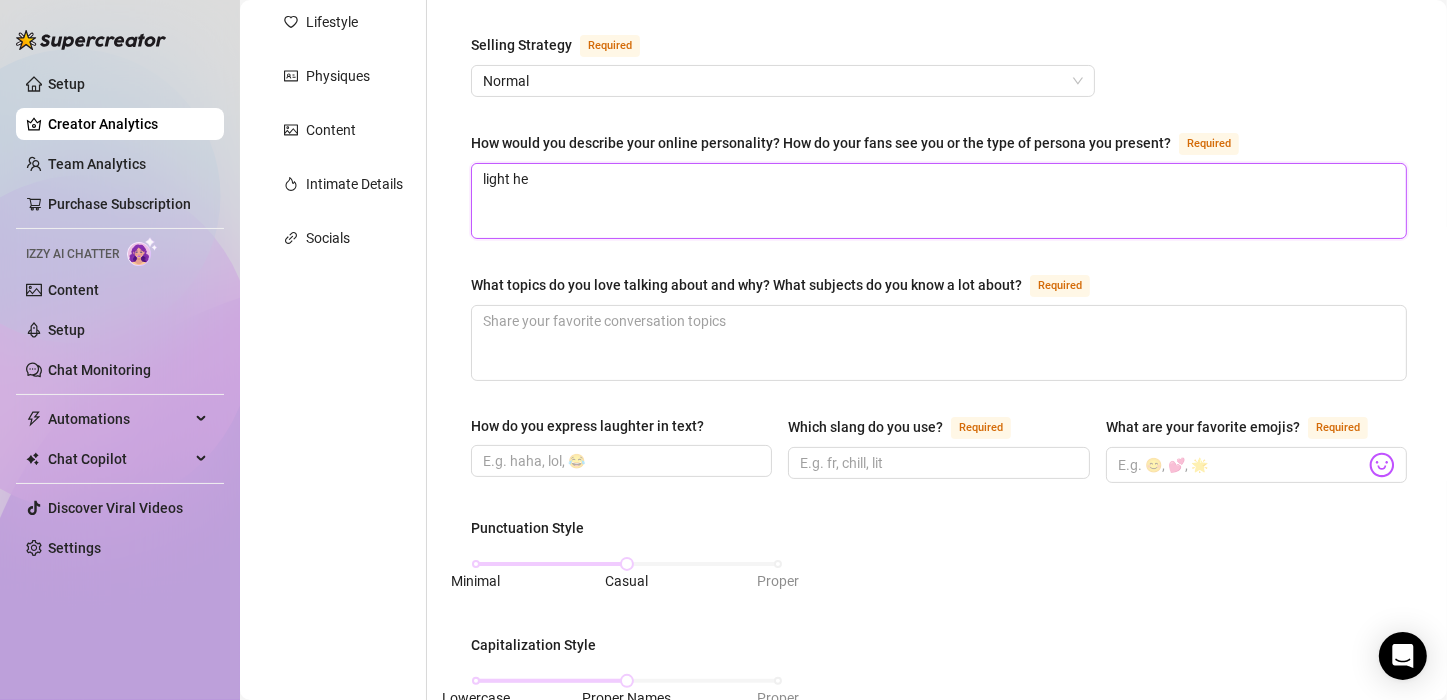 type 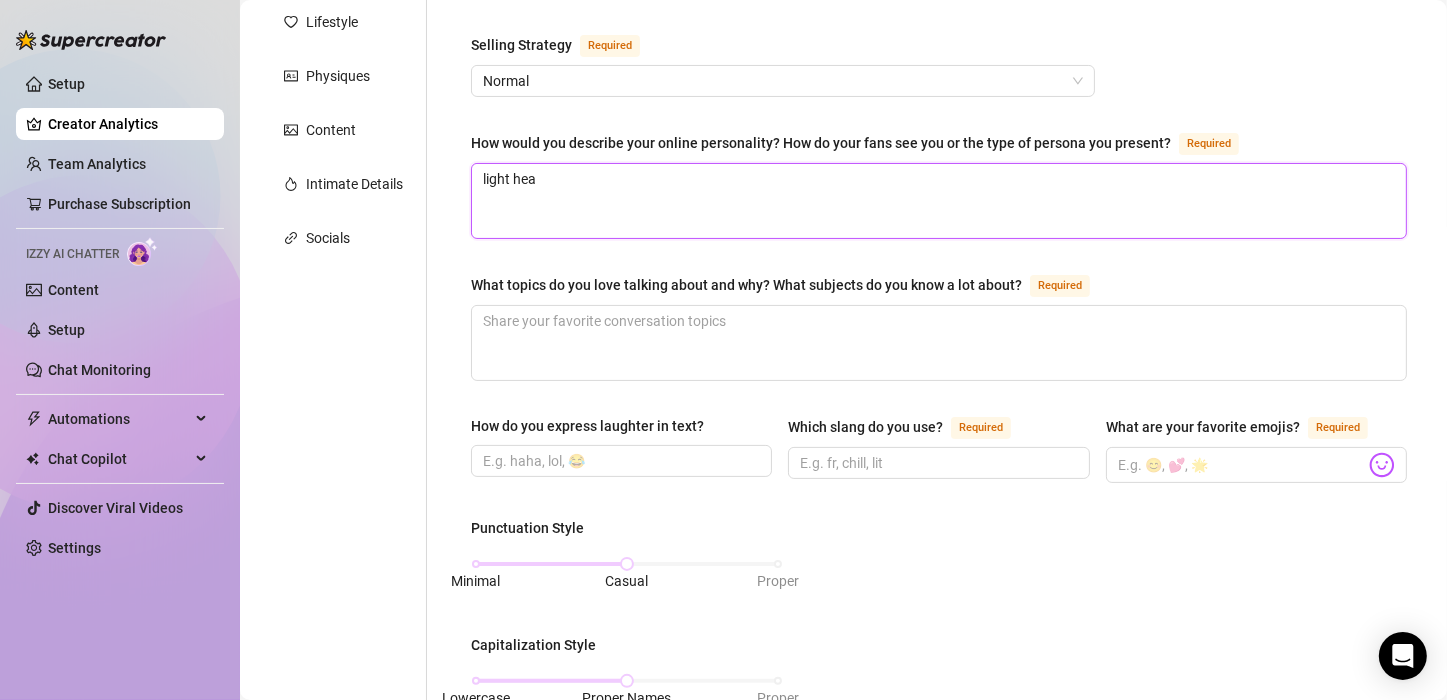 type 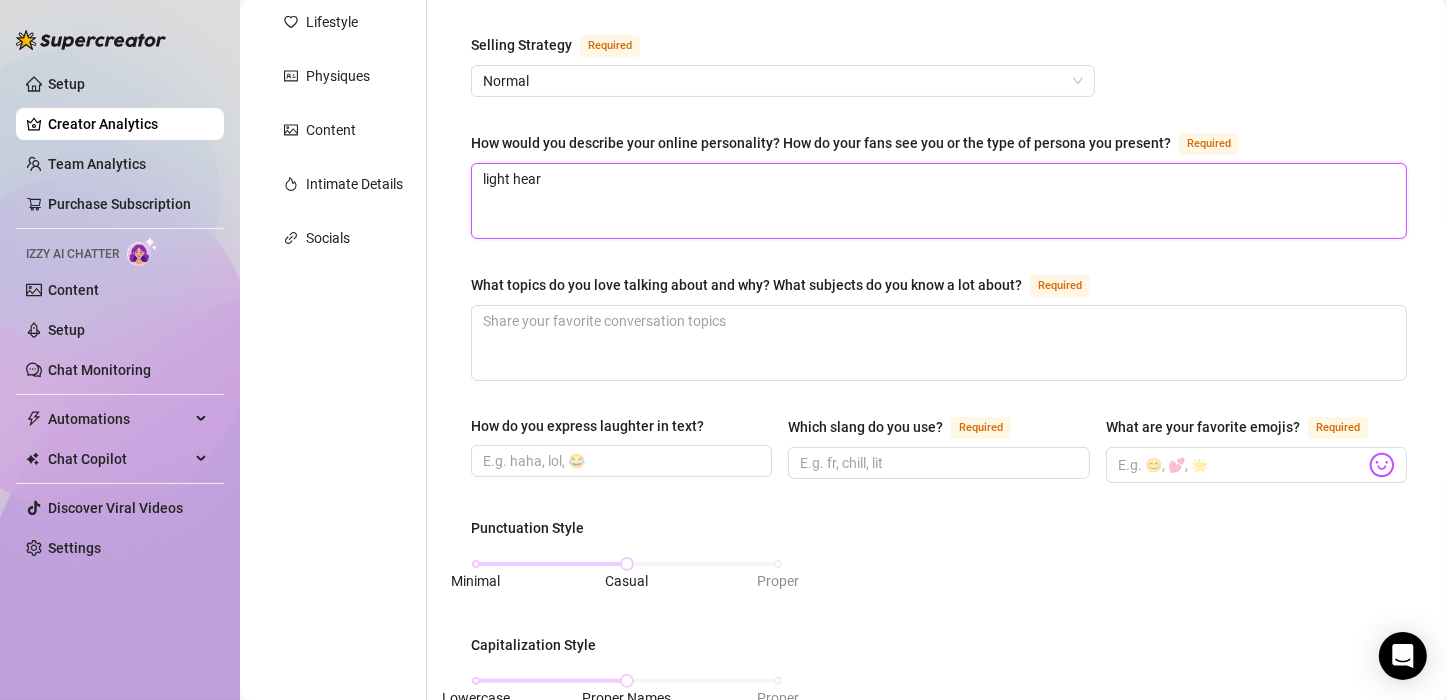type 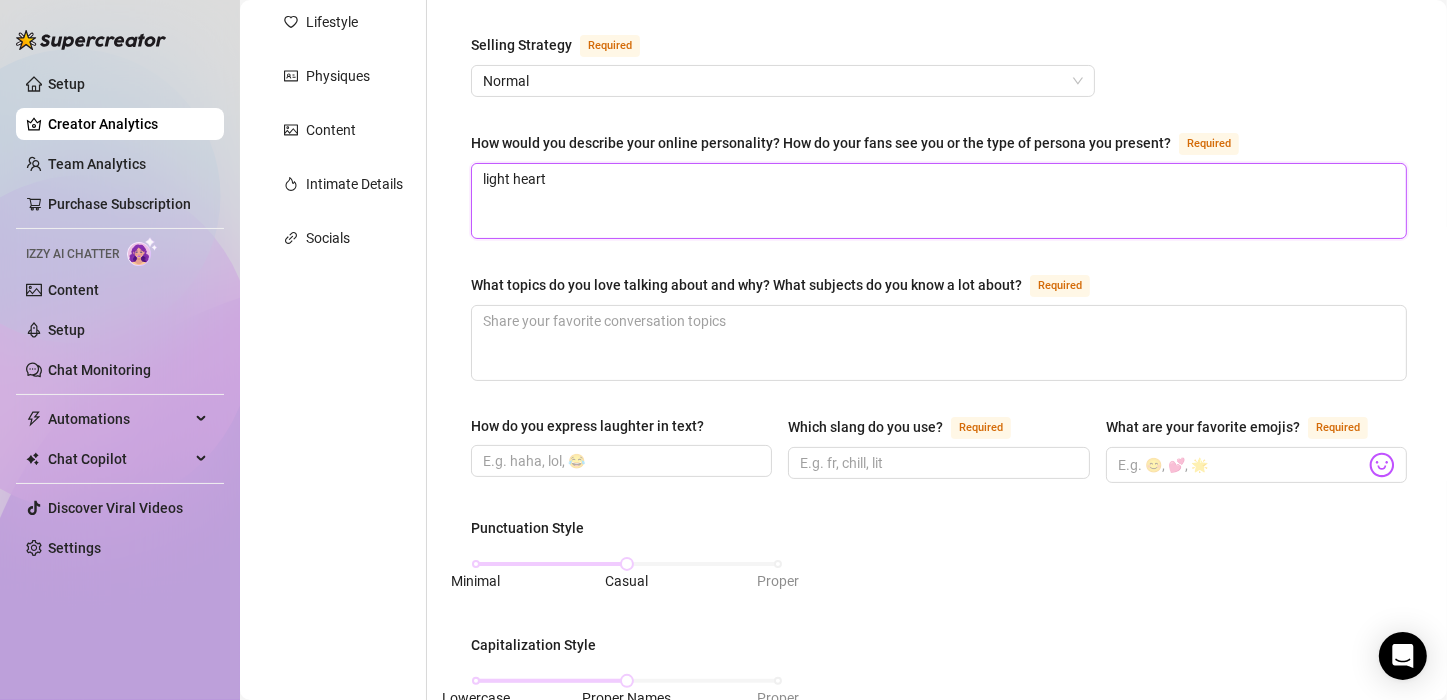 type 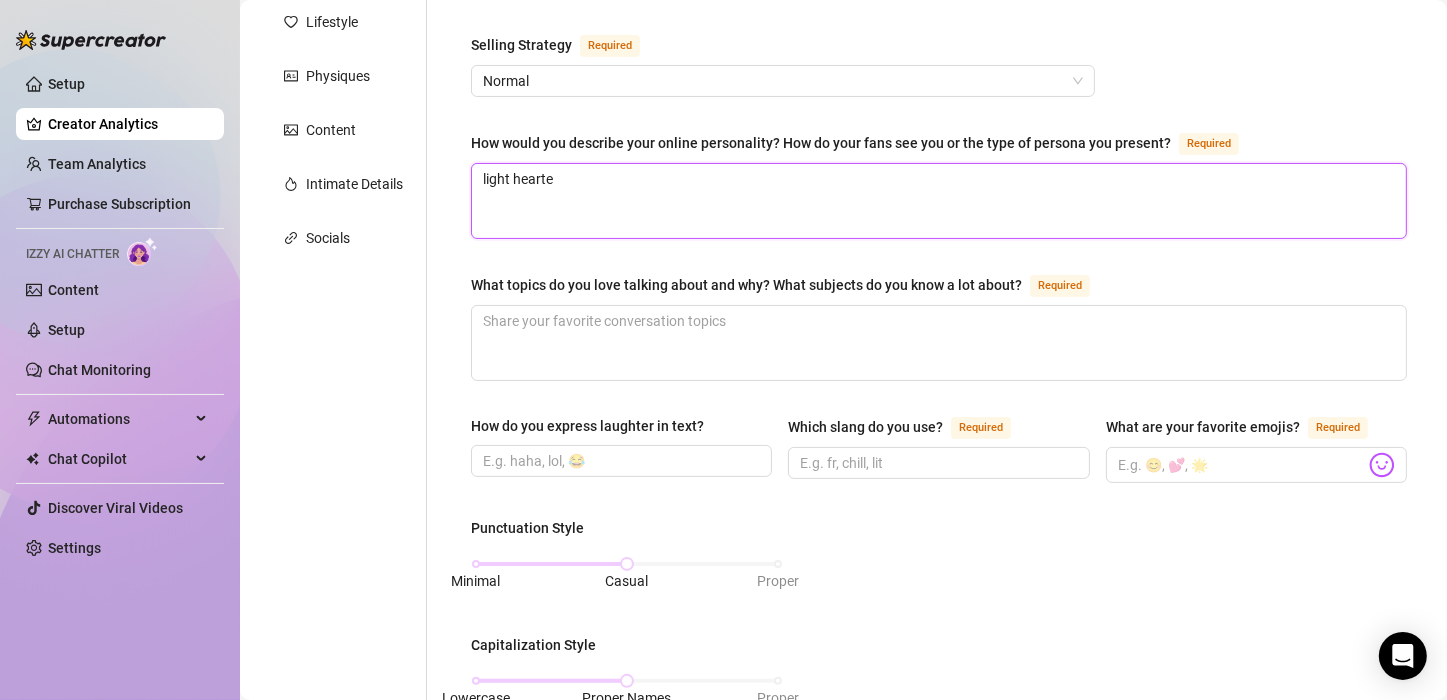 type 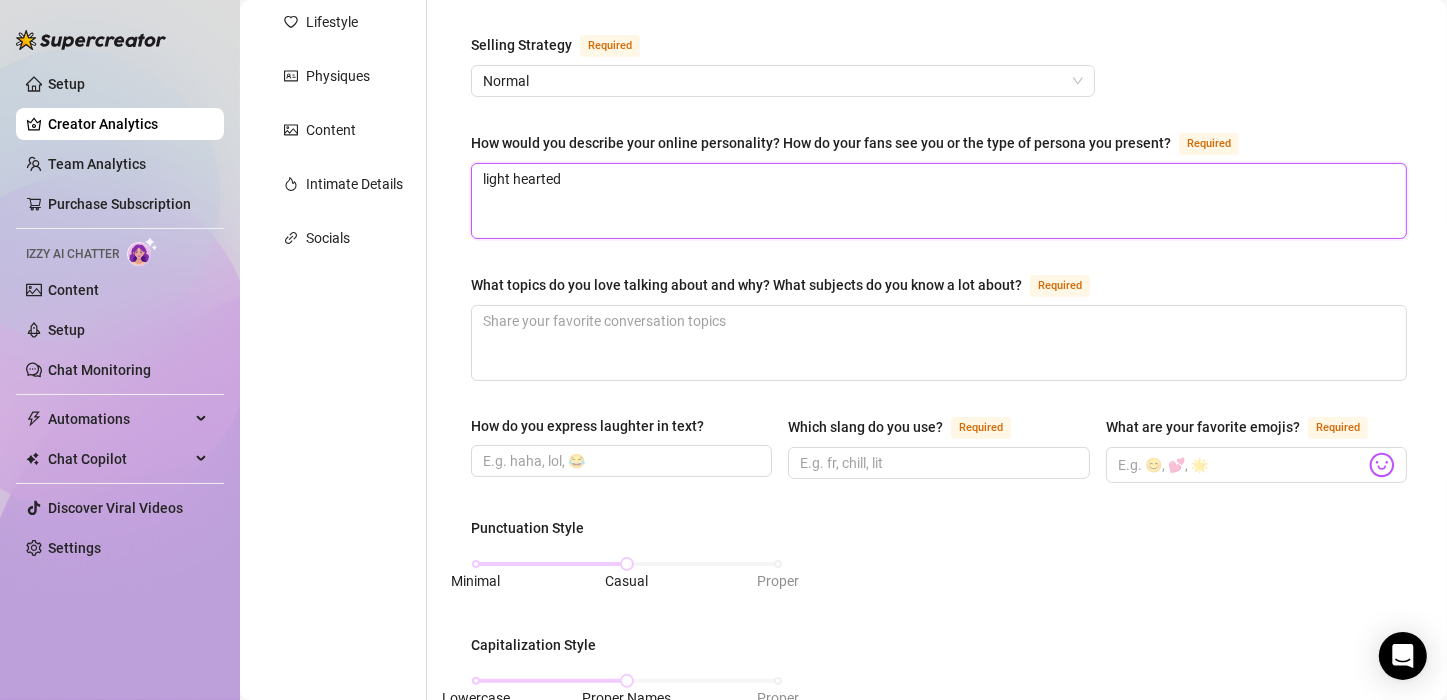type 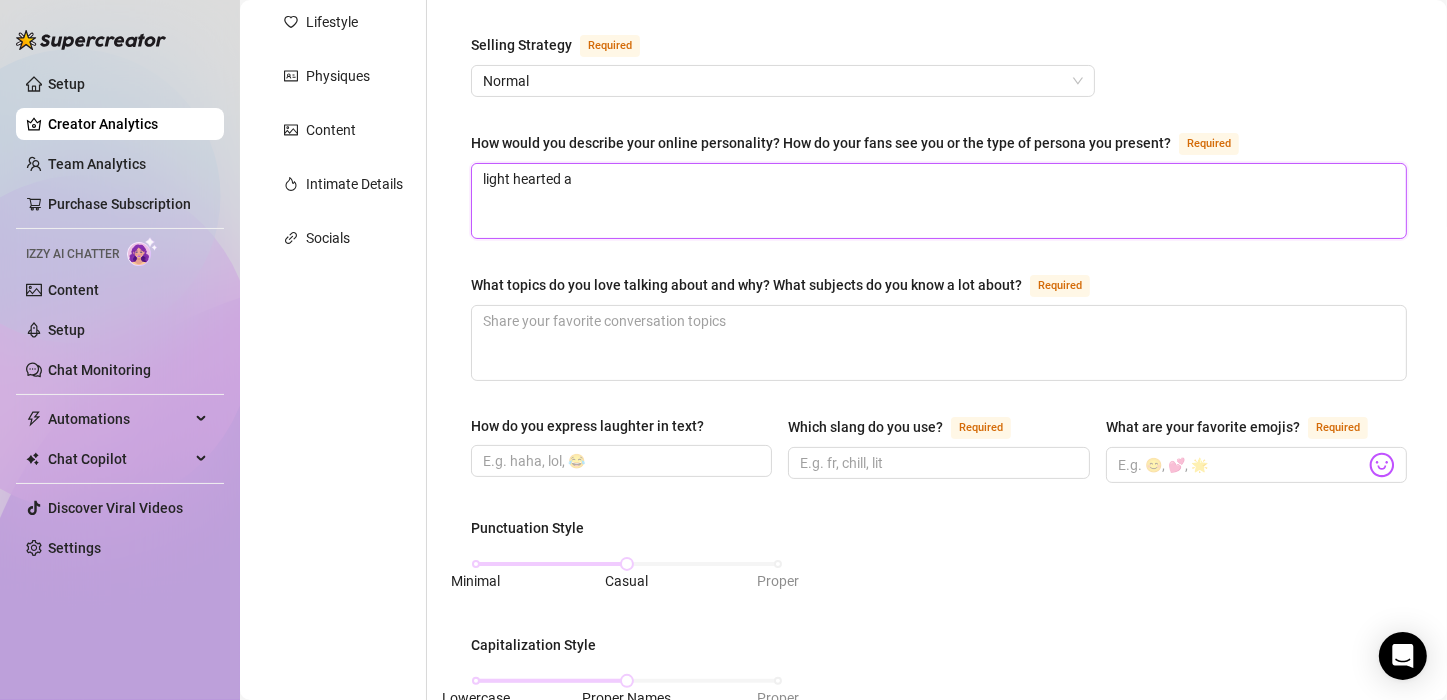type on "light hearted an" 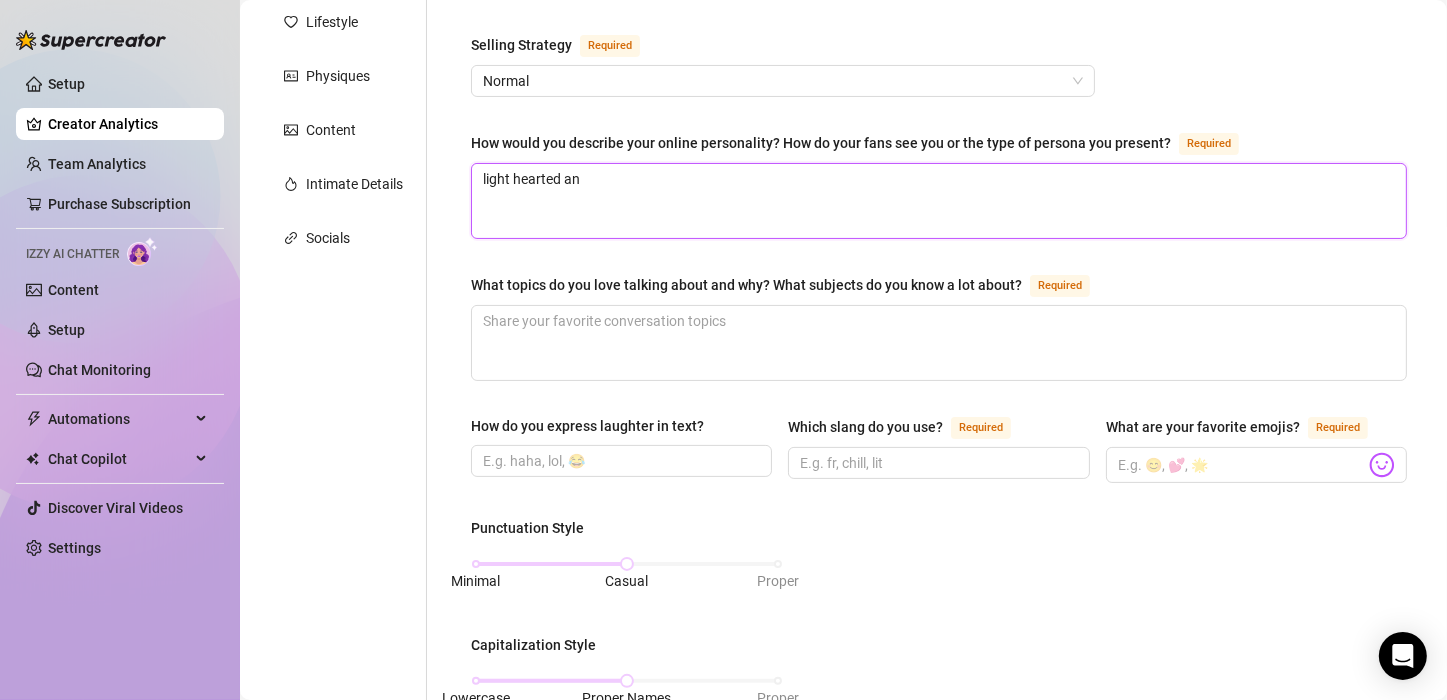 type 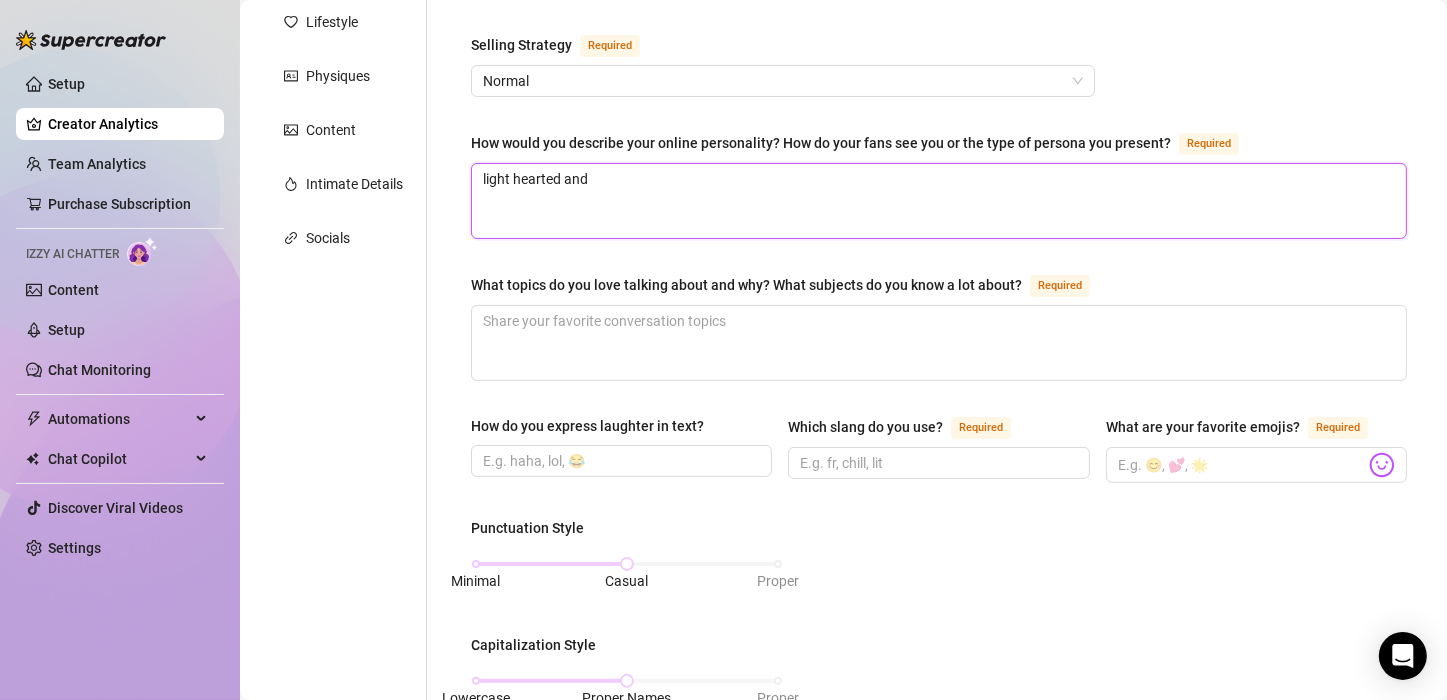 type 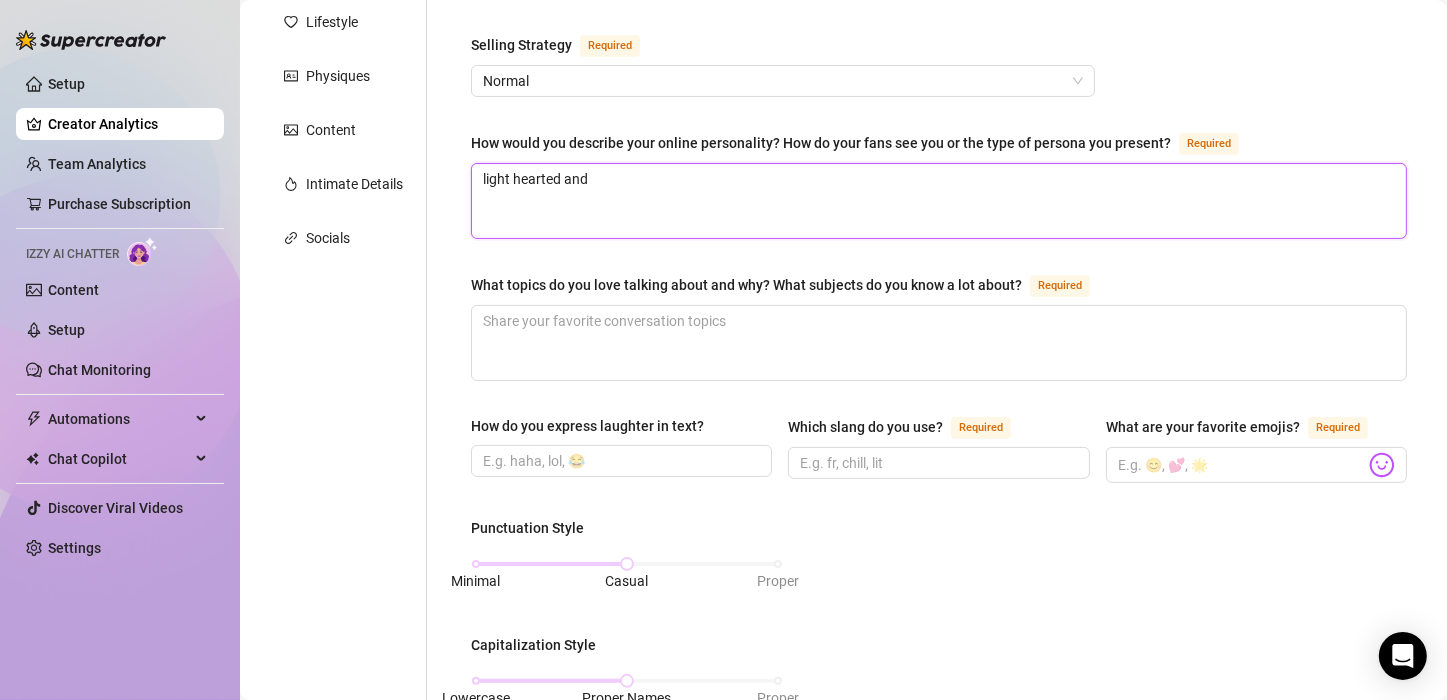 type 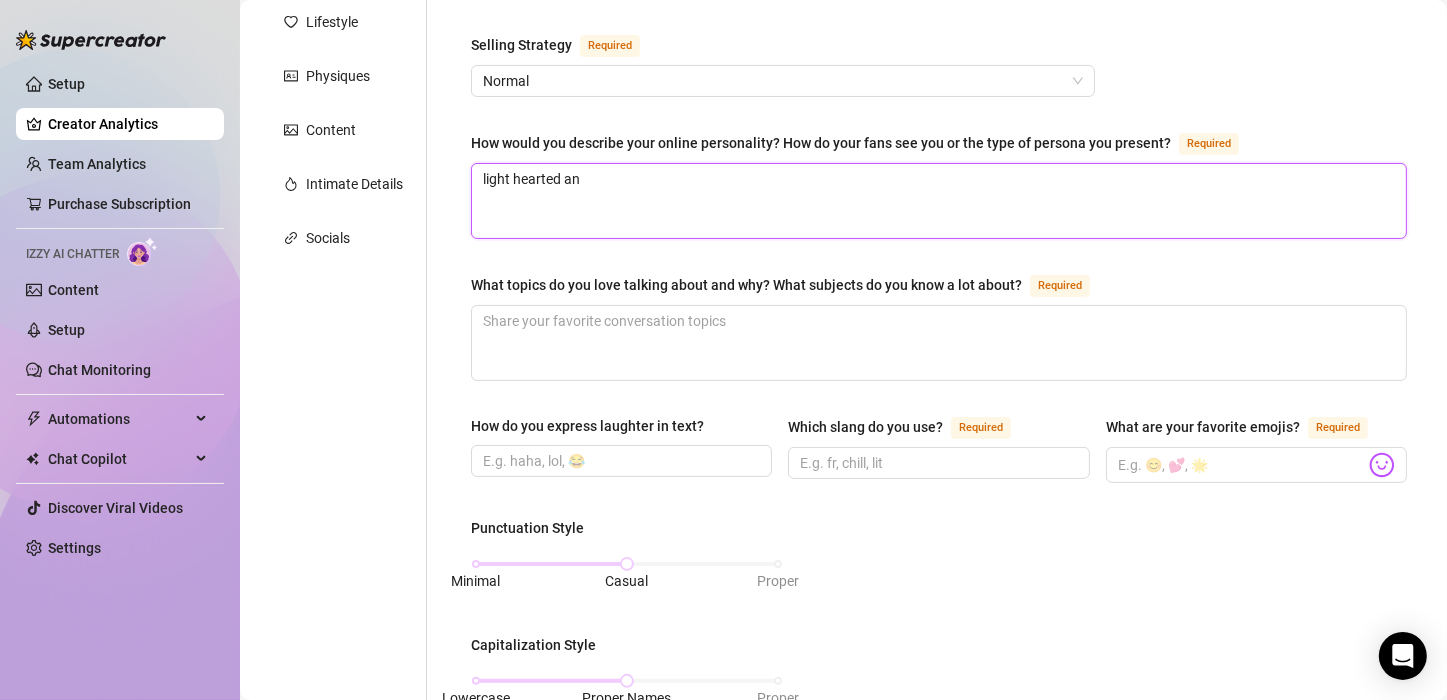 type 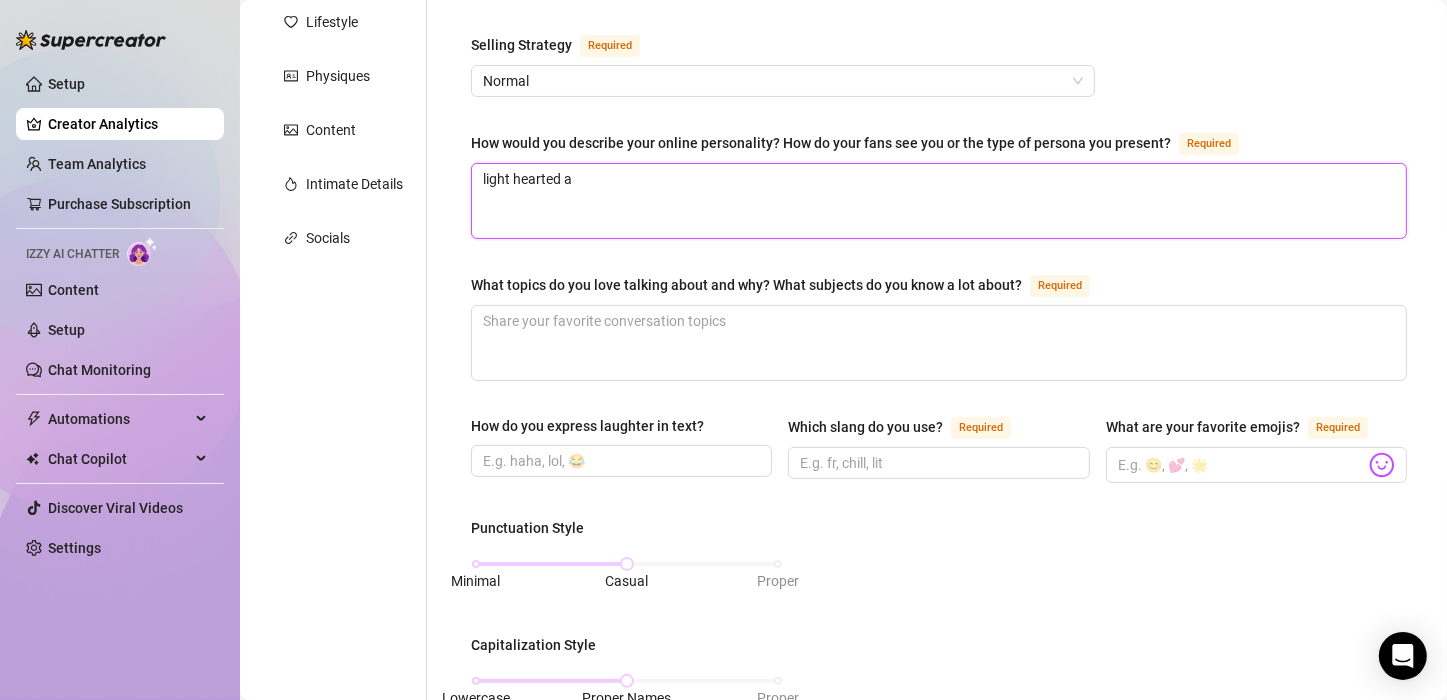 type 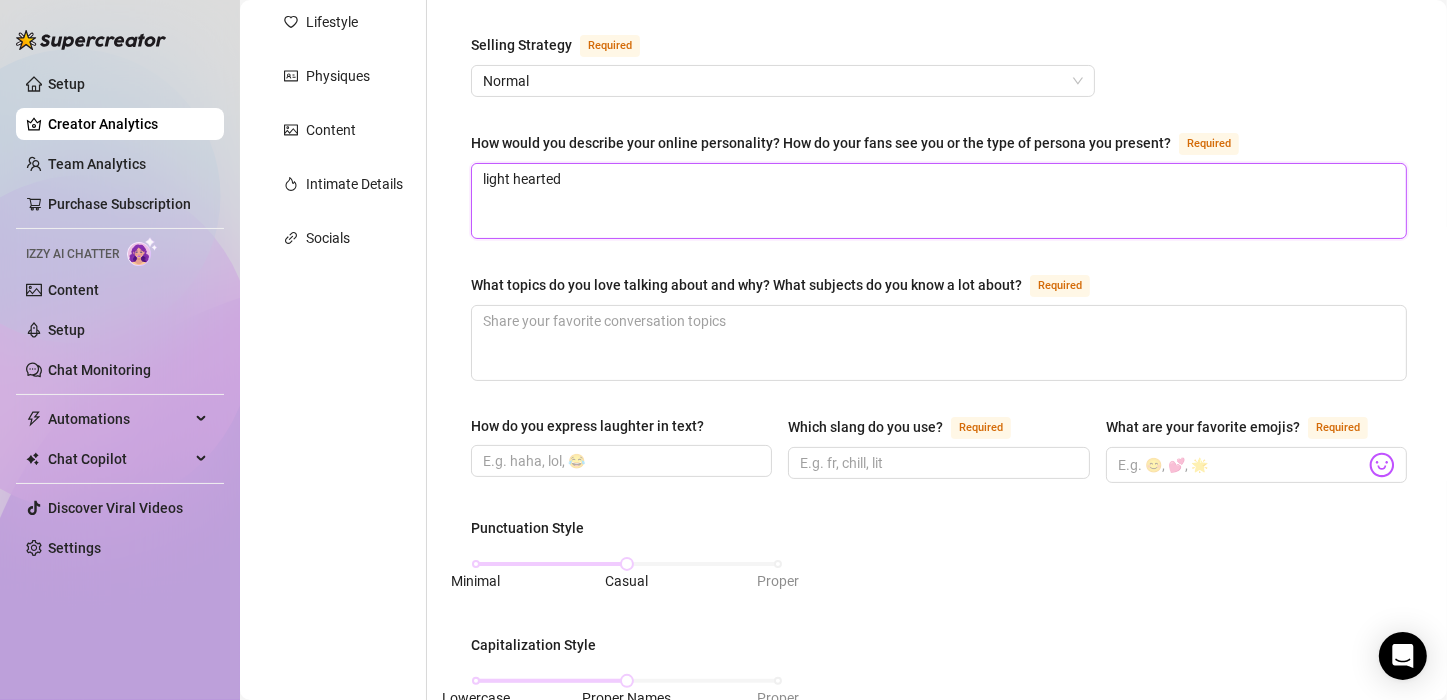 type 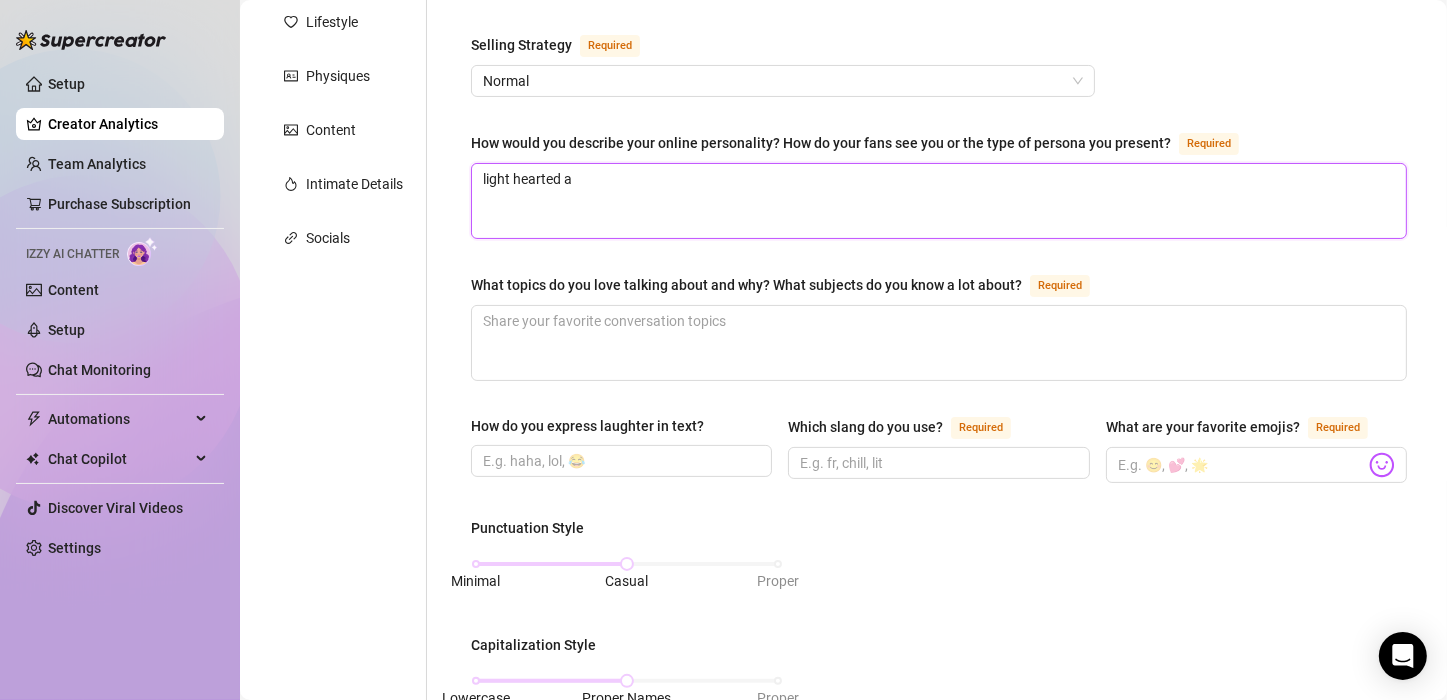 type on "light hearted an" 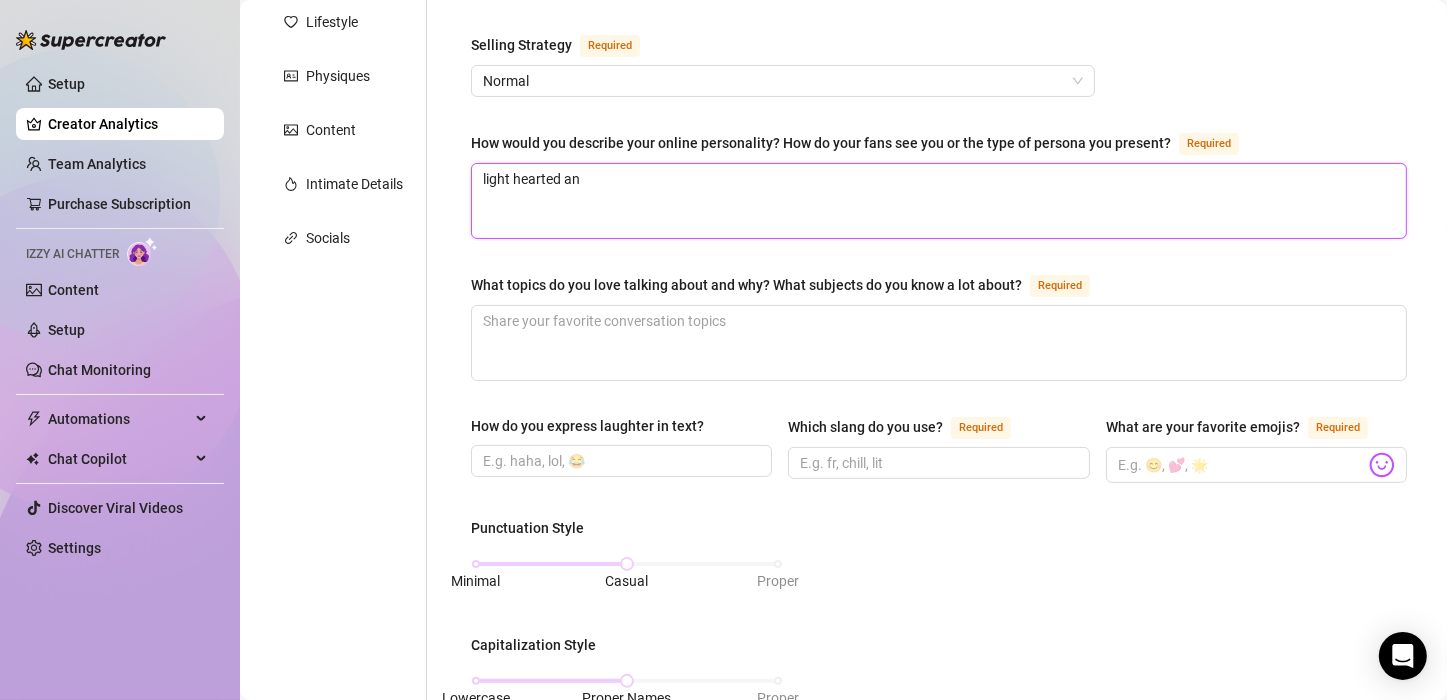 type 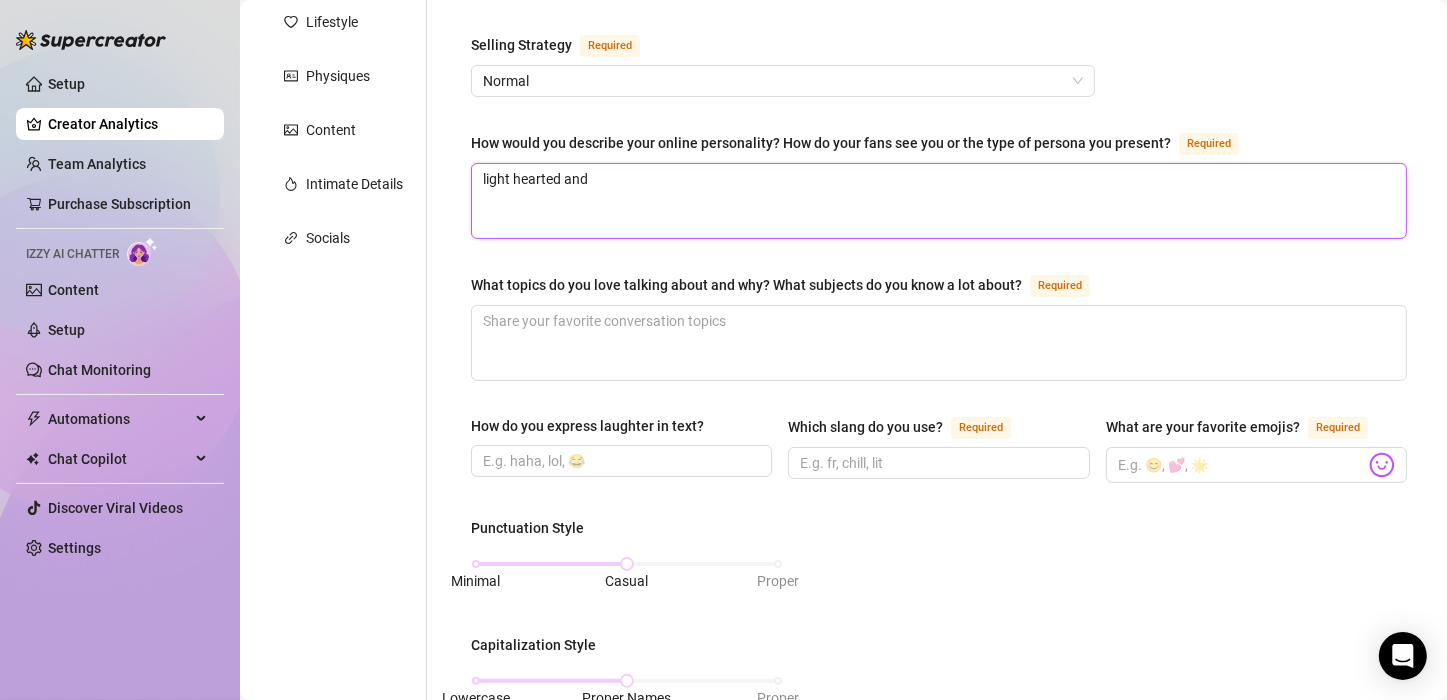 type on "light hearted and" 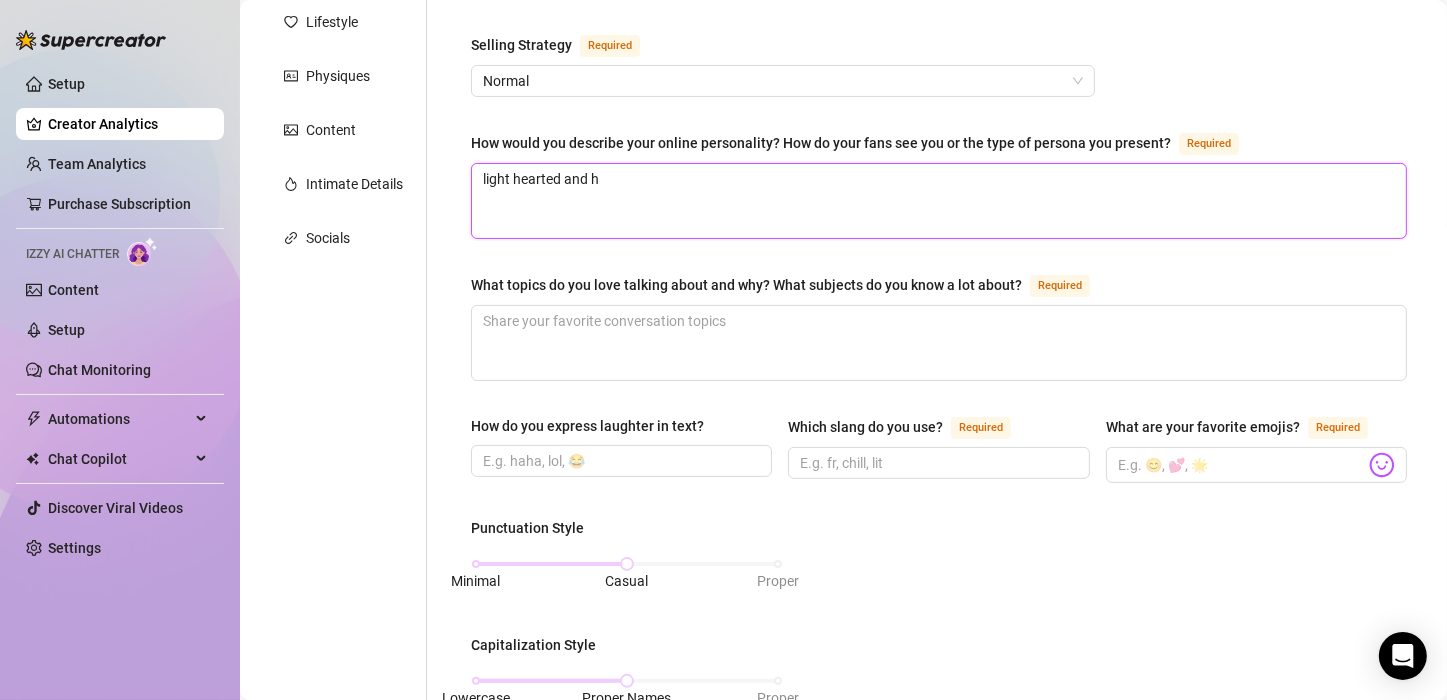 type 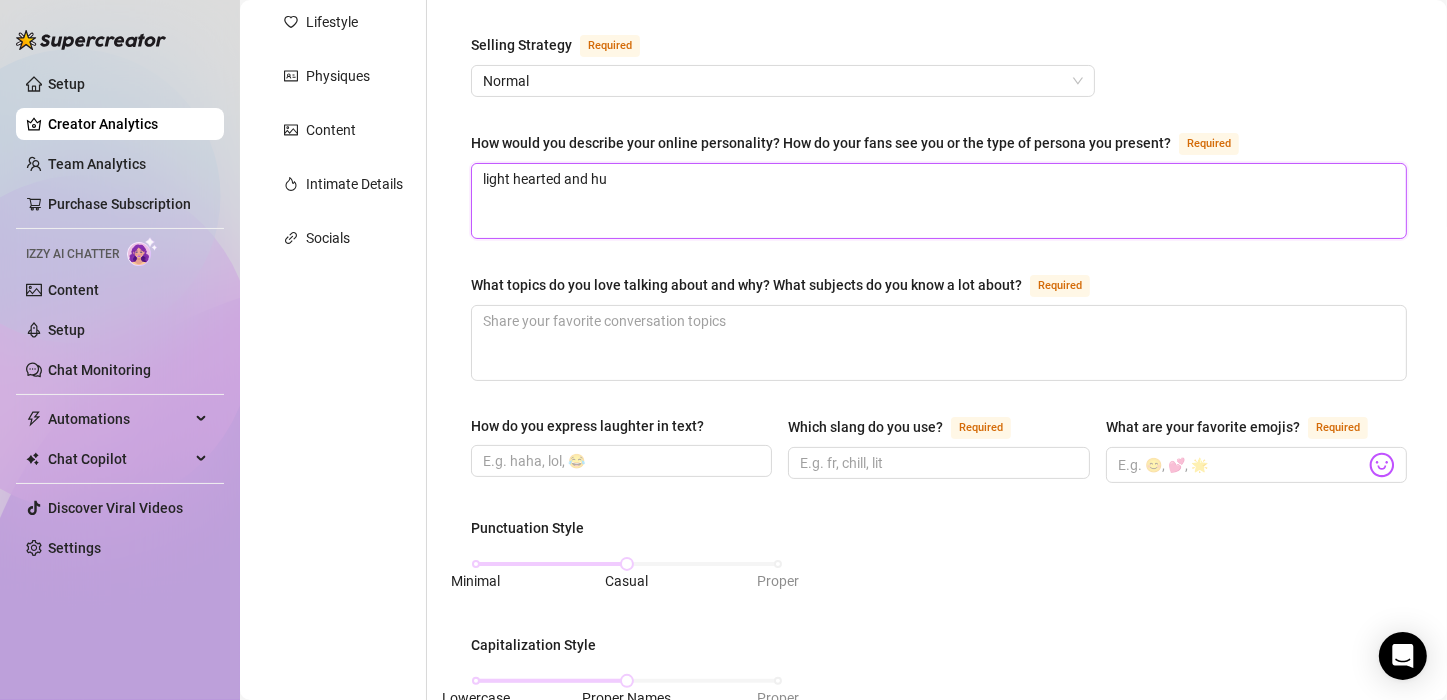 type 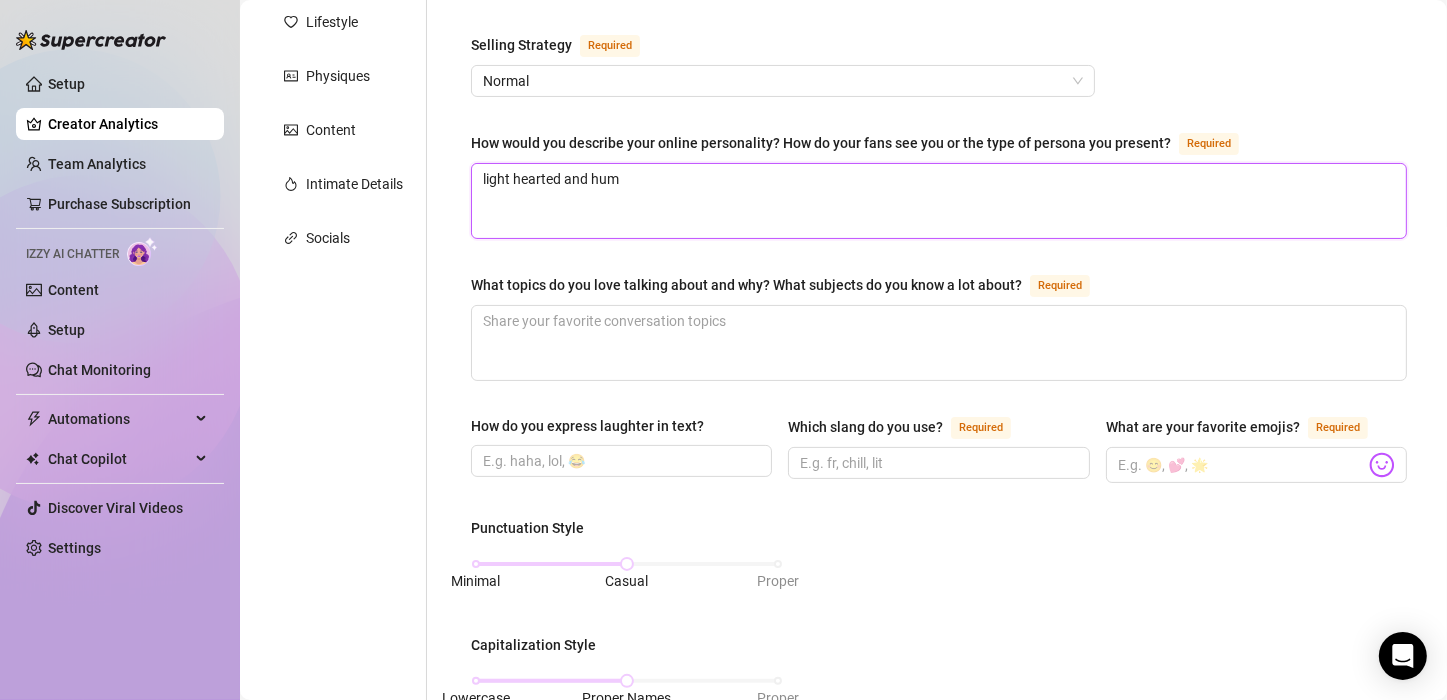 type 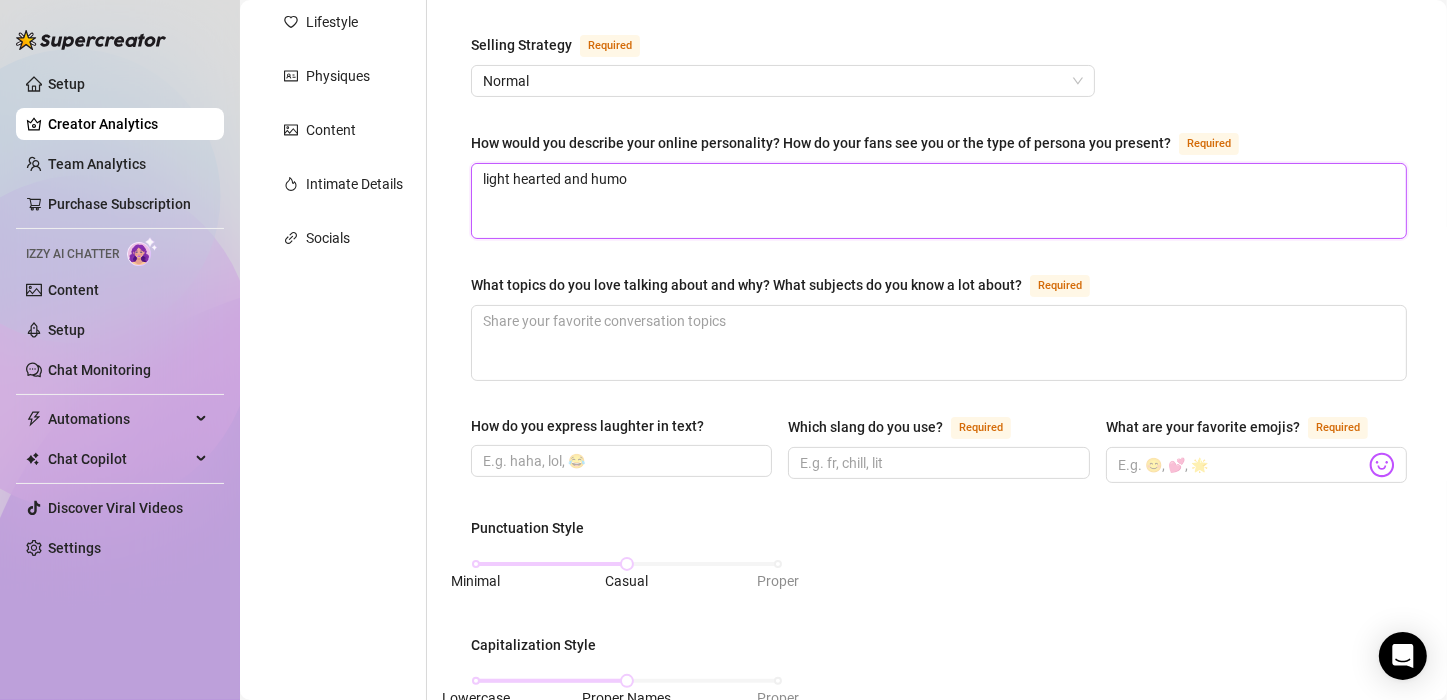 type 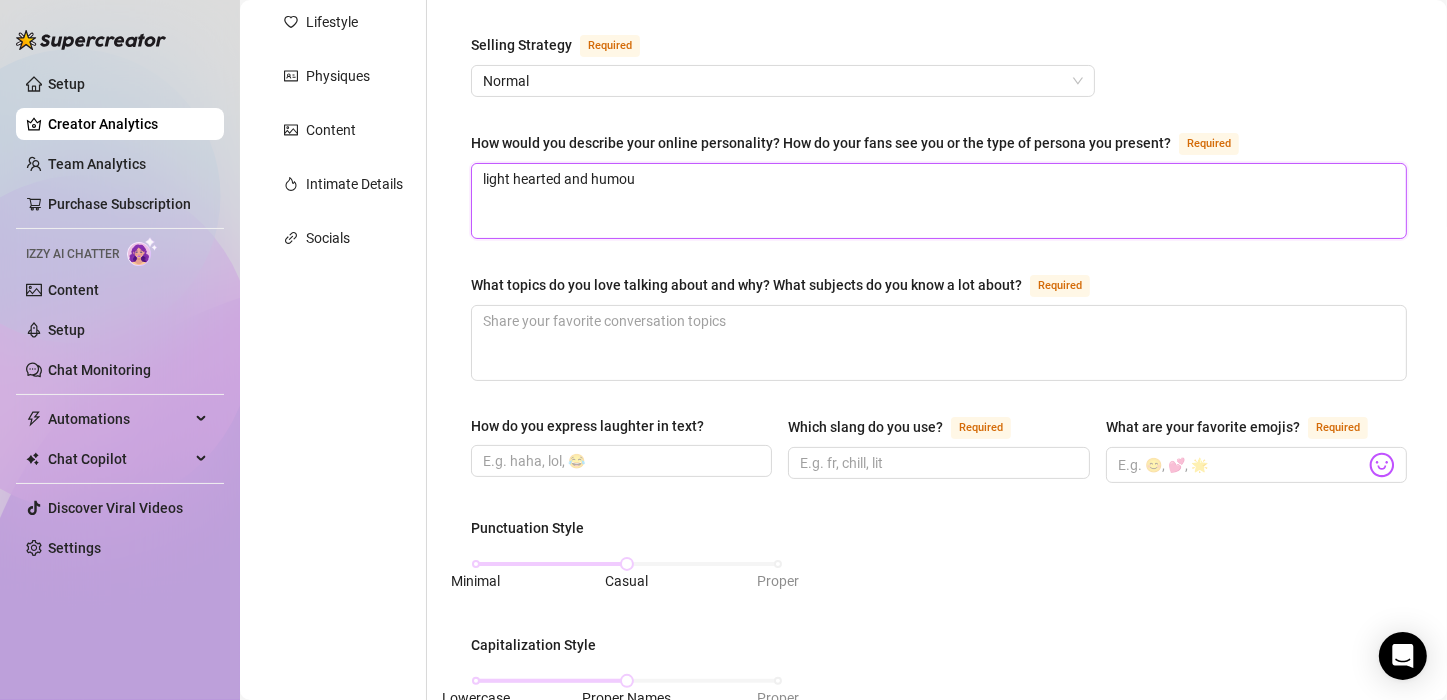 type 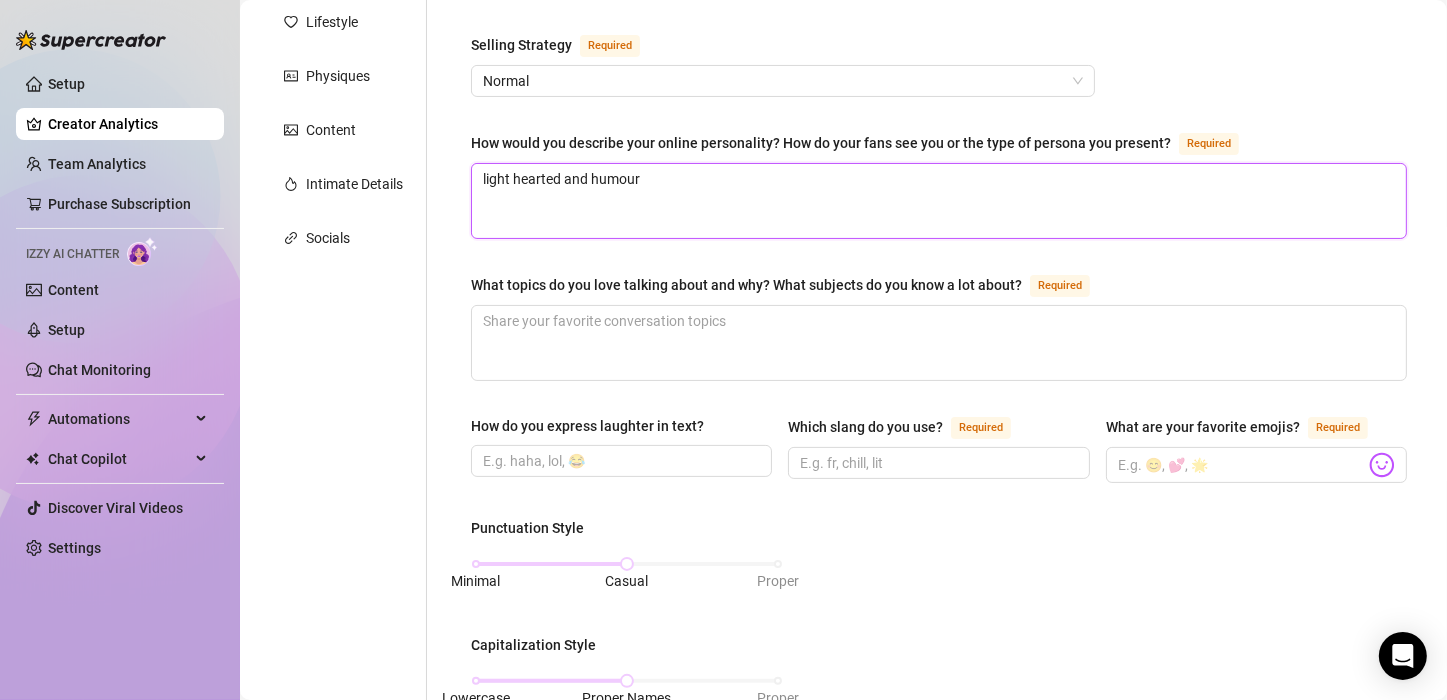 type 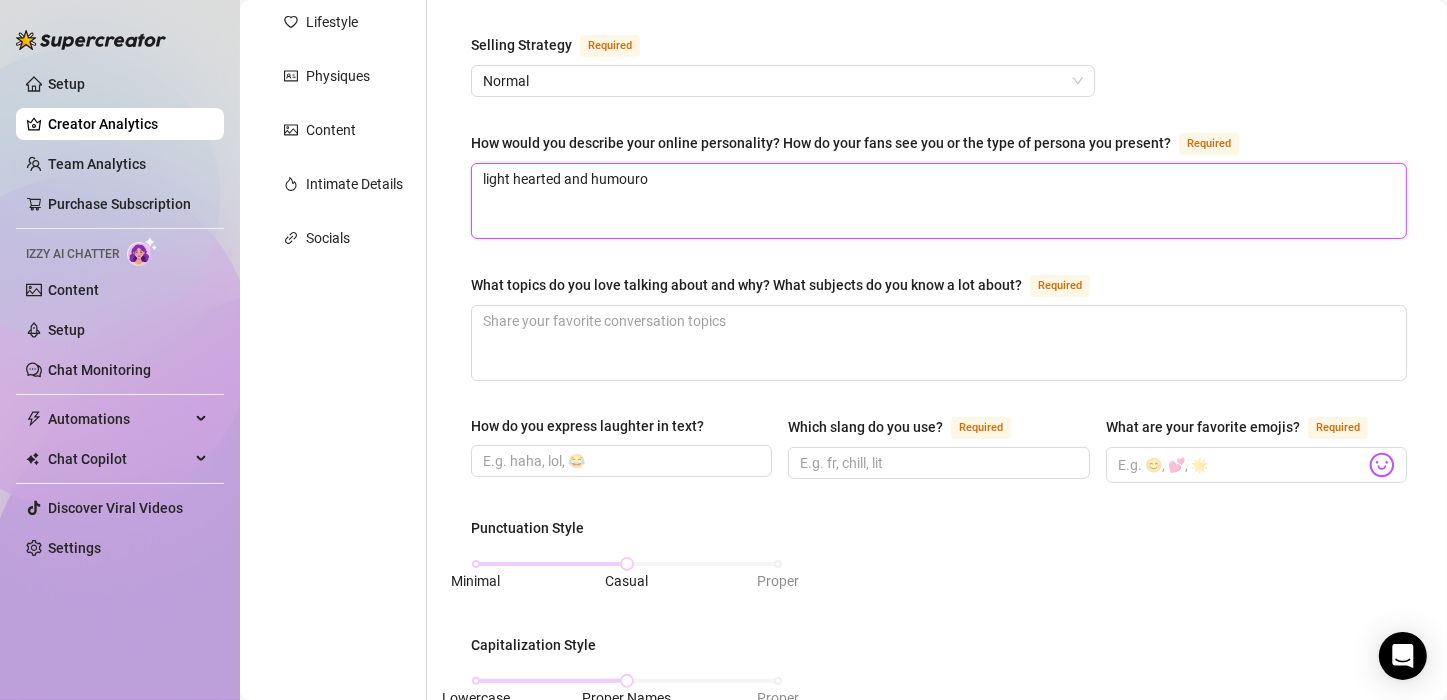 type 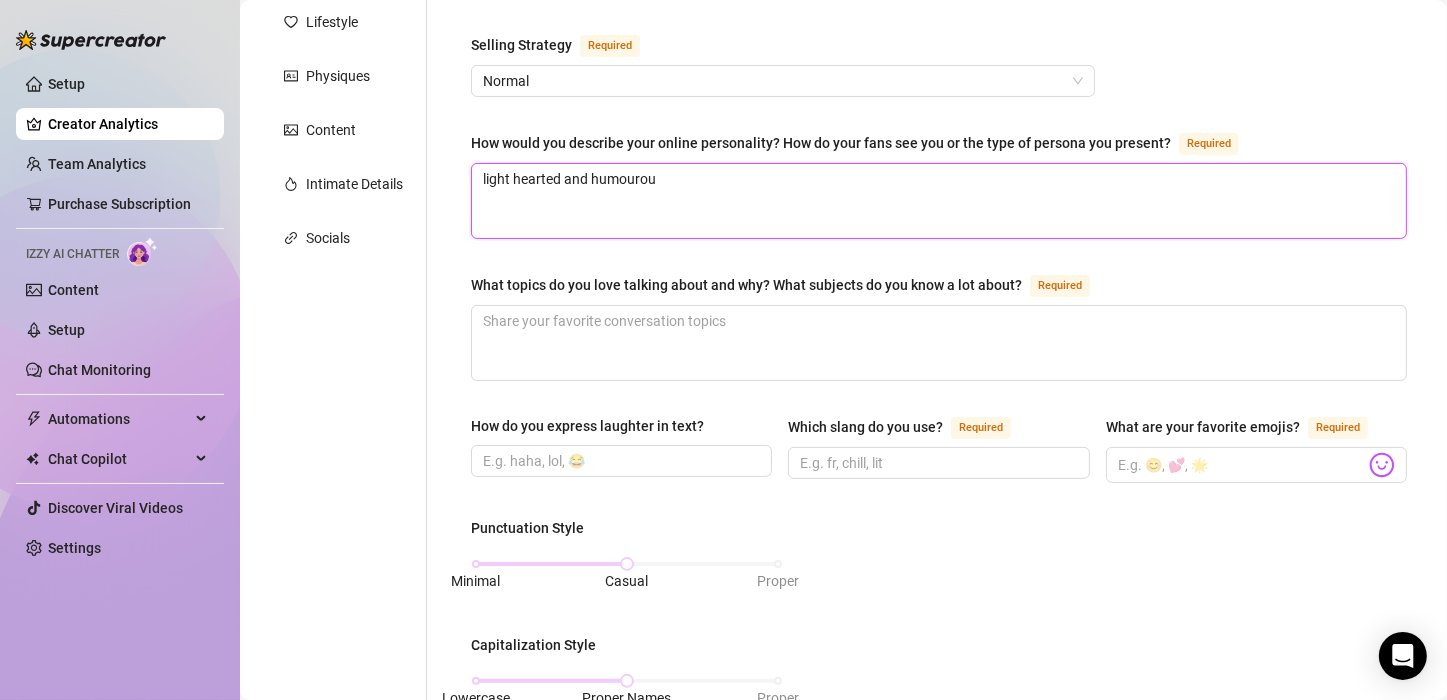 type 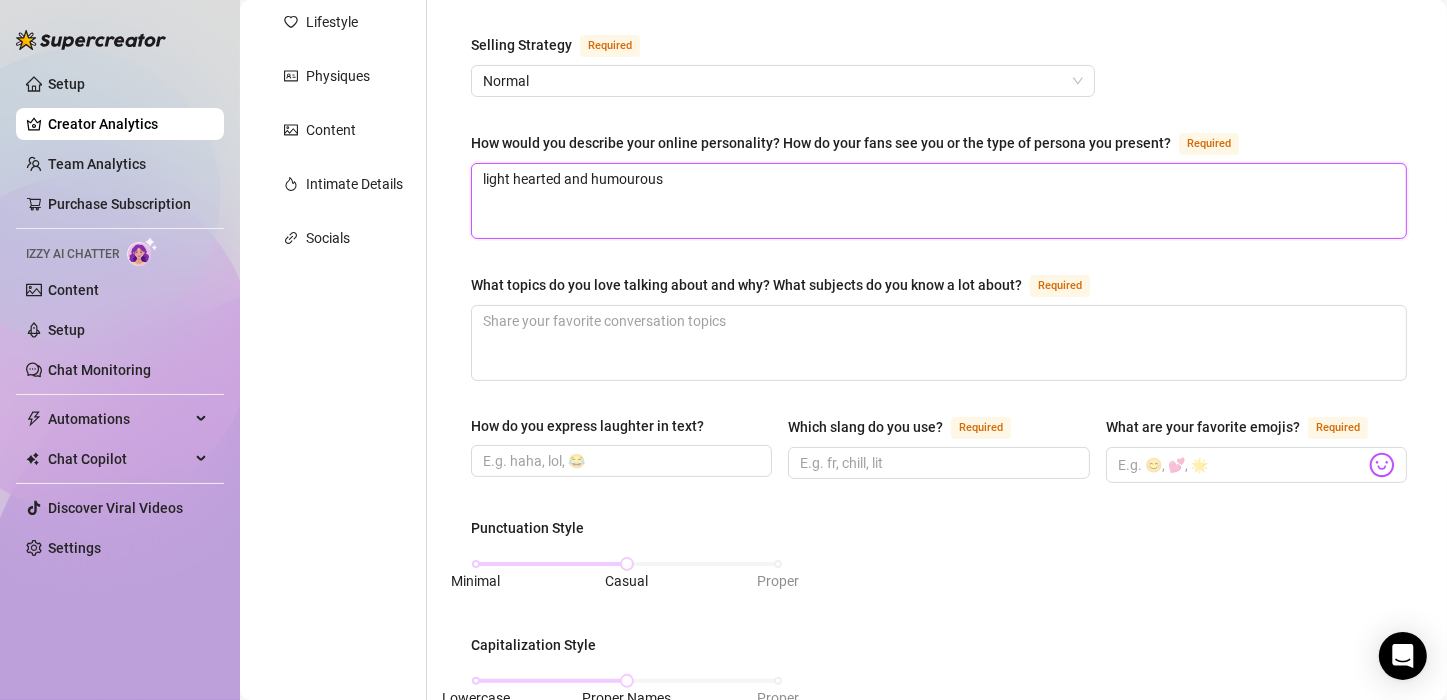 type 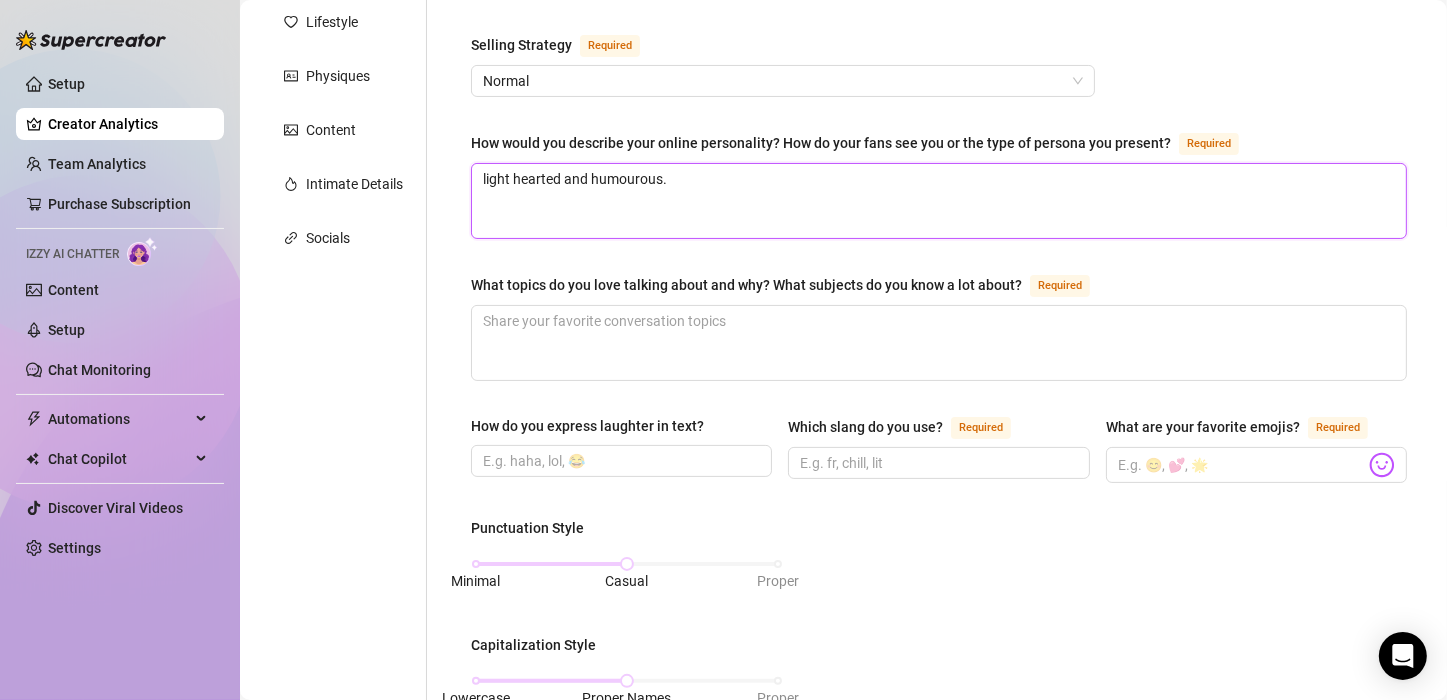 type 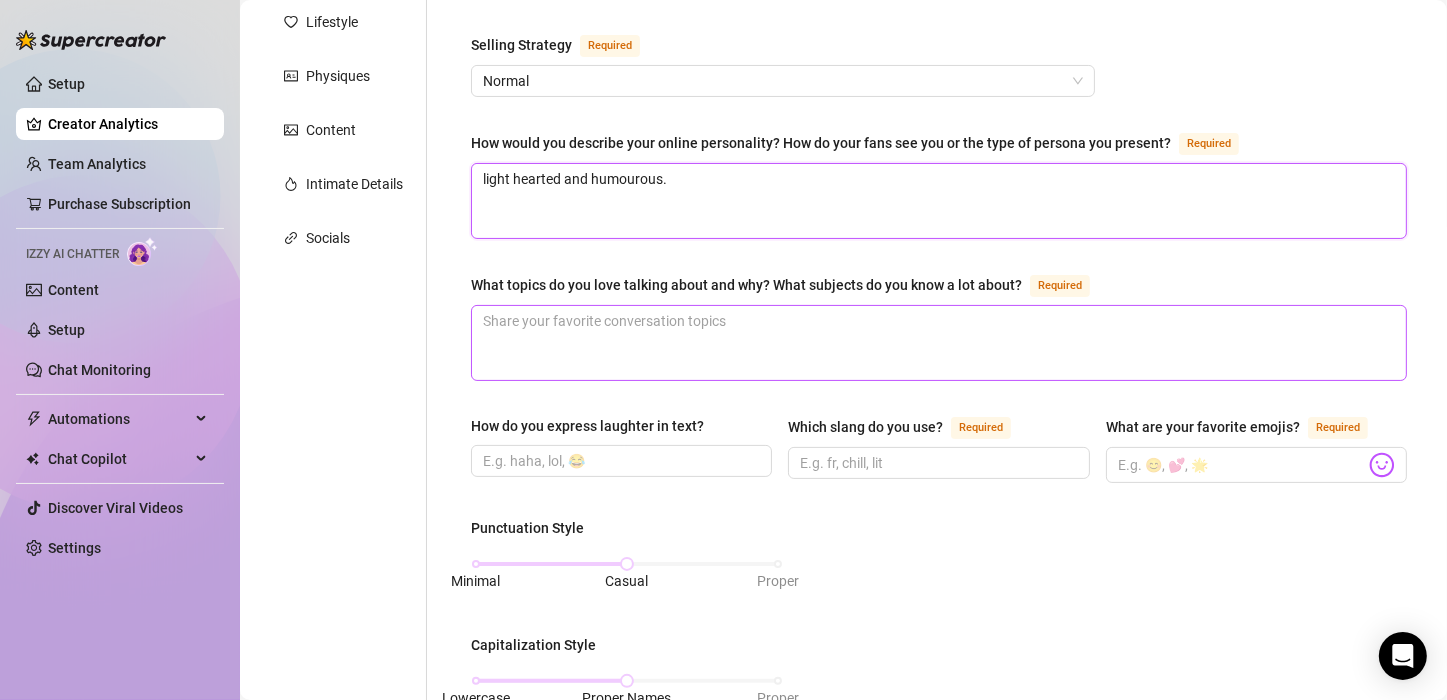 type on "light hearted and humourous." 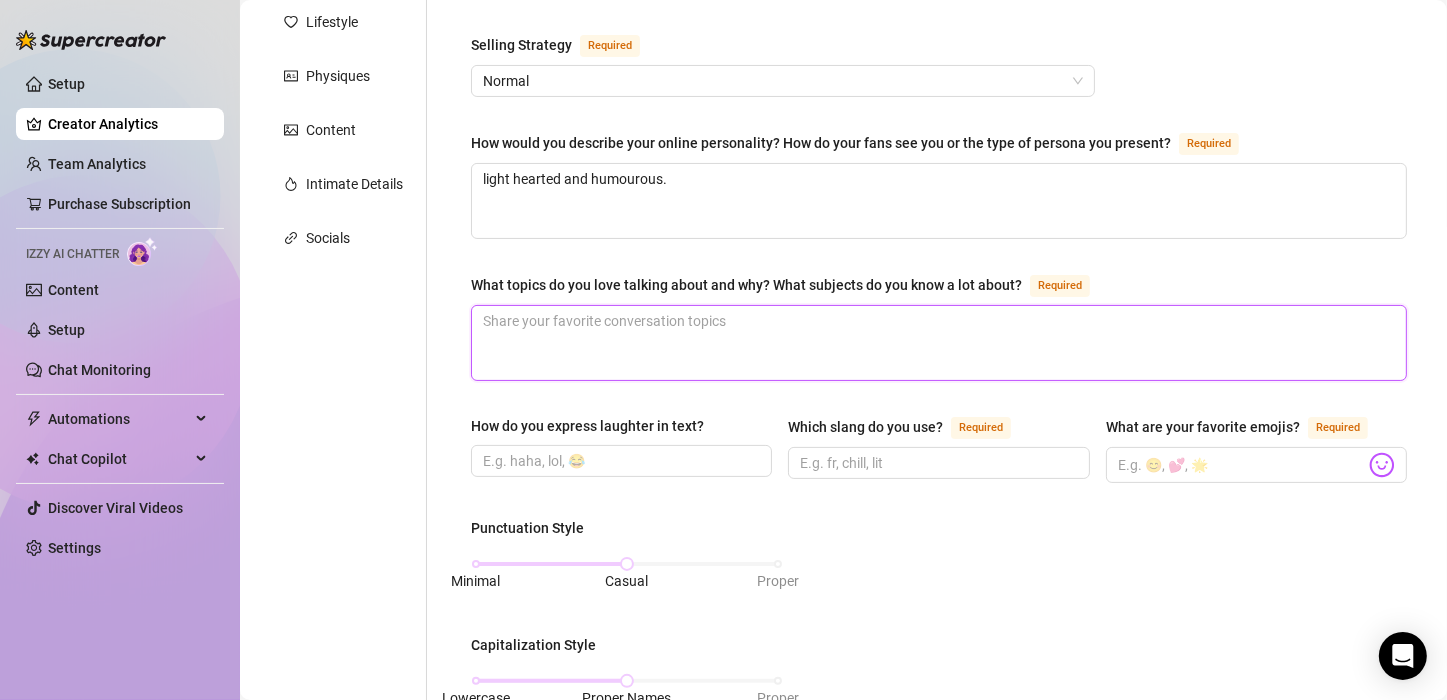click on "What topics do you love talking about and why? What subjects do you know a lot about? Required" at bounding box center [939, 343] 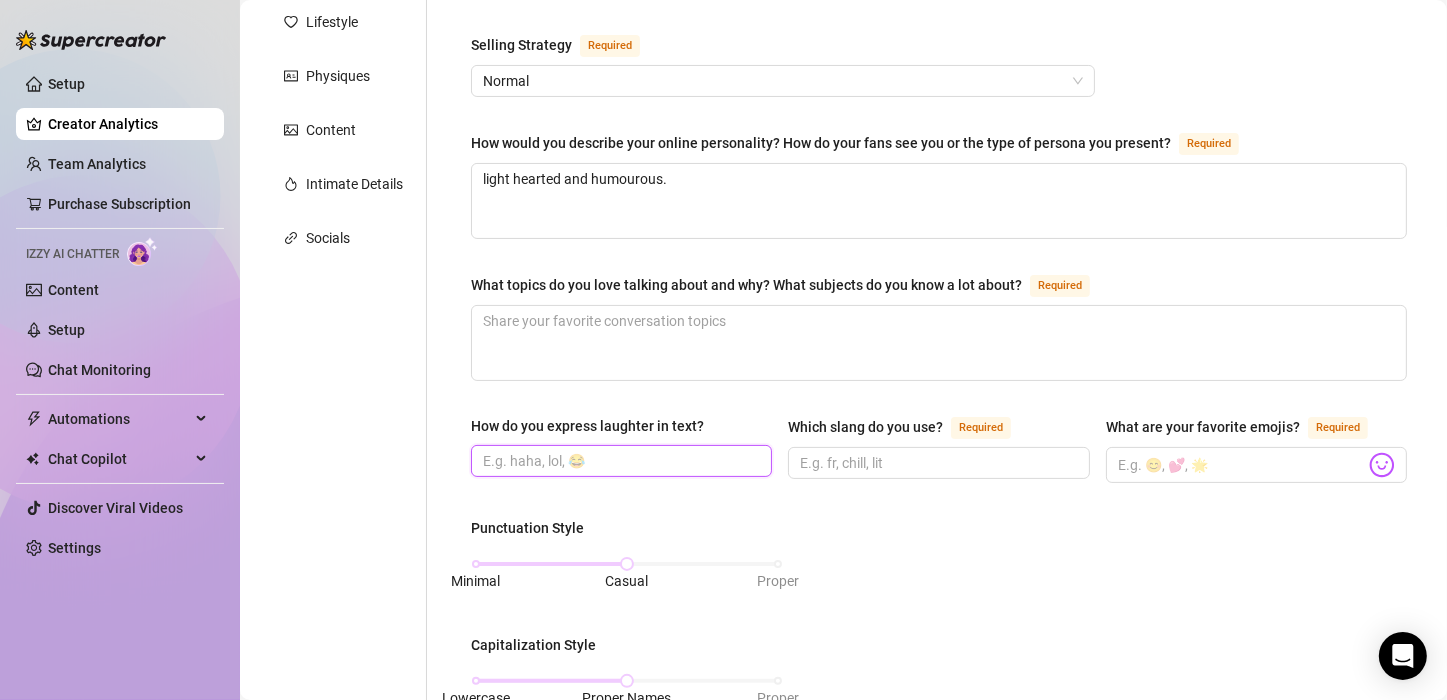 click on "How do you express laughter in text?" at bounding box center (619, 461) 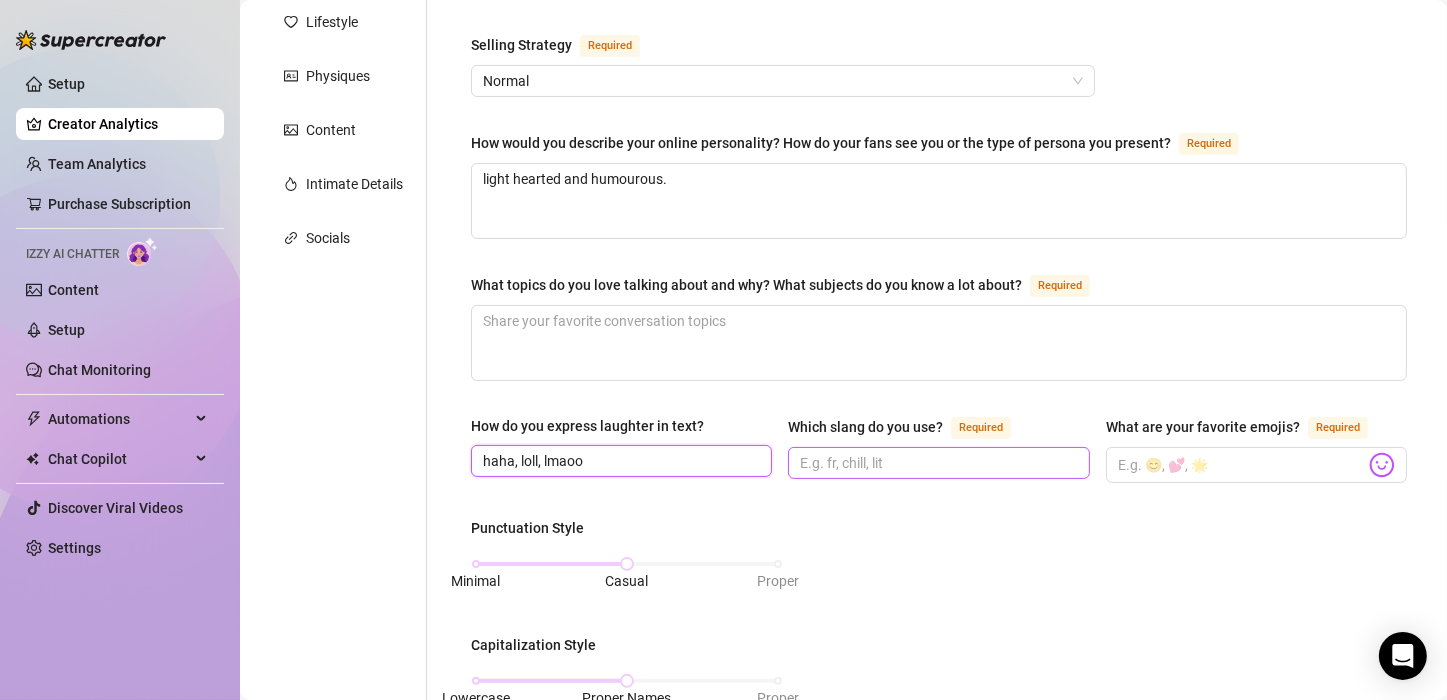 type on "haha, loll, lmaoo" 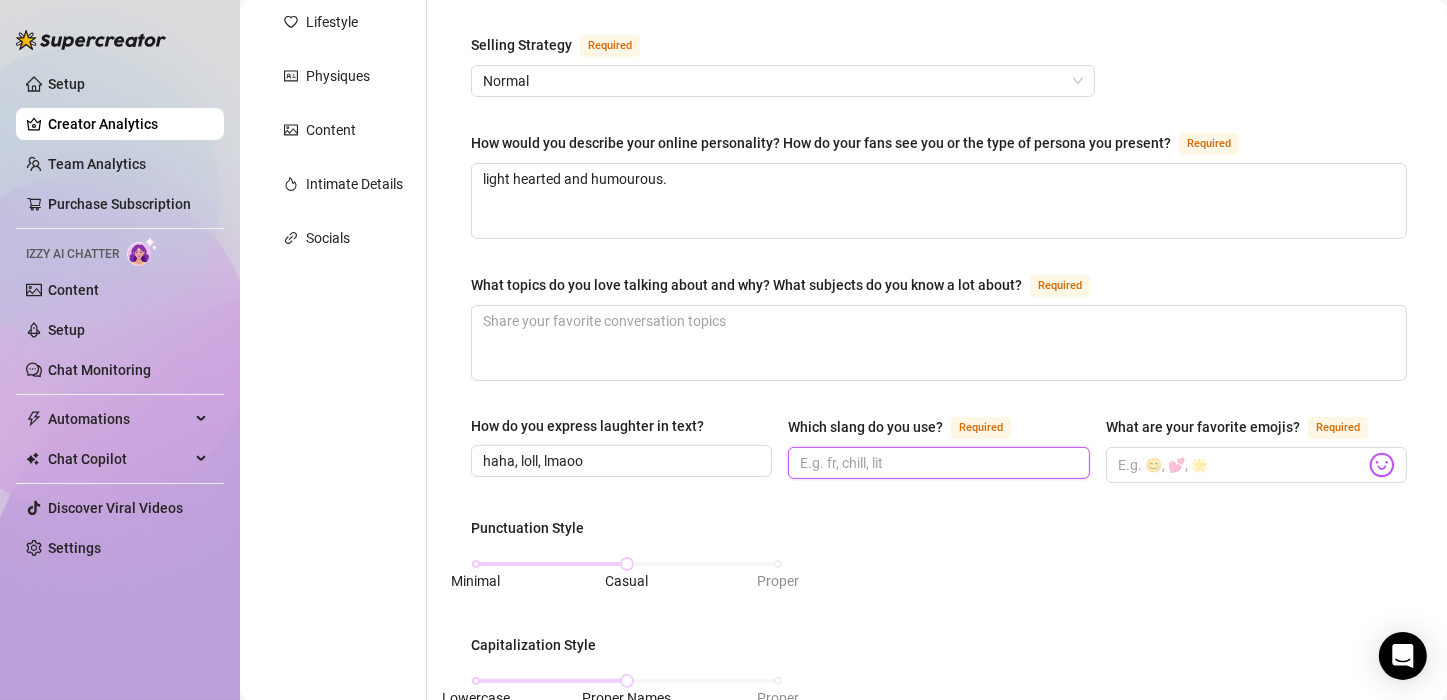 click on "Which slang do you use? Required" at bounding box center [936, 463] 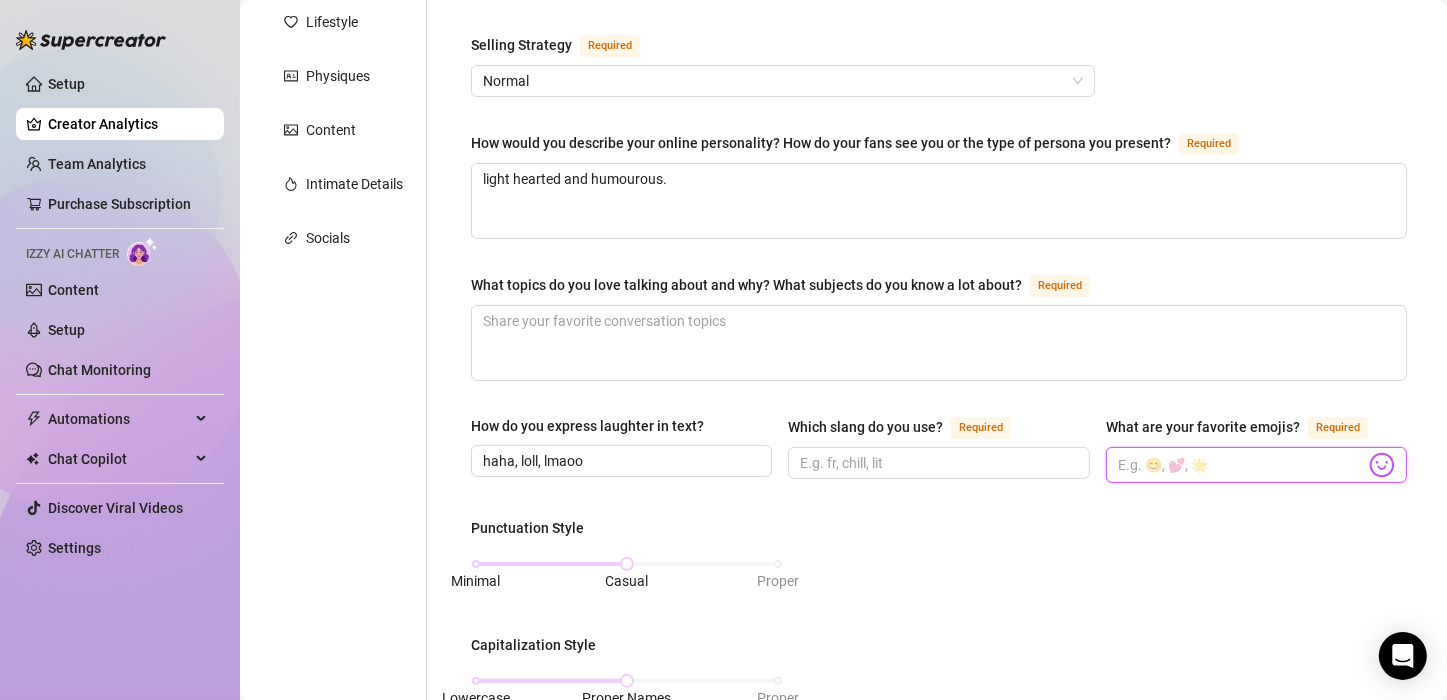 click on "What are your favorite emojis? Required" at bounding box center [1241, 465] 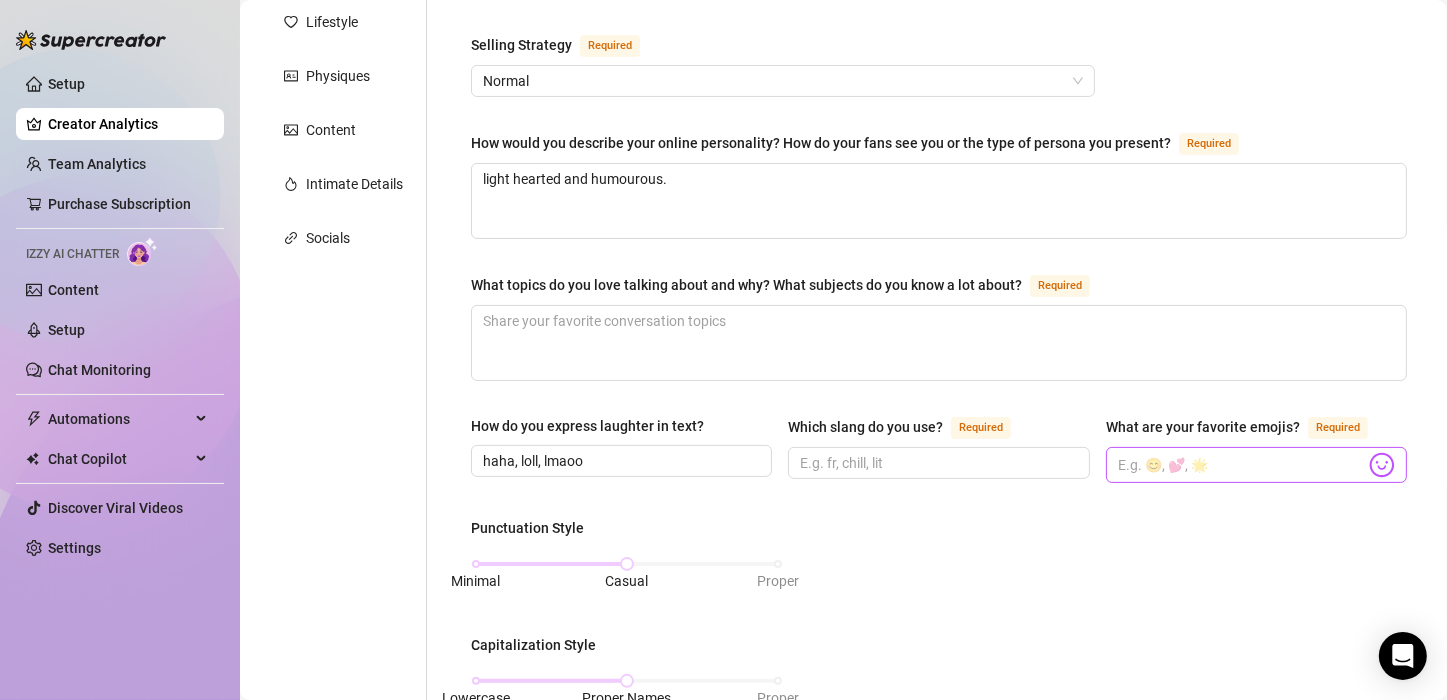 click at bounding box center [1382, 465] 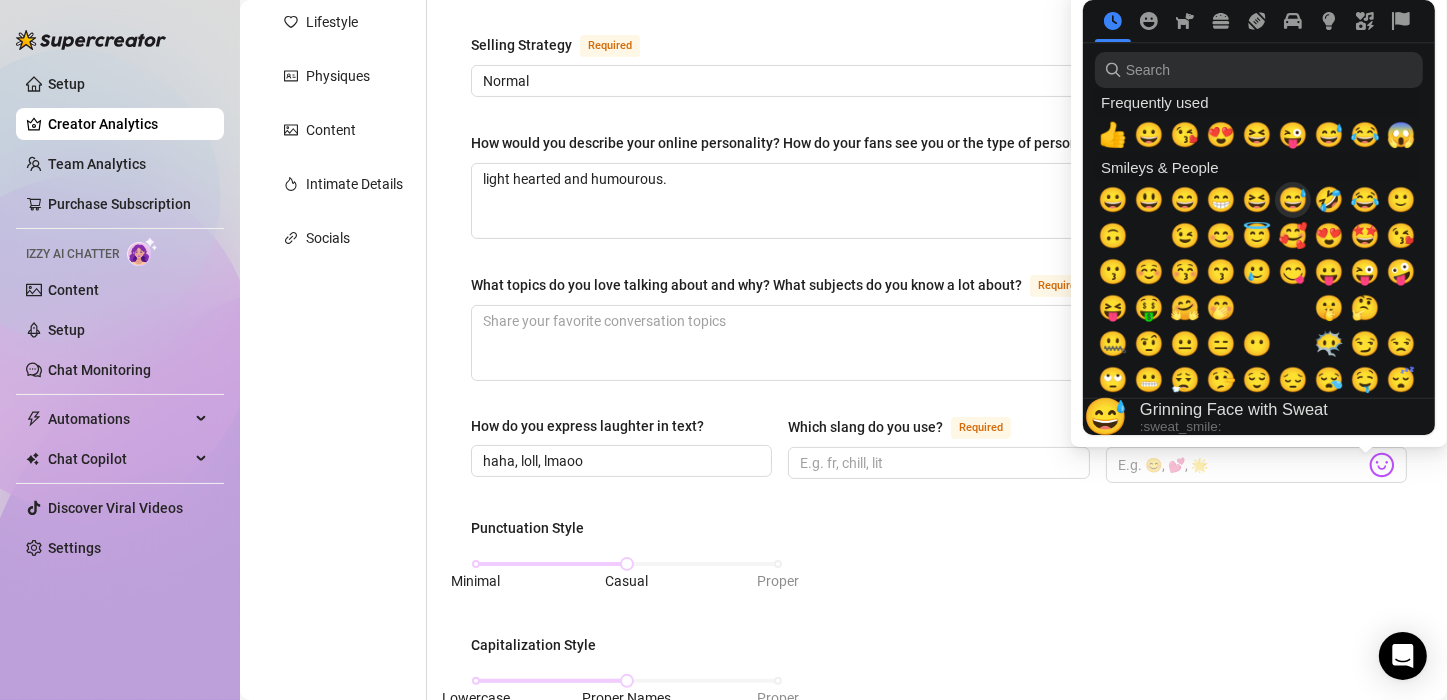 click on "😅" at bounding box center [1293, 200] 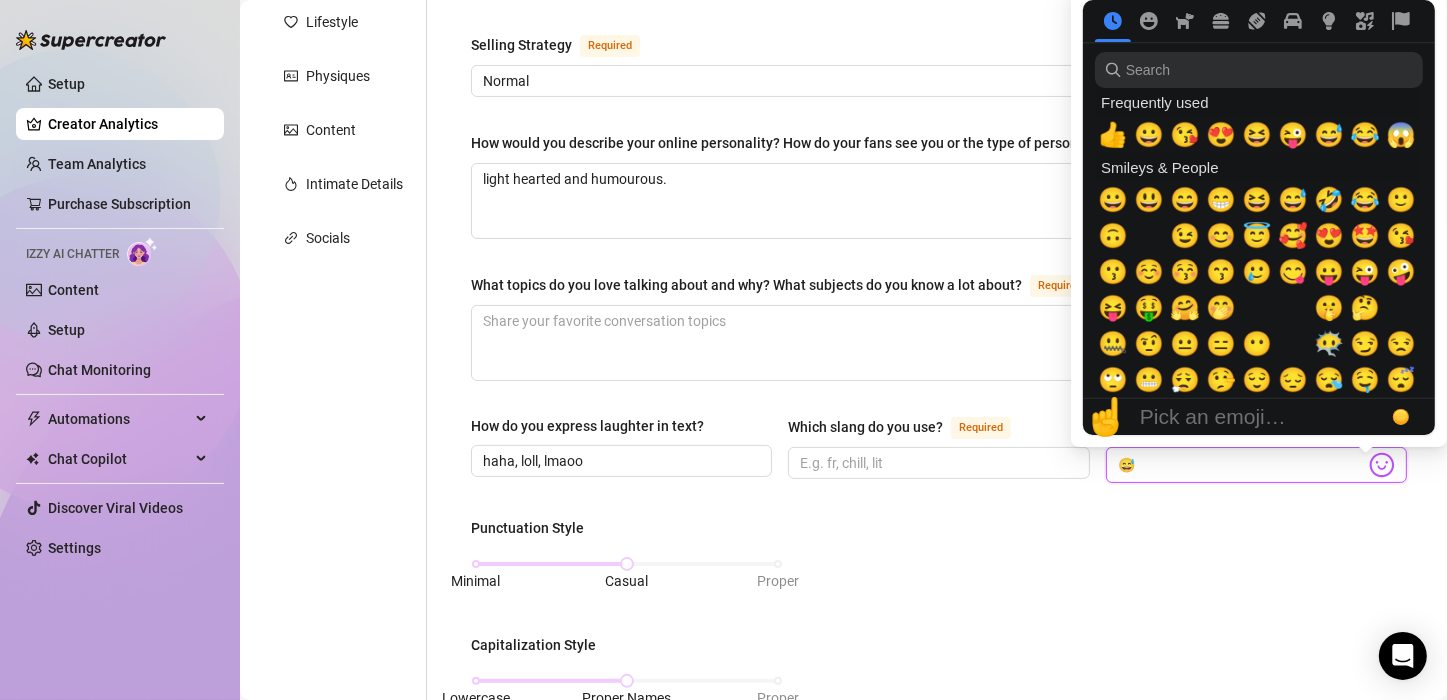 click on "😅" at bounding box center [1241, 465] 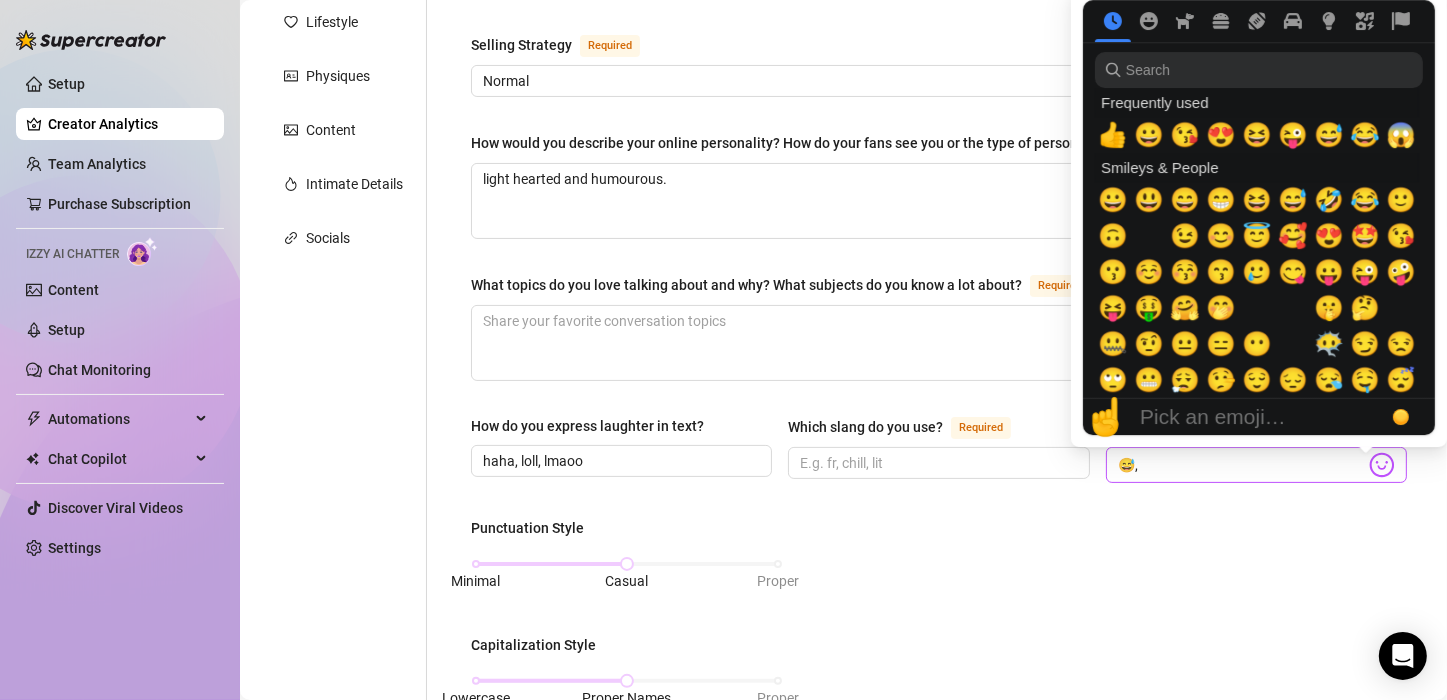 click at bounding box center [1382, 465] 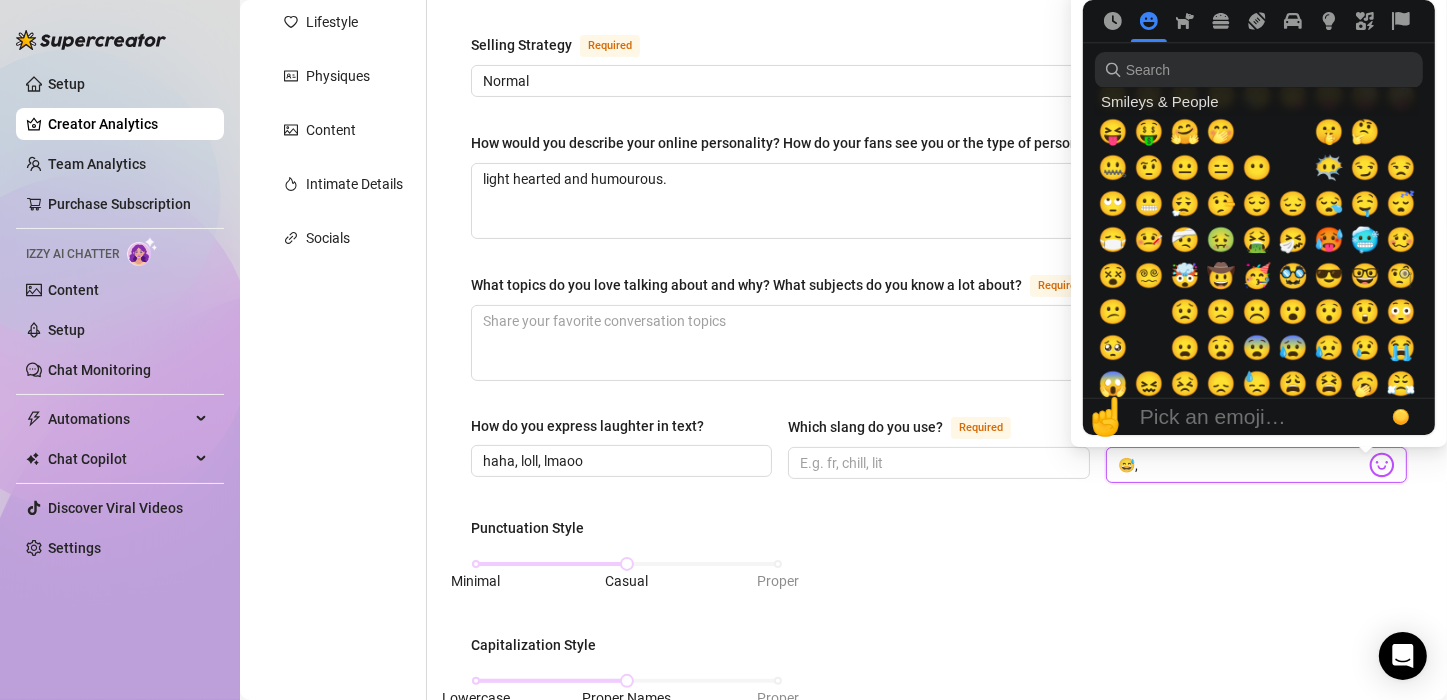 scroll, scrollTop: 201, scrollLeft: 0, axis: vertical 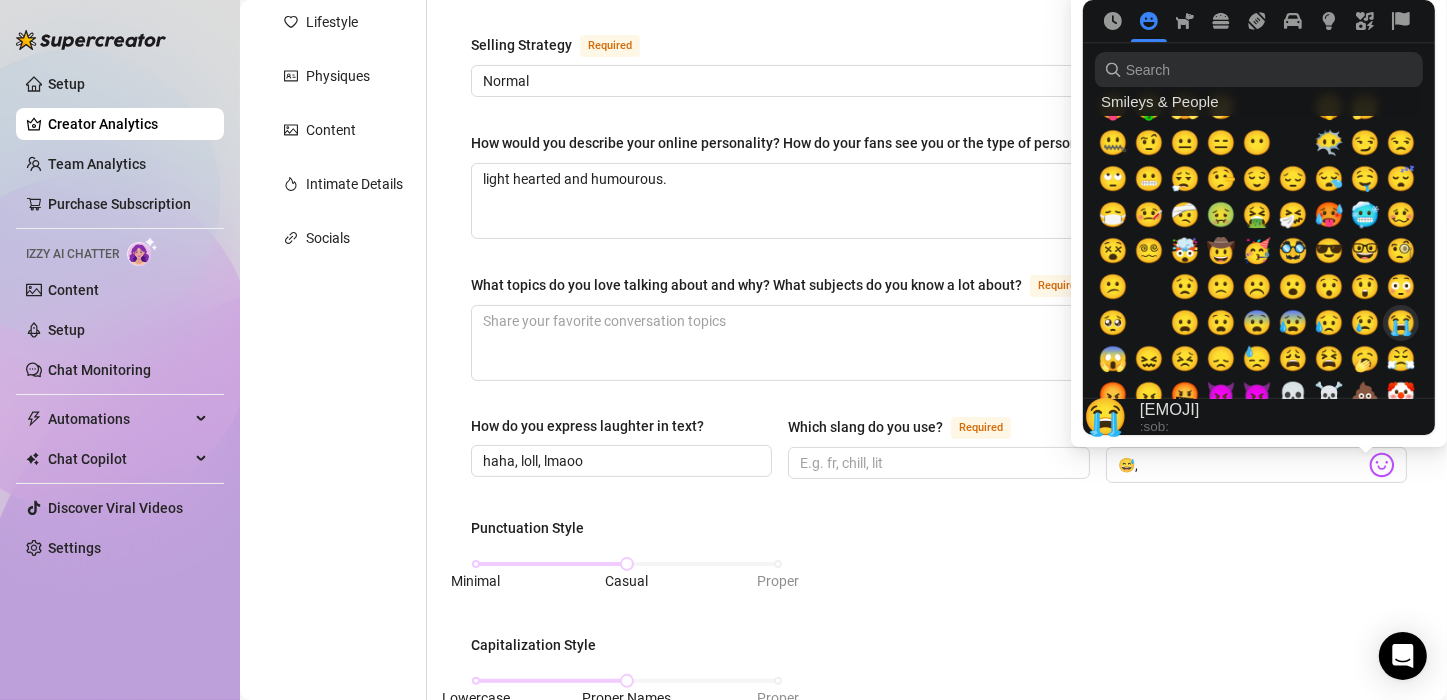 click on "😭" at bounding box center (1401, 323) 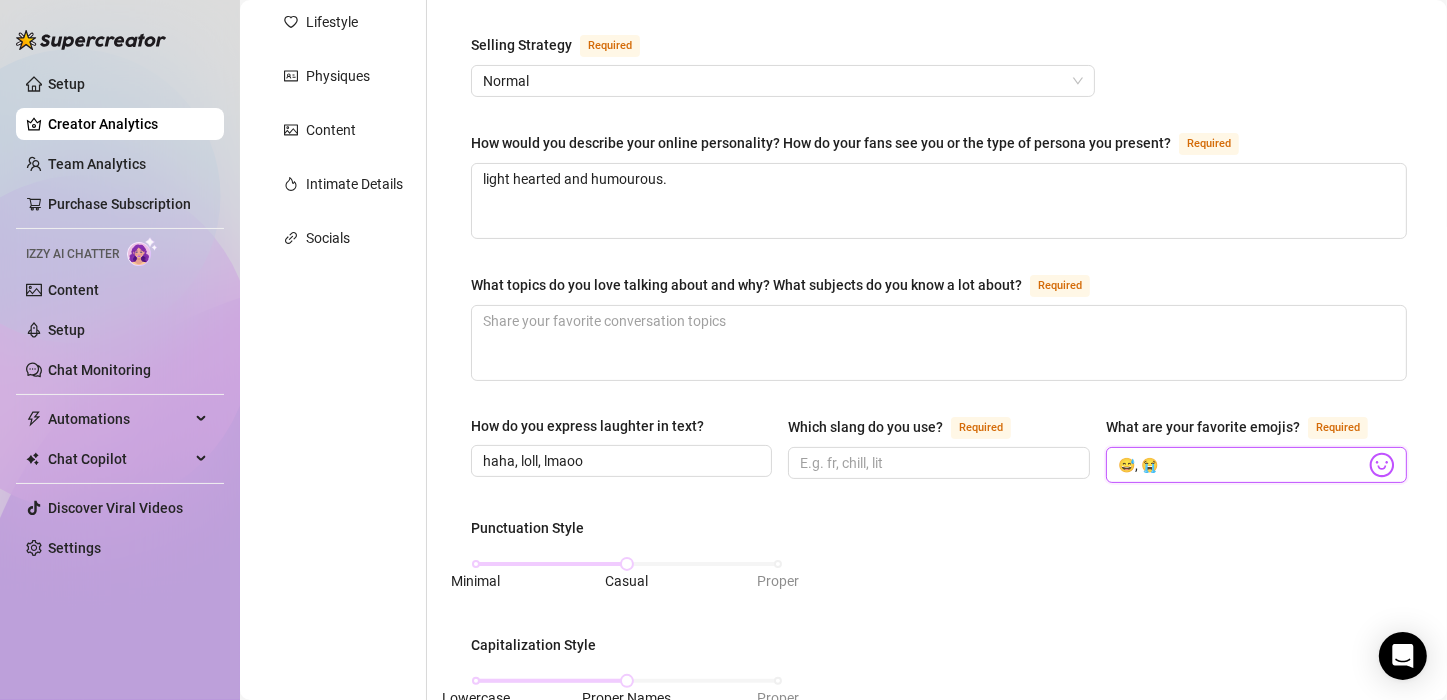 click on "😅, 😭" at bounding box center [1241, 465] 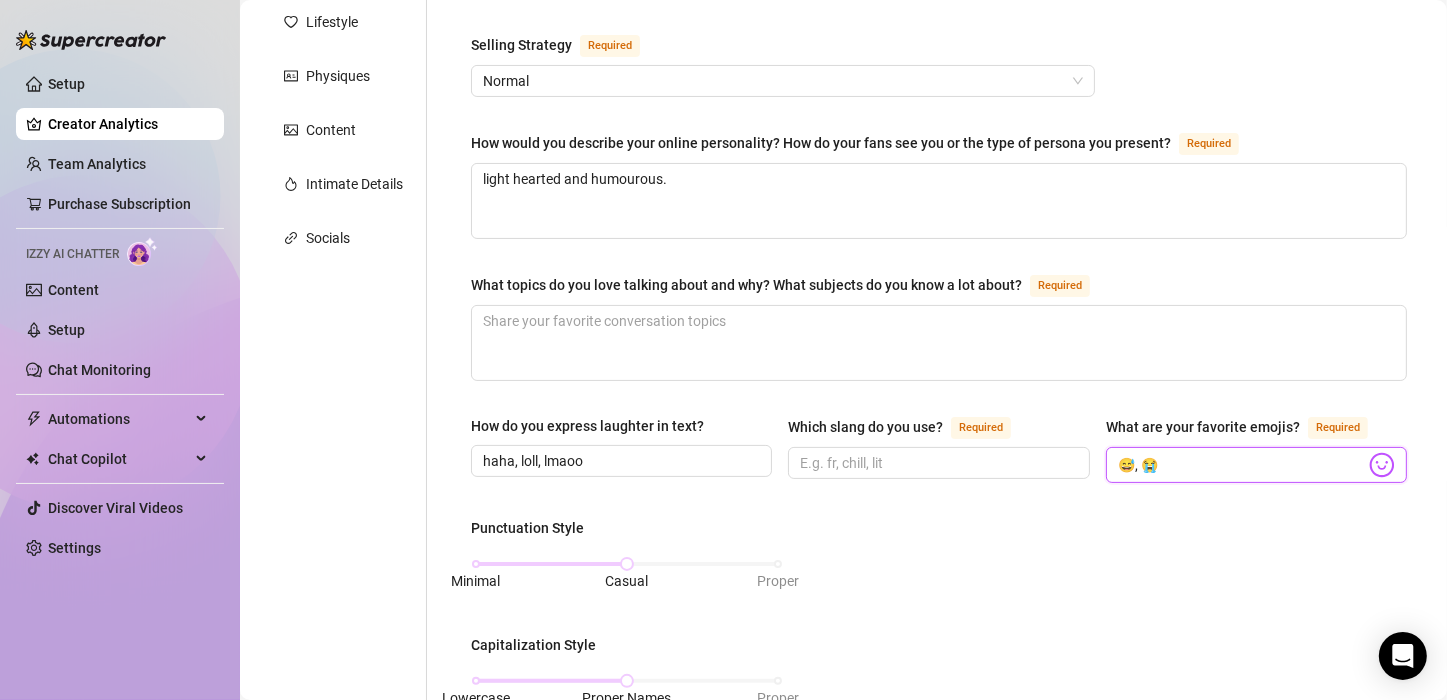 click on "😅, 😭" at bounding box center (1241, 465) 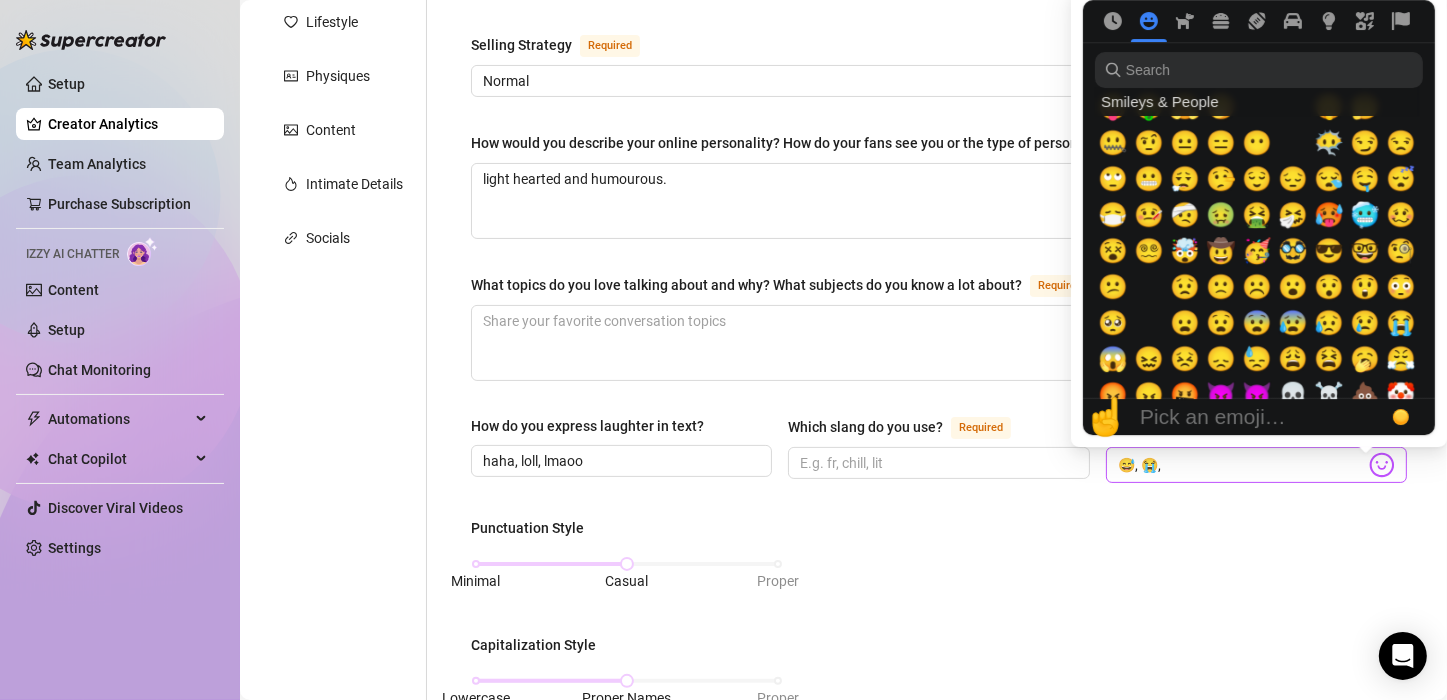 click at bounding box center (1382, 465) 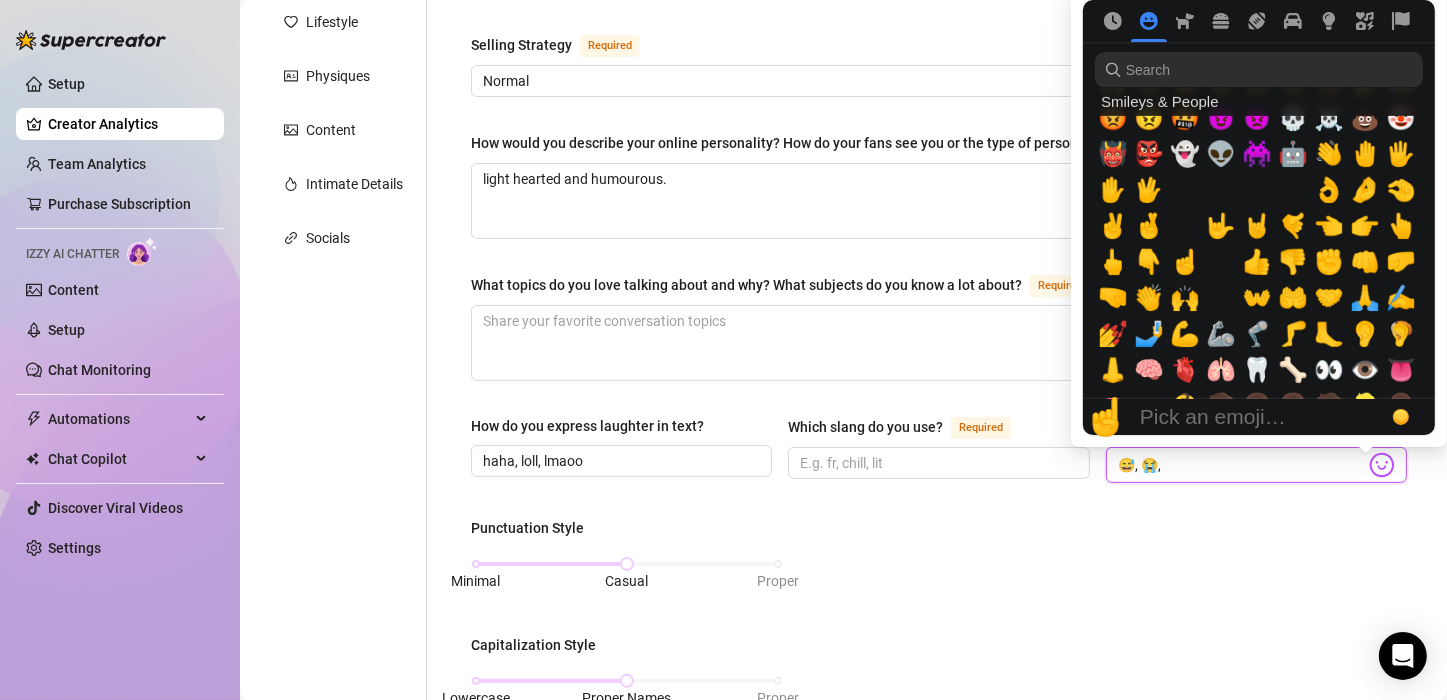 scroll, scrollTop: 402, scrollLeft: 0, axis: vertical 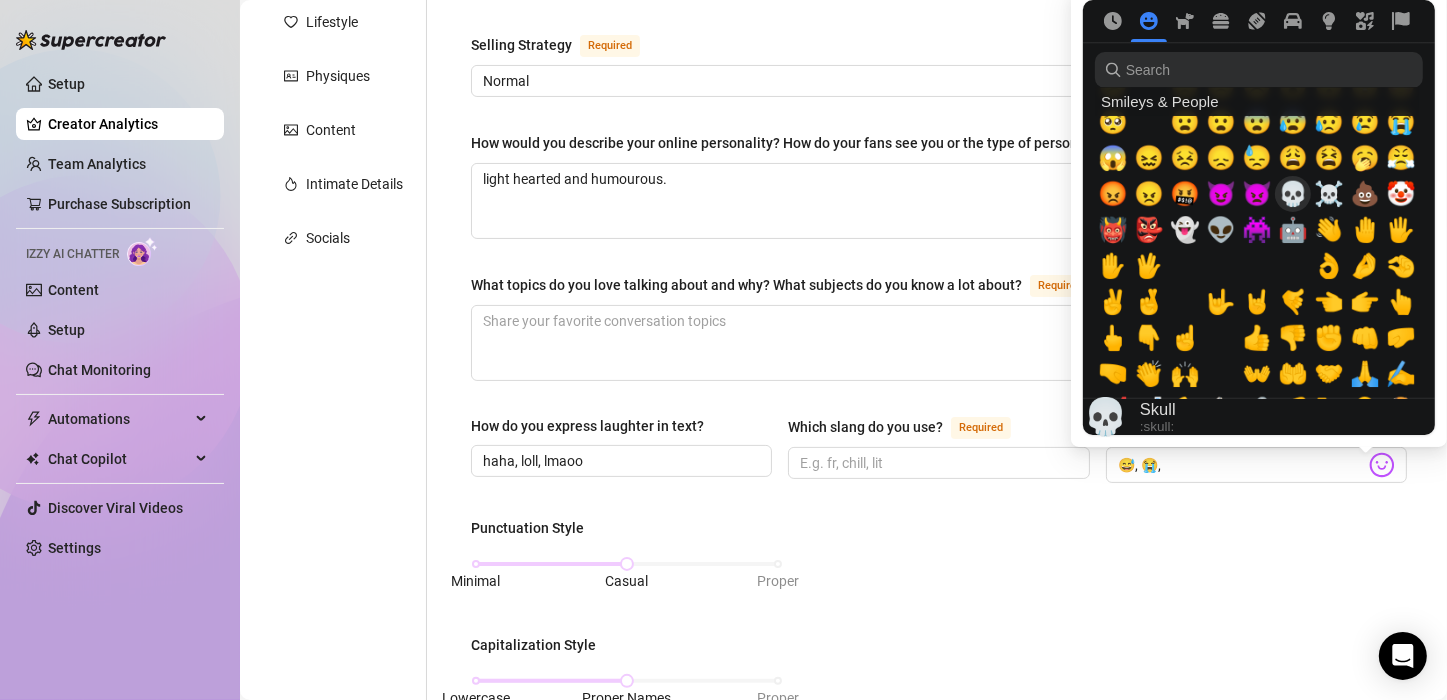 click on "💀" at bounding box center [1293, 194] 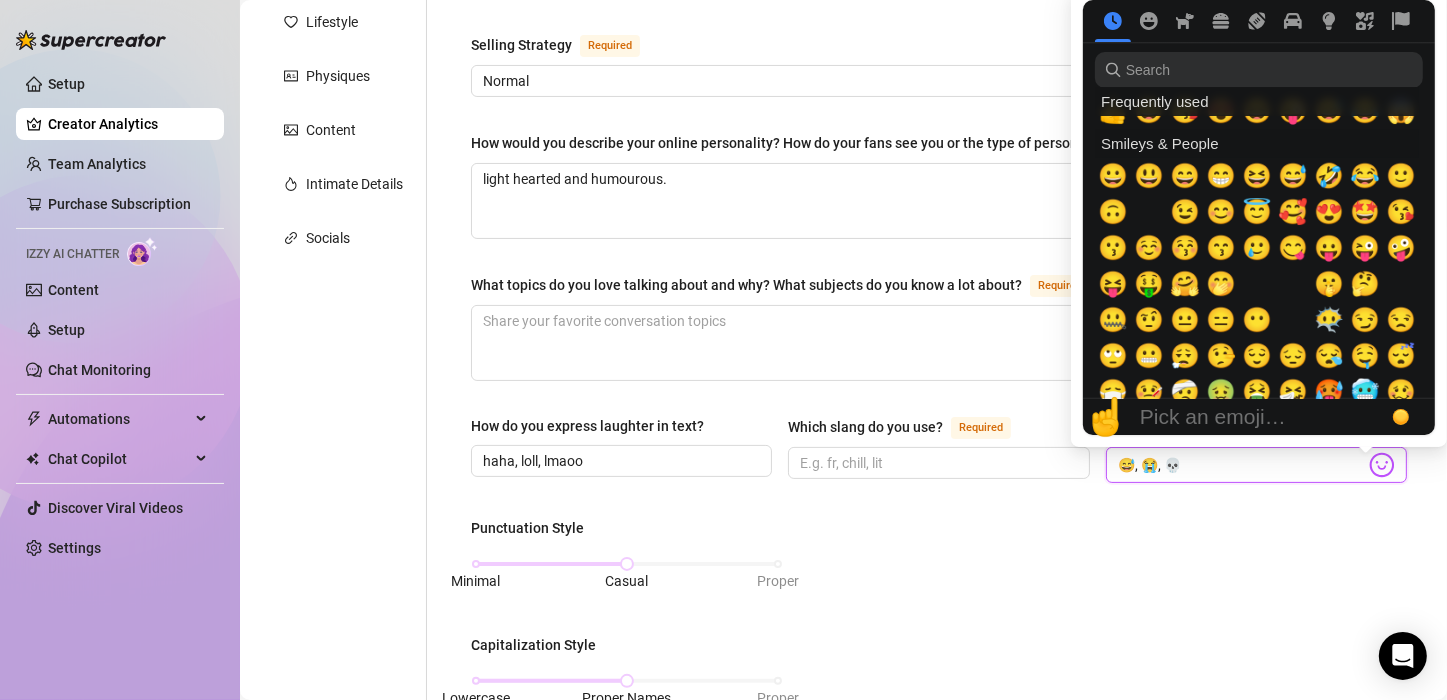 scroll, scrollTop: 0, scrollLeft: 0, axis: both 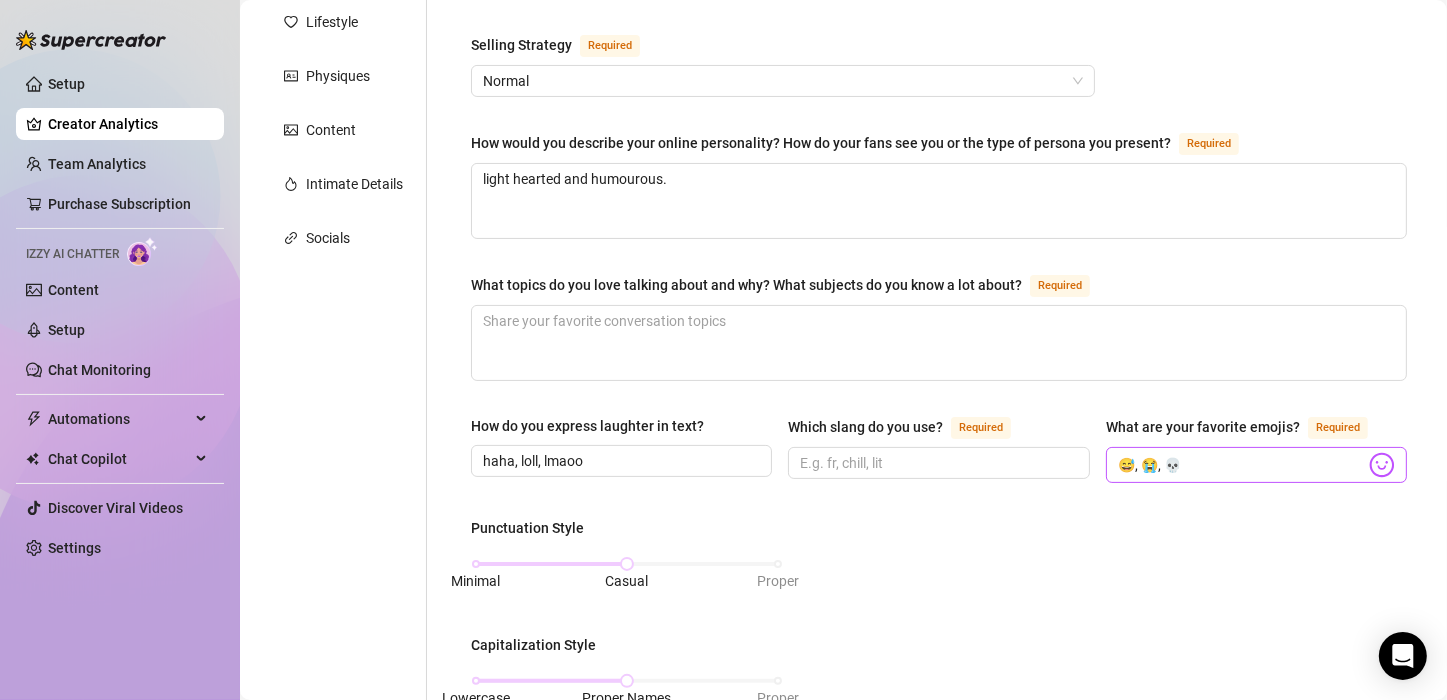 click on "😅, 😭, 💀" at bounding box center [1256, 465] 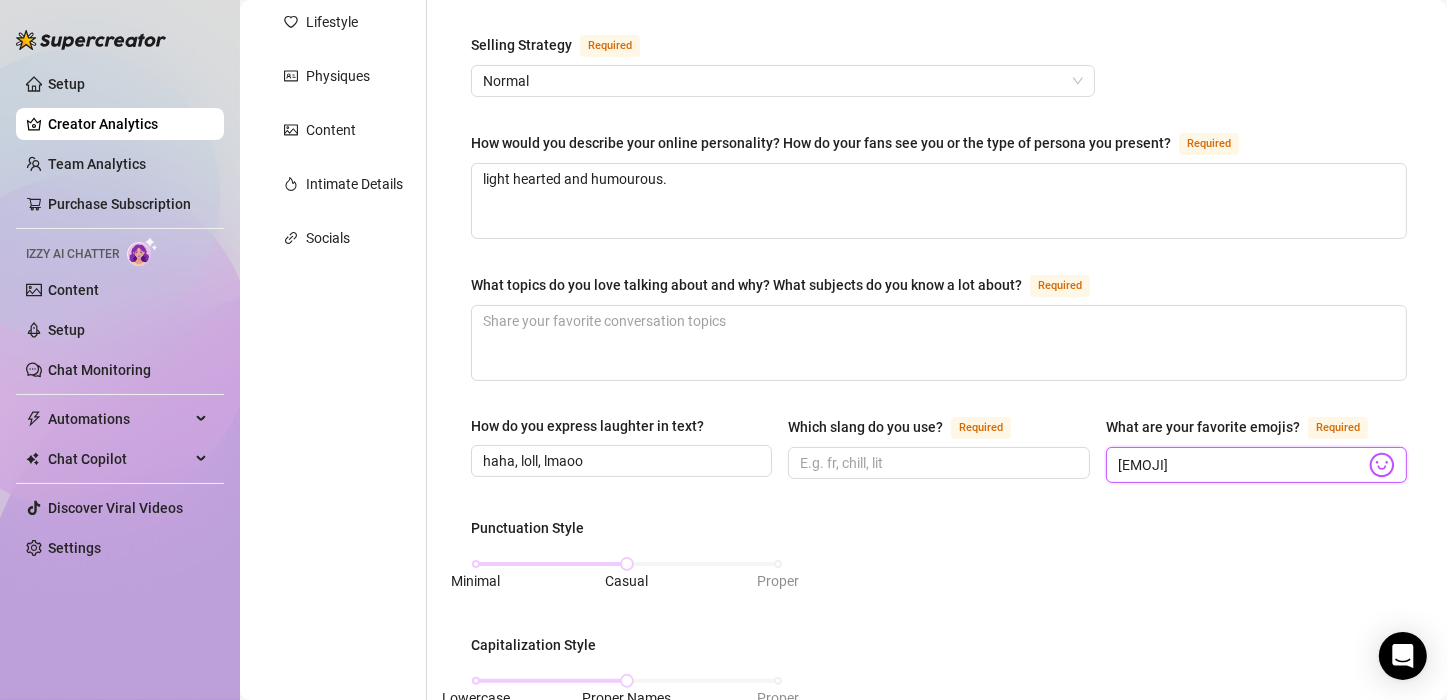 type on "[EMOJI]" 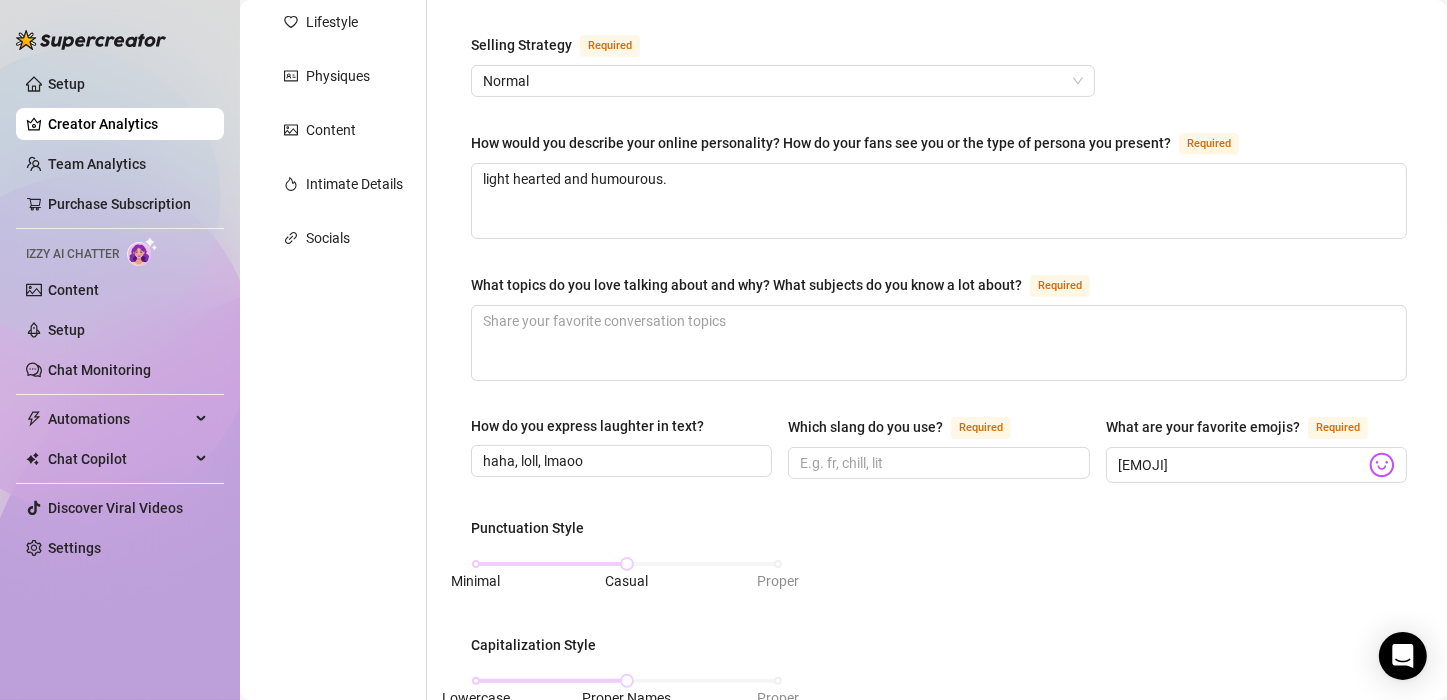 click on "Punctuation Style Minimal Casual Proper Capitalization Style Lowercase Proper Names Proper Writing Level Relaxed Mixed Proper Respond to fans in their native language, even if it’s not one you speak. If turned off, the AI will only reply in English.  Fill in the languages you speak under Personal tab if you want to change this." at bounding box center (939, 754) 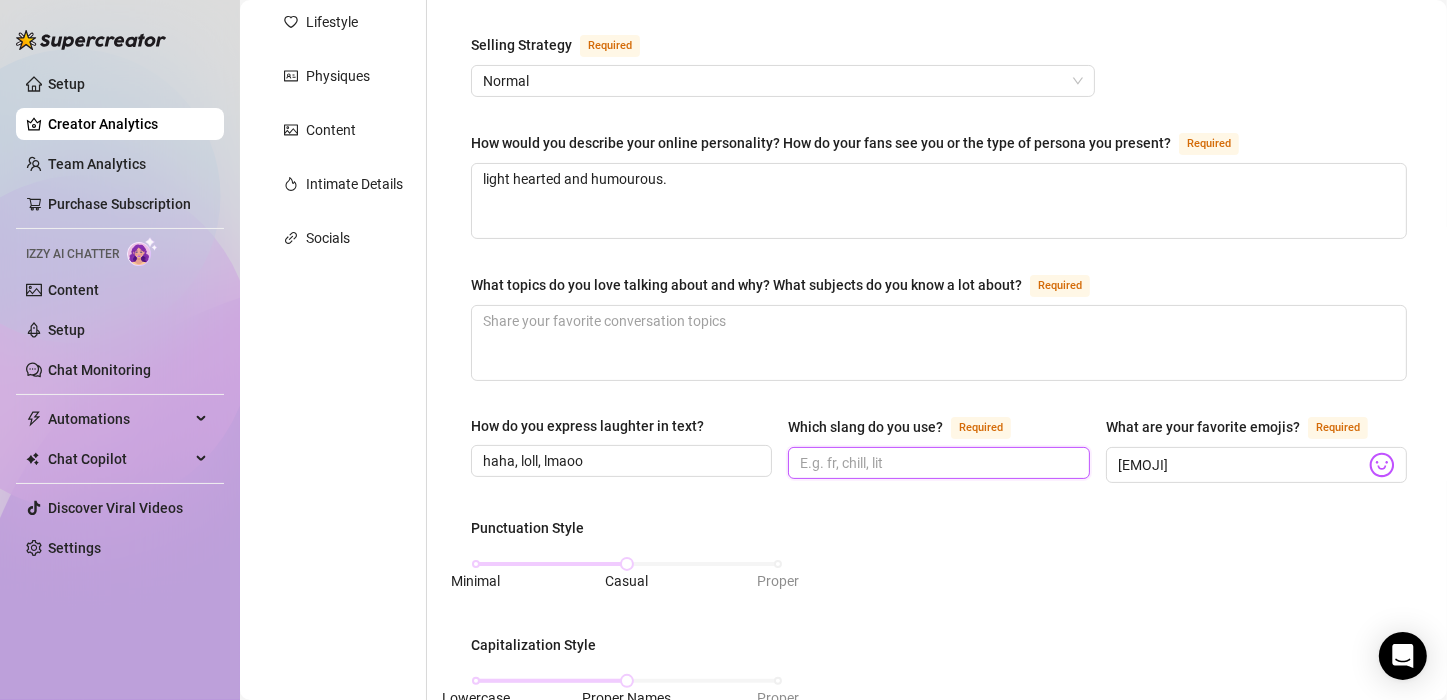 click on "Which slang do you use? Required" at bounding box center [936, 463] 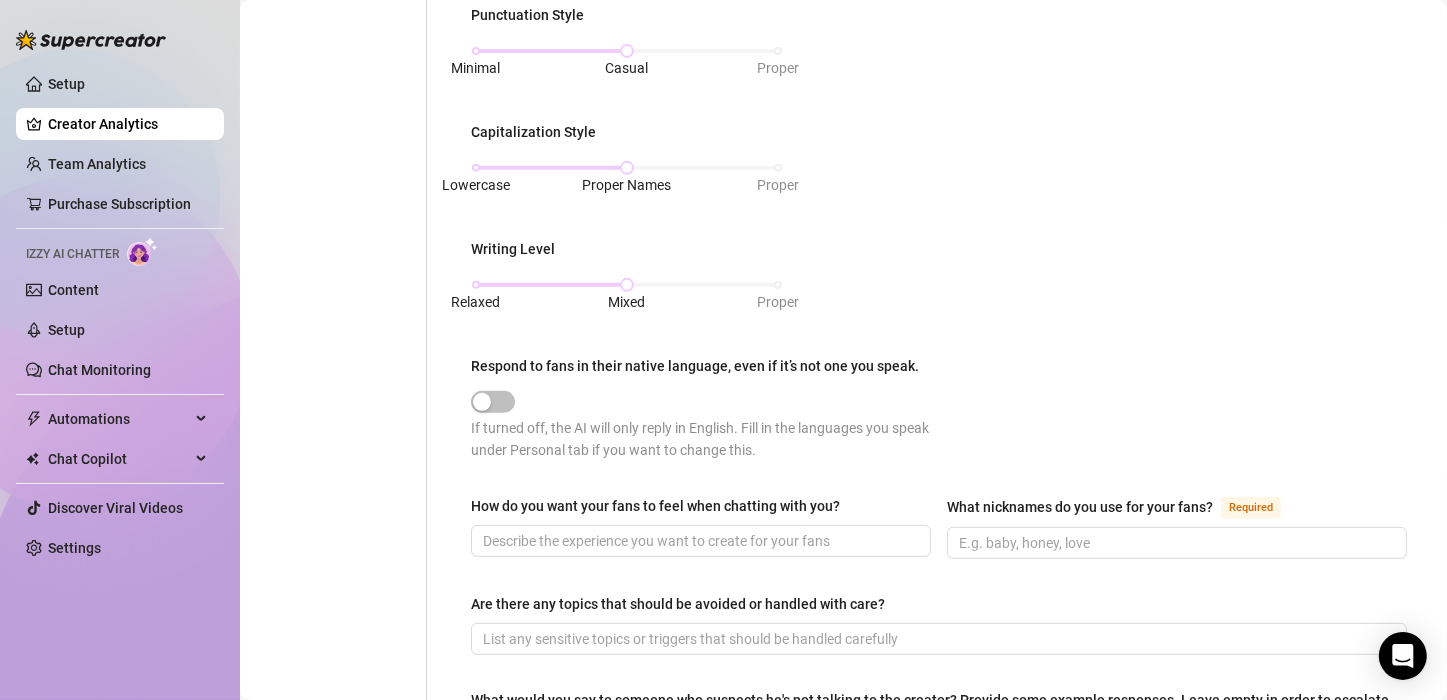 scroll, scrollTop: 797, scrollLeft: 0, axis: vertical 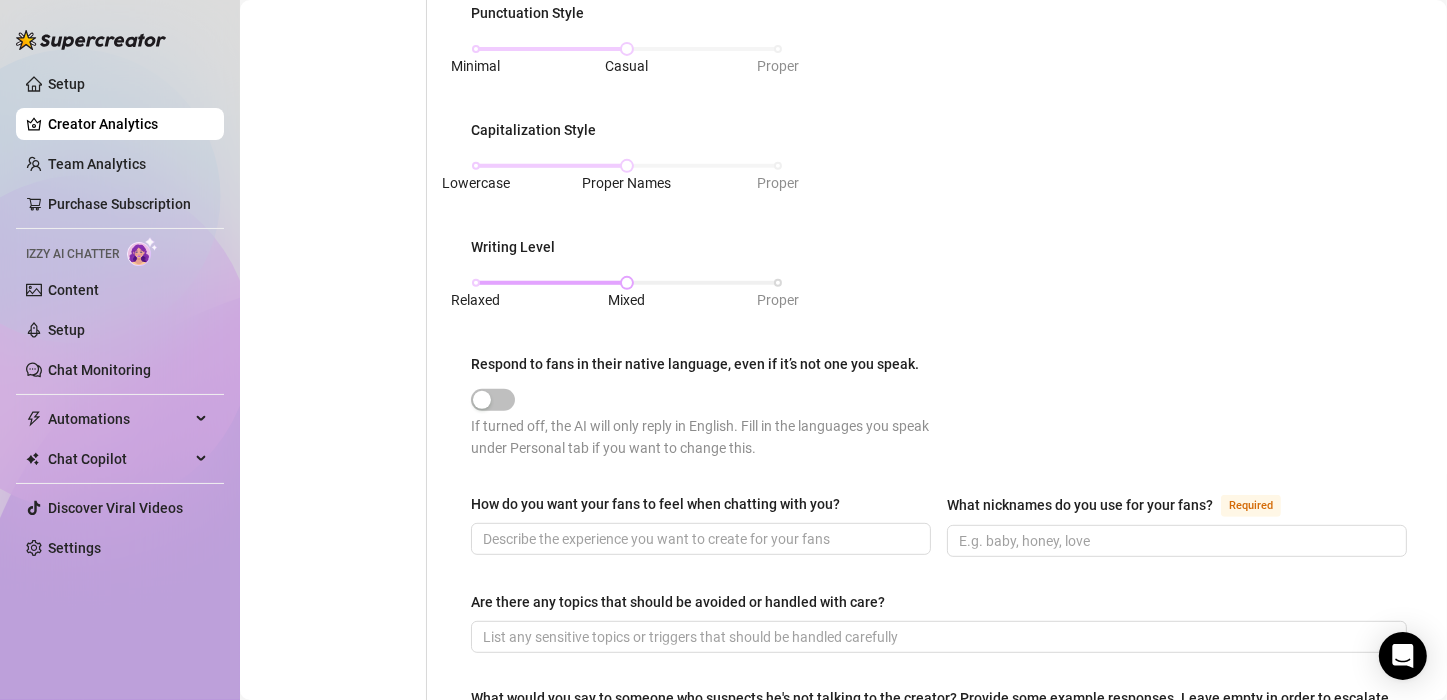 type on "wsg, fr, wbu" 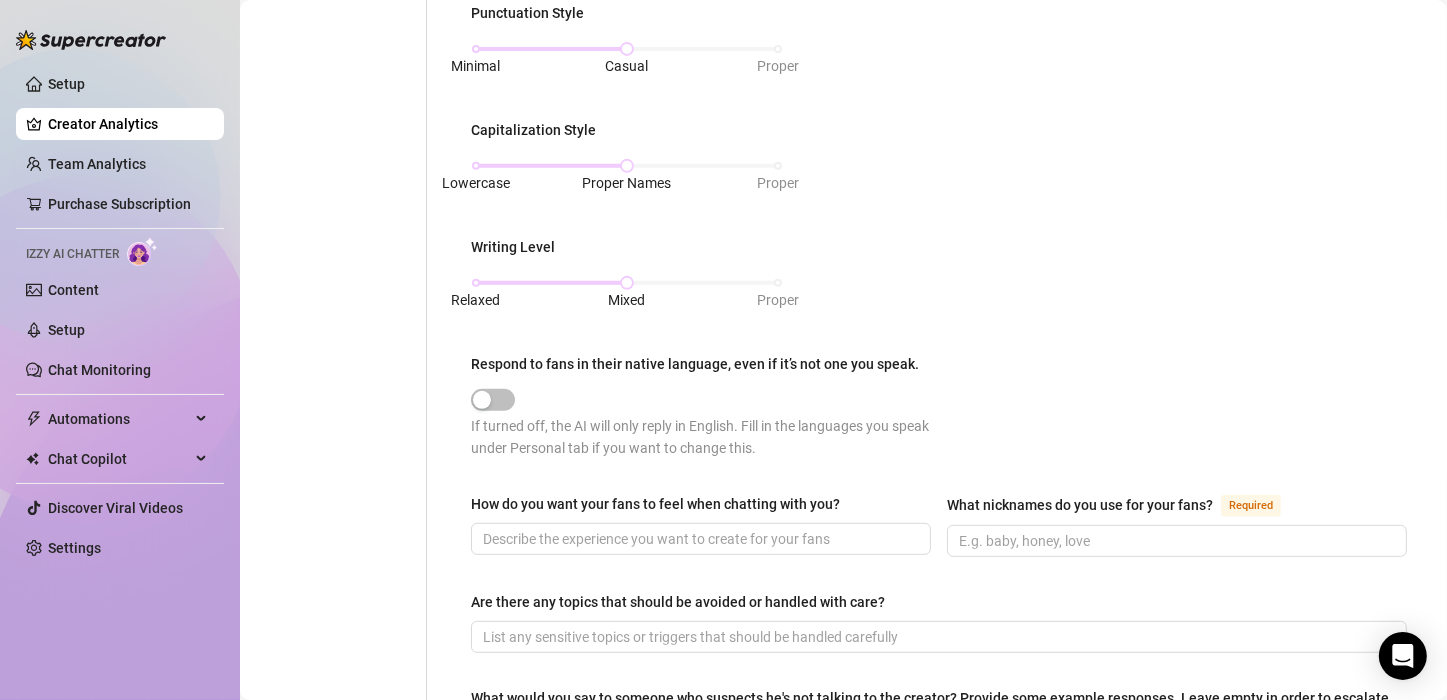 drag, startPoint x: 625, startPoint y: 284, endPoint x: 547, endPoint y: 286, distance: 78.025635 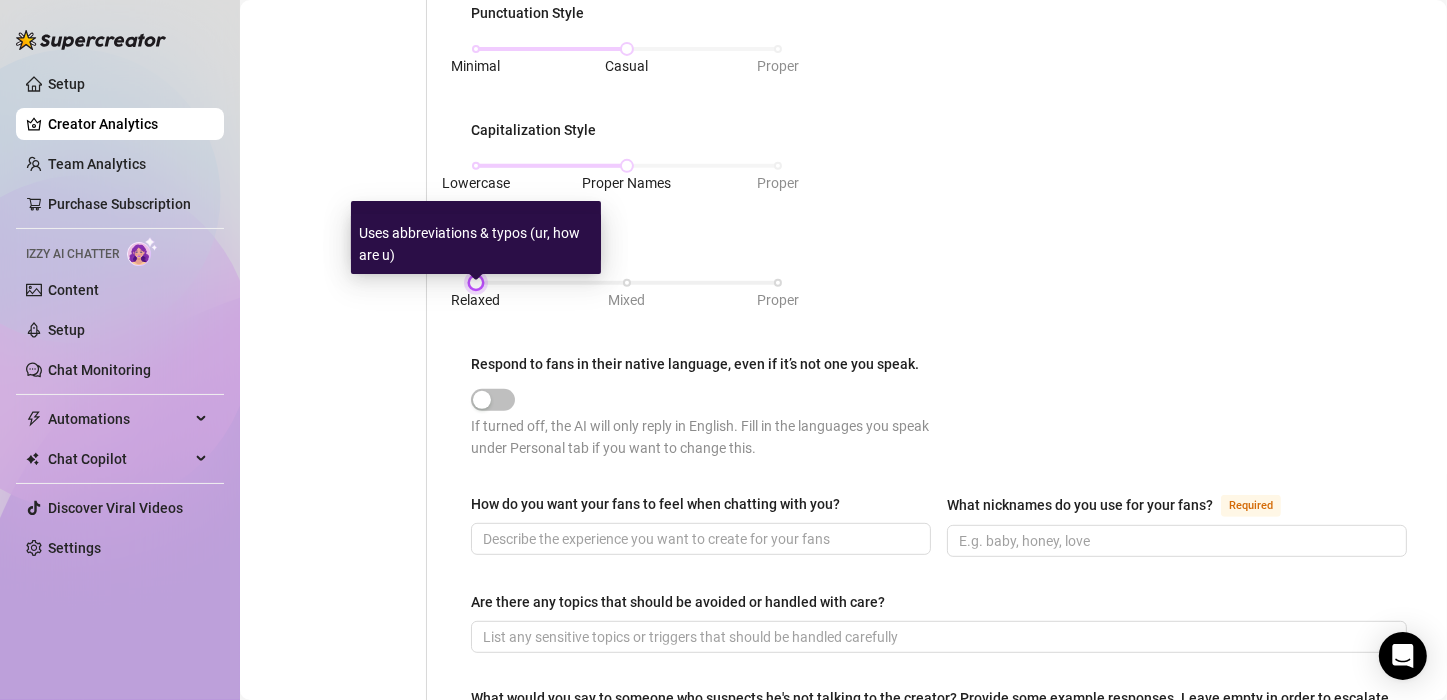 drag, startPoint x: 615, startPoint y: 279, endPoint x: 467, endPoint y: 288, distance: 148.27339 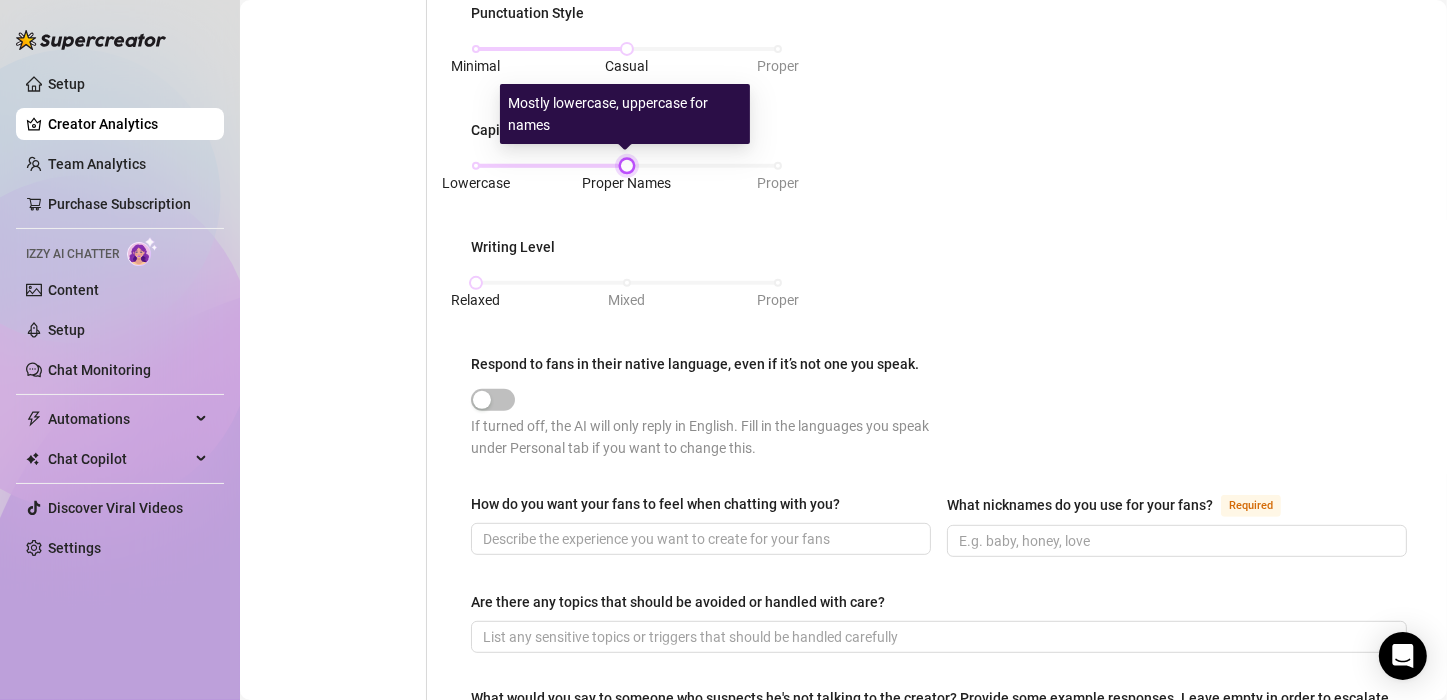 drag, startPoint x: 617, startPoint y: 160, endPoint x: 615, endPoint y: 146, distance: 14.142136 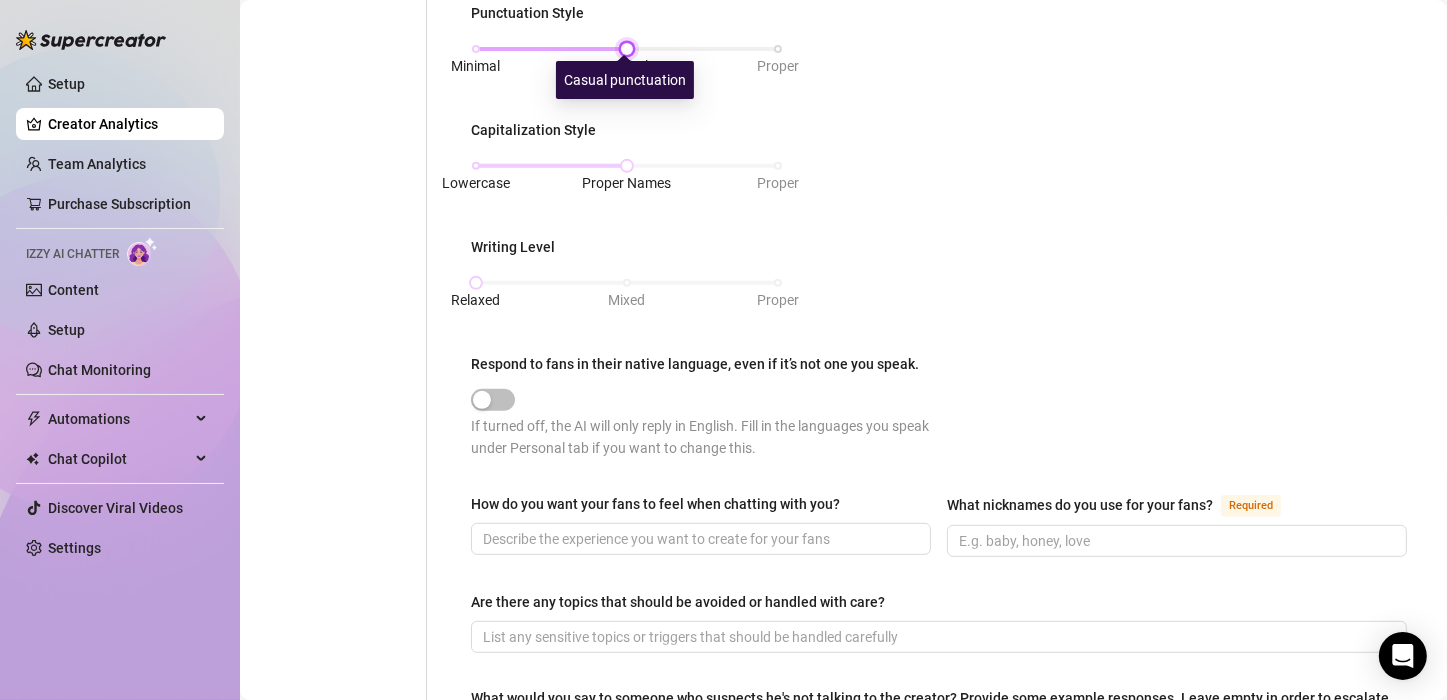drag, startPoint x: 619, startPoint y: 46, endPoint x: 609, endPoint y: 45, distance: 10.049875 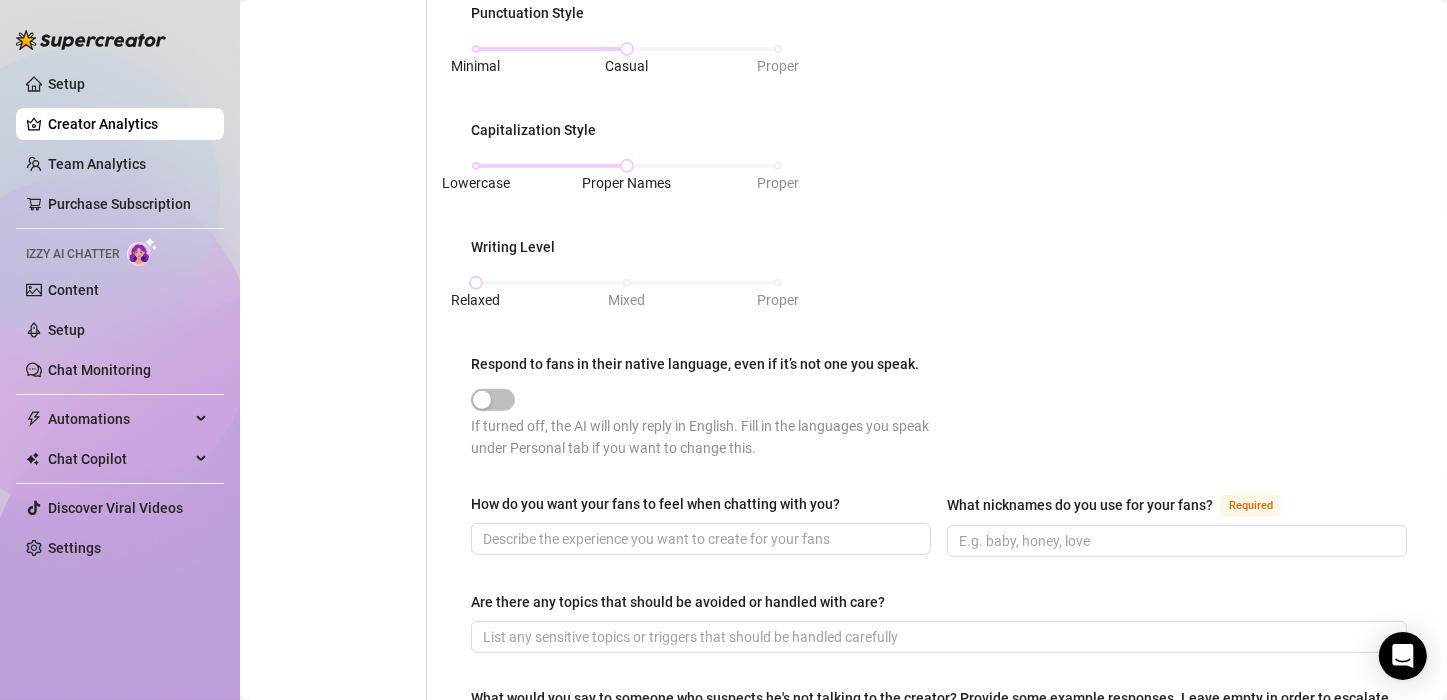 click on "Punctuation Style Minimal Casual Proper Capitalization Style Lowercase Proper Names Proper Writing Level Relaxed Mixed Proper Respond to fans in their native language, even if it’s not one you speak. If turned off, the AI will only reply in English.  Fill in the languages you speak under Personal tab if you want to change this." at bounding box center [939, 239] 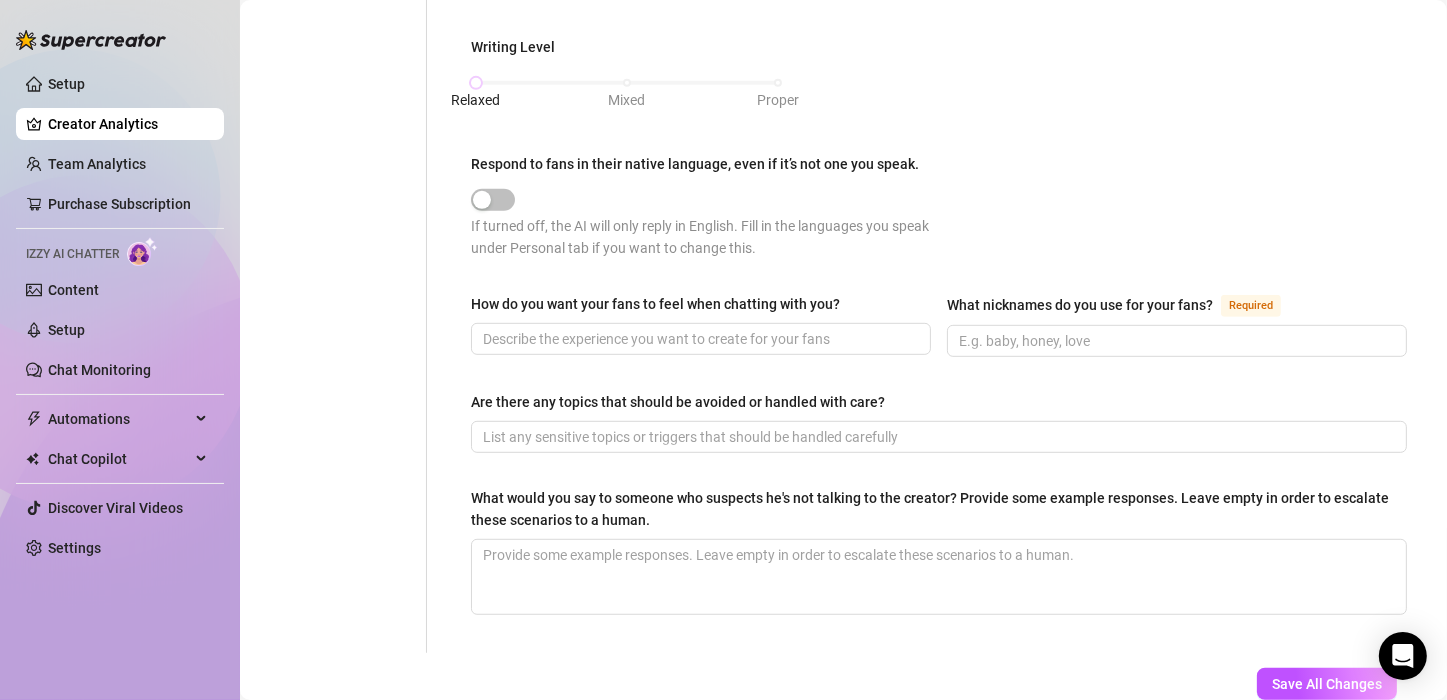 scroll, scrollTop: 1019, scrollLeft: 0, axis: vertical 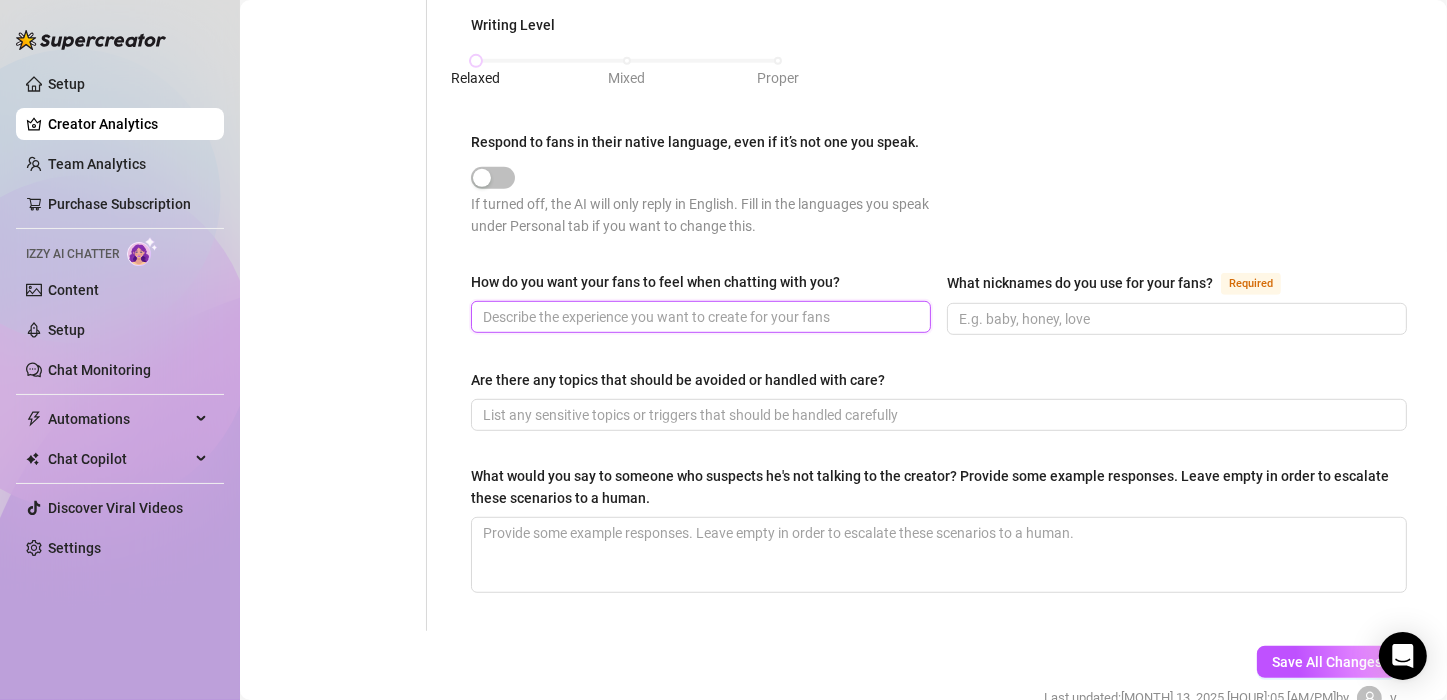 click on "How do you want your fans to feel when chatting with you?" at bounding box center [699, 317] 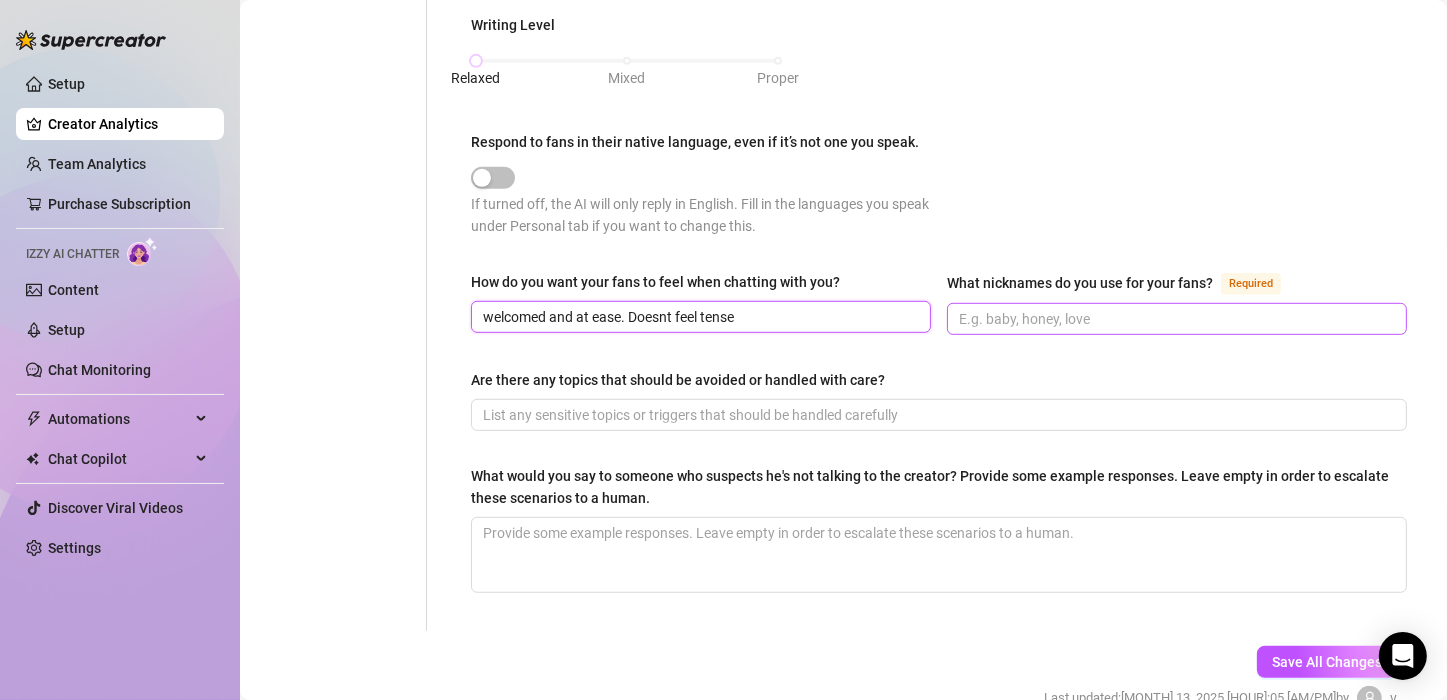 type on "welcomed and at ease. Doesnt feel tense" 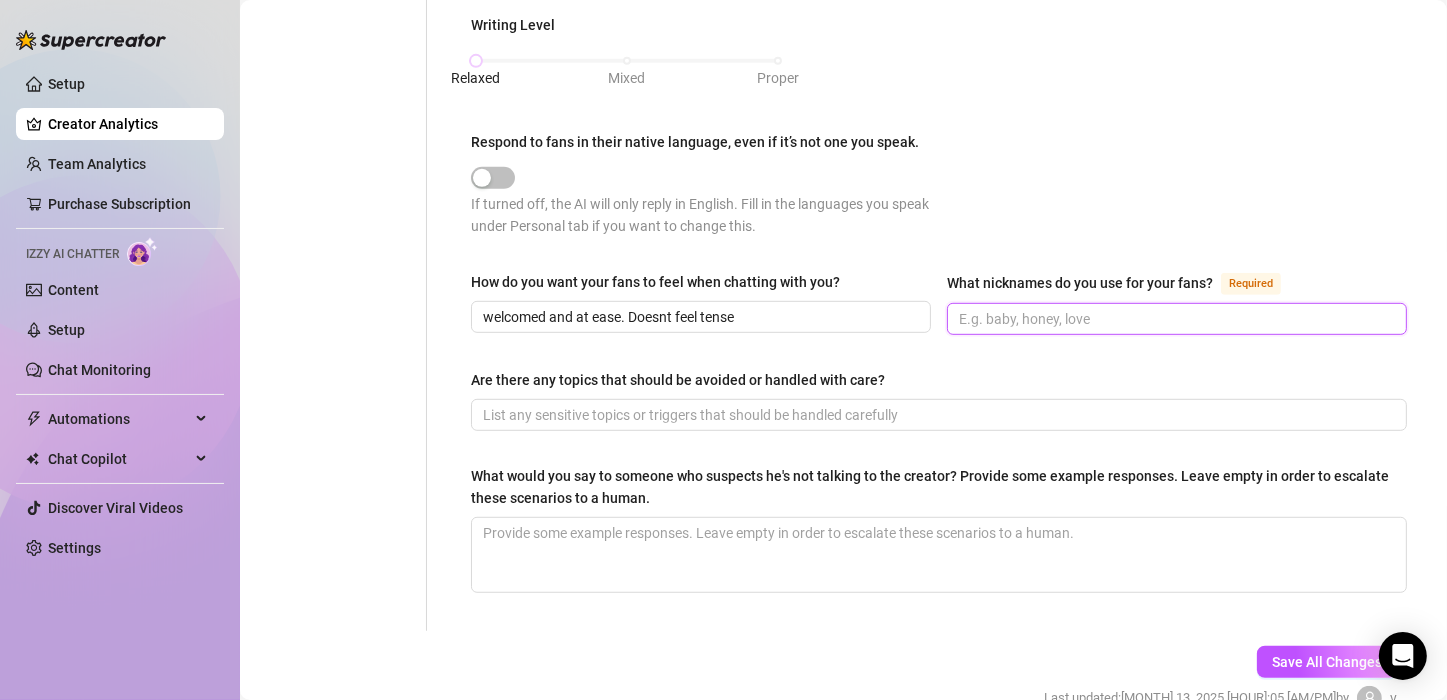 click on "What nicknames do you use for your fans? Required" at bounding box center (1175, 319) 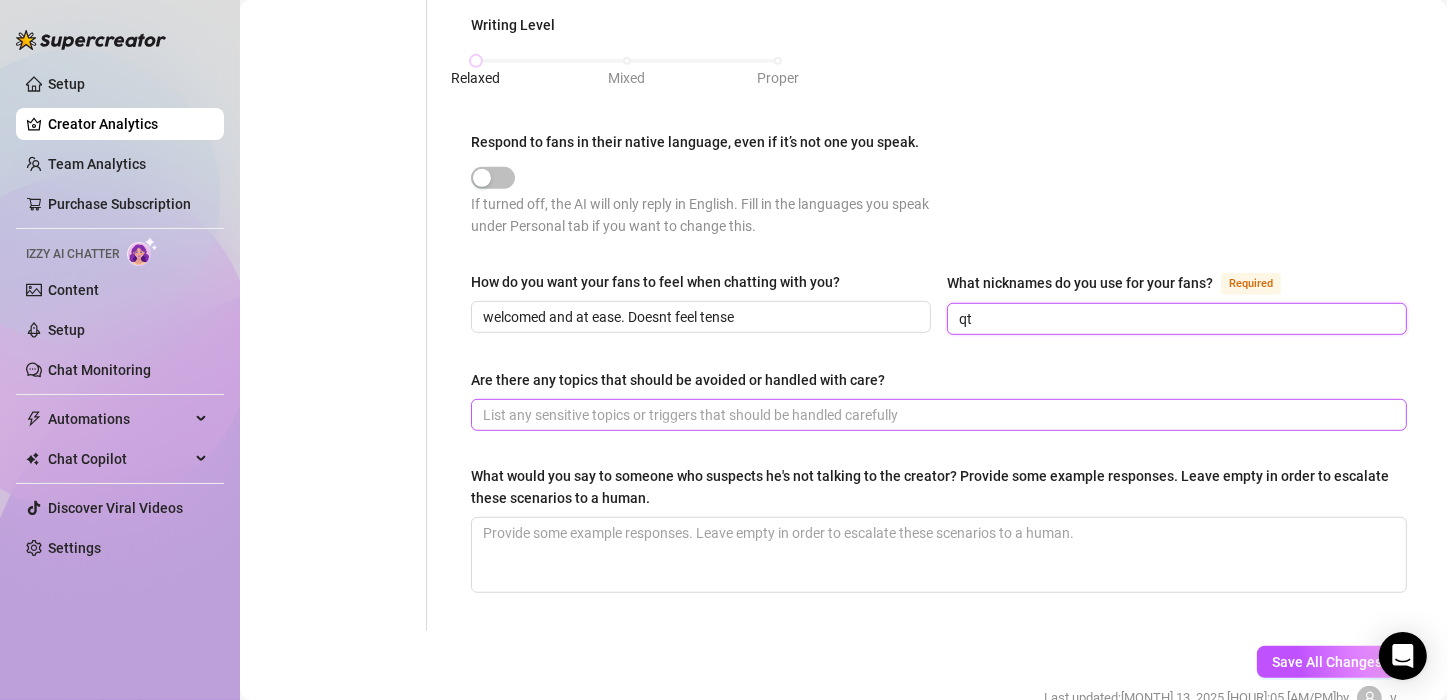 type on "qt" 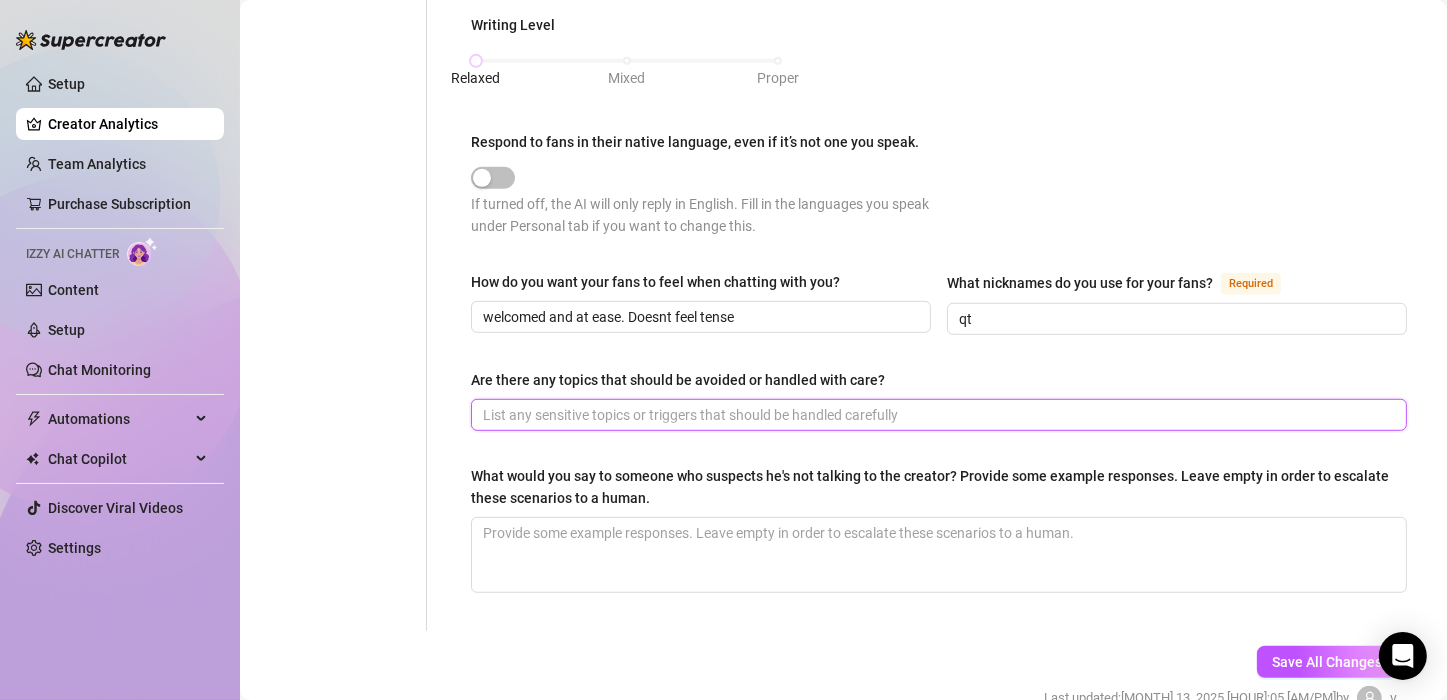 click on "Are there any topics that should be avoided or handled with care?" at bounding box center [937, 415] 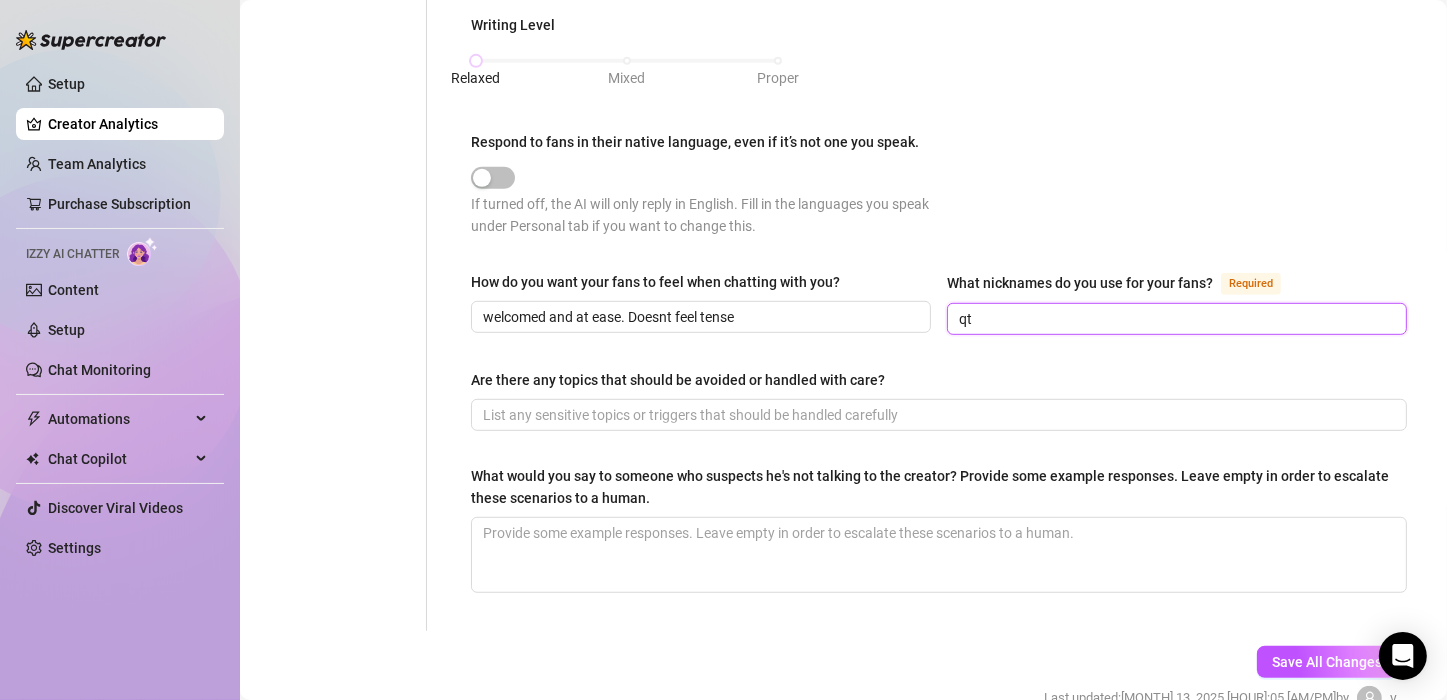 click on "qt" at bounding box center (1175, 319) 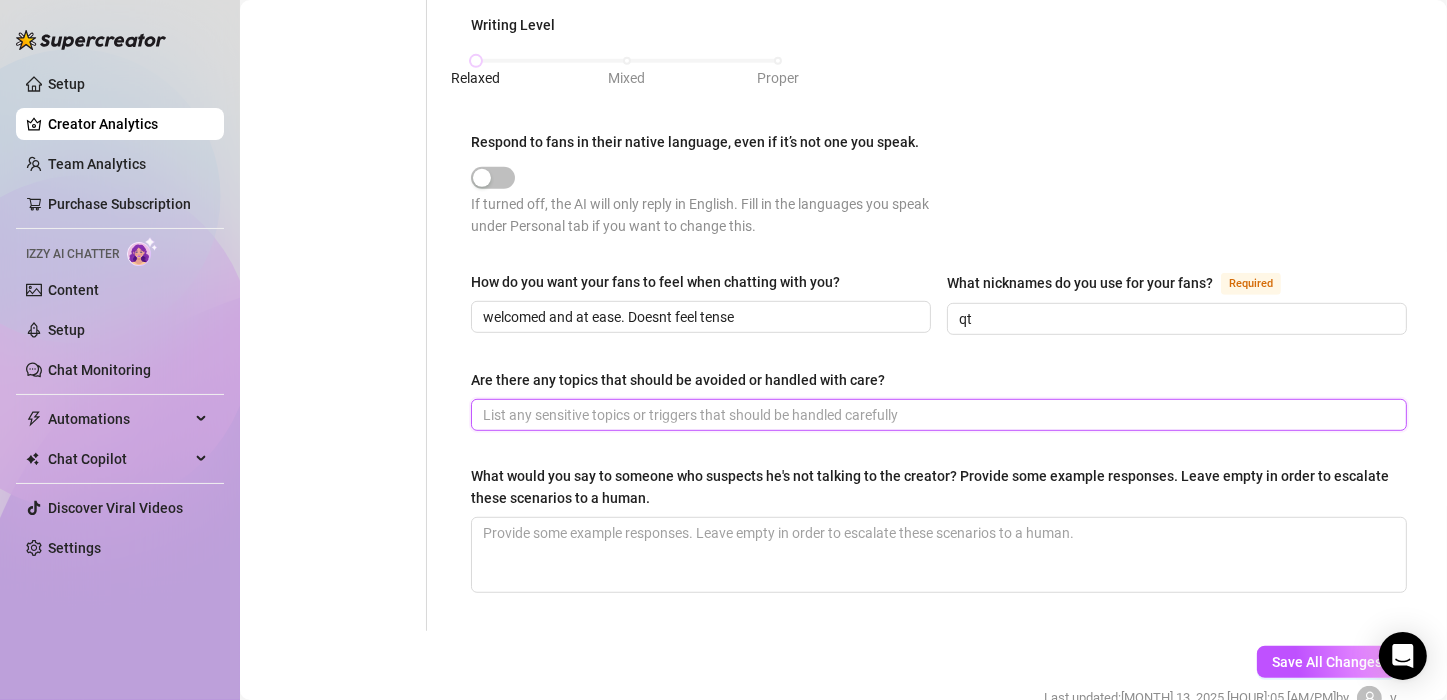 click on "Are there any topics that should be avoided or handled with care?" at bounding box center [937, 415] 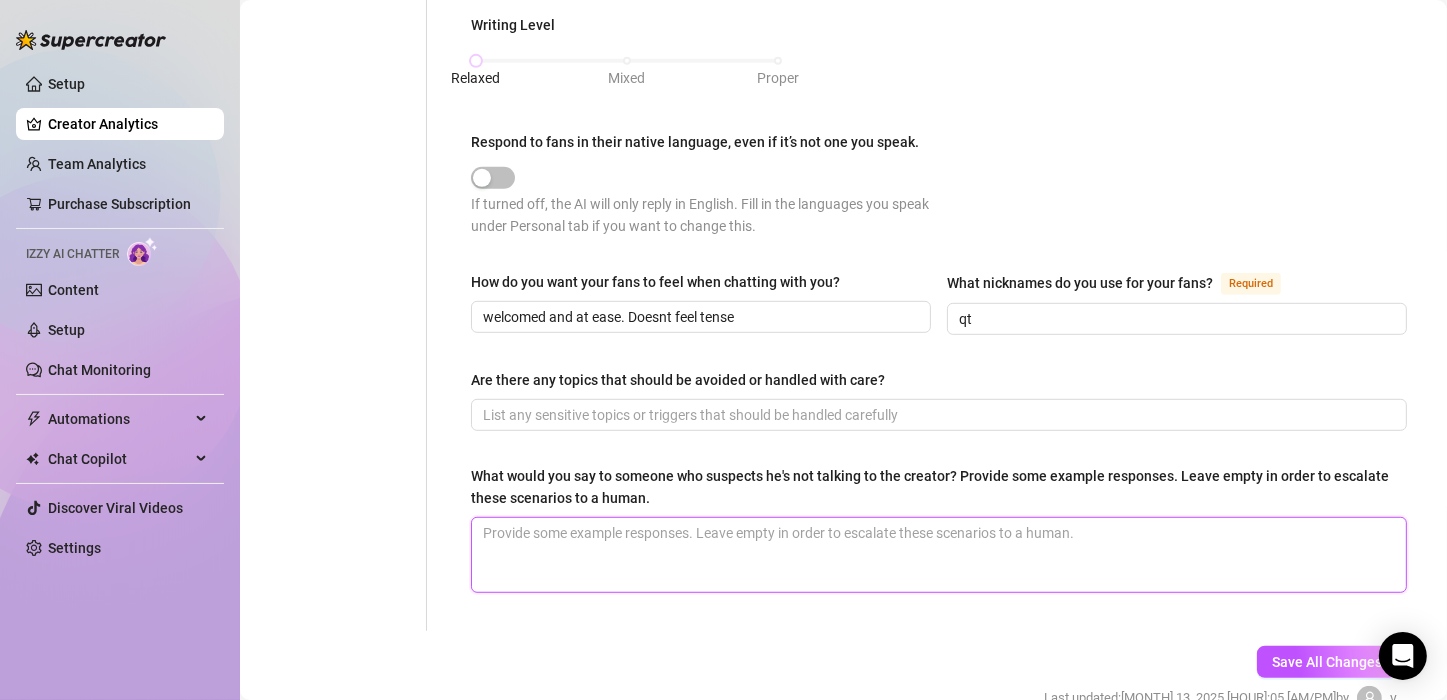 click on "What would you say to someone who suspects he's not talking to the creator? Provide some example responses.
Leave empty in order to escalate these scenarios to a human." at bounding box center (939, 555) 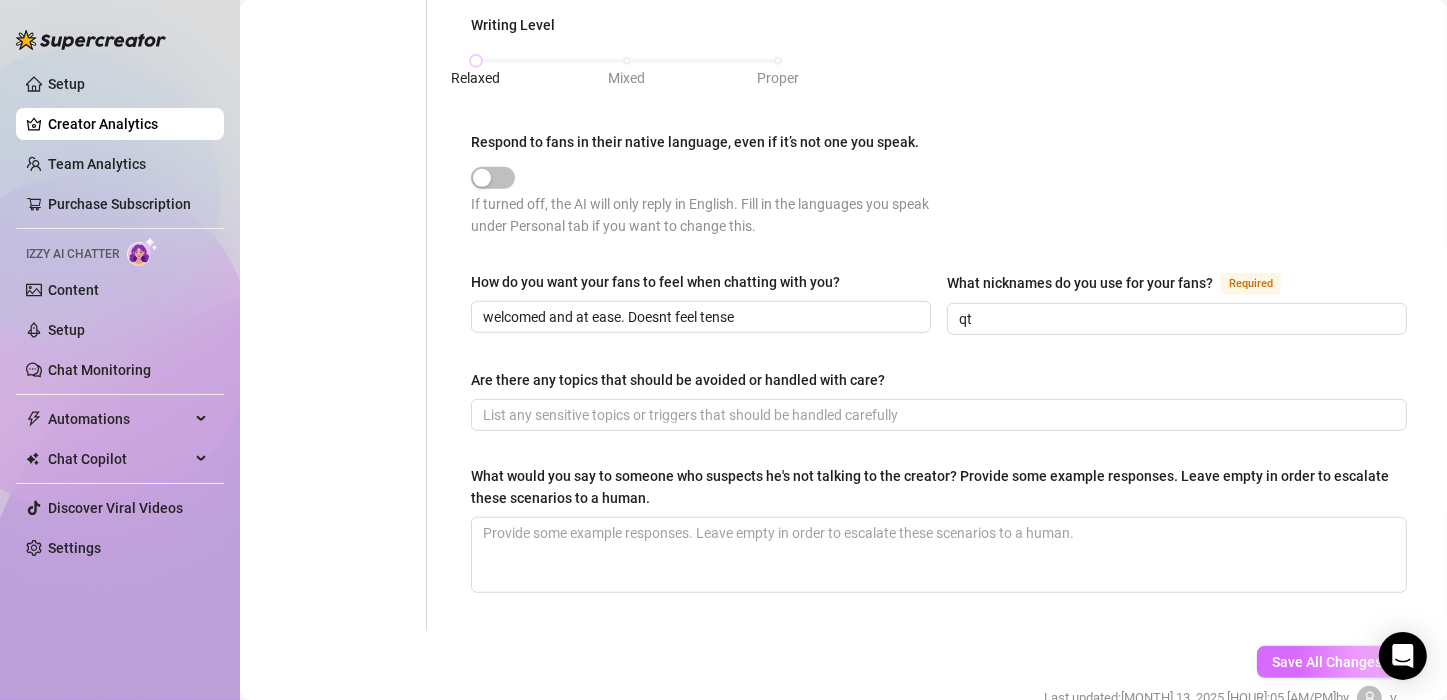 click on "Save All Changes" at bounding box center (1327, 662) 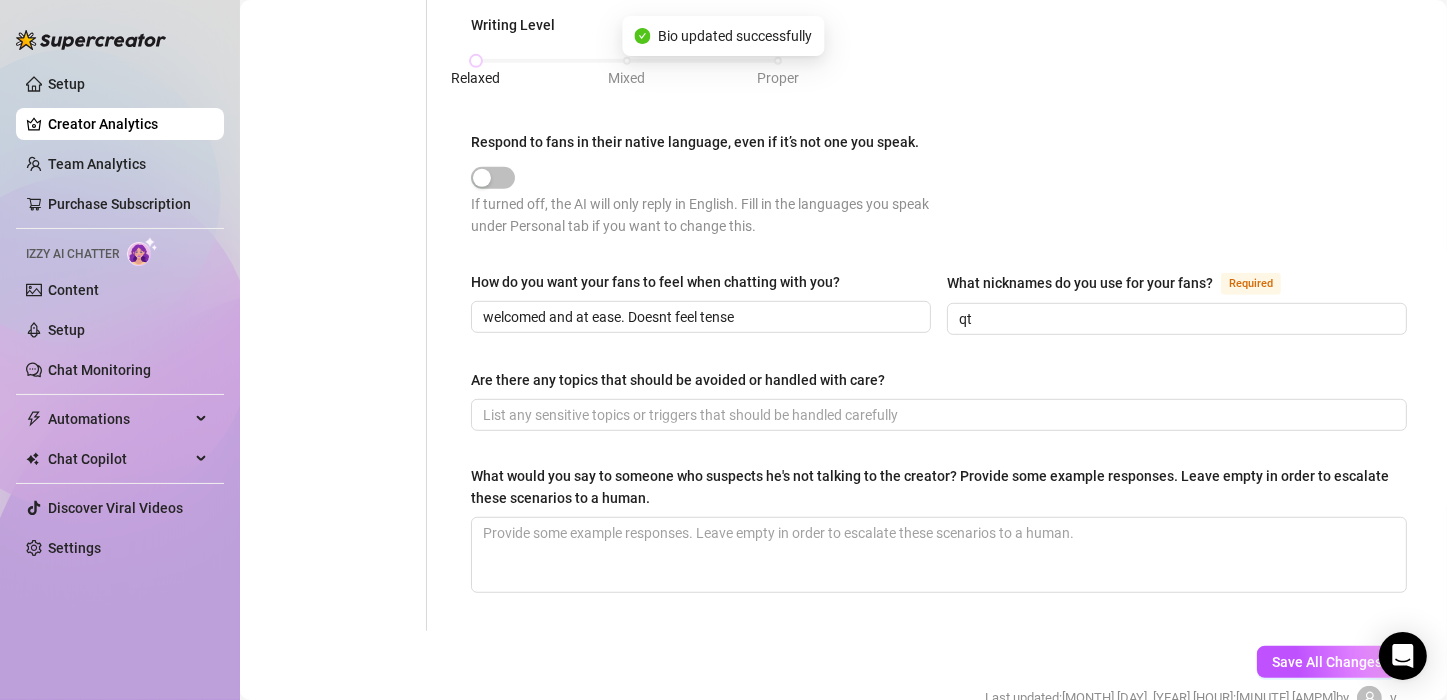 type 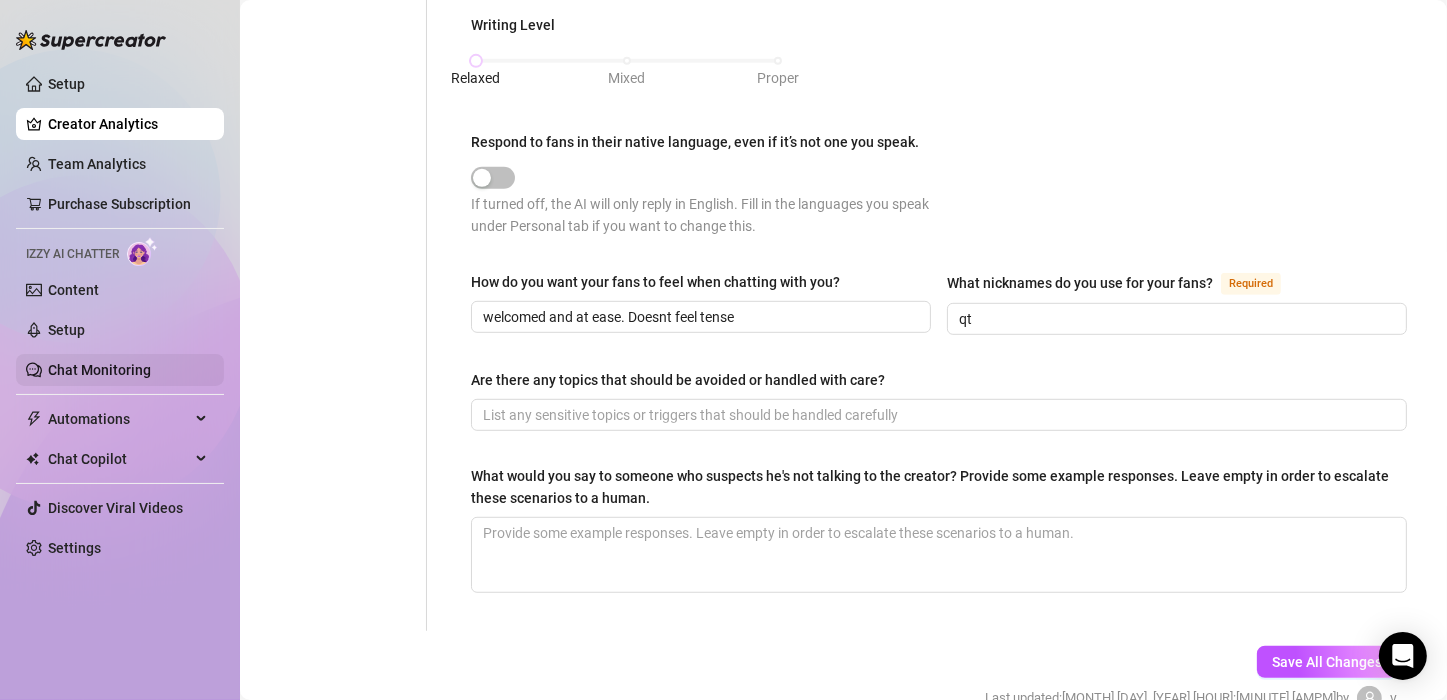 click on "Chat Monitoring" at bounding box center [99, 370] 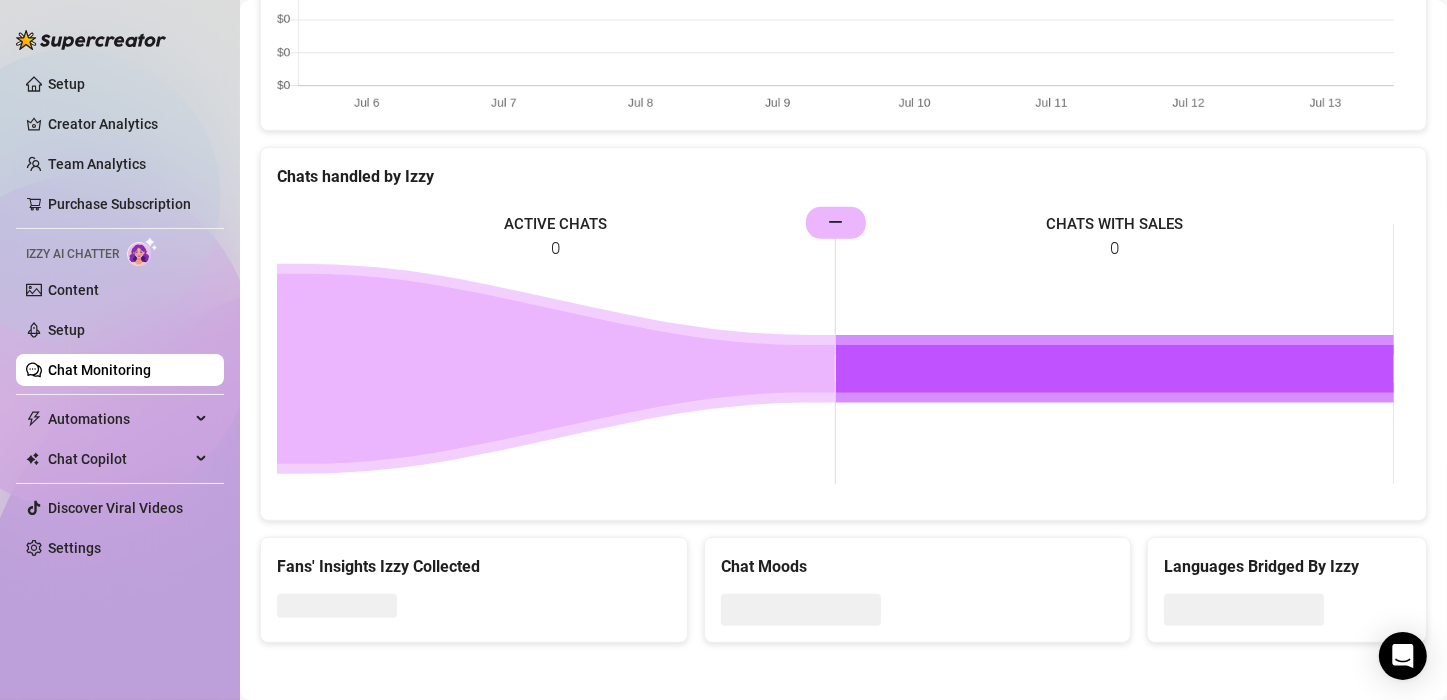 scroll, scrollTop: 1019, scrollLeft: 0, axis: vertical 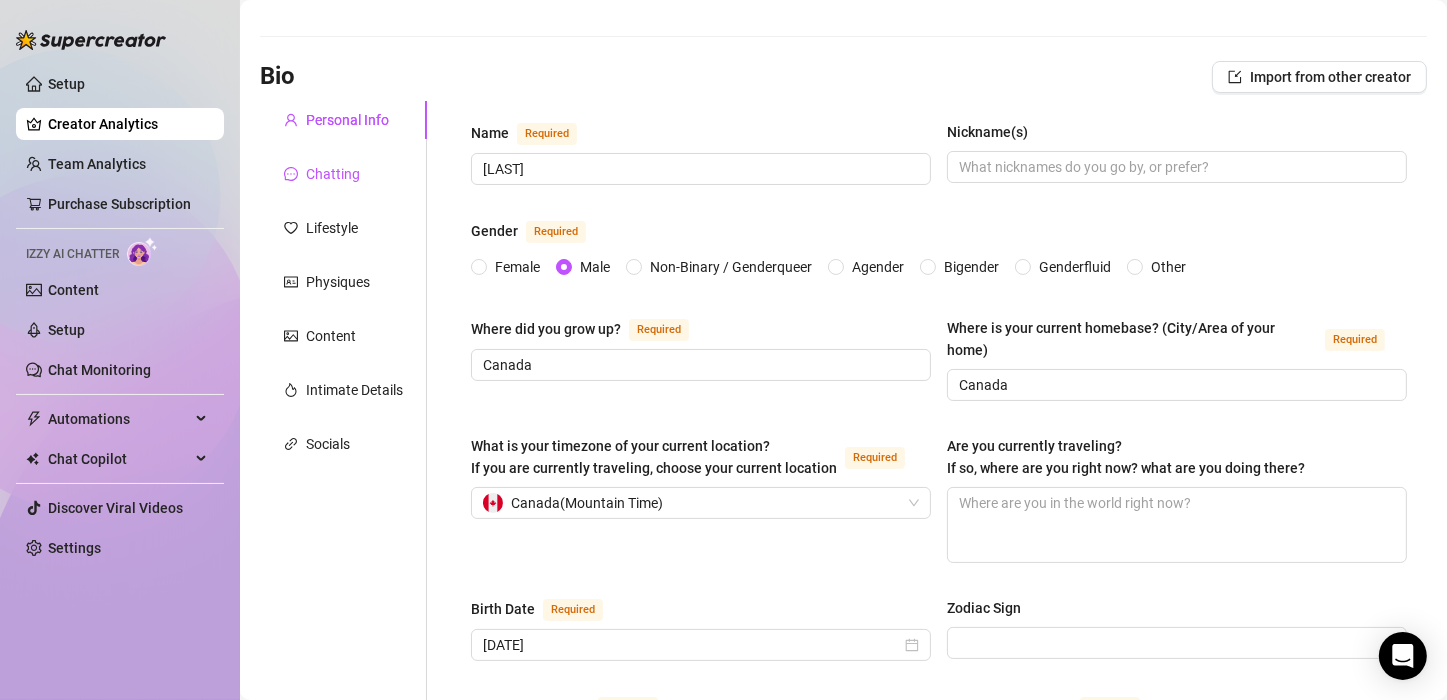 click on "Chatting" at bounding box center (333, 174) 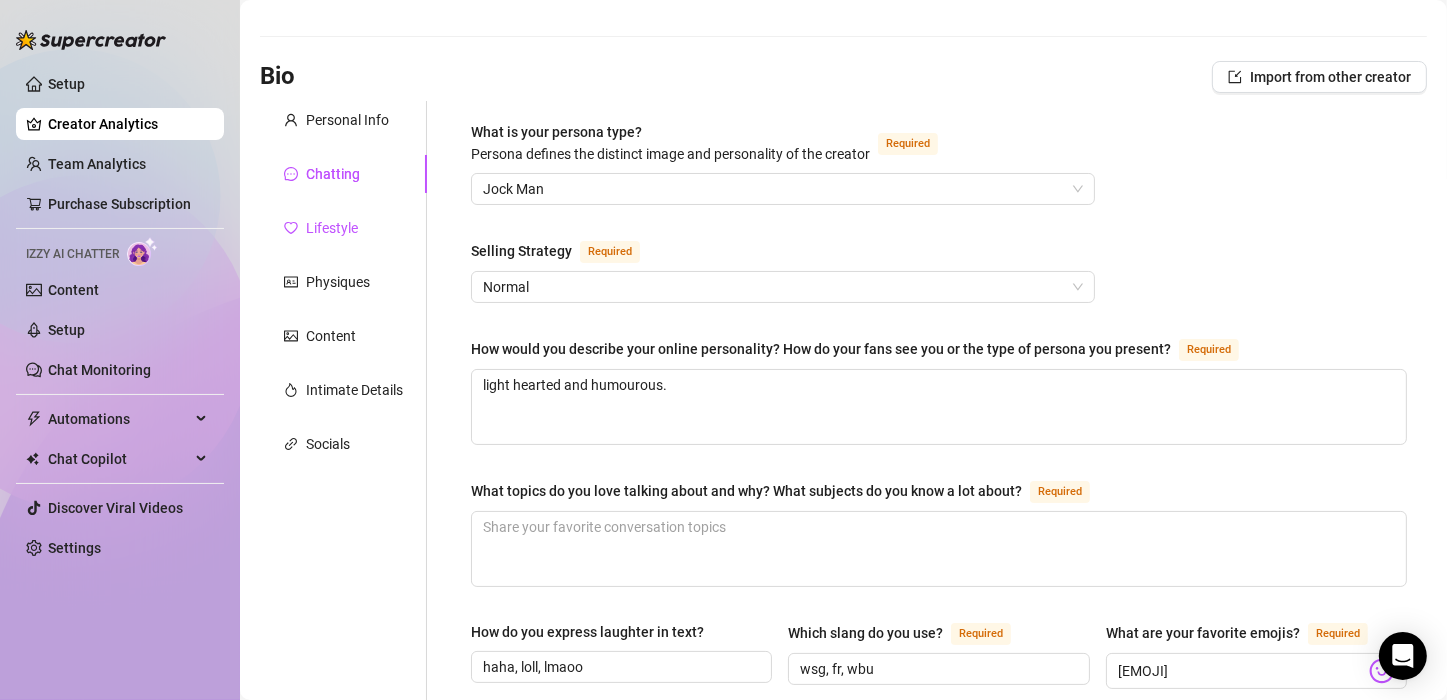 click on "Lifestyle" at bounding box center [332, 228] 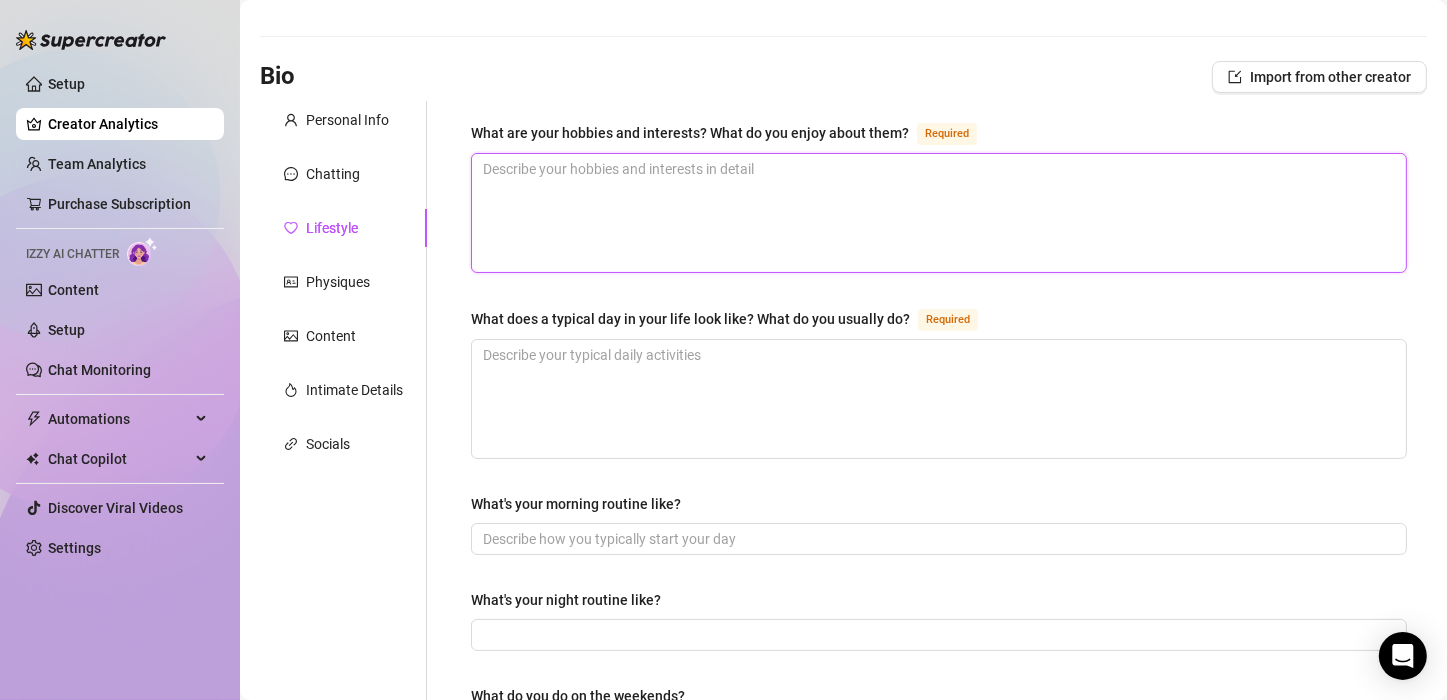 click on "What are your hobbies and interests? What do you enjoy about them? Required" at bounding box center (939, 213) 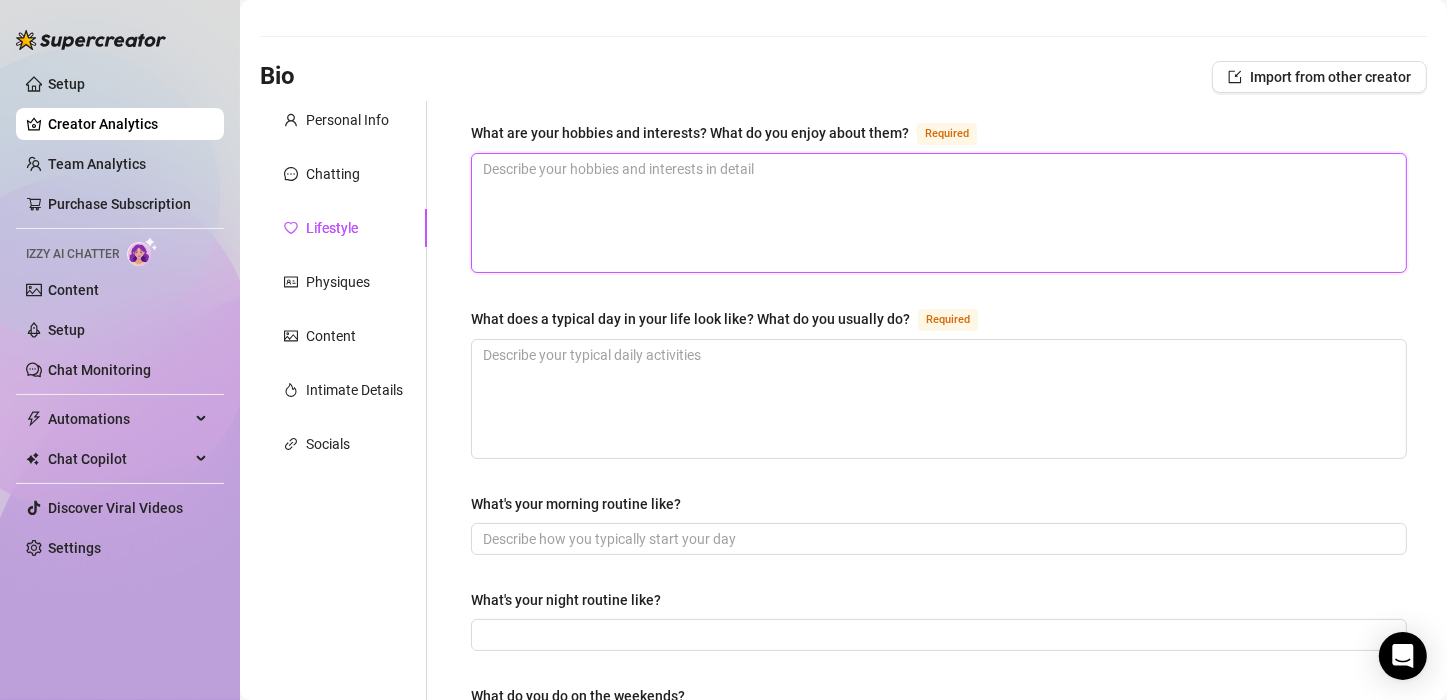 type 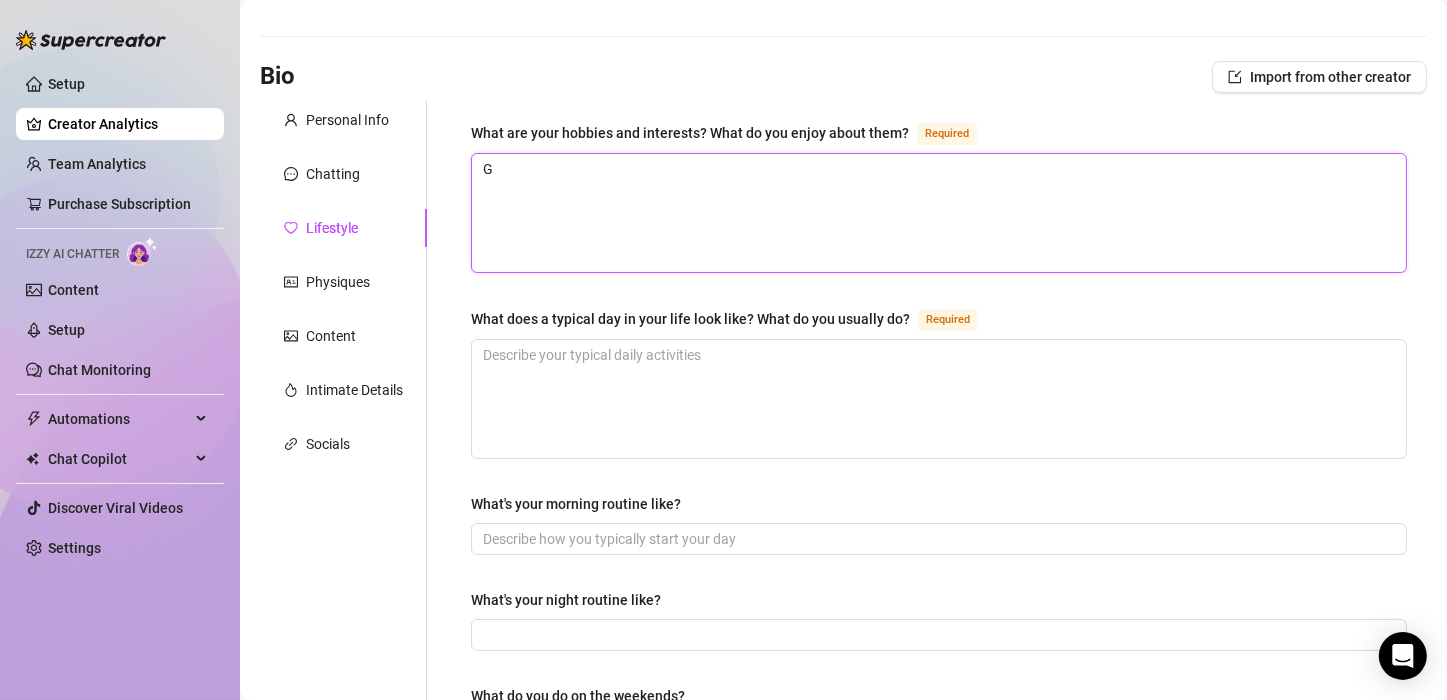 type 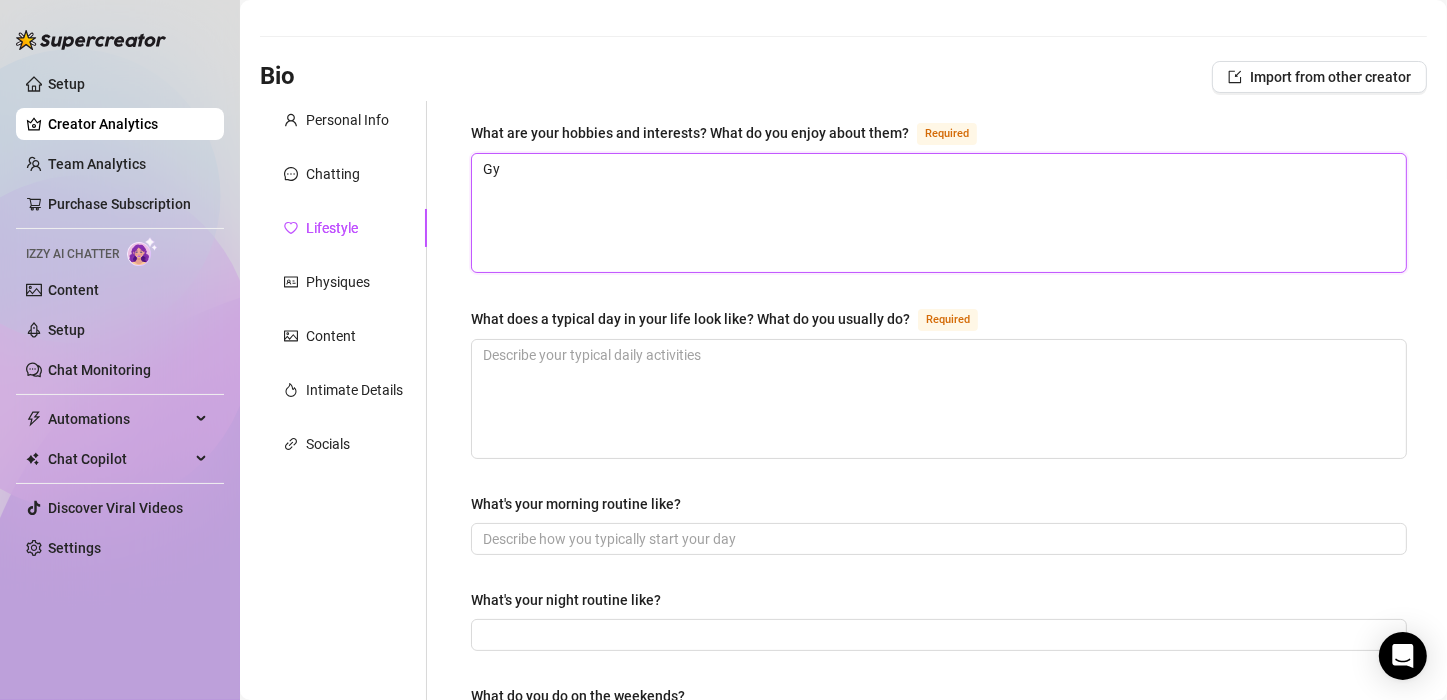 type 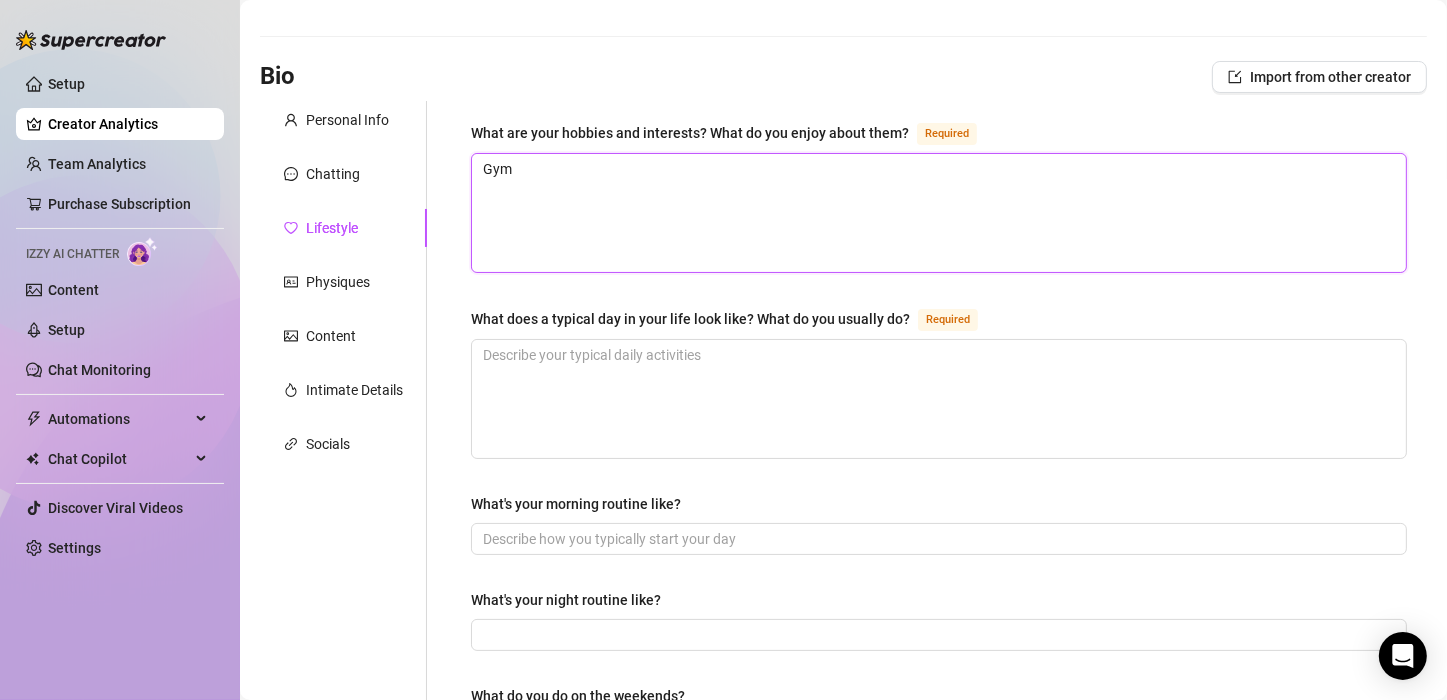 type 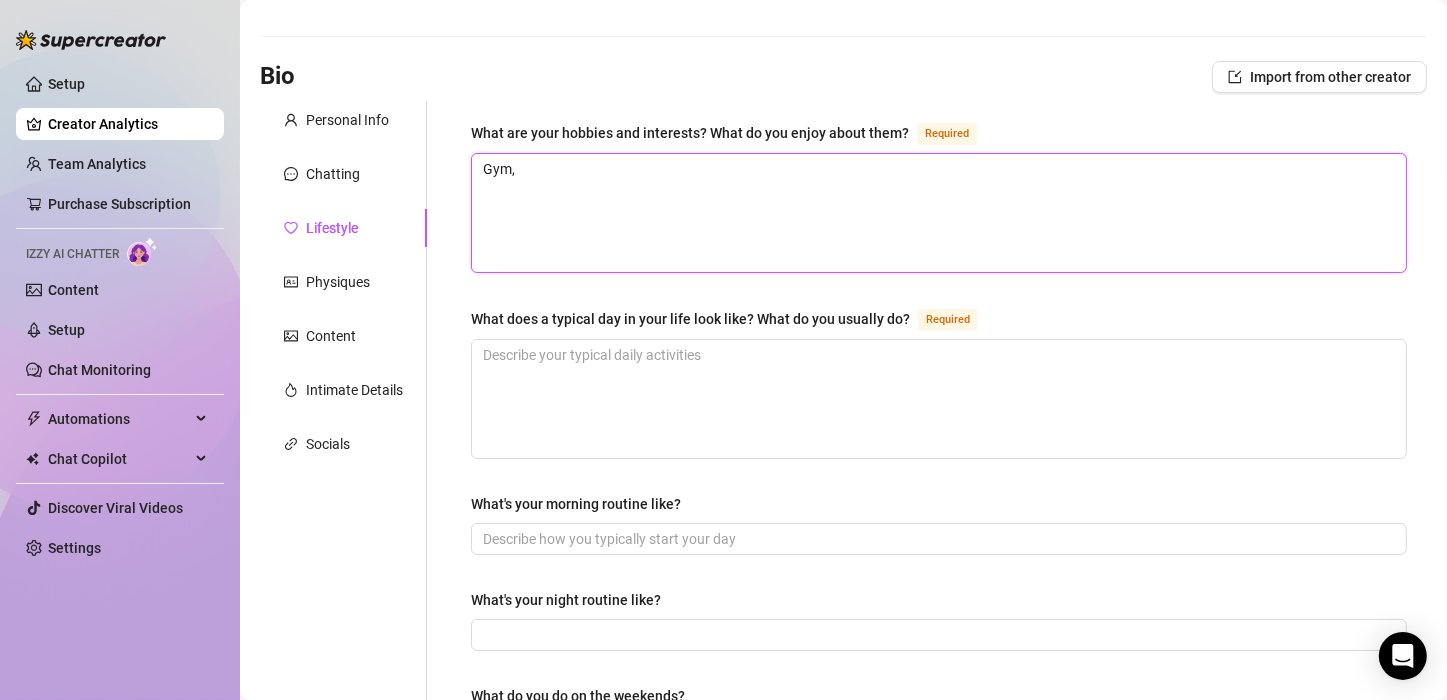 type 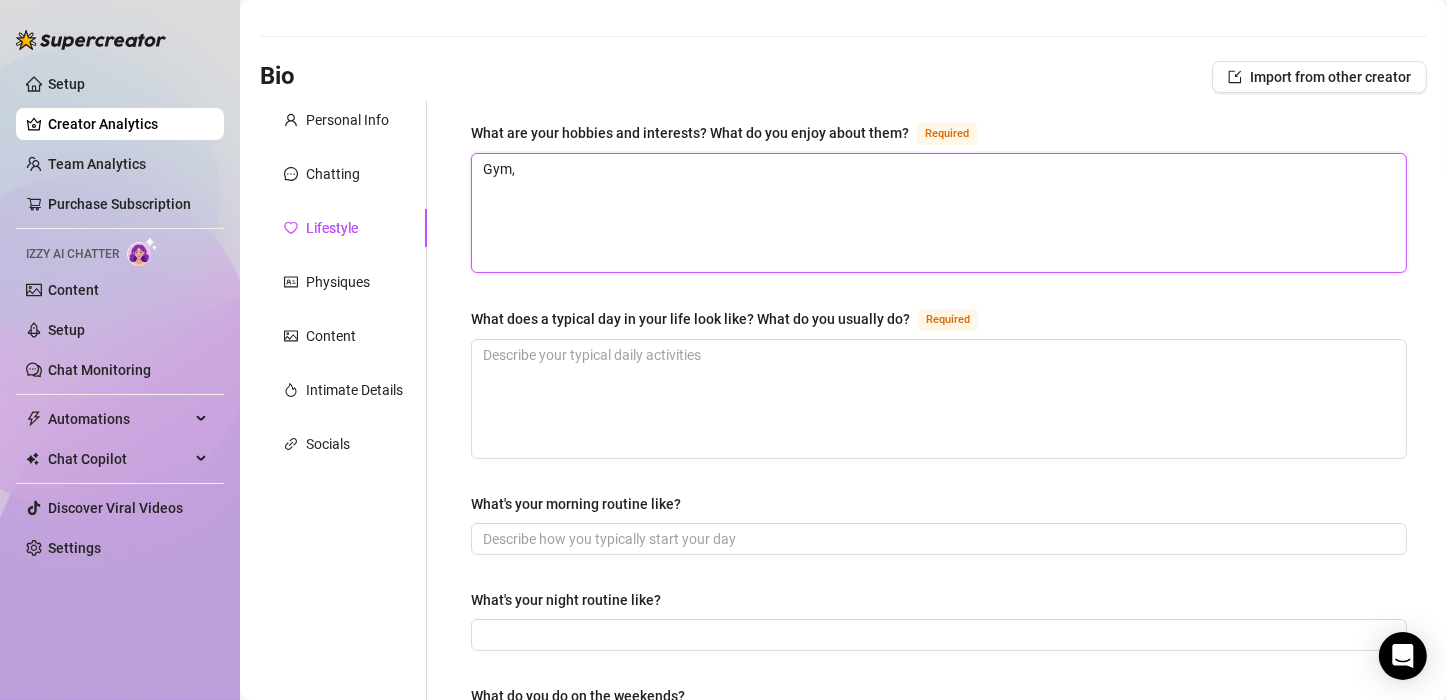 type 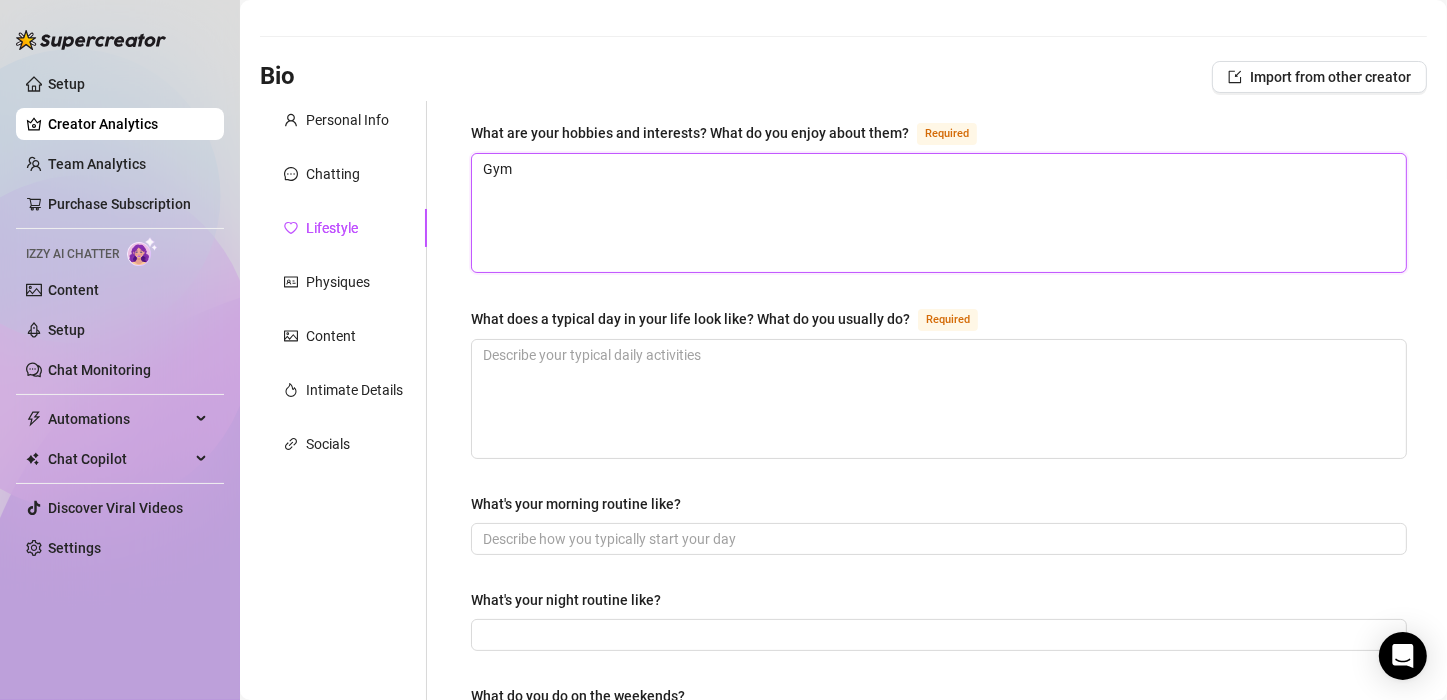 type 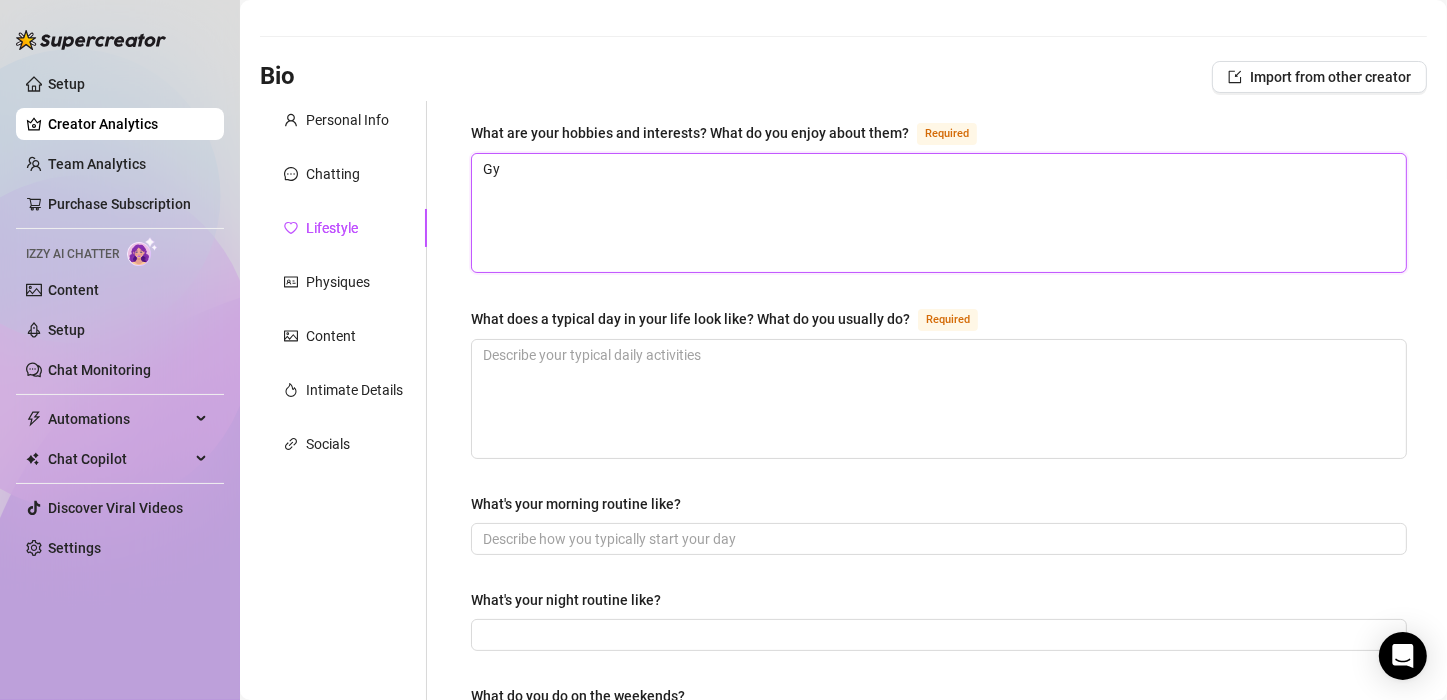 type 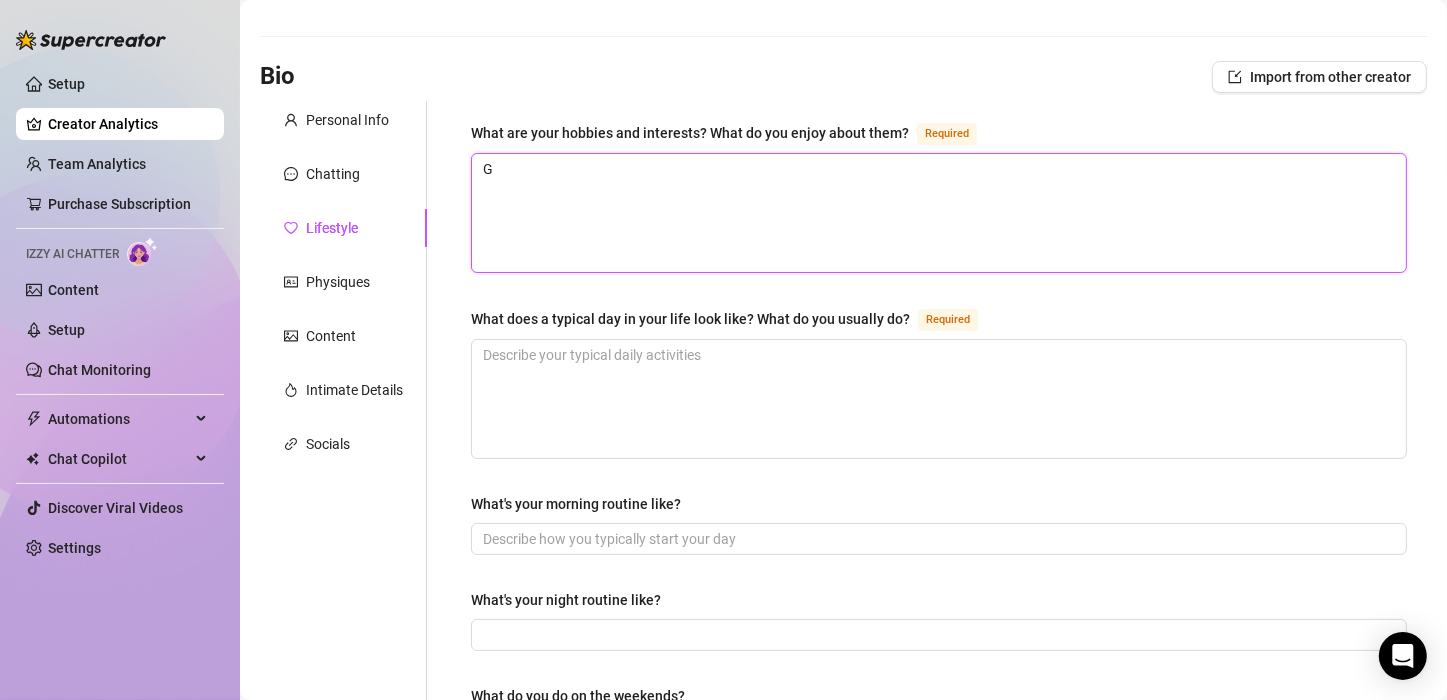 type 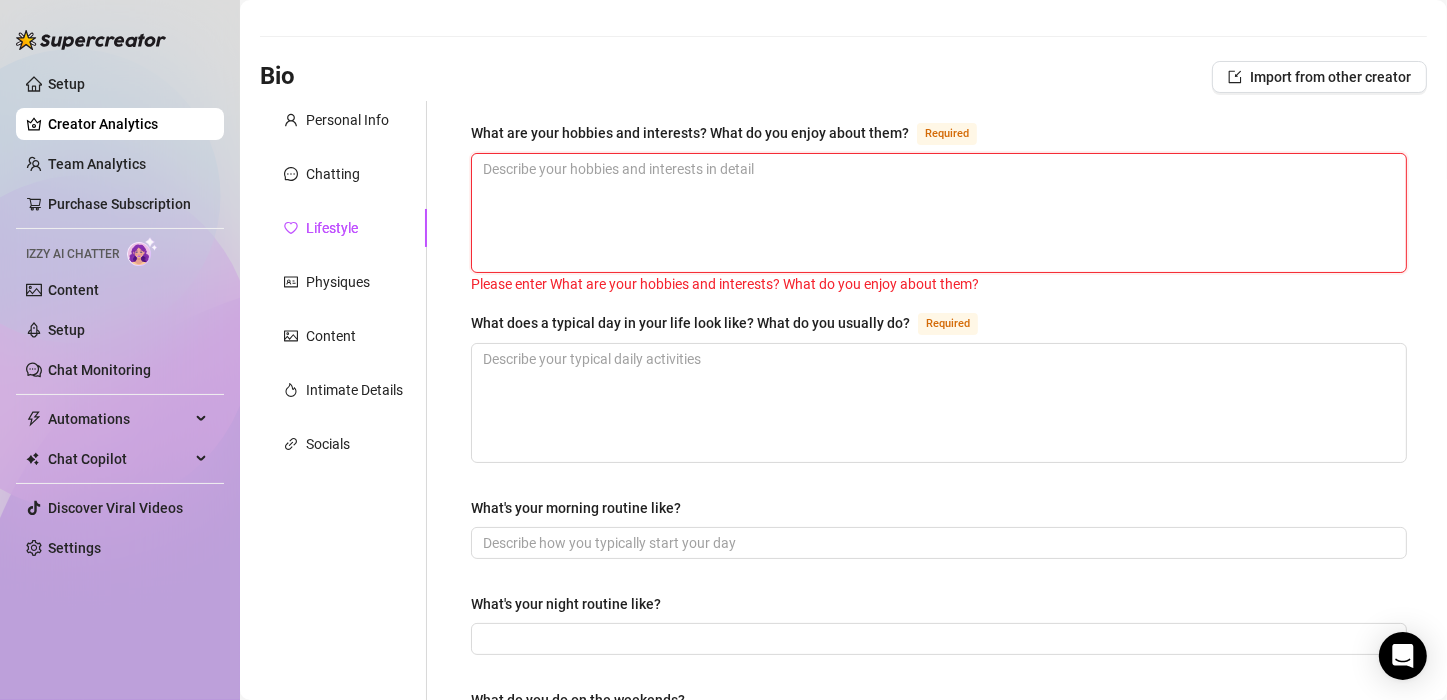 type 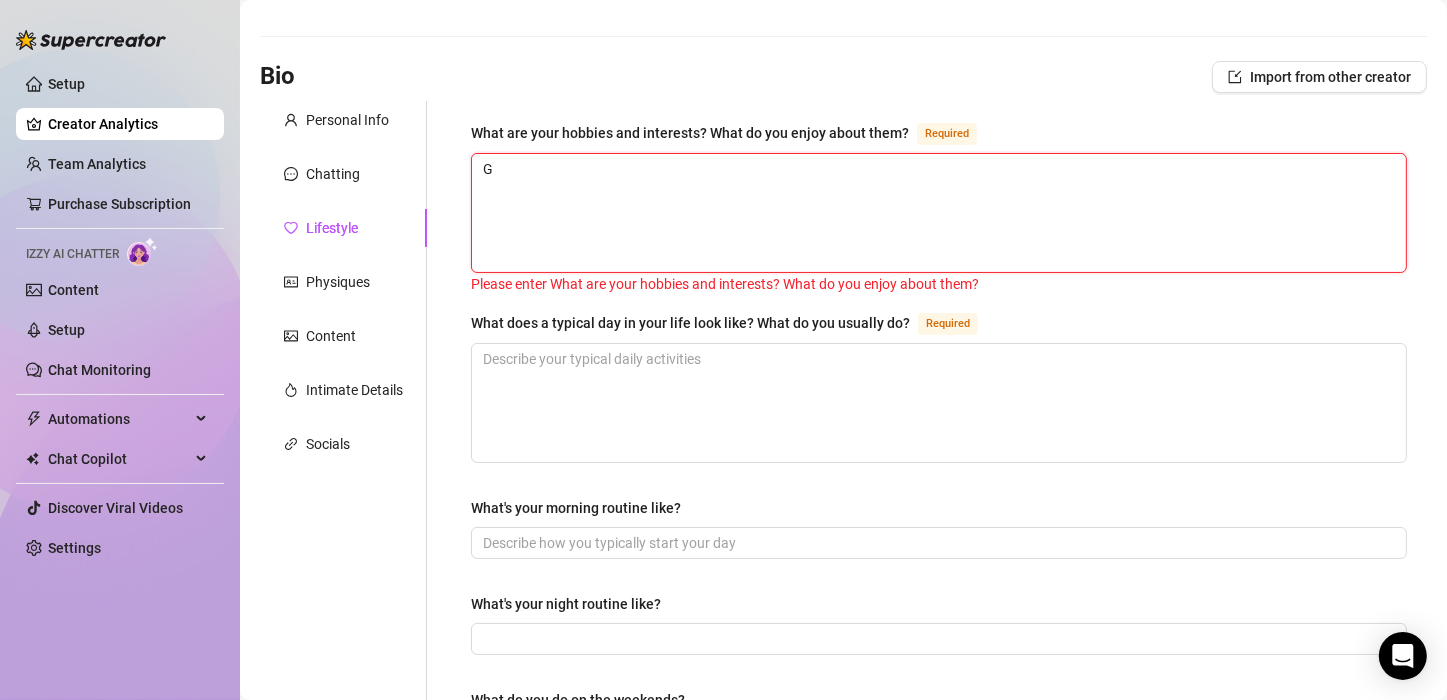 type 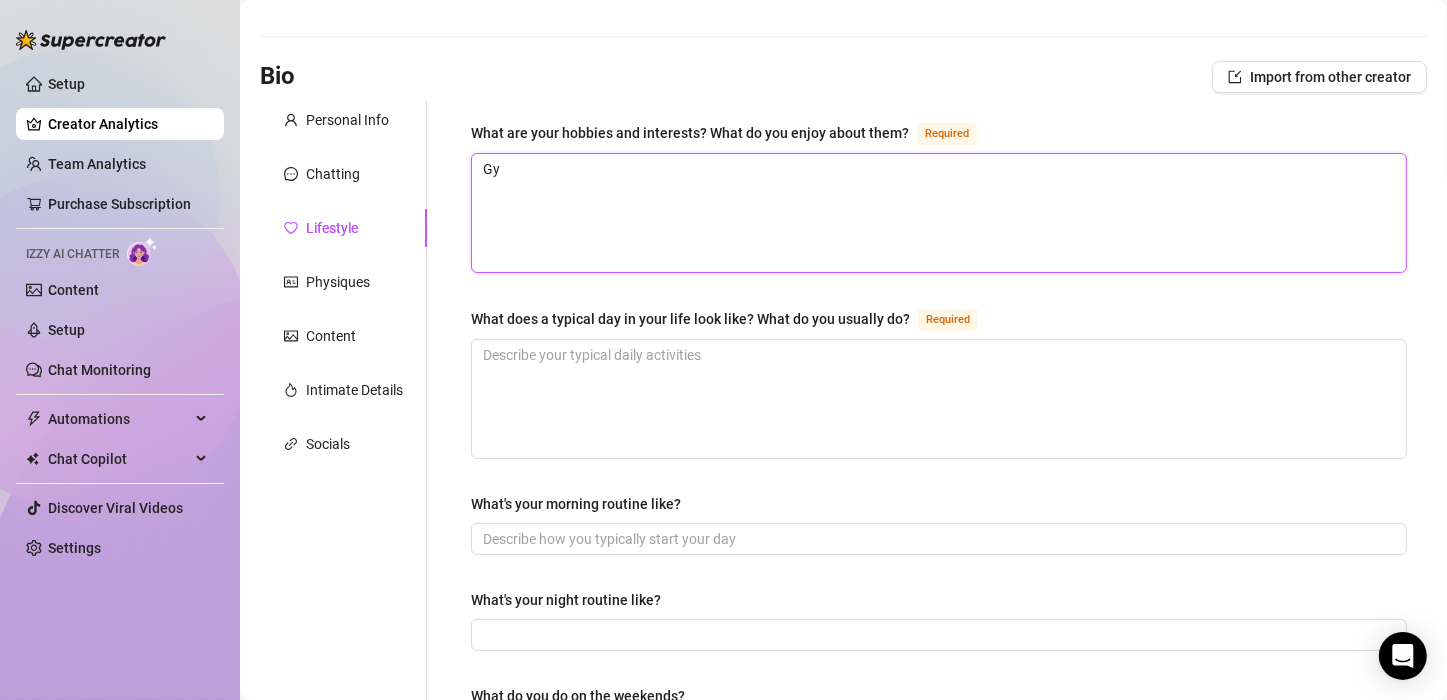 type 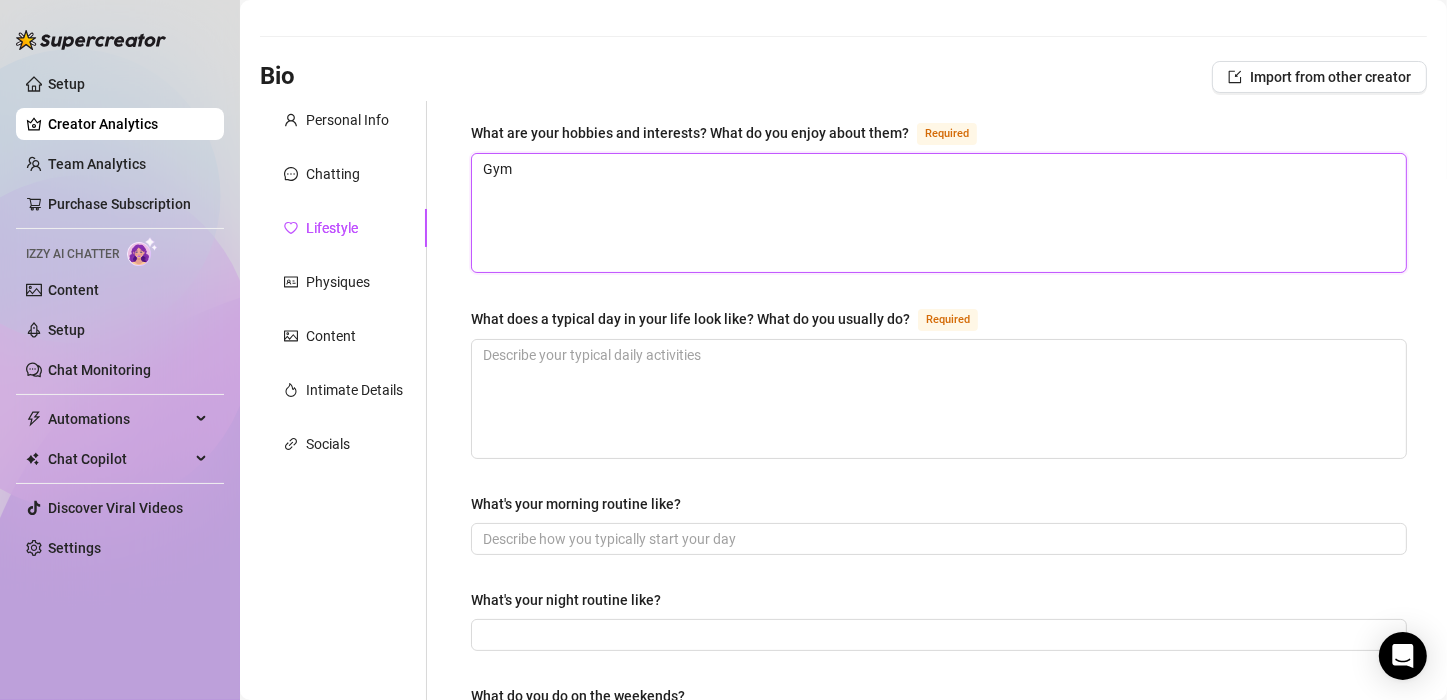 type 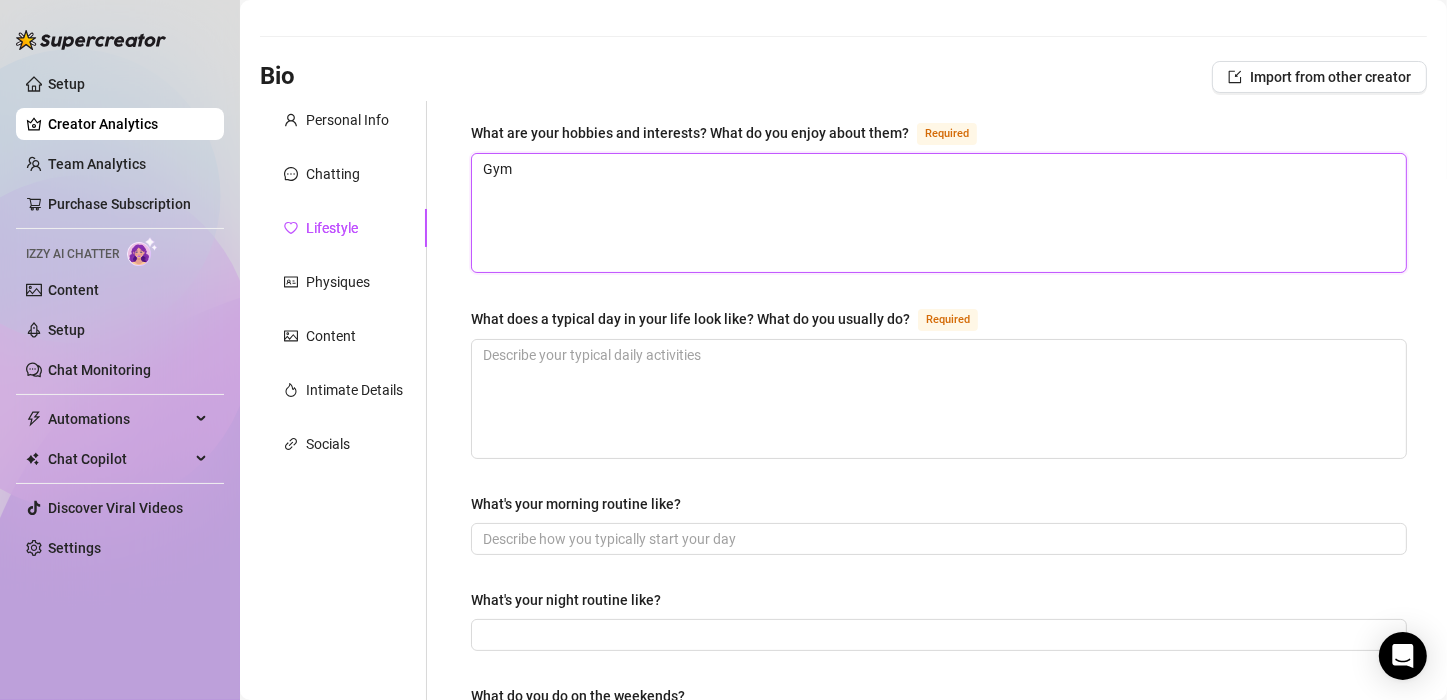 type 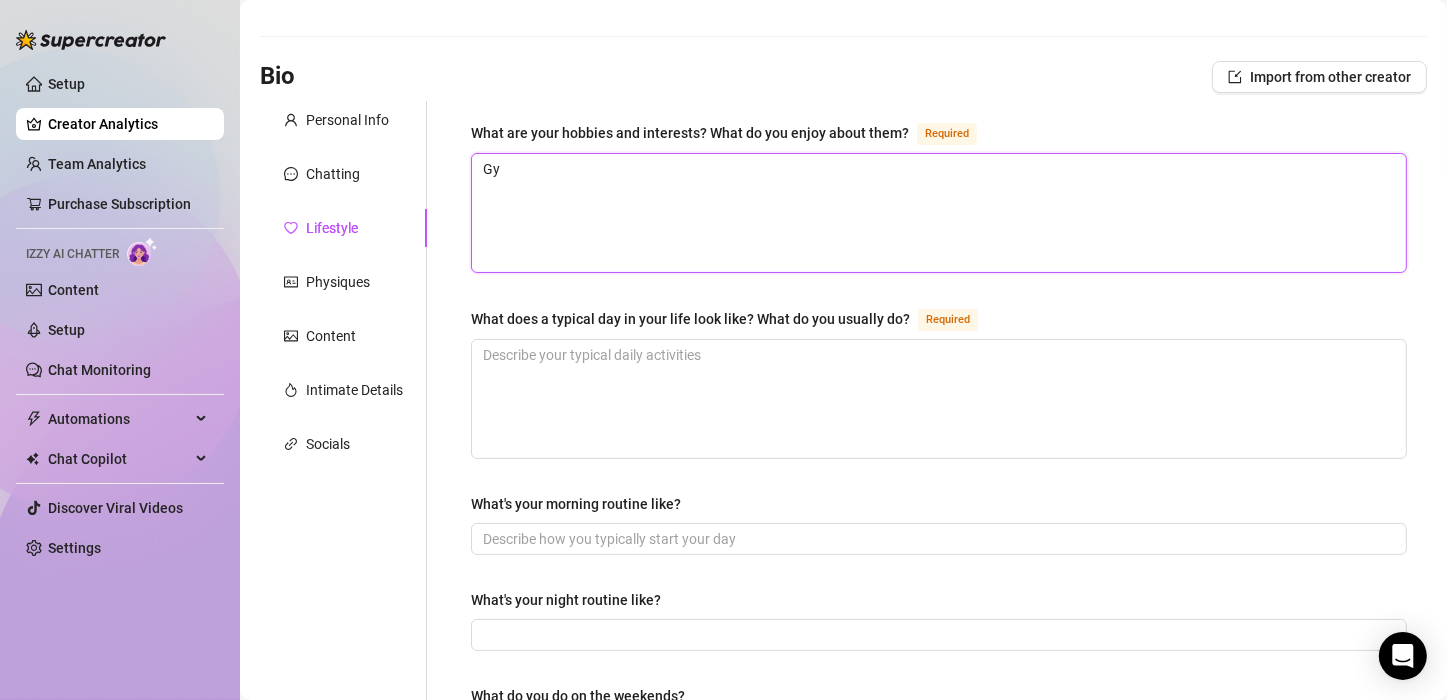 type 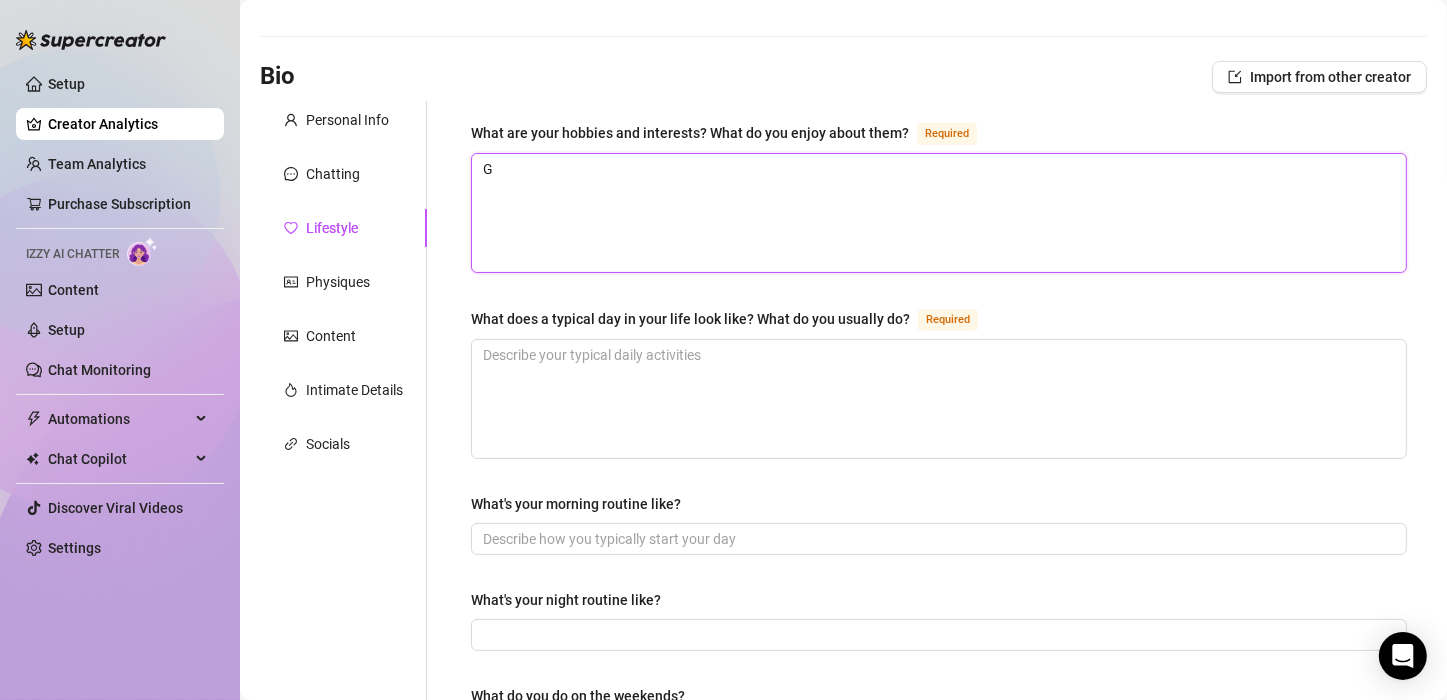type 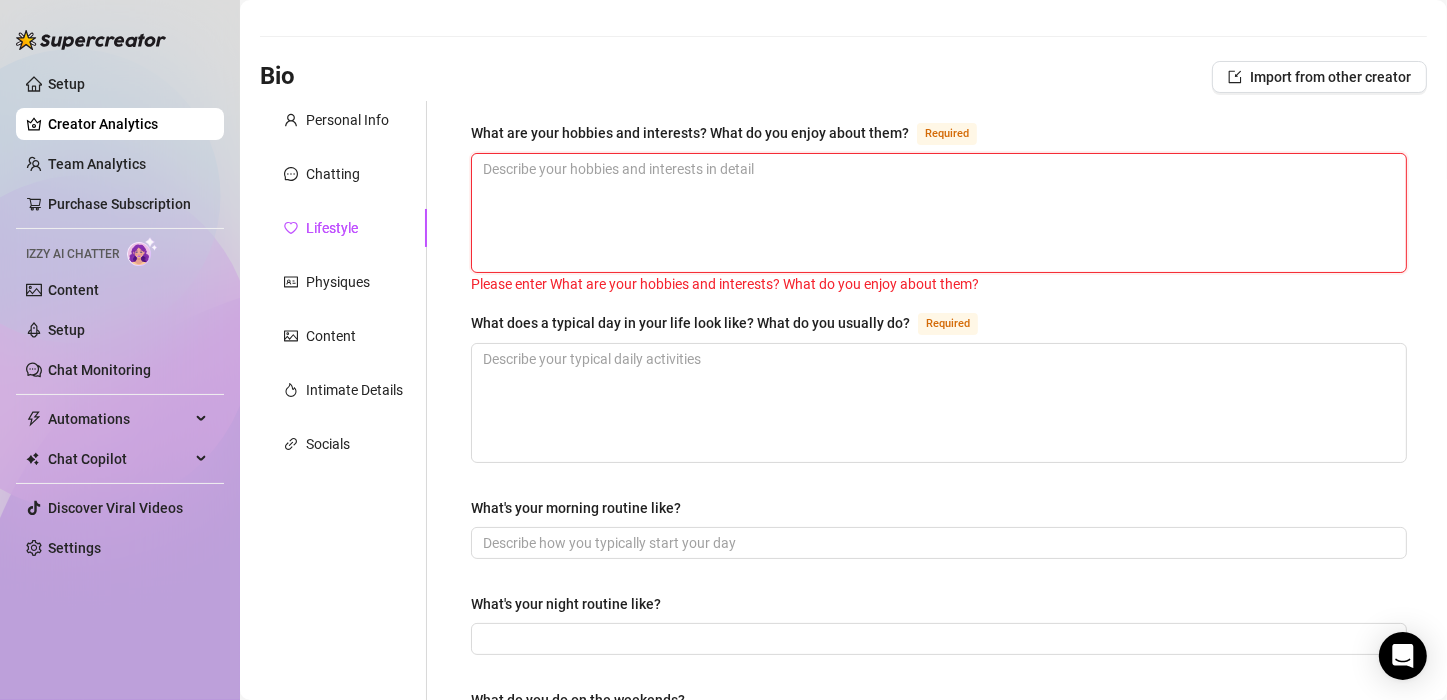 type 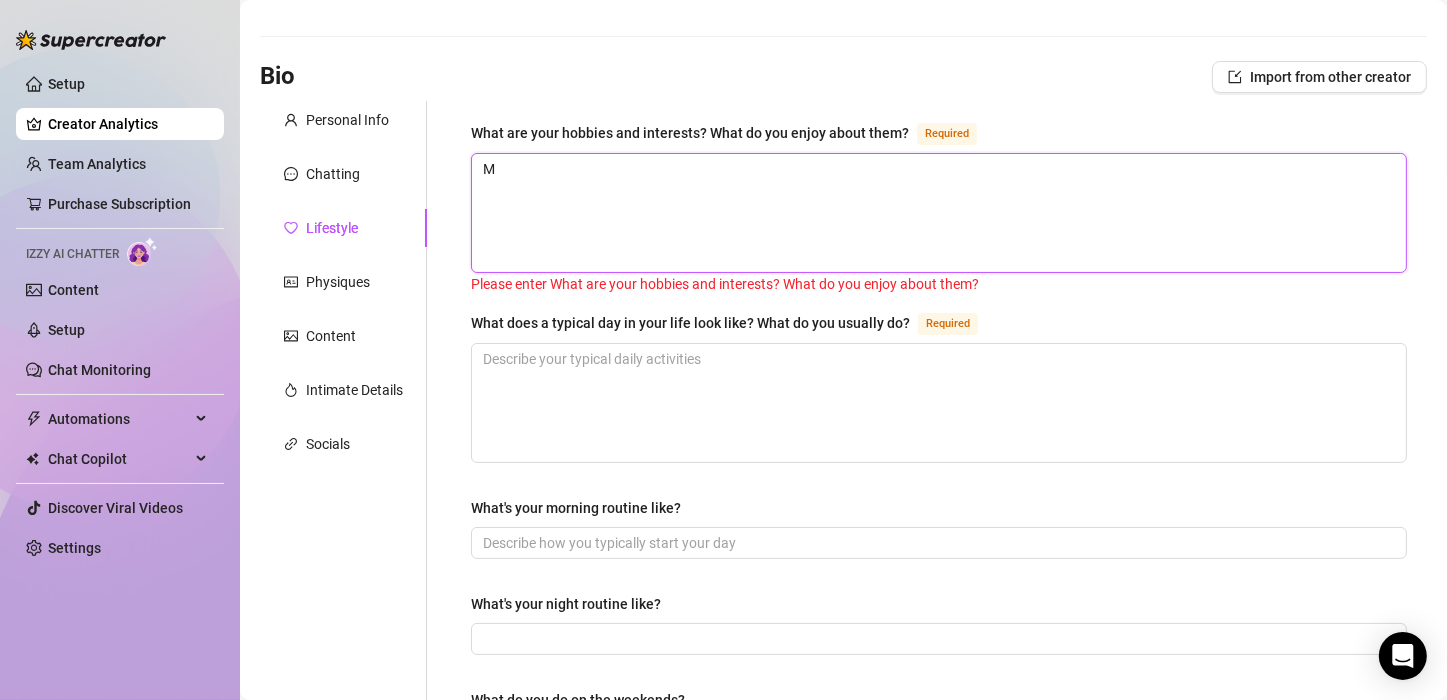 type 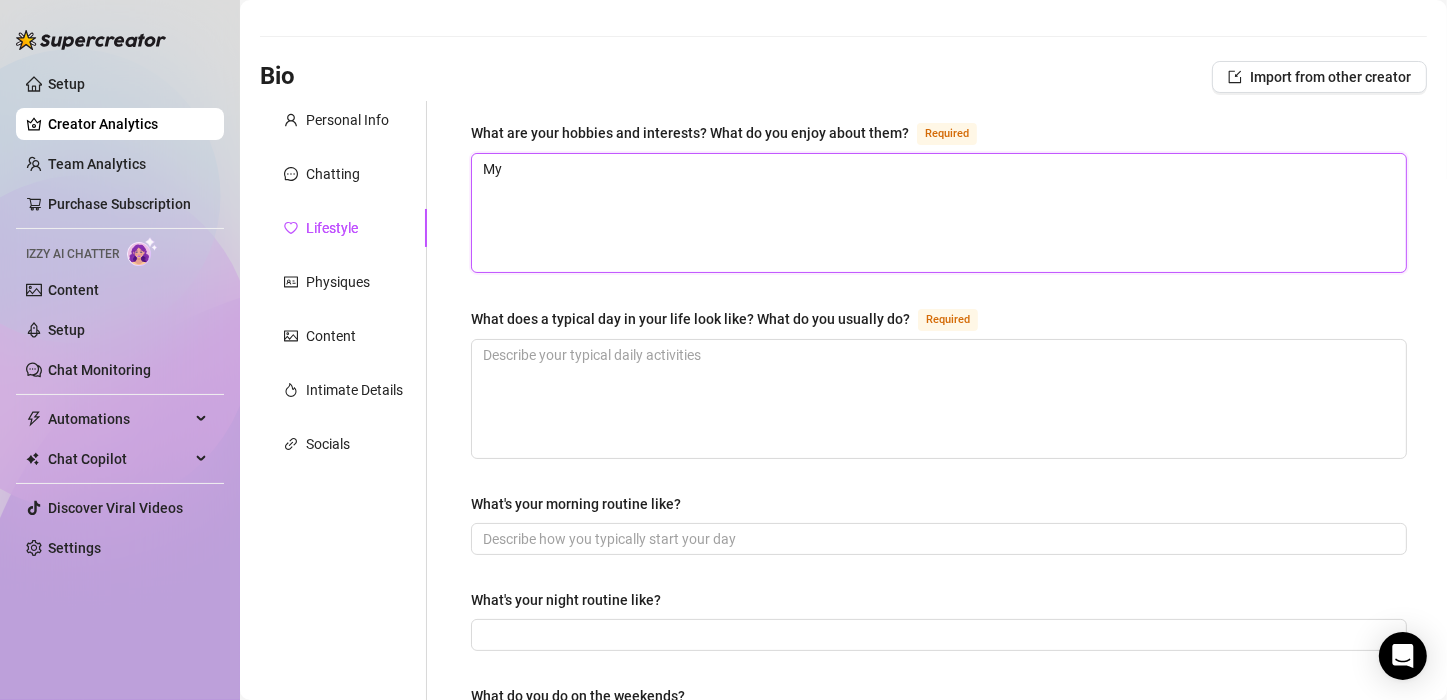 type 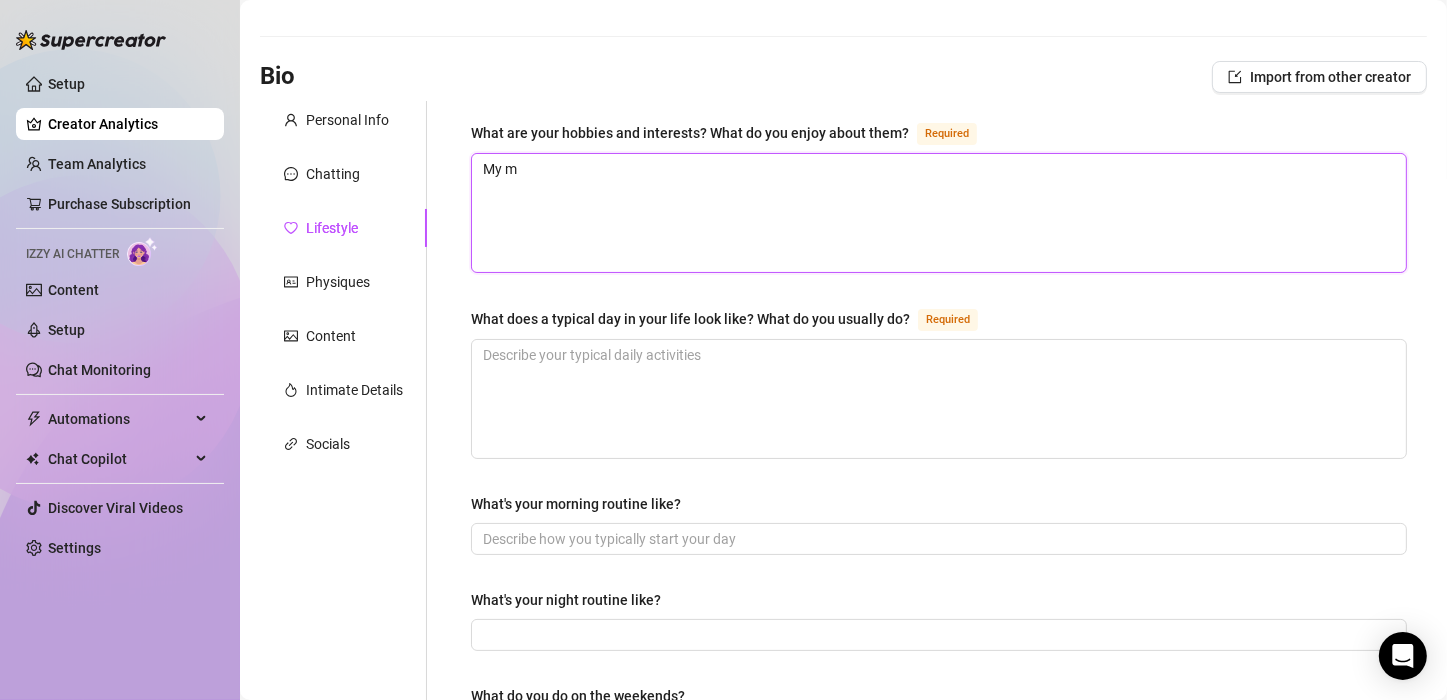 type 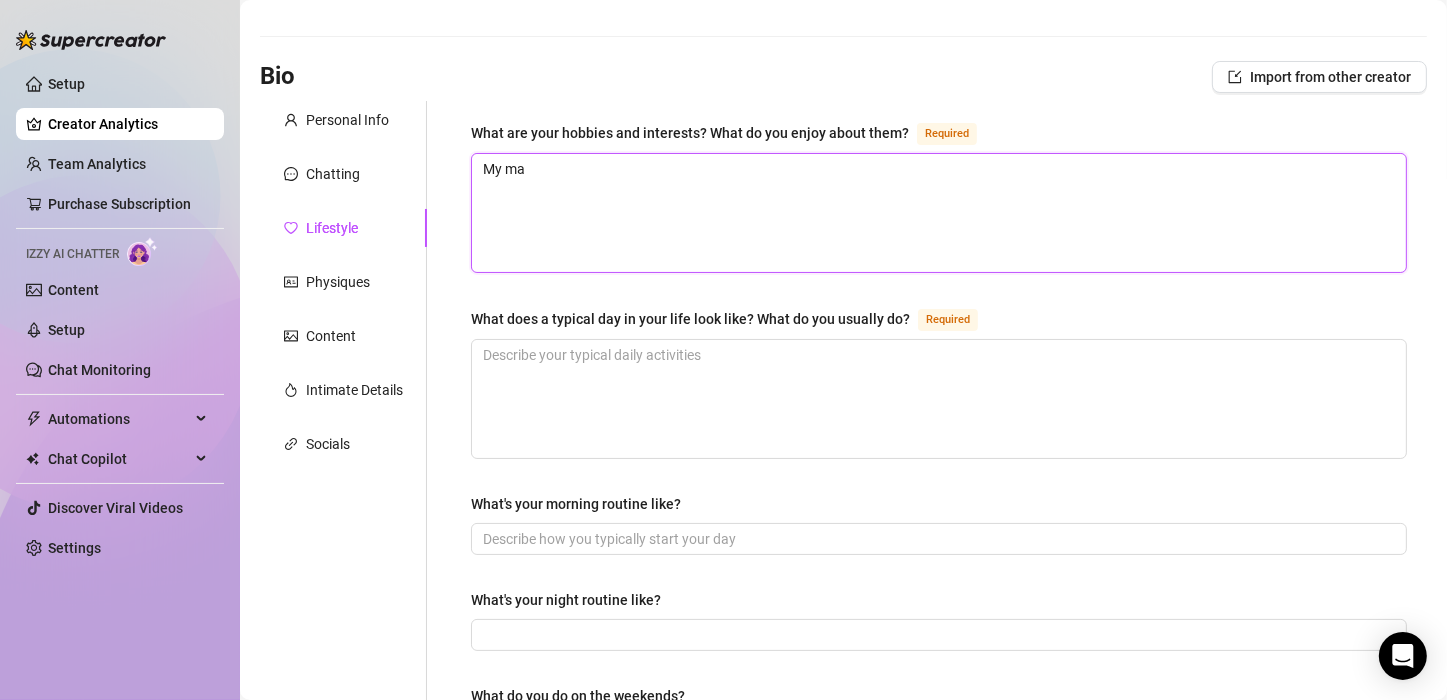 type 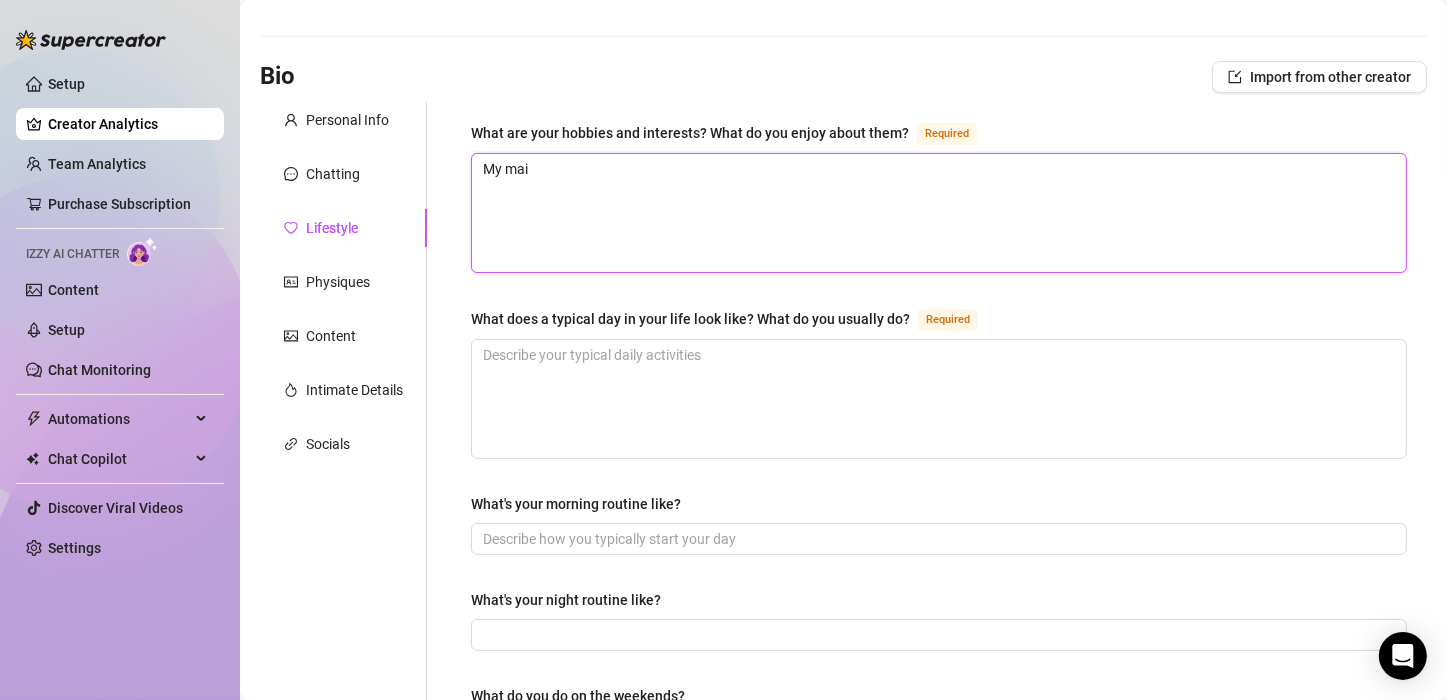 type 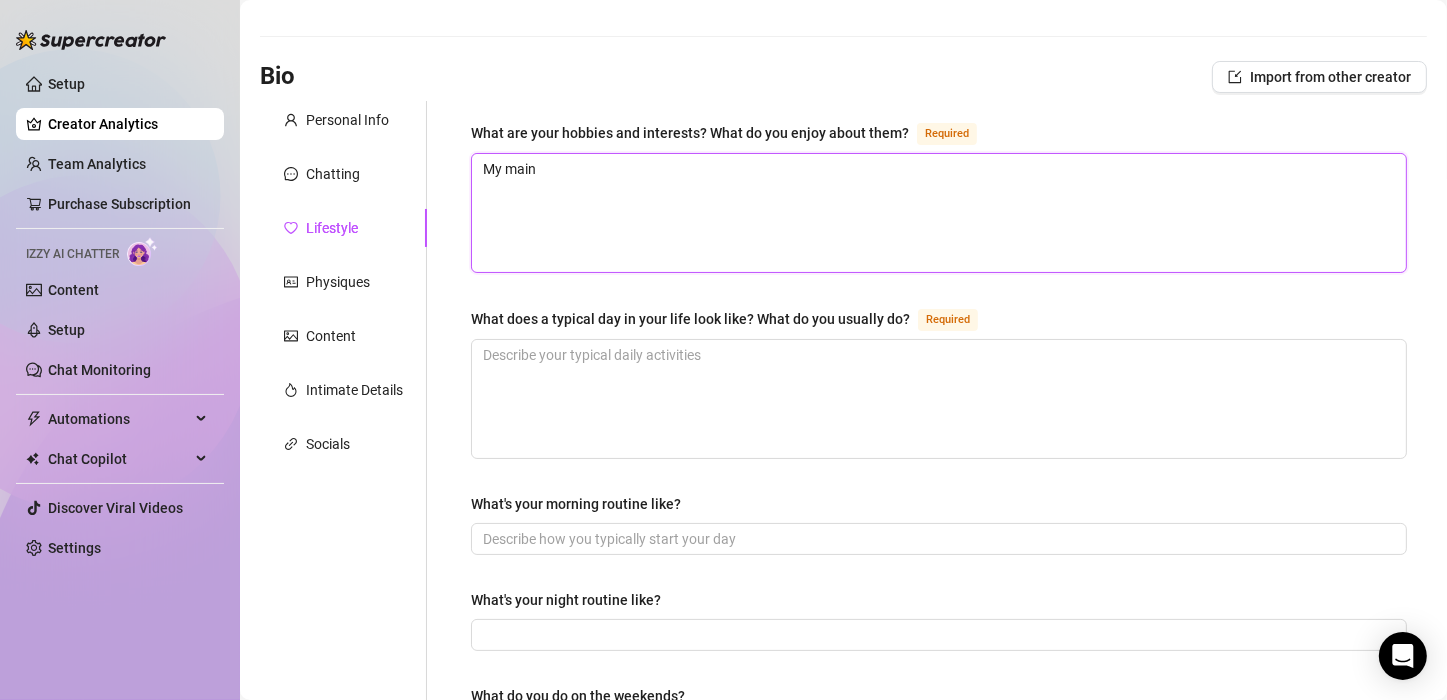 type 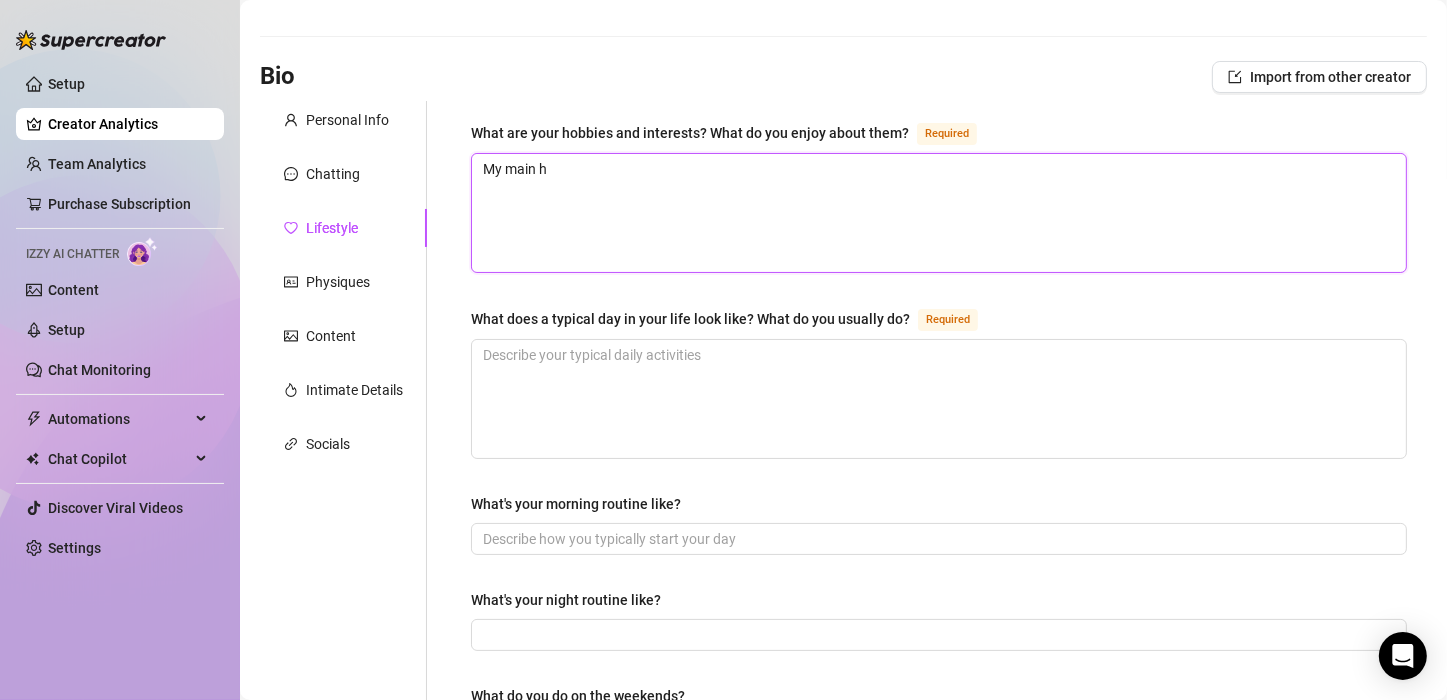 type 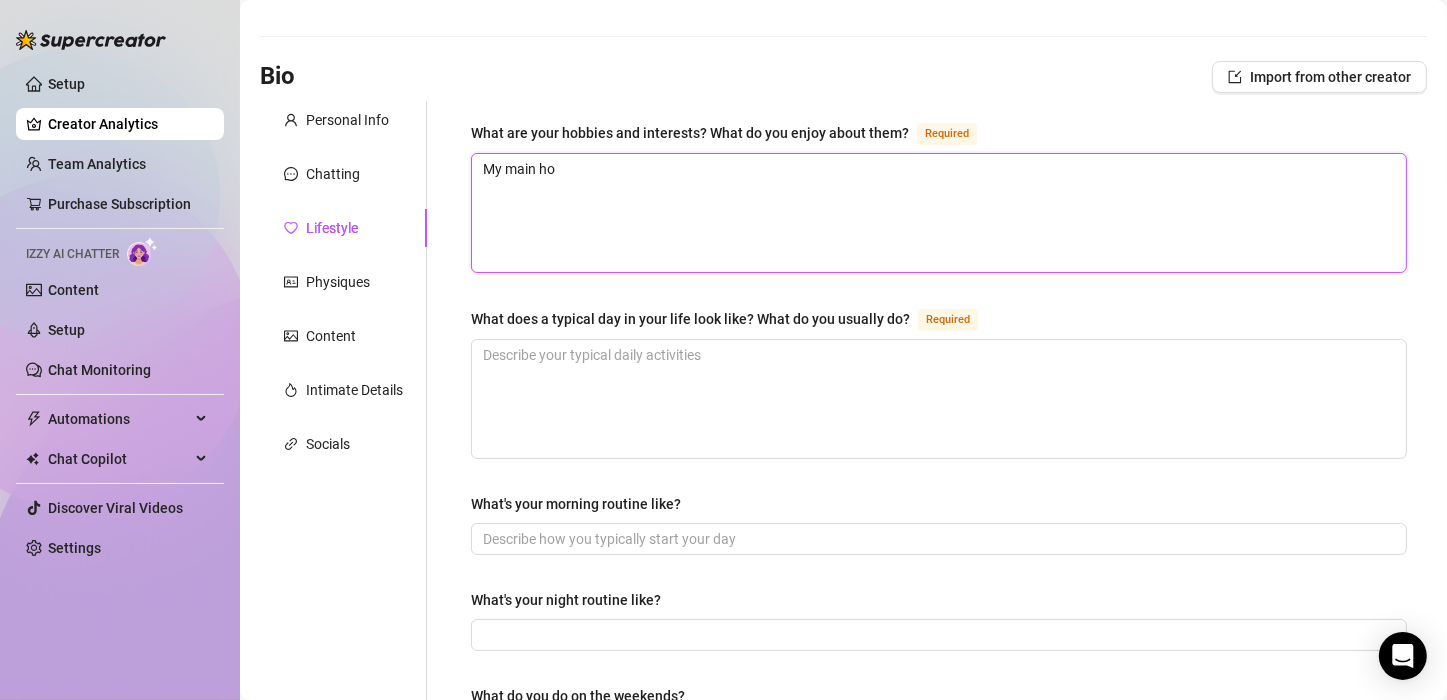 type 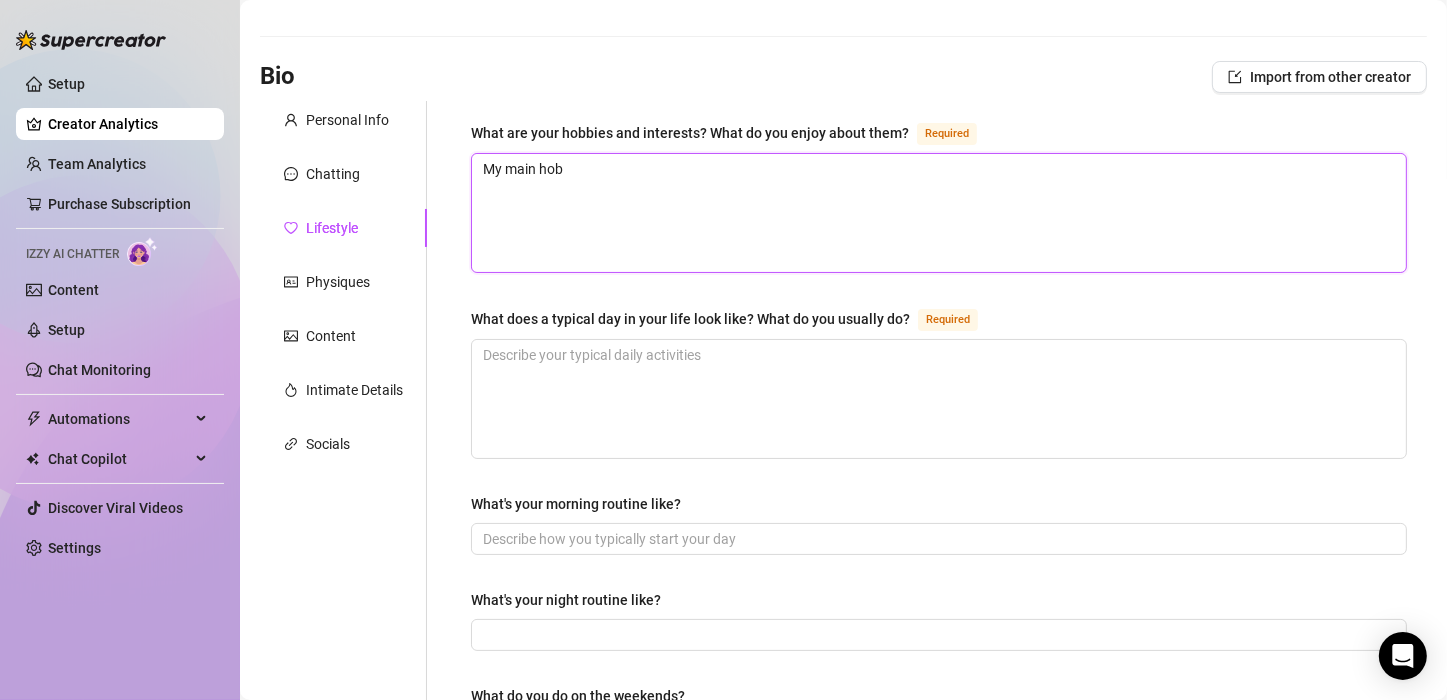 type 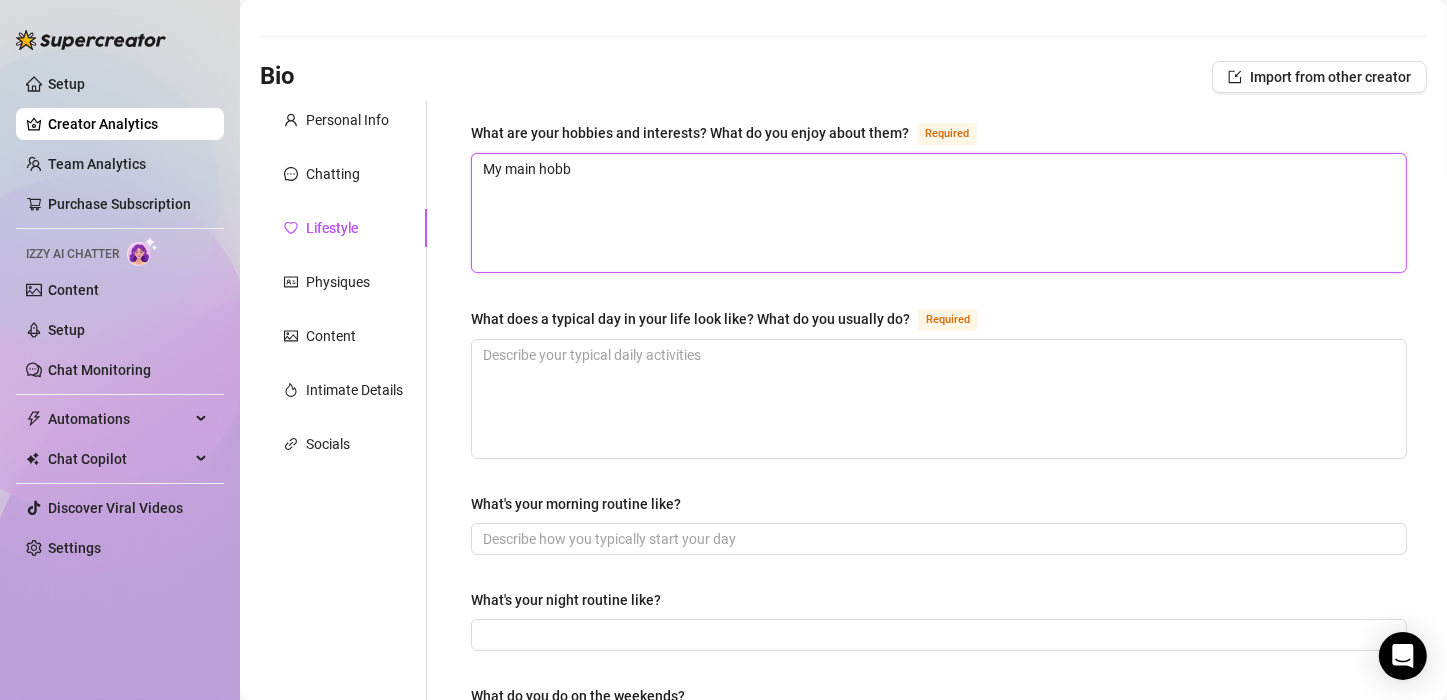 type 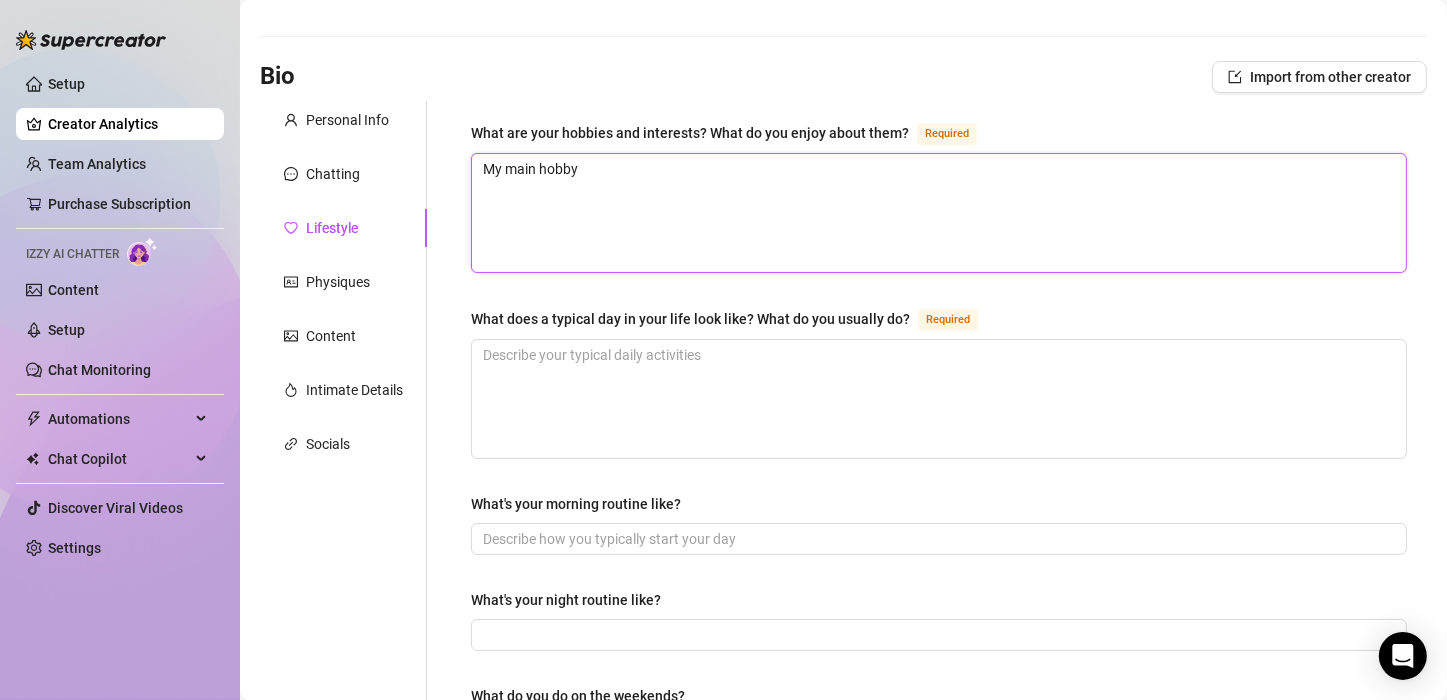 type 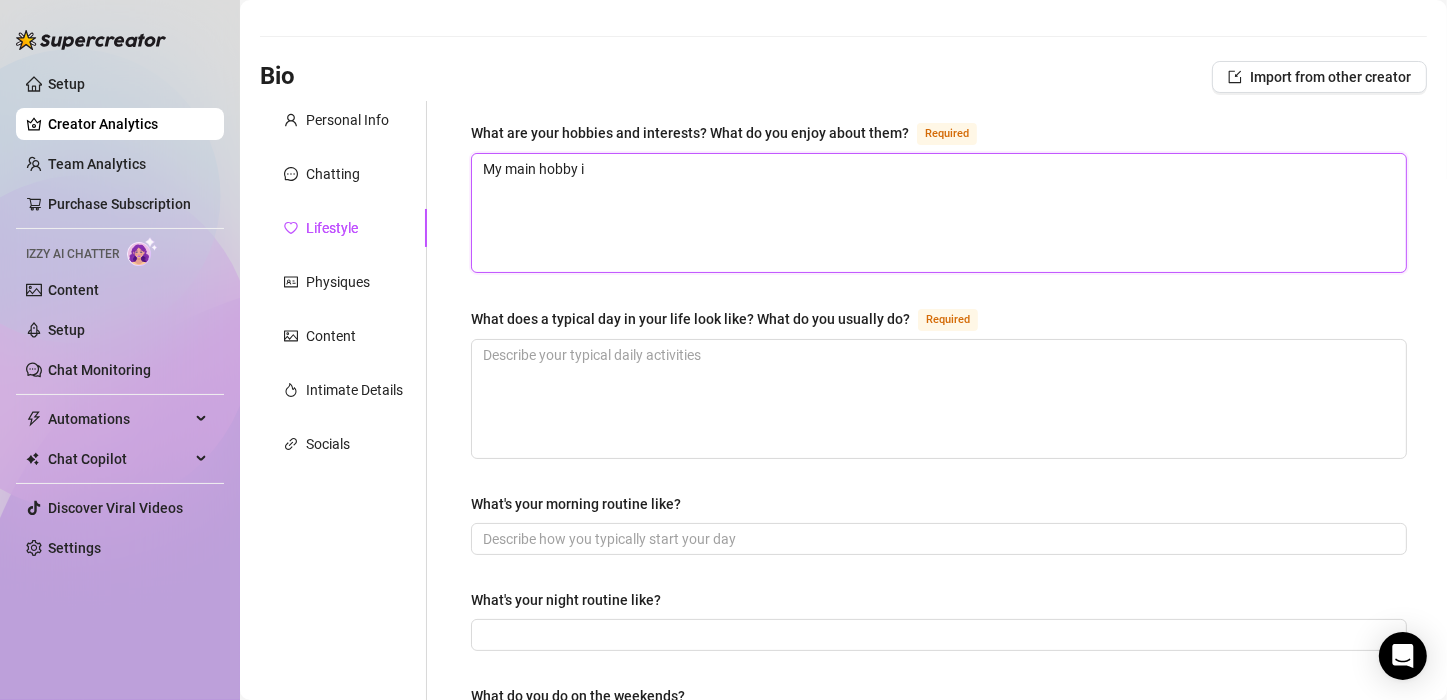 type 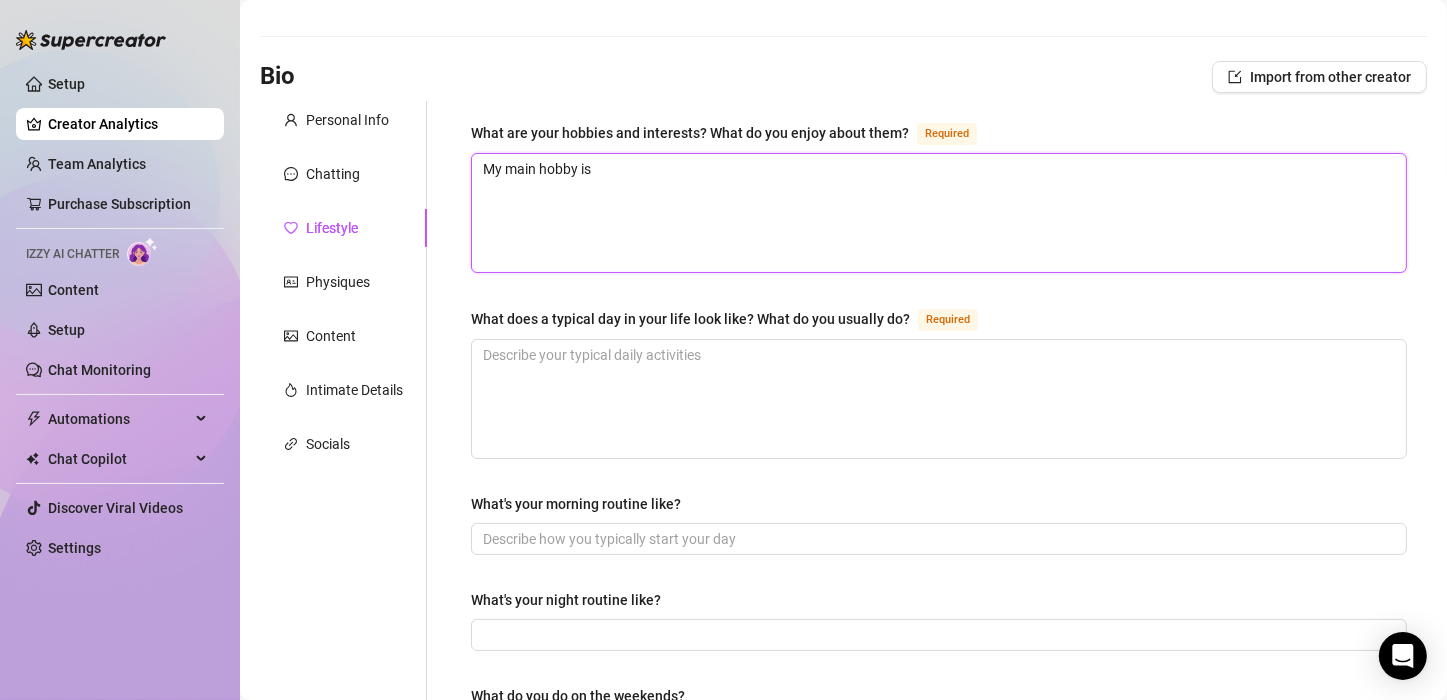type 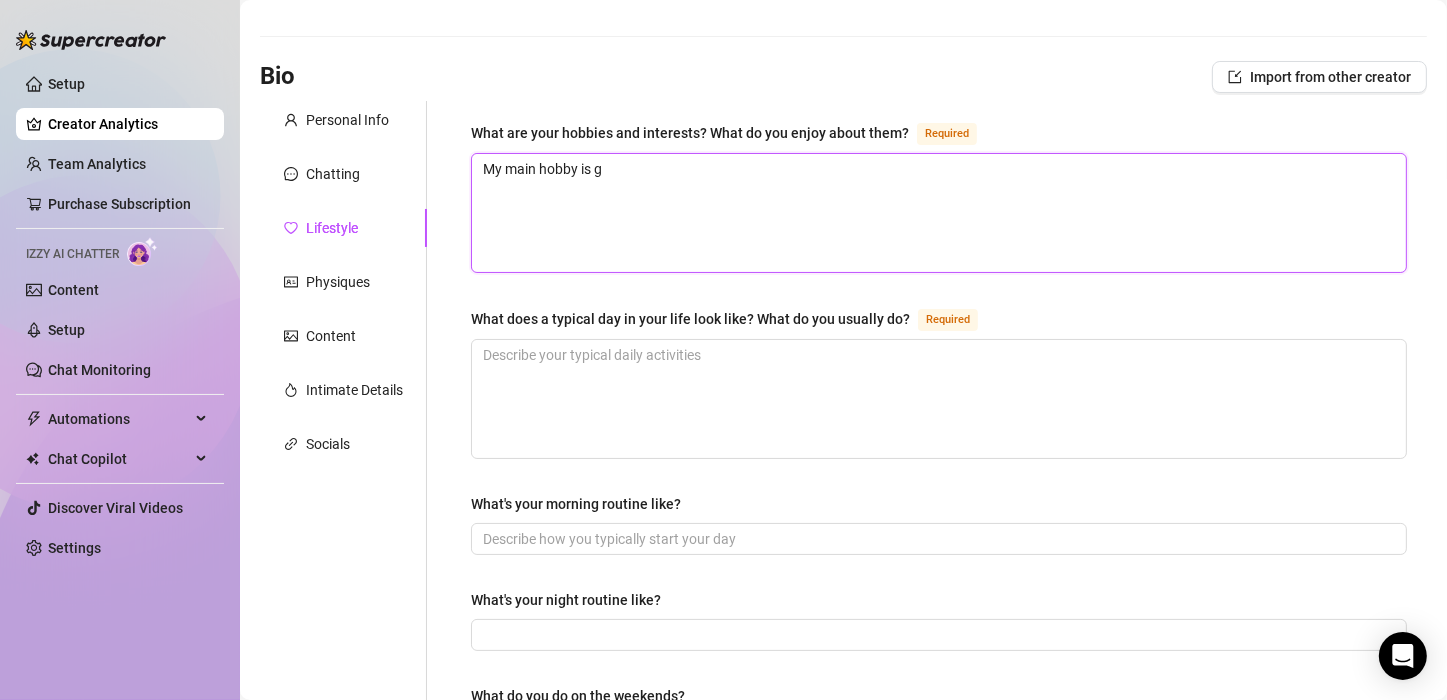 type 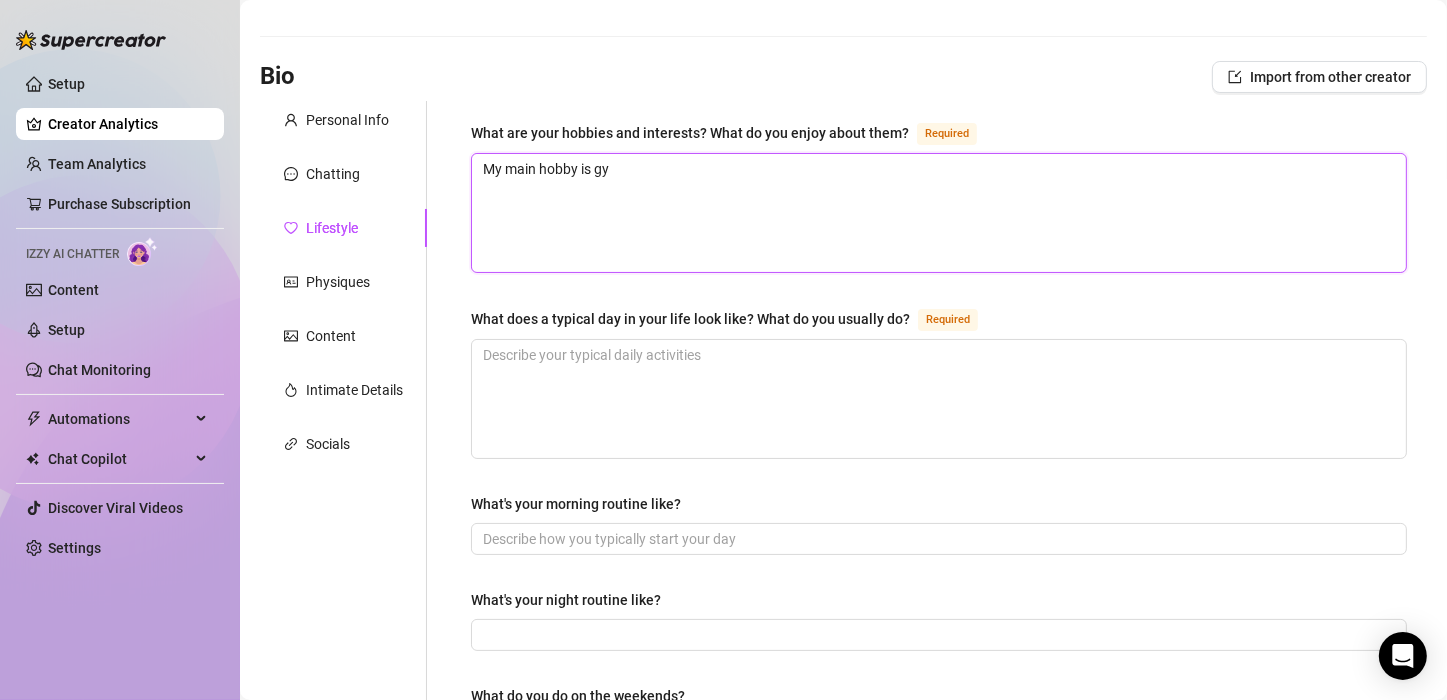 type 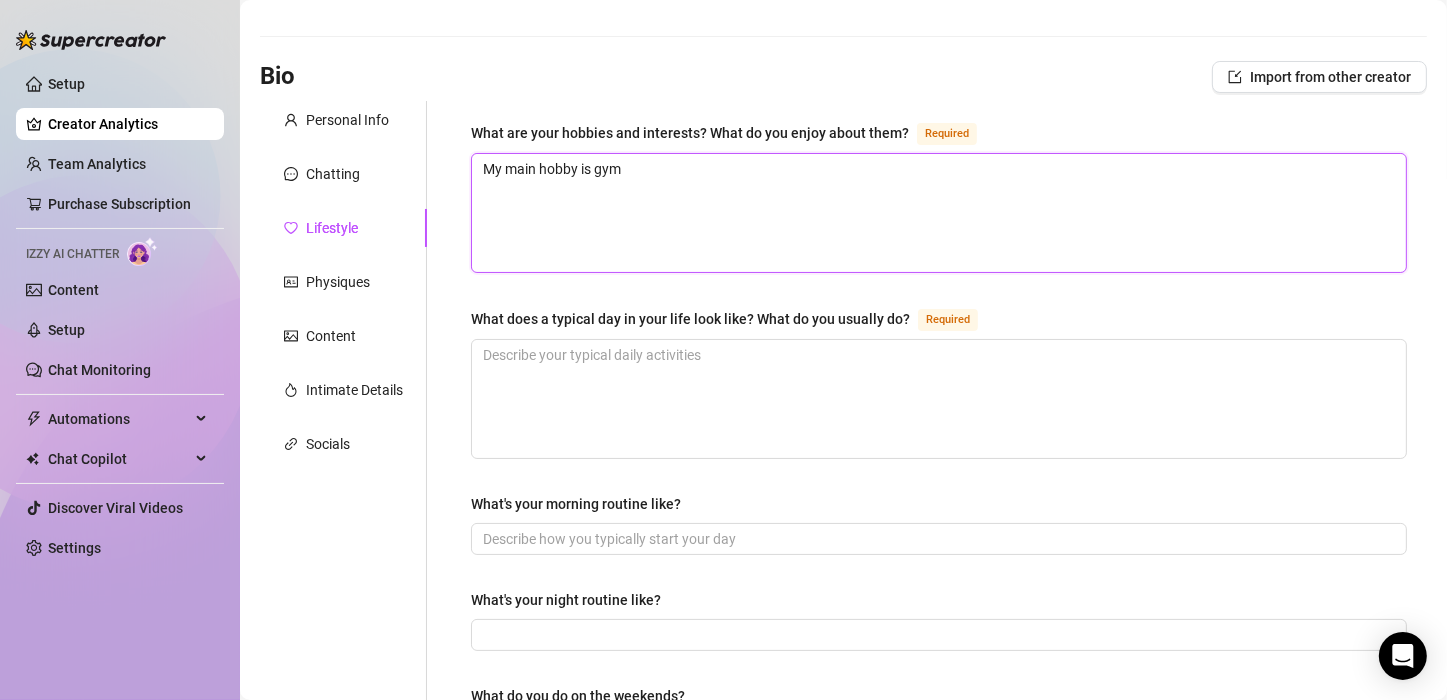 type 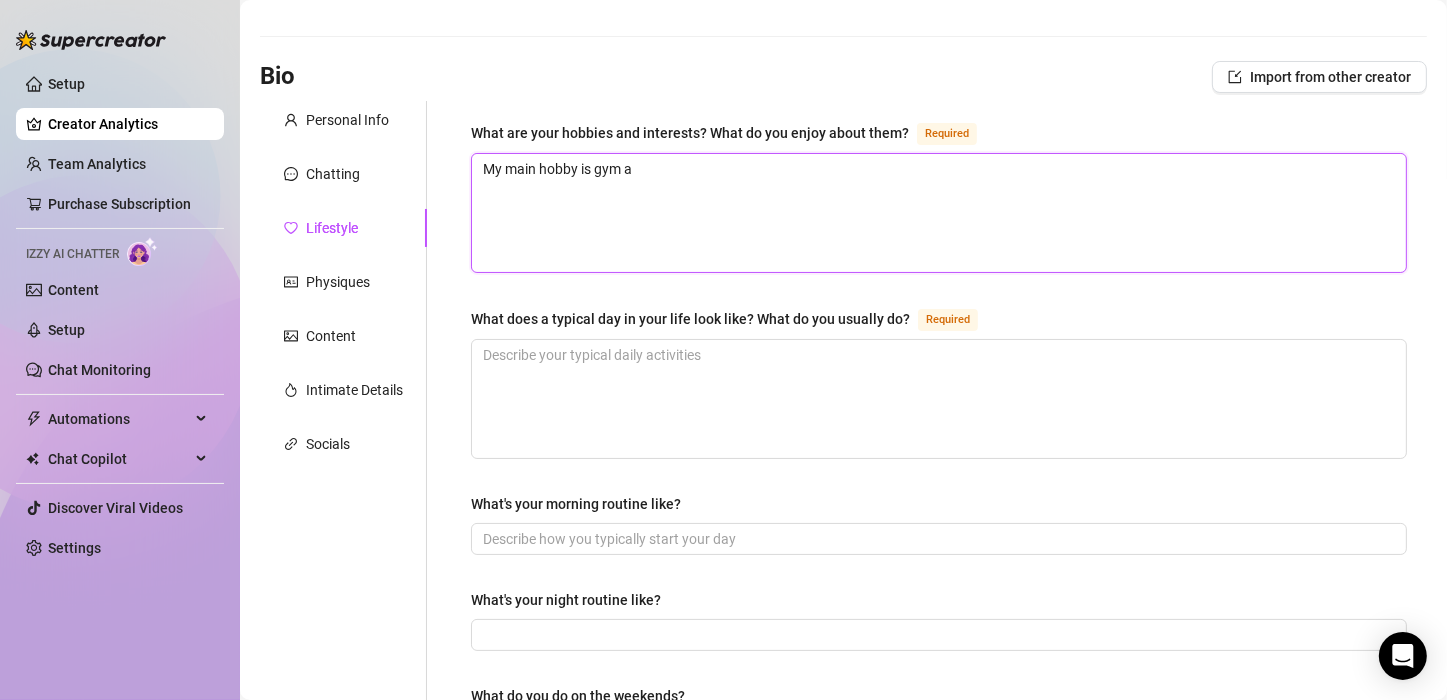 type 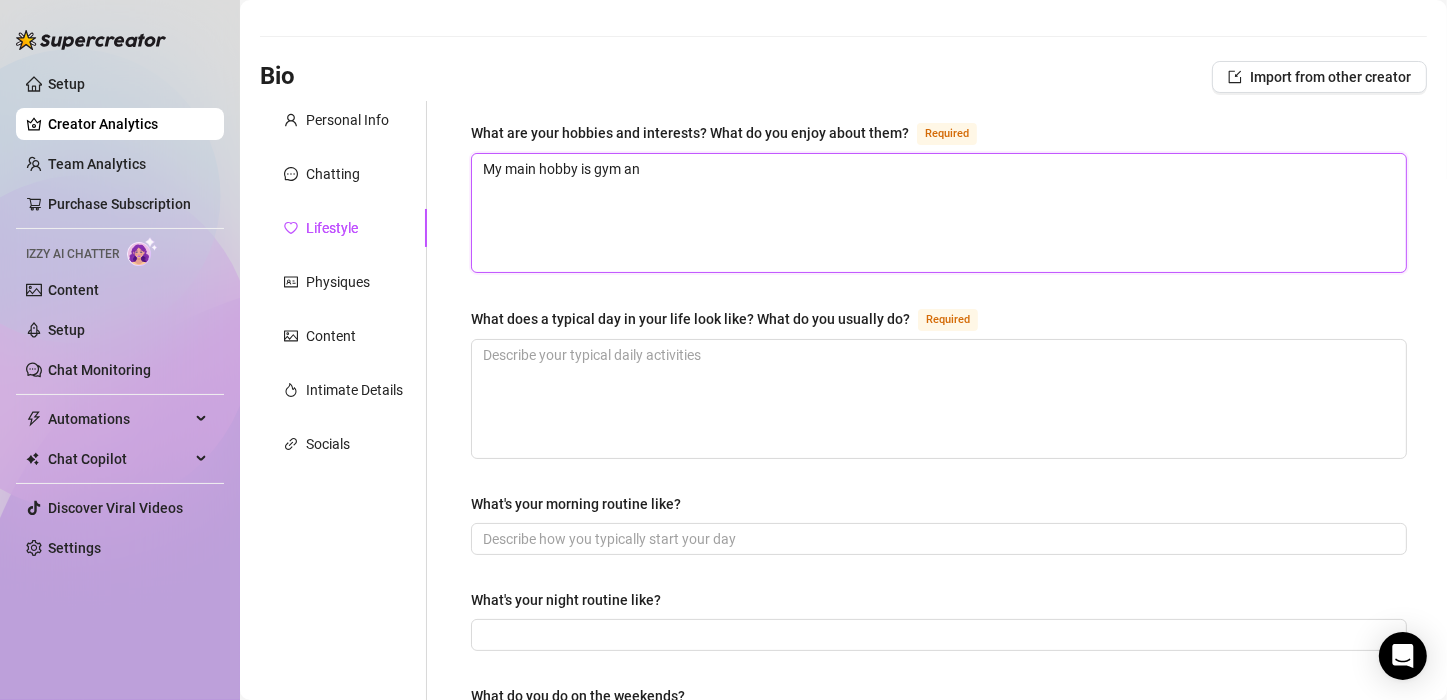 type 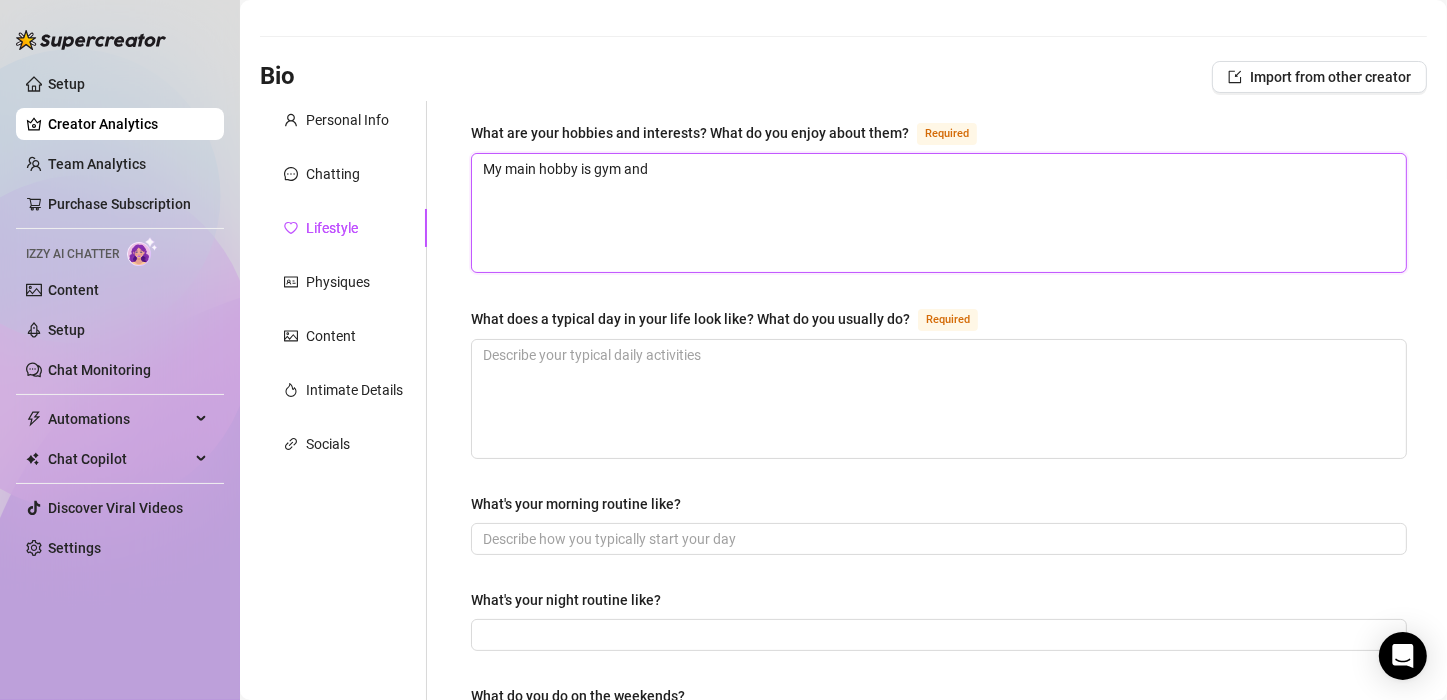 type 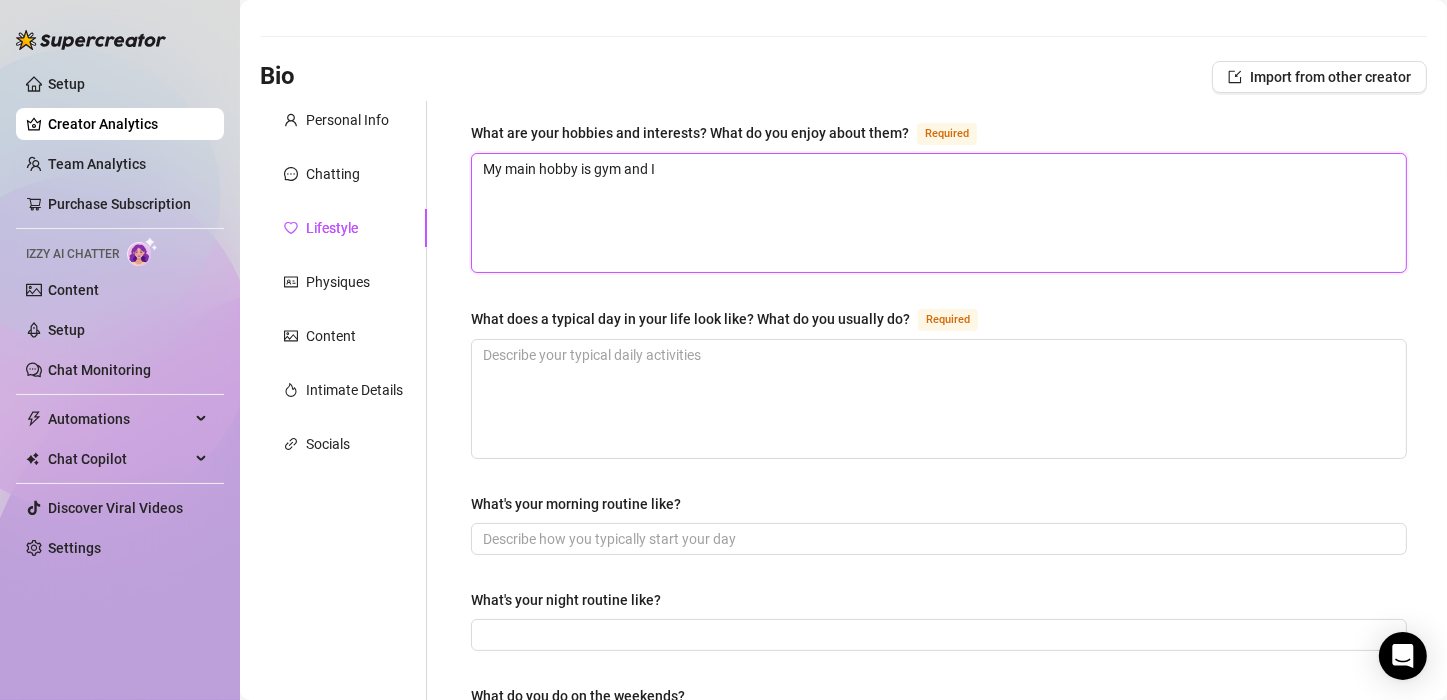 type 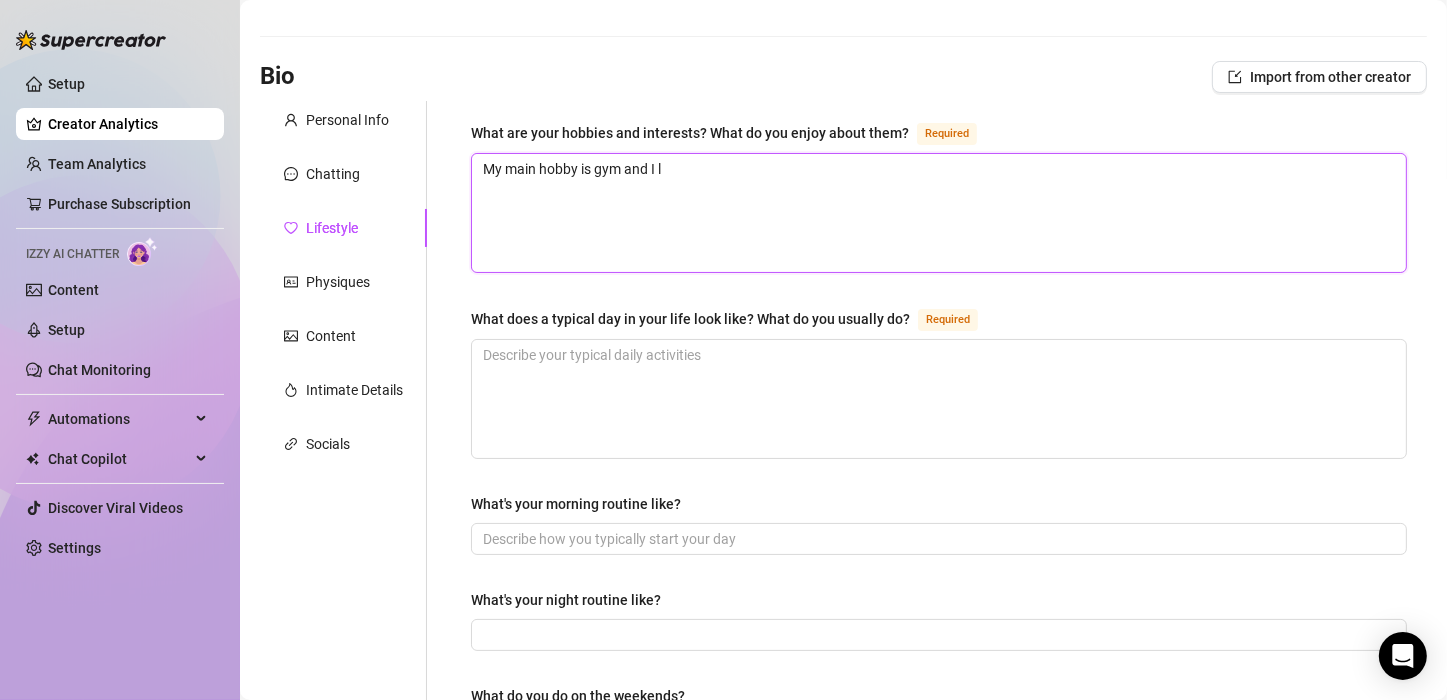 type 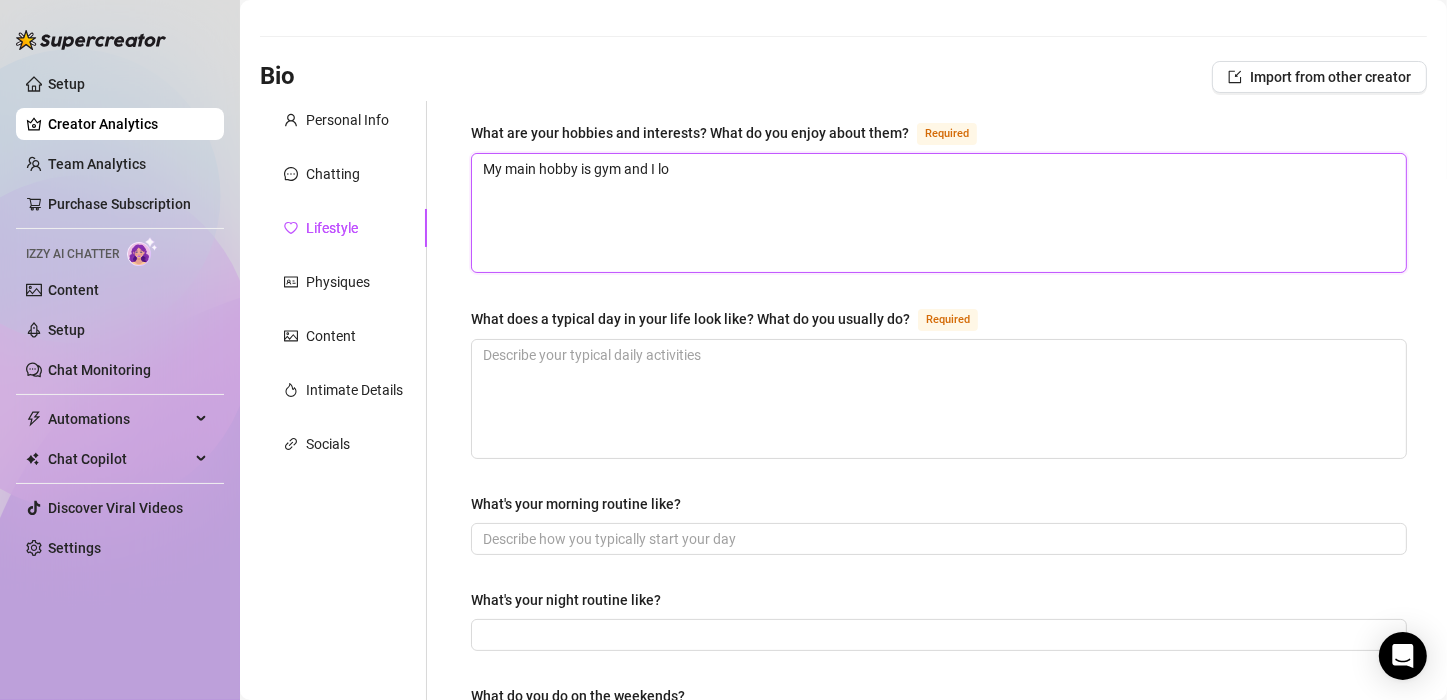 type 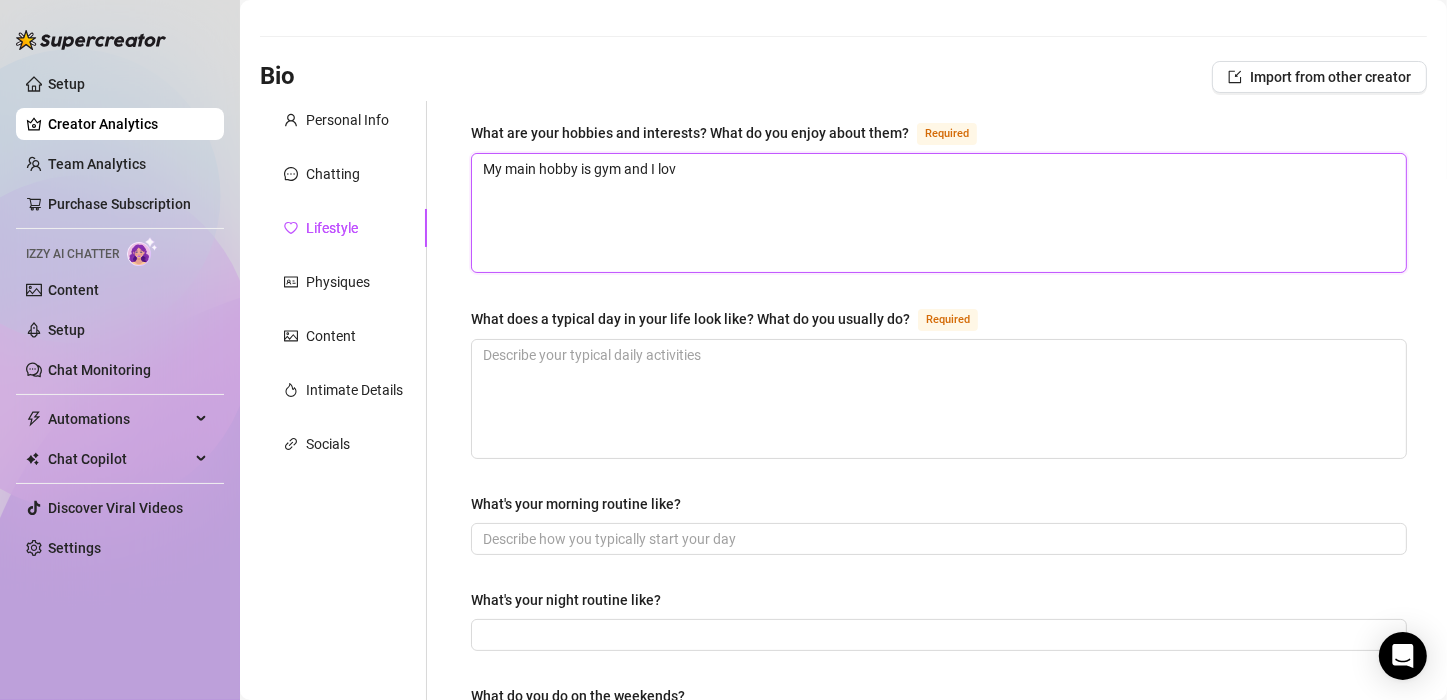 type on "My main hobby is gym and I love" 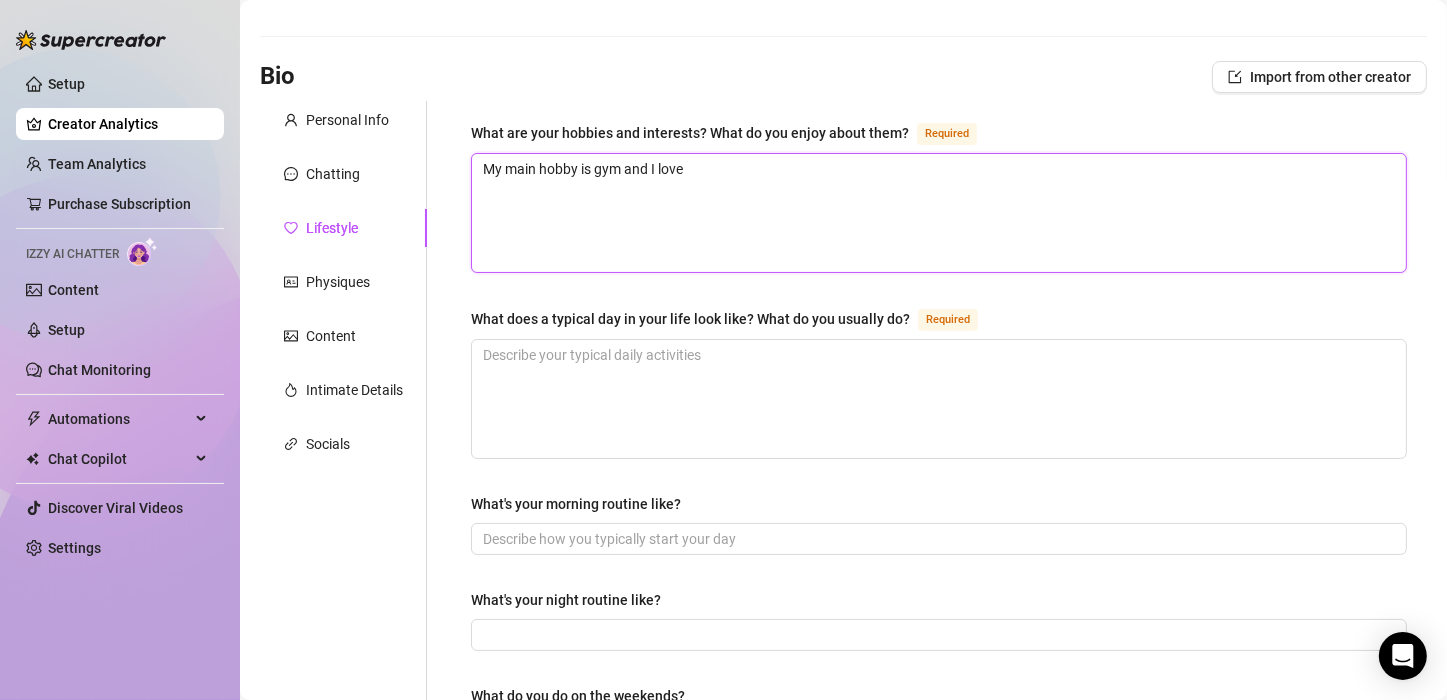 type 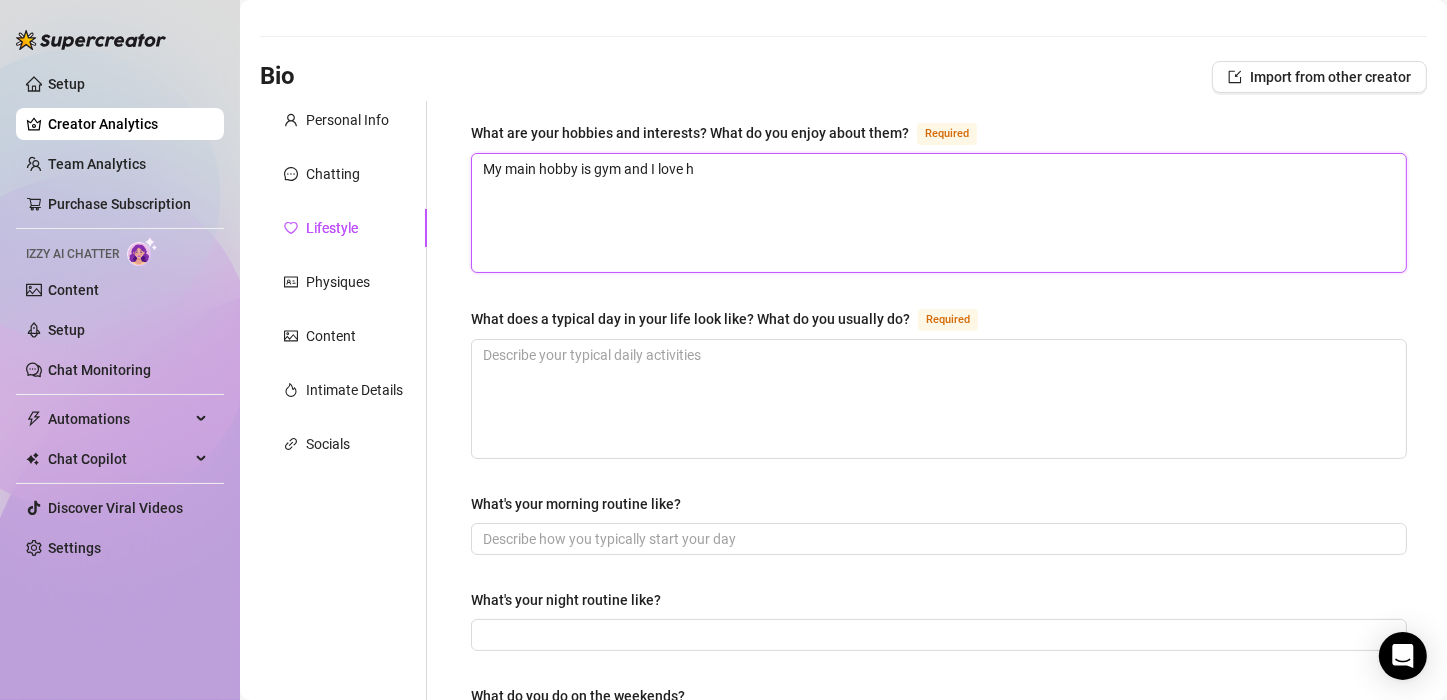 type 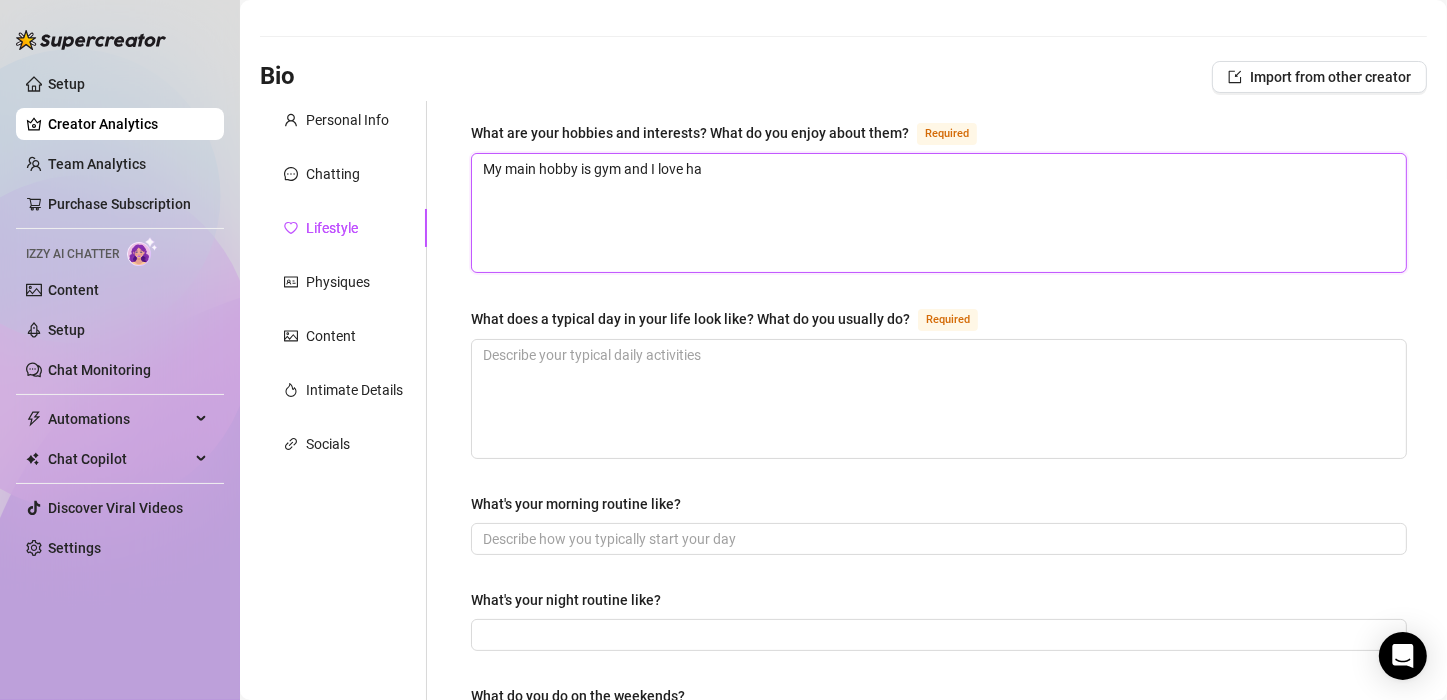 type on "My main hobby is gym and I love hav" 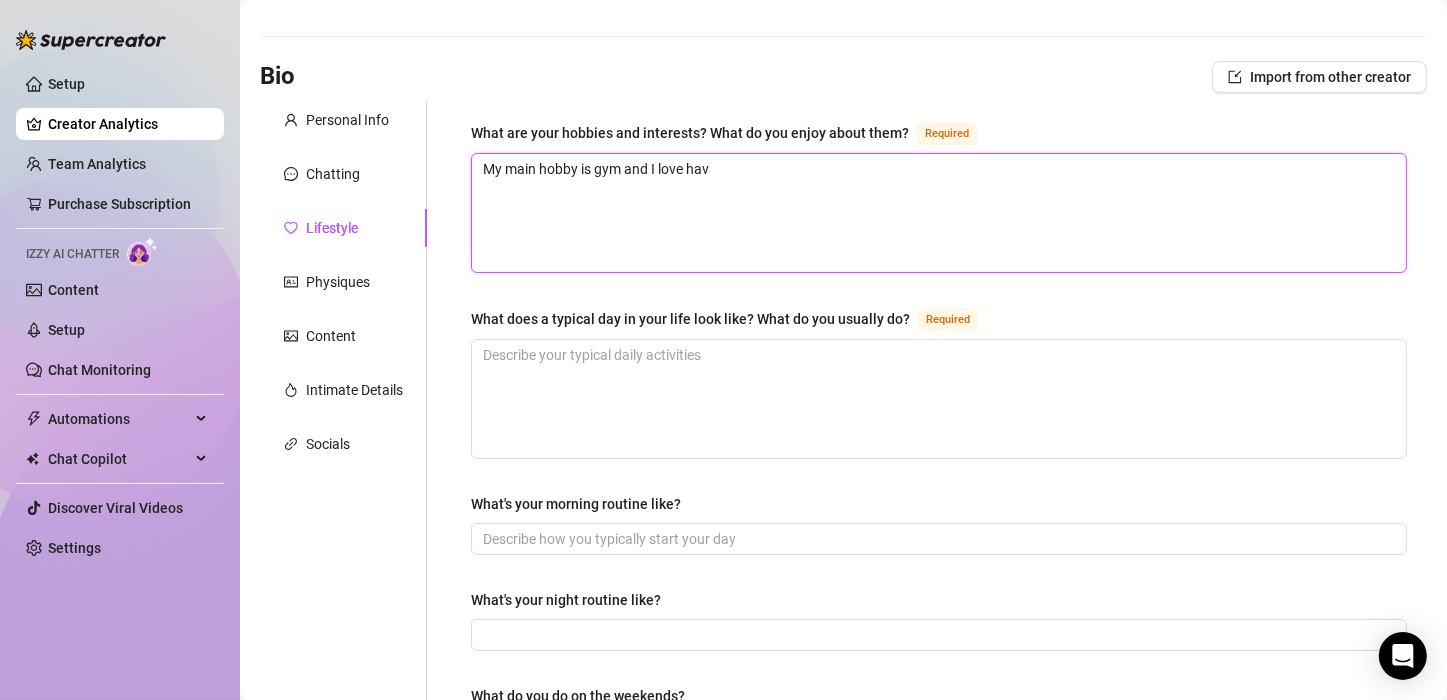 type 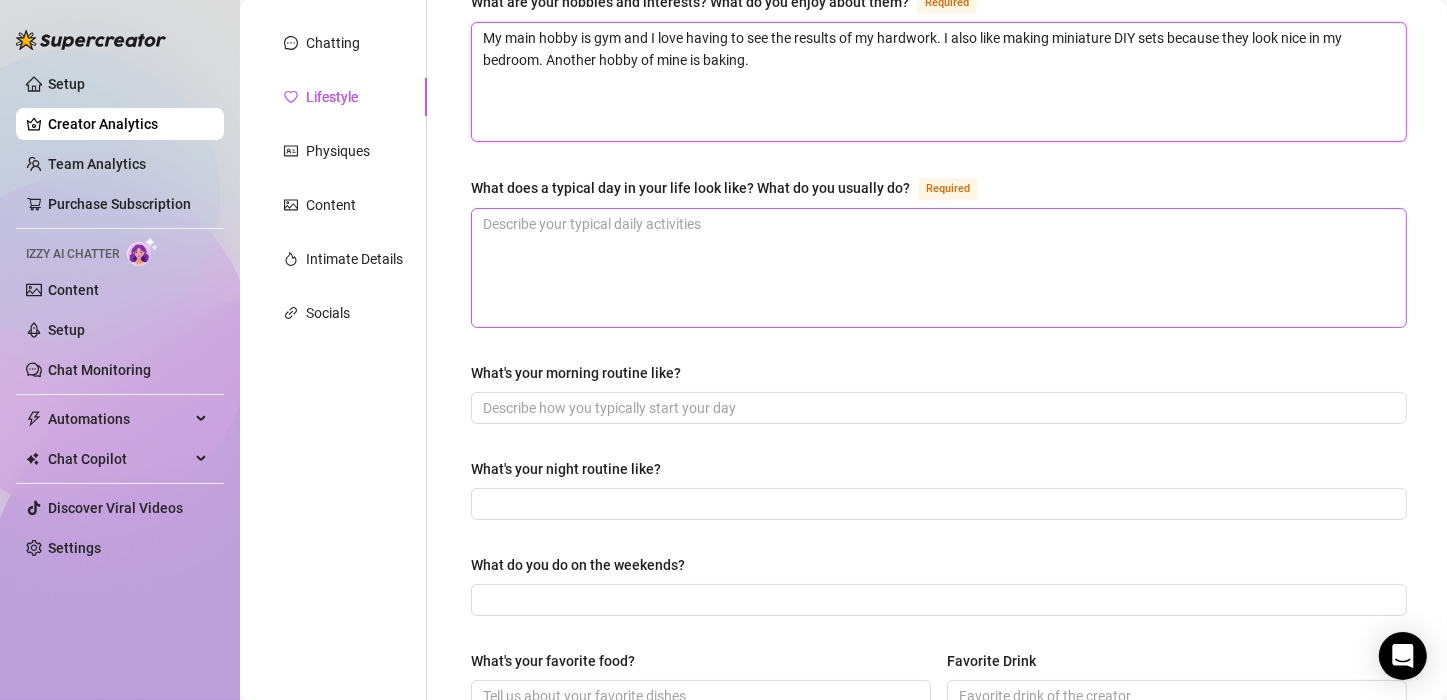 scroll, scrollTop: 224, scrollLeft: 0, axis: vertical 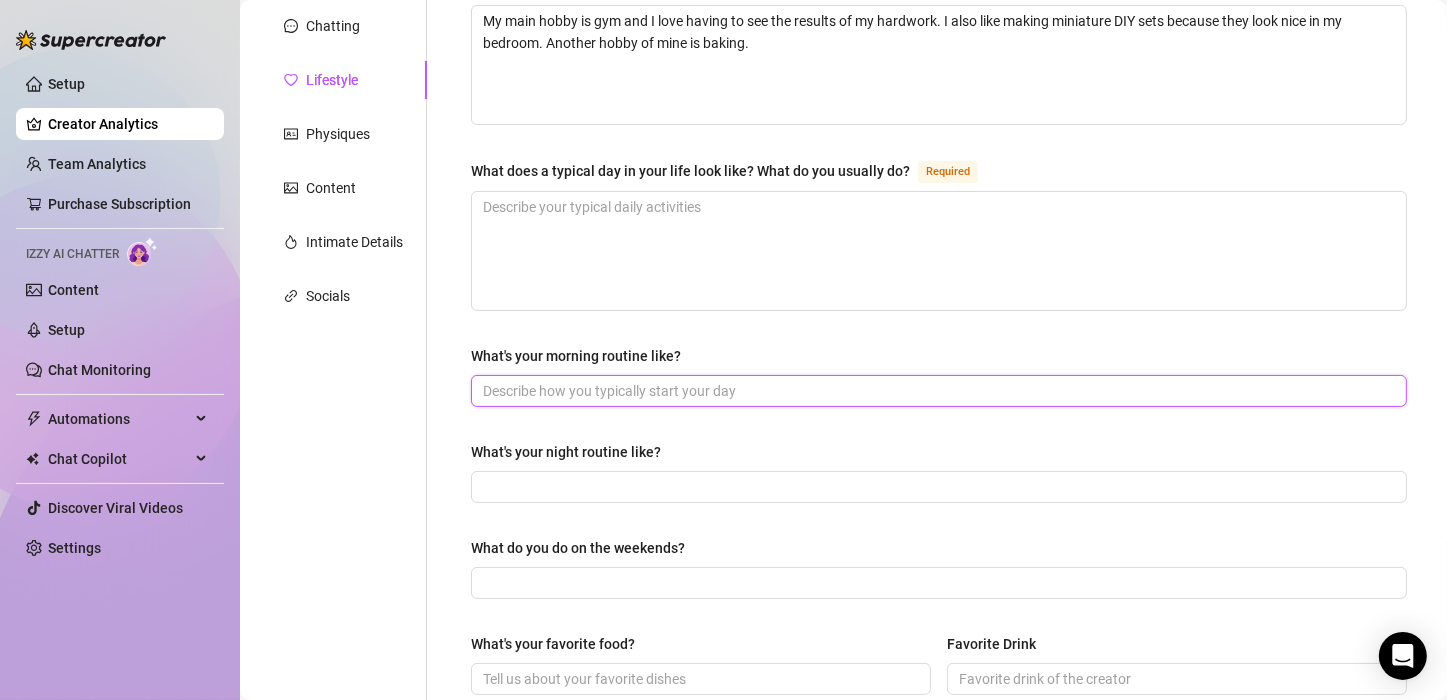 click on "What's your morning routine like?" at bounding box center (937, 391) 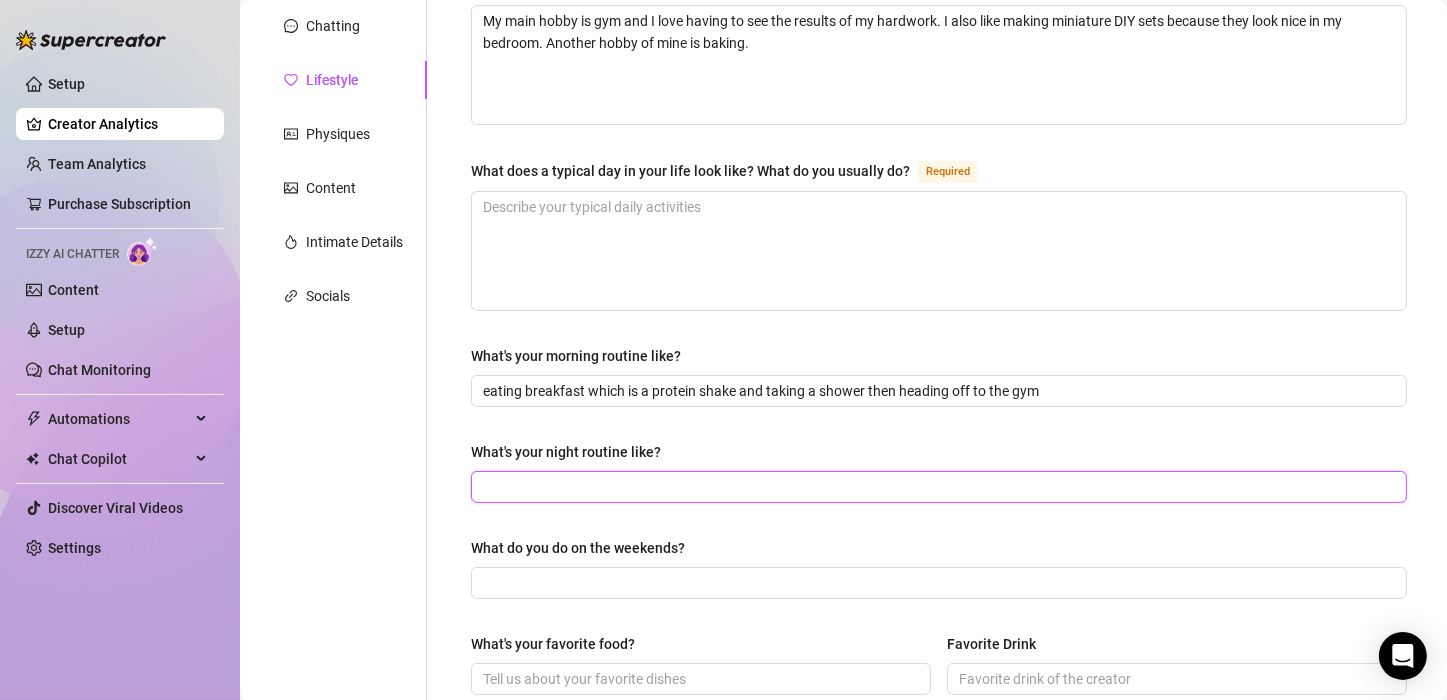 click on "What's your night routine like?" at bounding box center (937, 487) 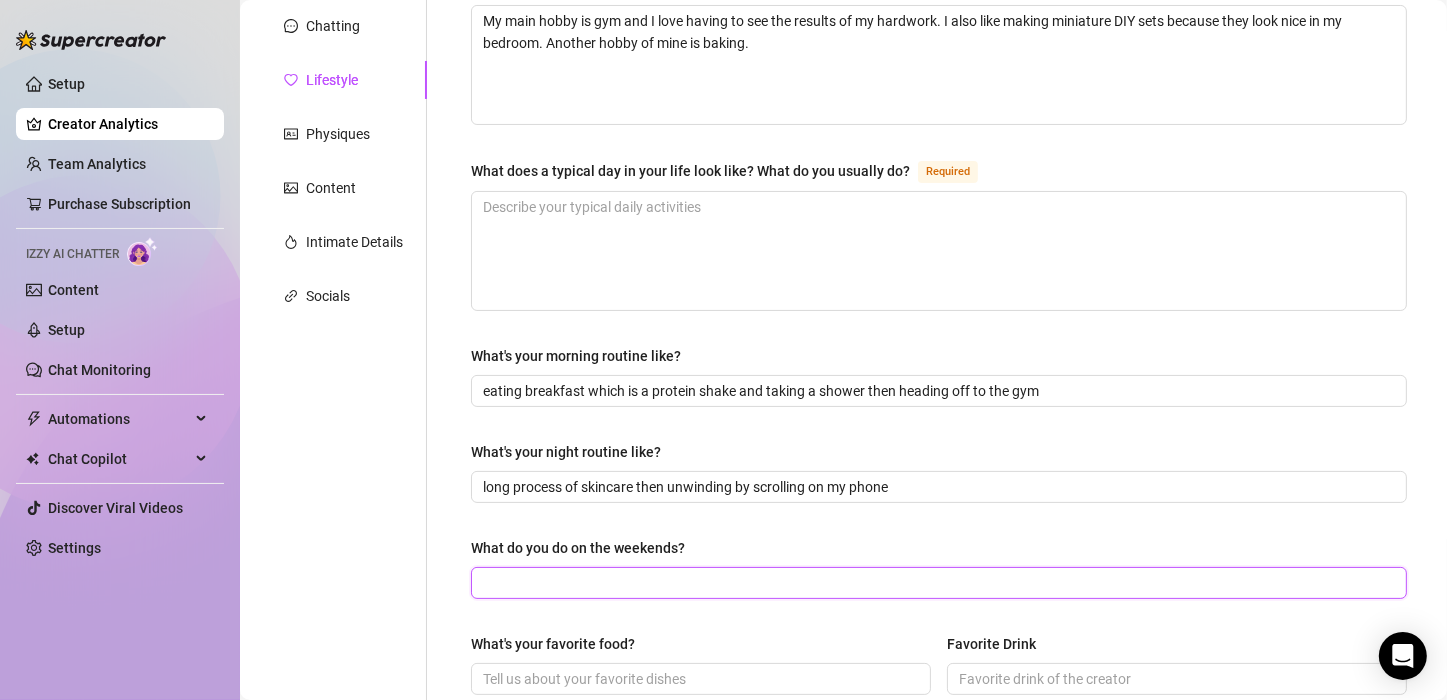 click on "What do you do on the weekends?" at bounding box center [937, 583] 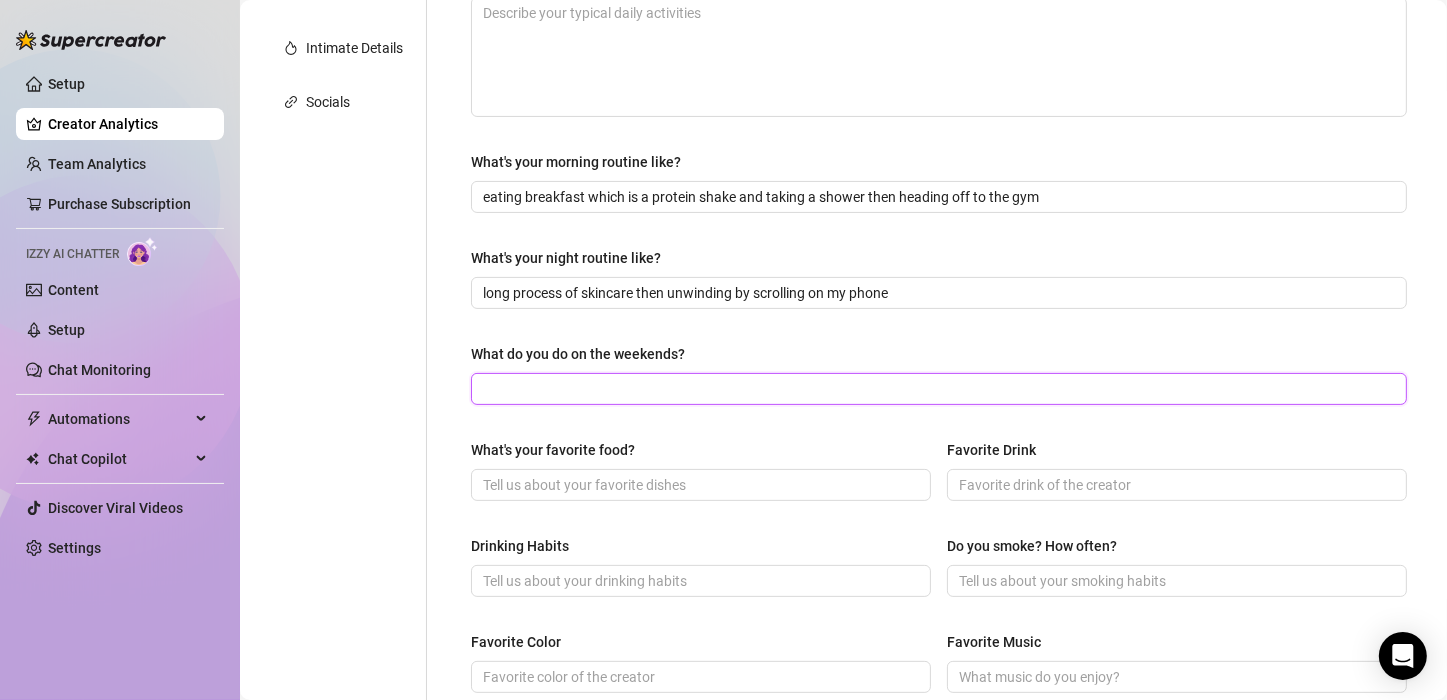 scroll, scrollTop: 440, scrollLeft: 0, axis: vertical 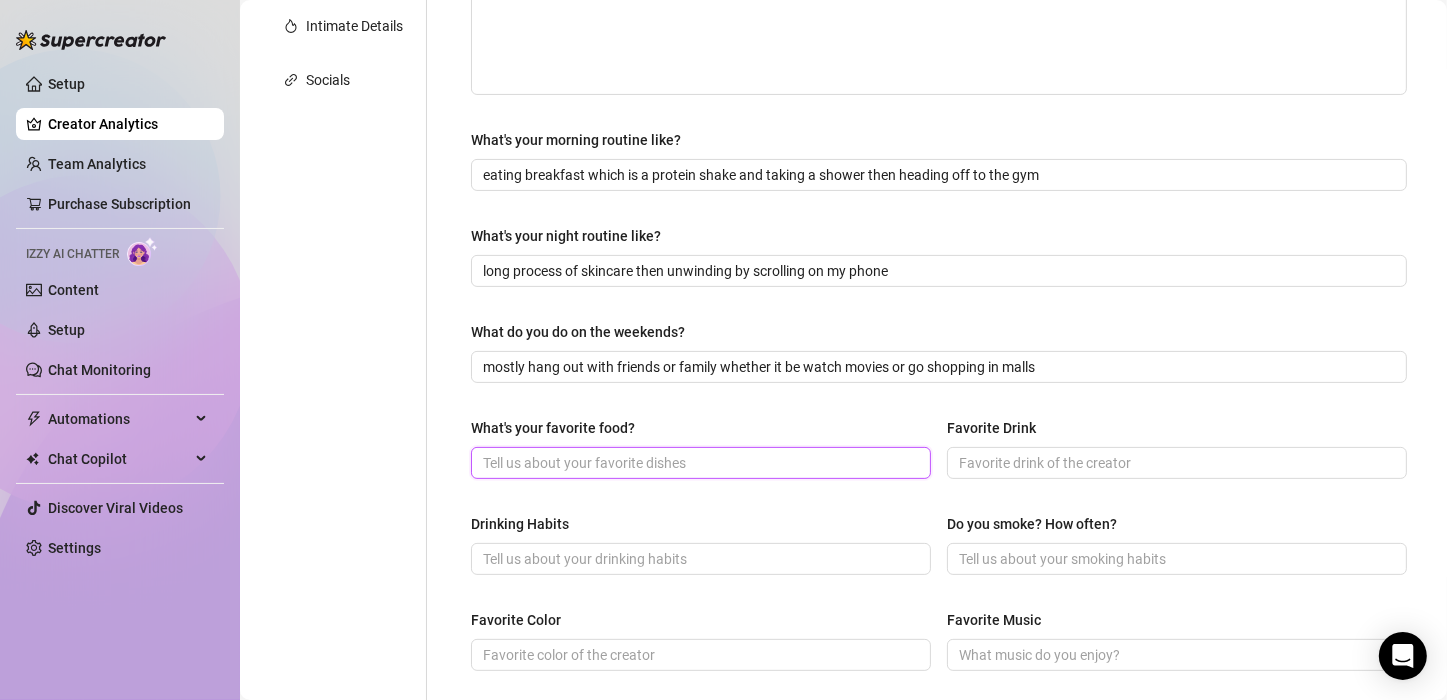 click on "What's your favorite food?" at bounding box center [699, 463] 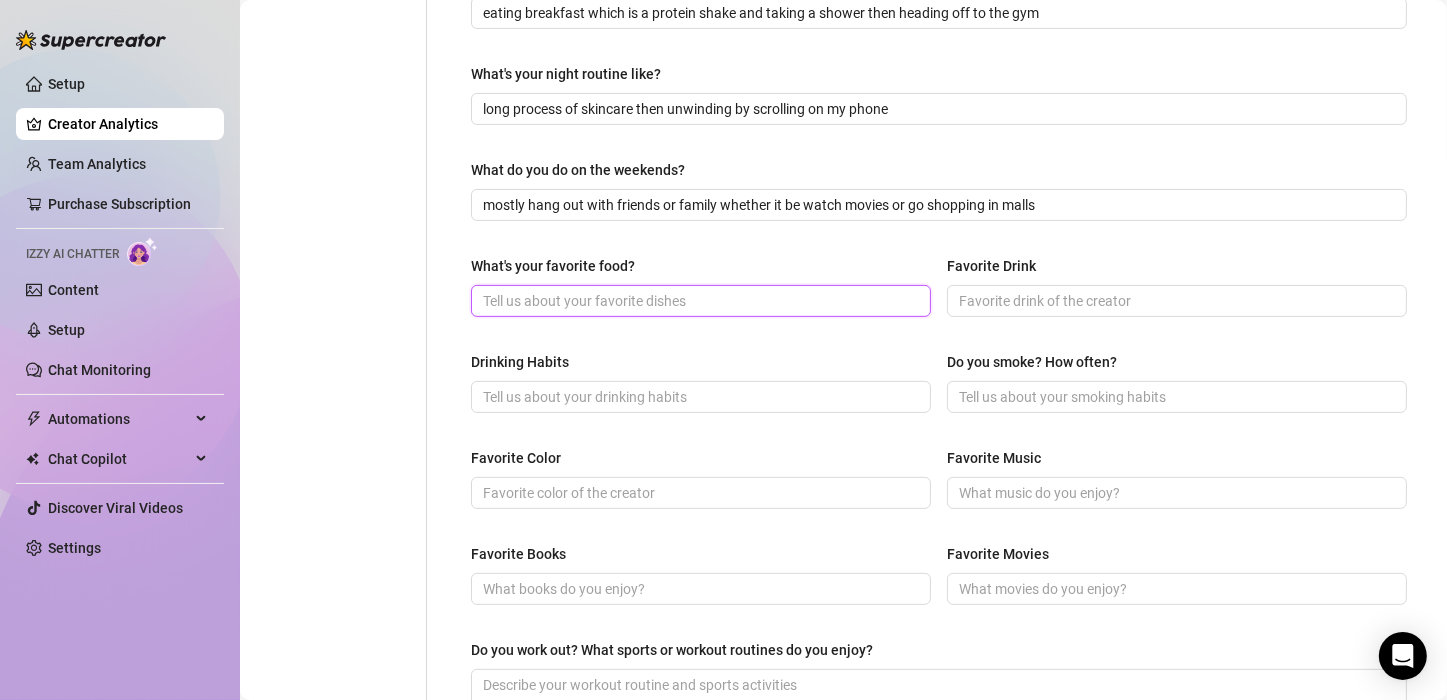scroll, scrollTop: 615, scrollLeft: 0, axis: vertical 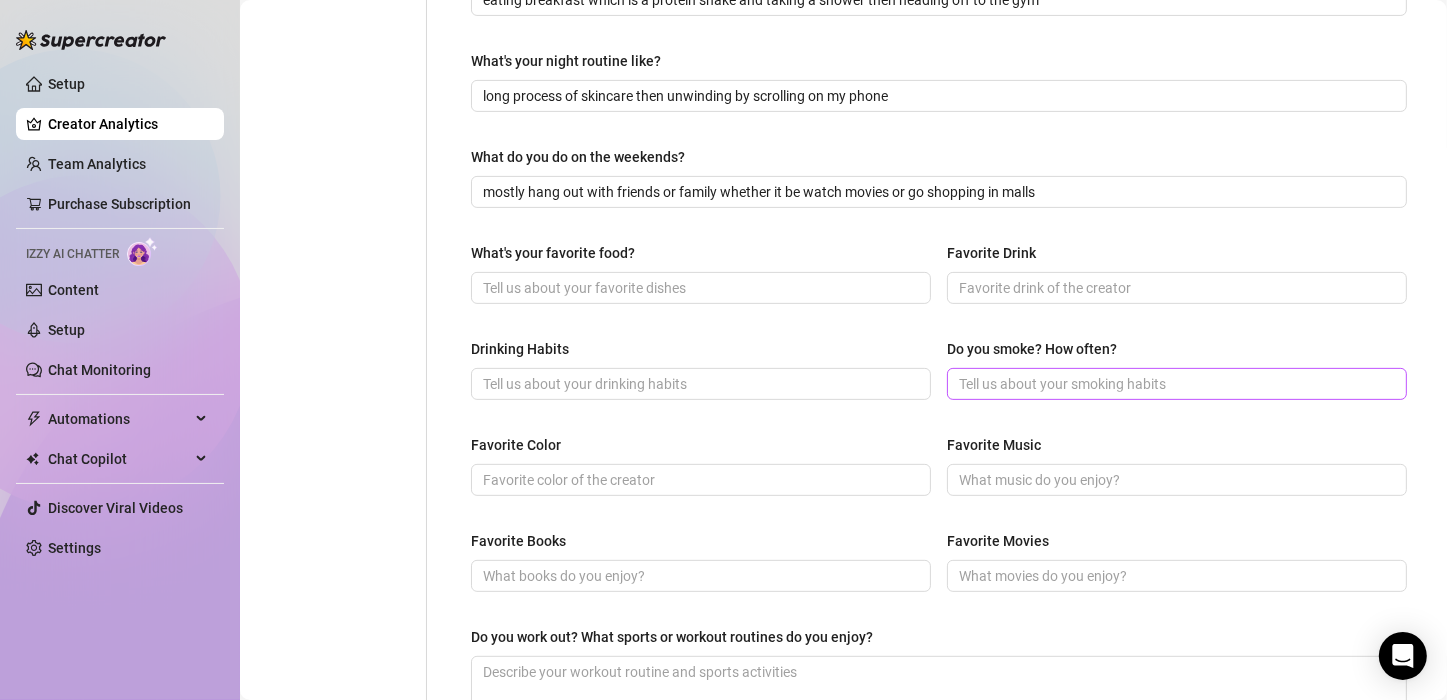 click at bounding box center [1177, 384] 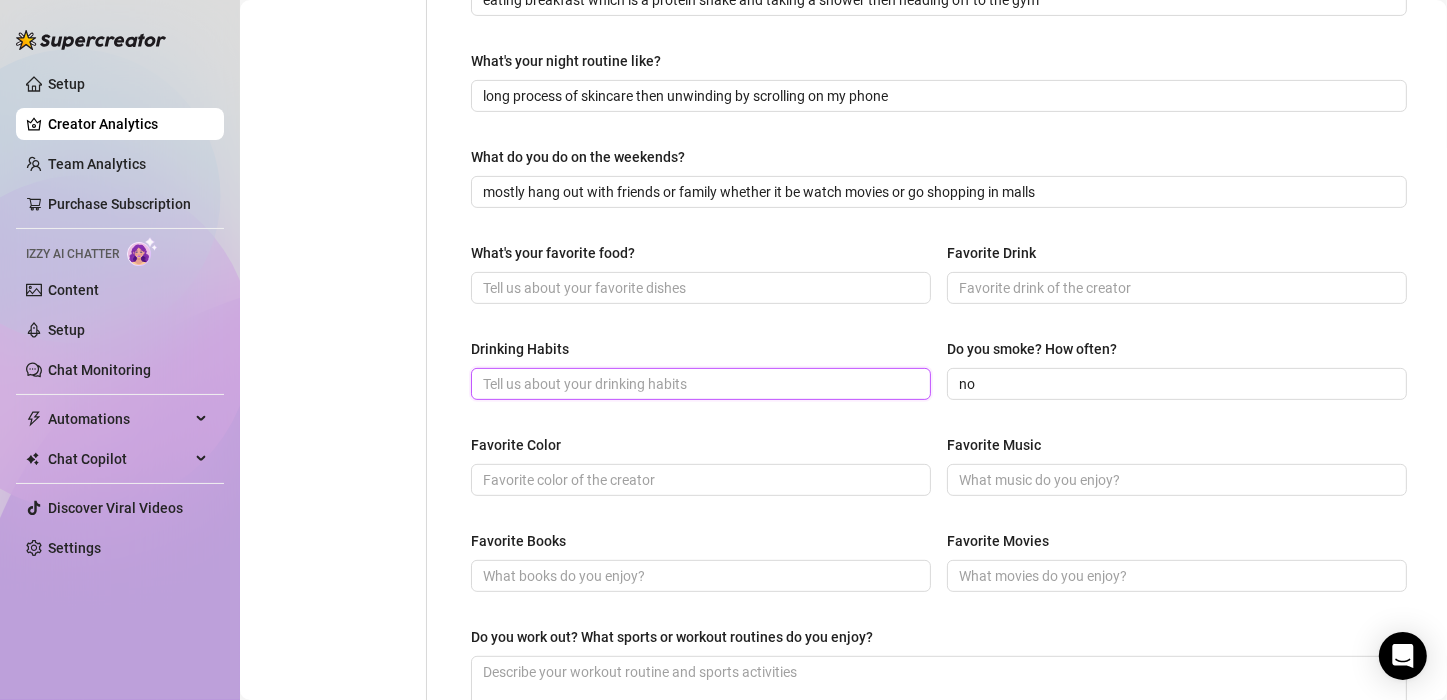click on "Drinking Habits" at bounding box center [699, 384] 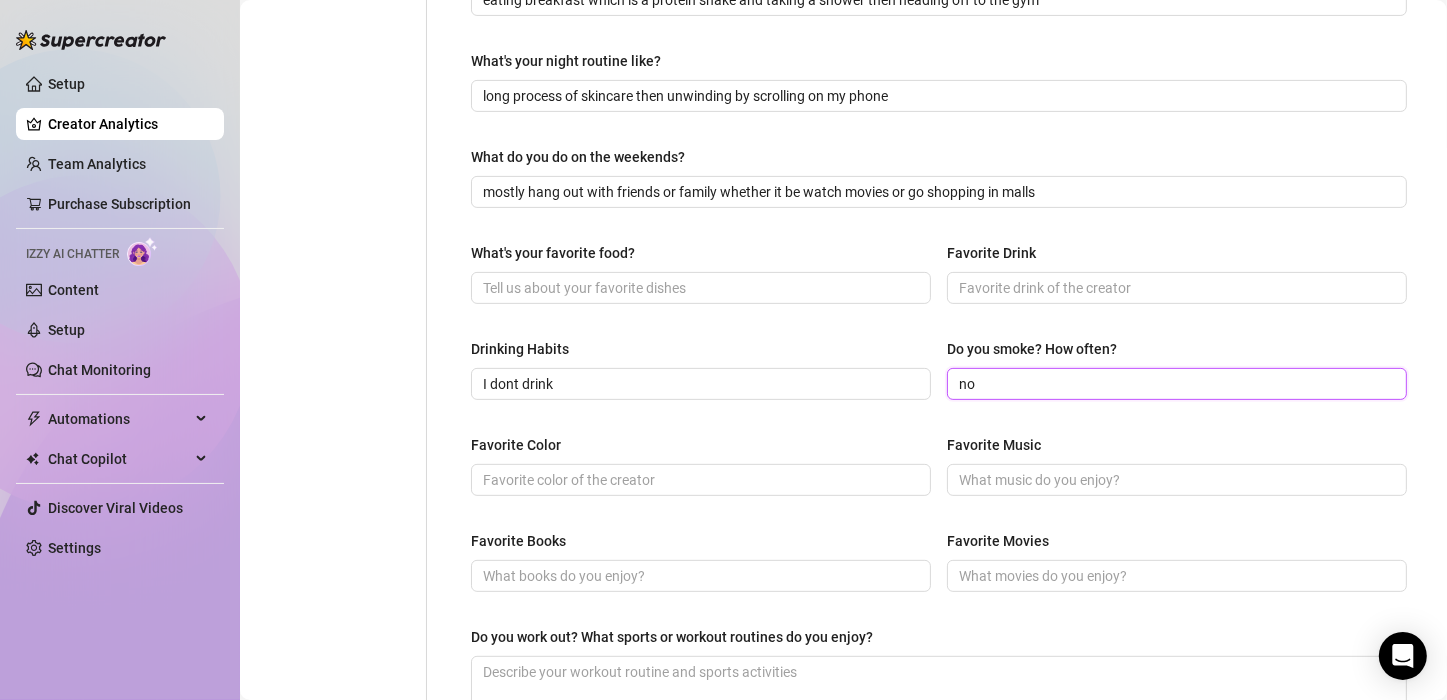 click on "no" at bounding box center [1175, 384] 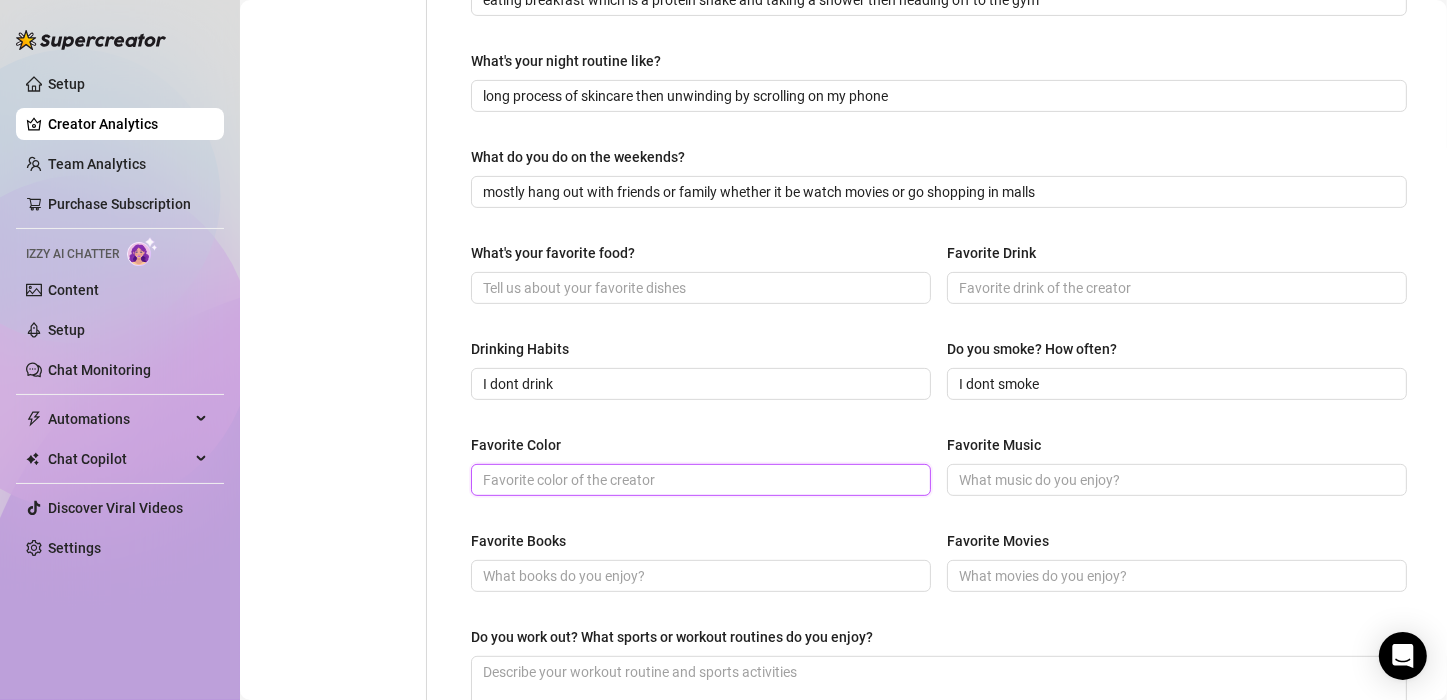 click on "Favorite Color" at bounding box center [699, 480] 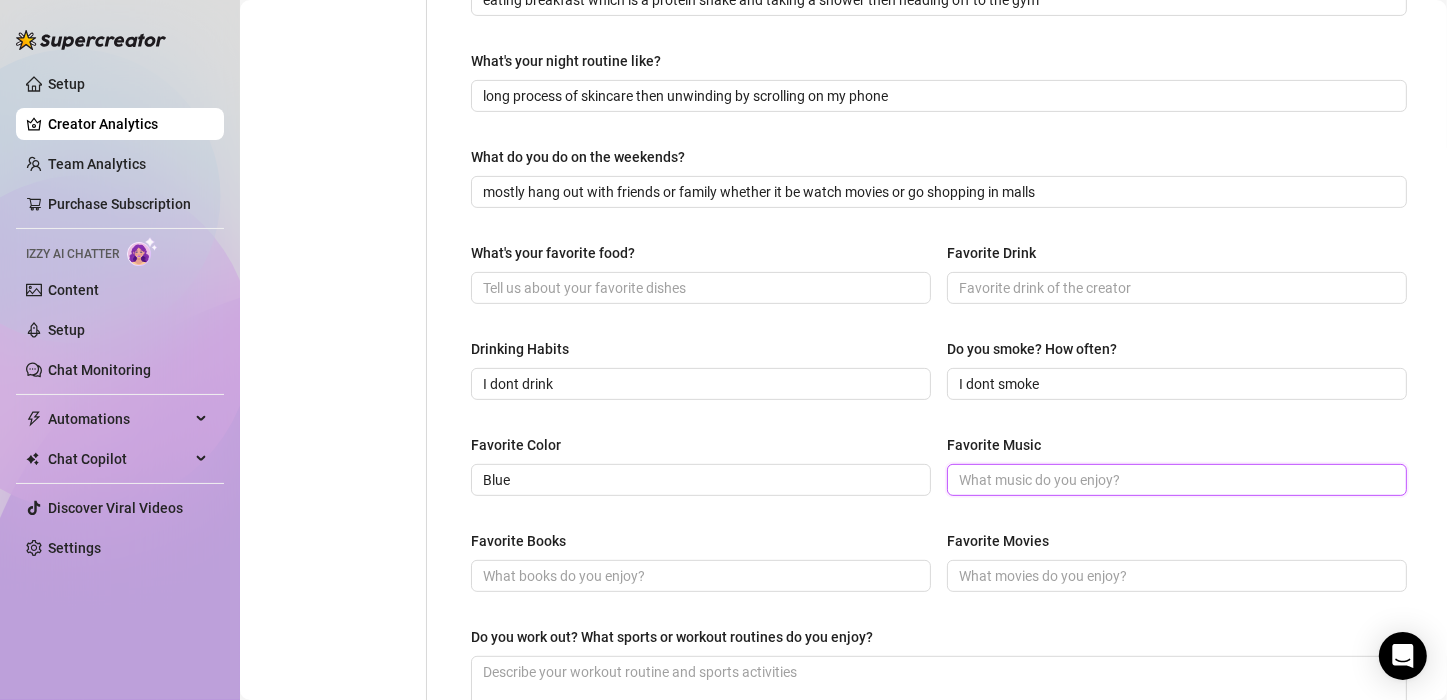 click on "Favorite Music" at bounding box center (1175, 480) 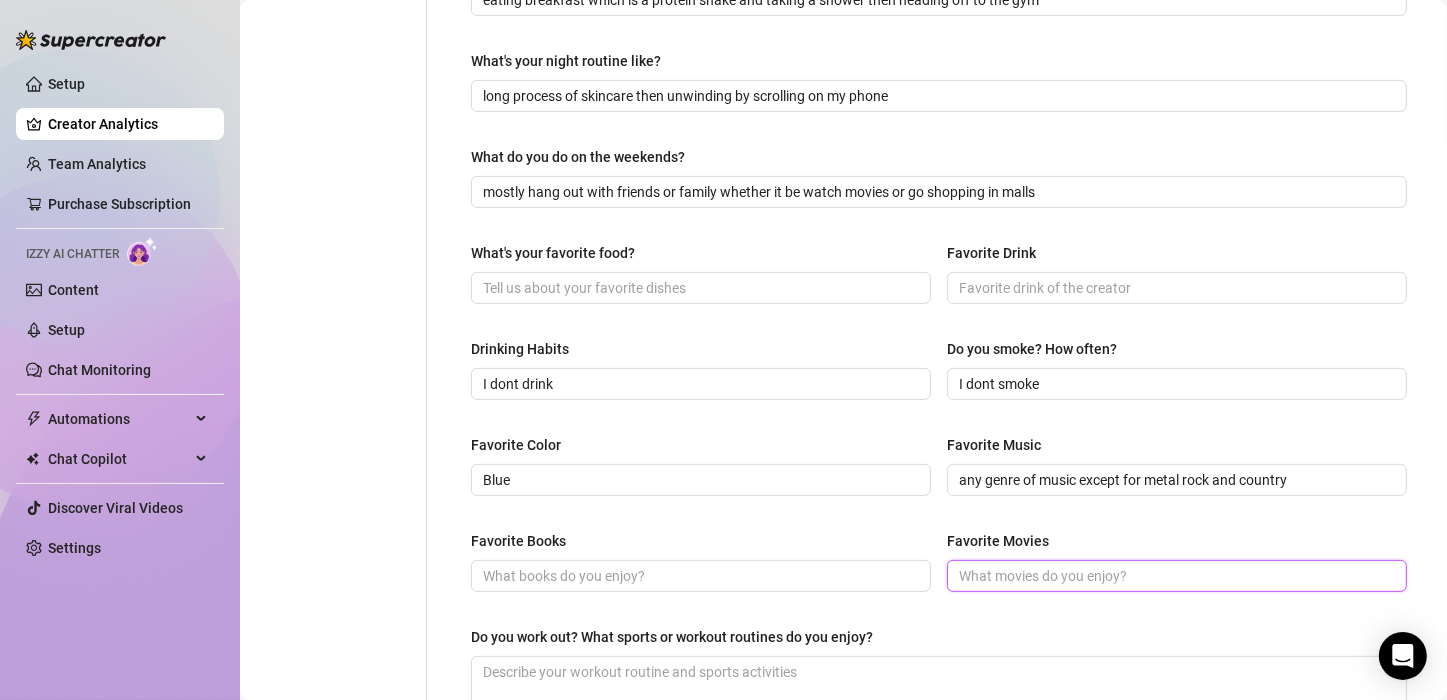 click on "Favorite Movies" at bounding box center [1175, 576] 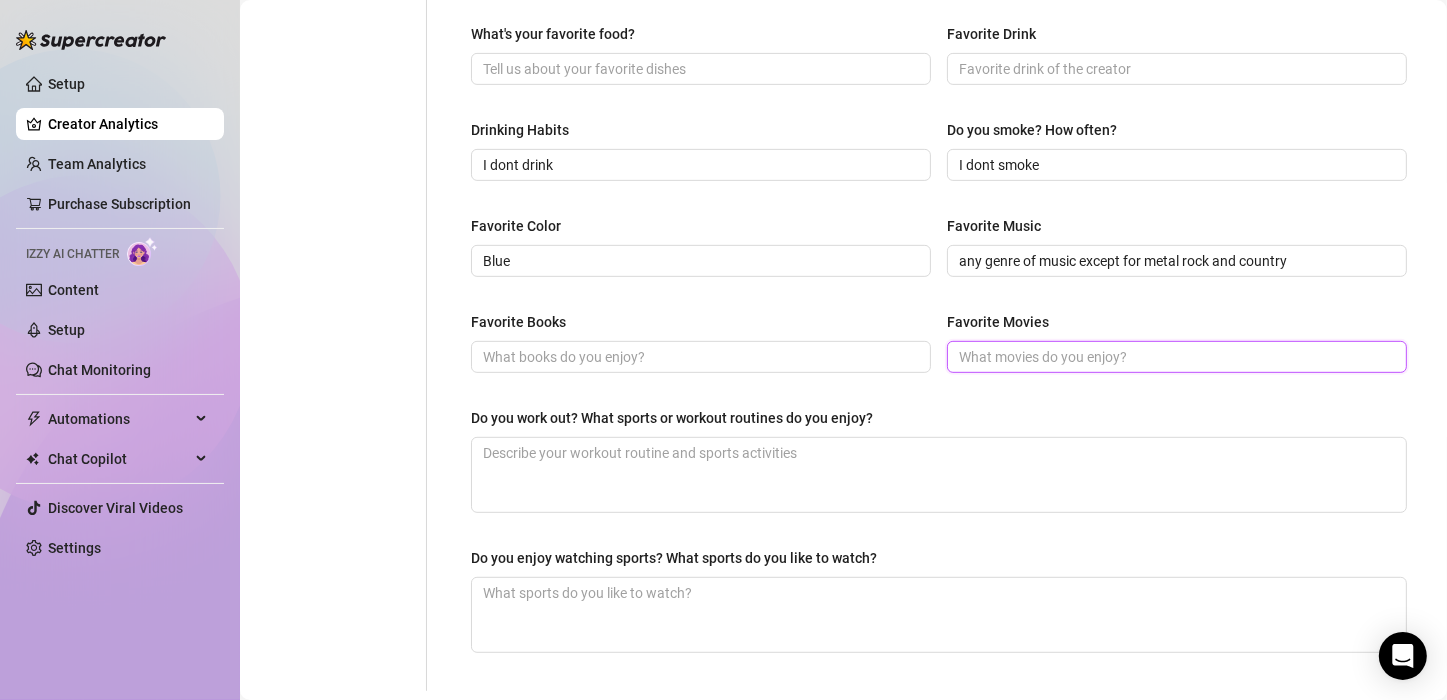 scroll, scrollTop: 836, scrollLeft: 0, axis: vertical 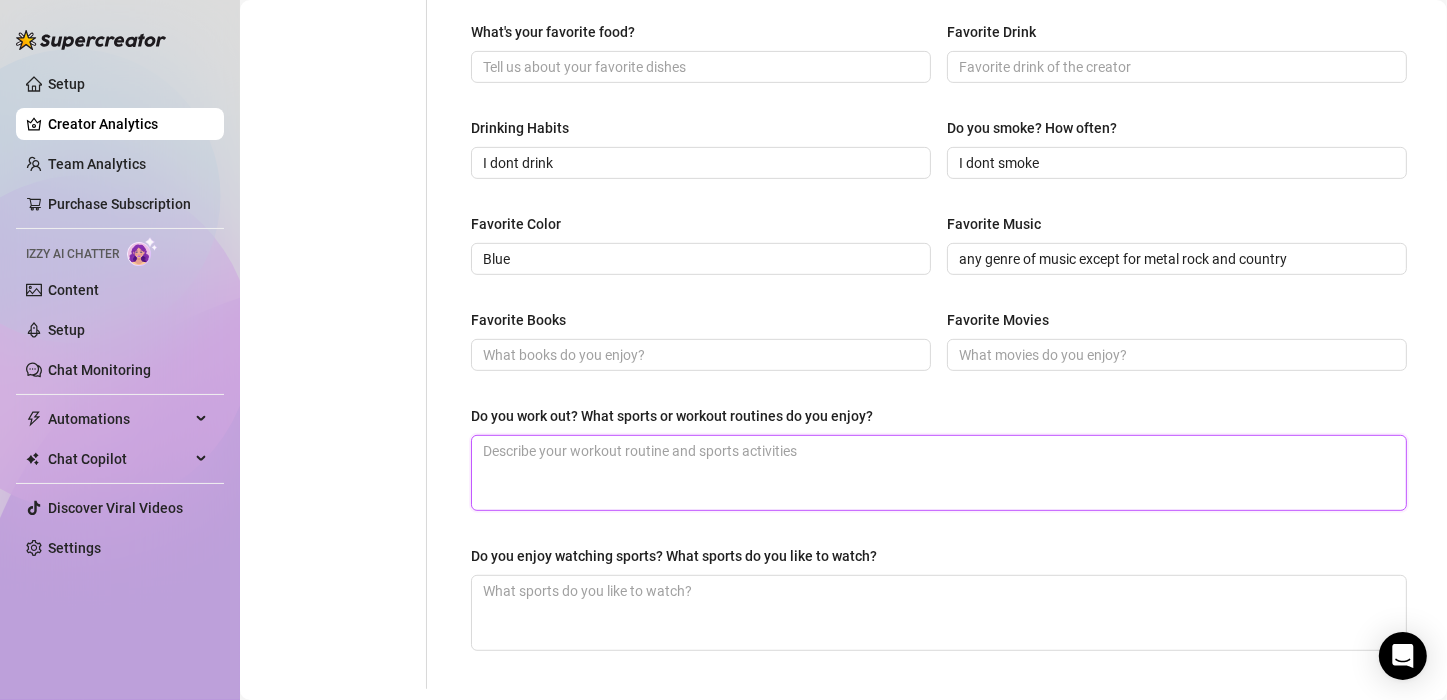 click on "Do you work out? What sports or workout routines do you enjoy?" at bounding box center (939, 473) 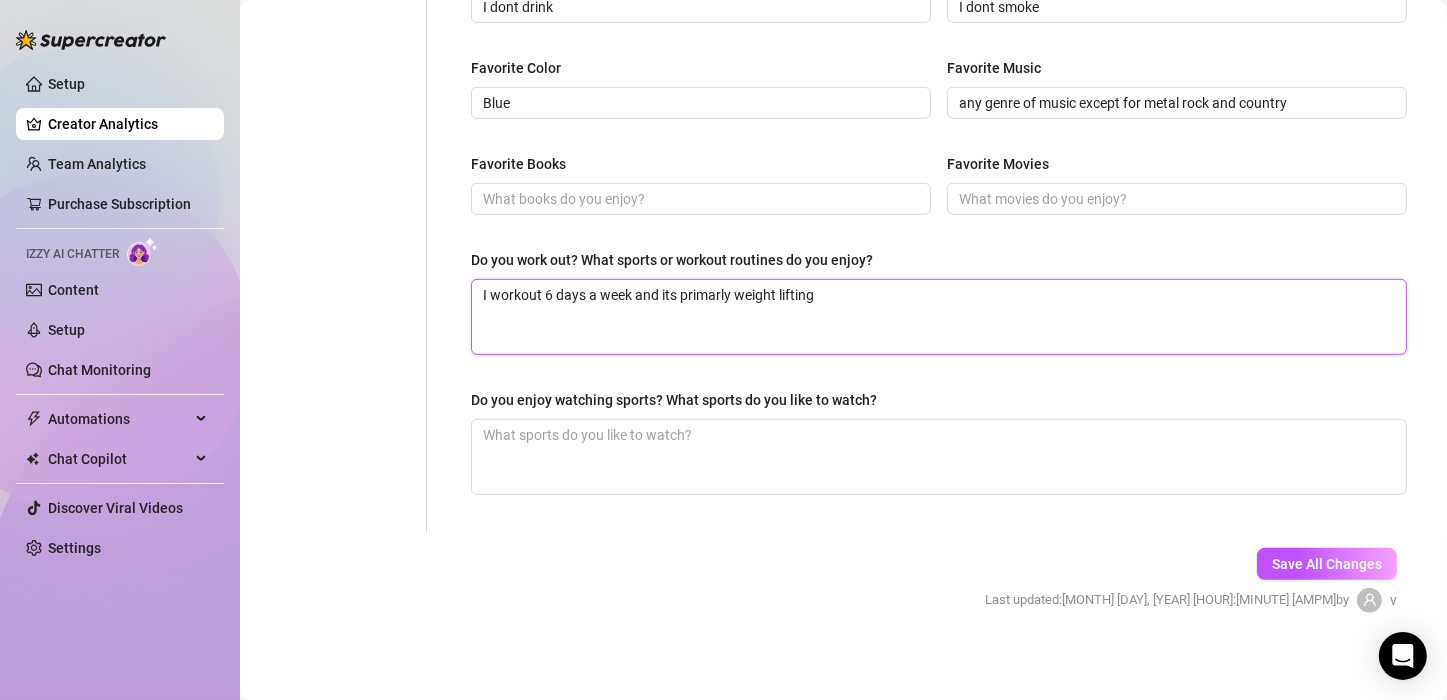 scroll, scrollTop: 996, scrollLeft: 0, axis: vertical 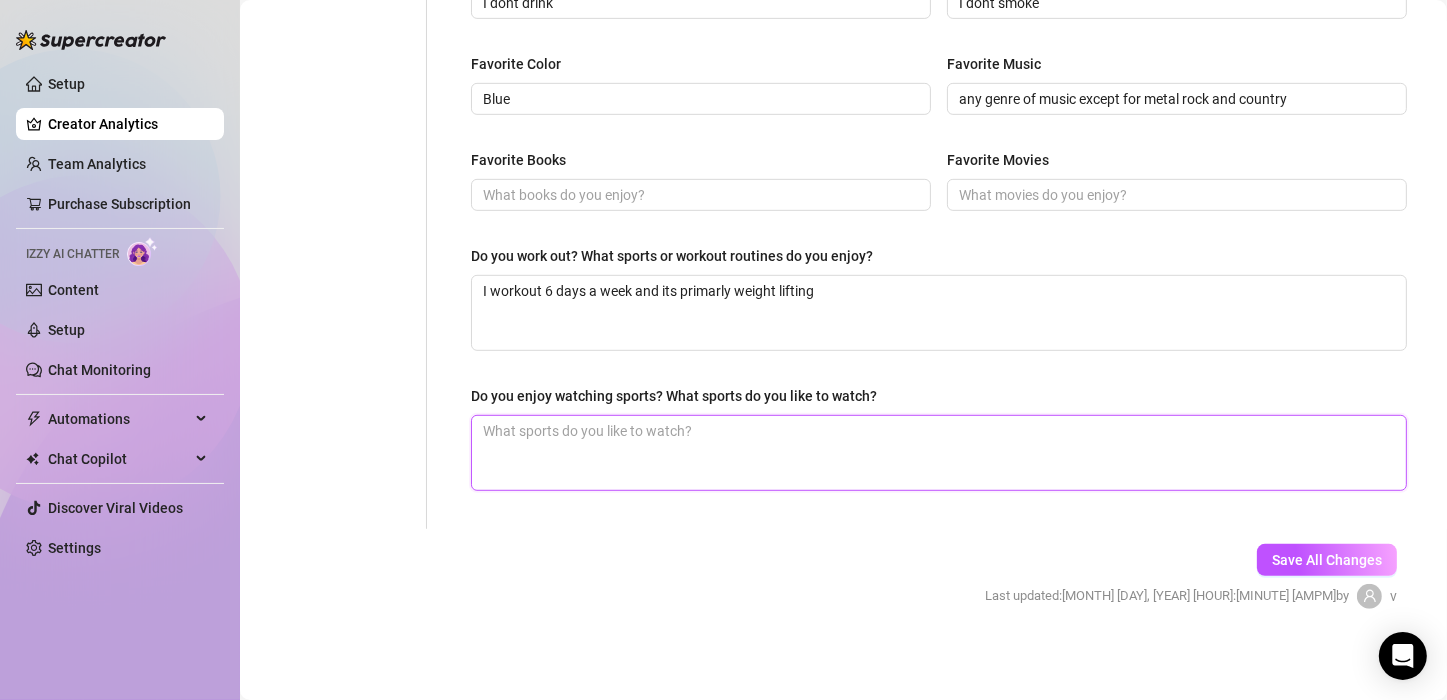 click on "Do you enjoy watching sports? What sports do you like to watch?" at bounding box center [939, 453] 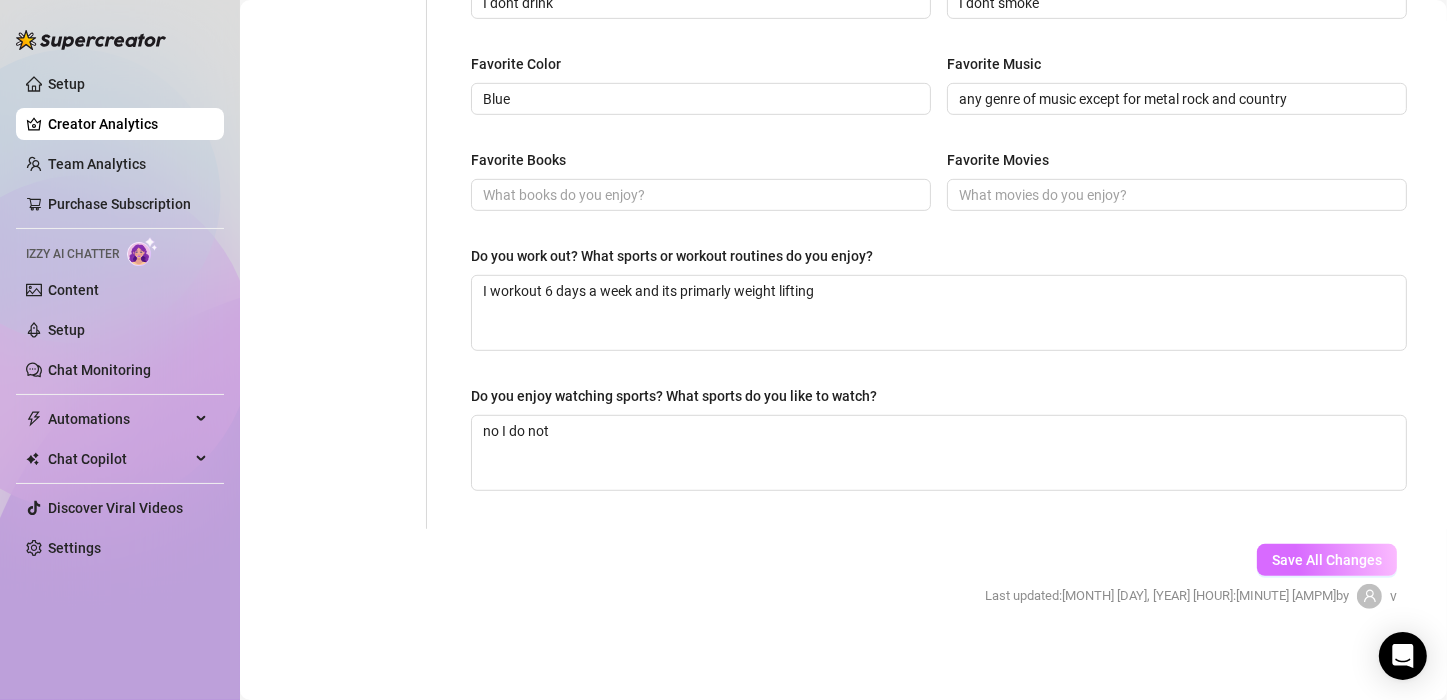 click on "Save All Changes" at bounding box center (1327, 560) 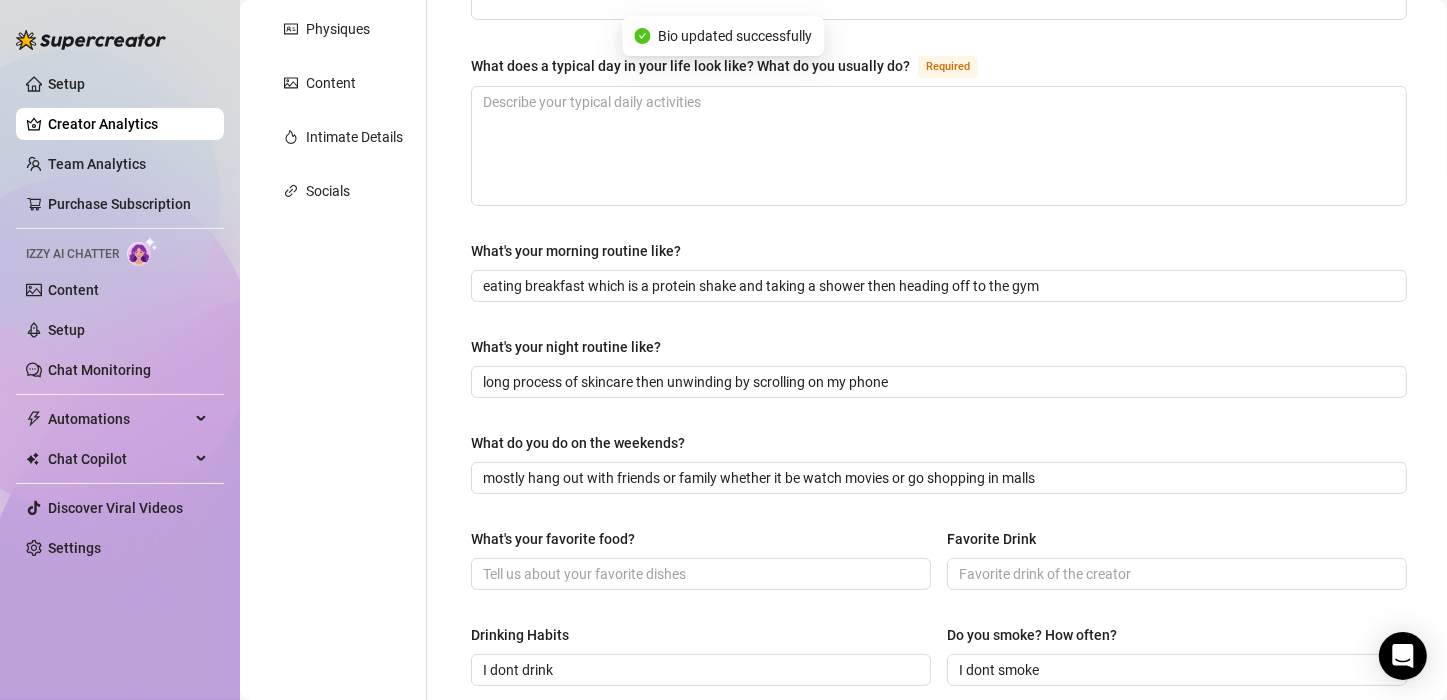 scroll, scrollTop: 270, scrollLeft: 0, axis: vertical 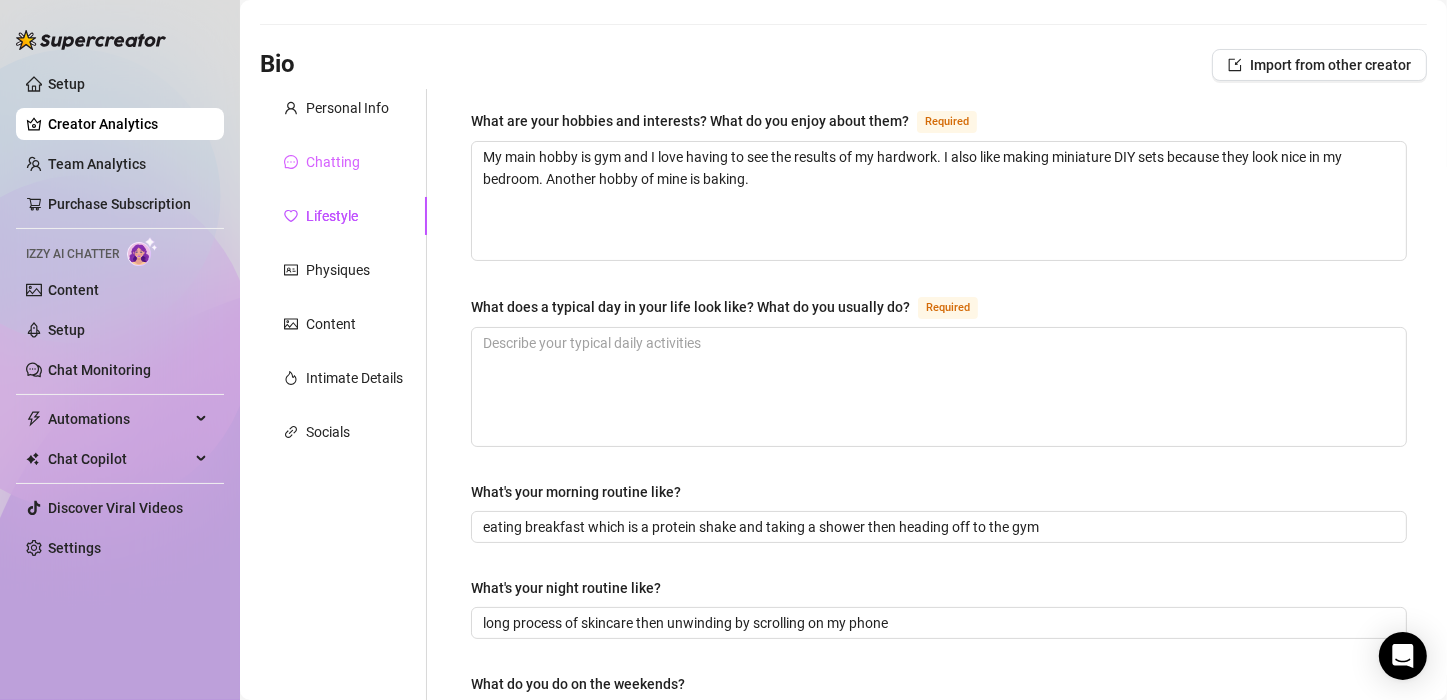 click on "Chatting" at bounding box center (343, 162) 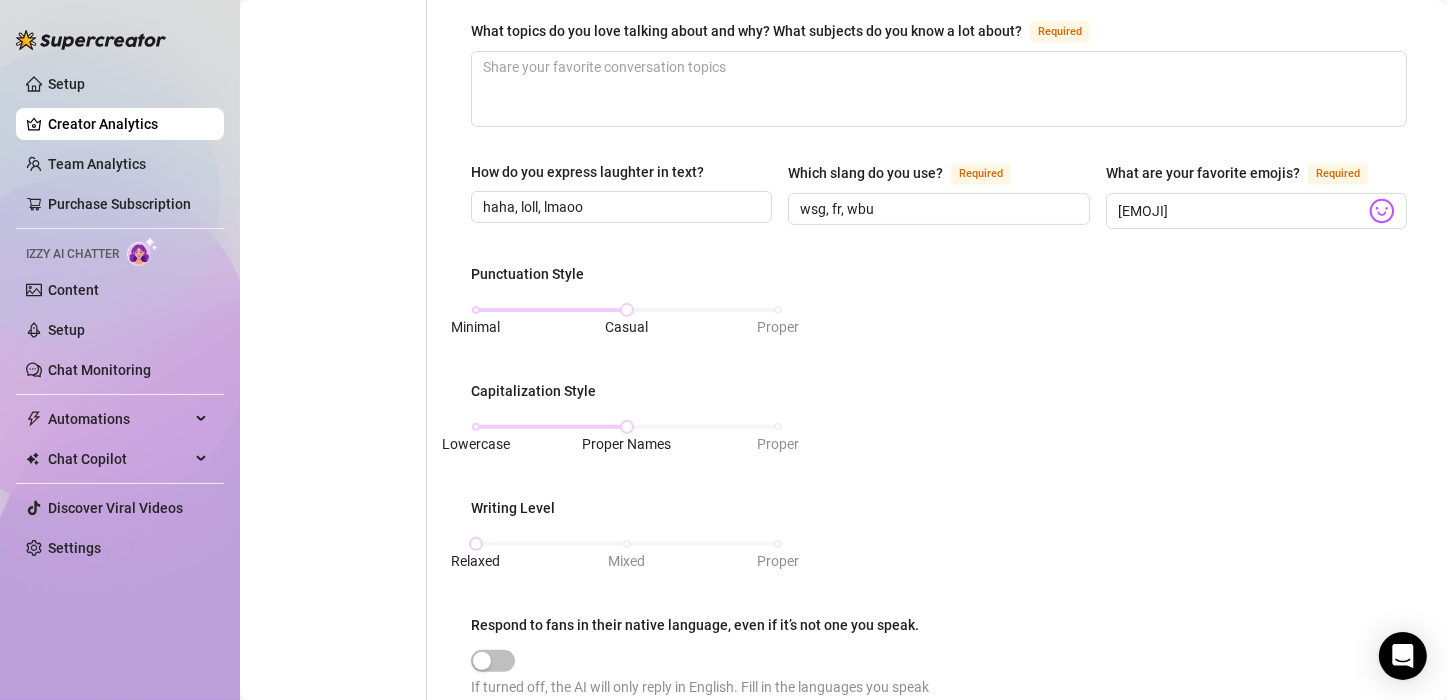 scroll, scrollTop: 36, scrollLeft: 0, axis: vertical 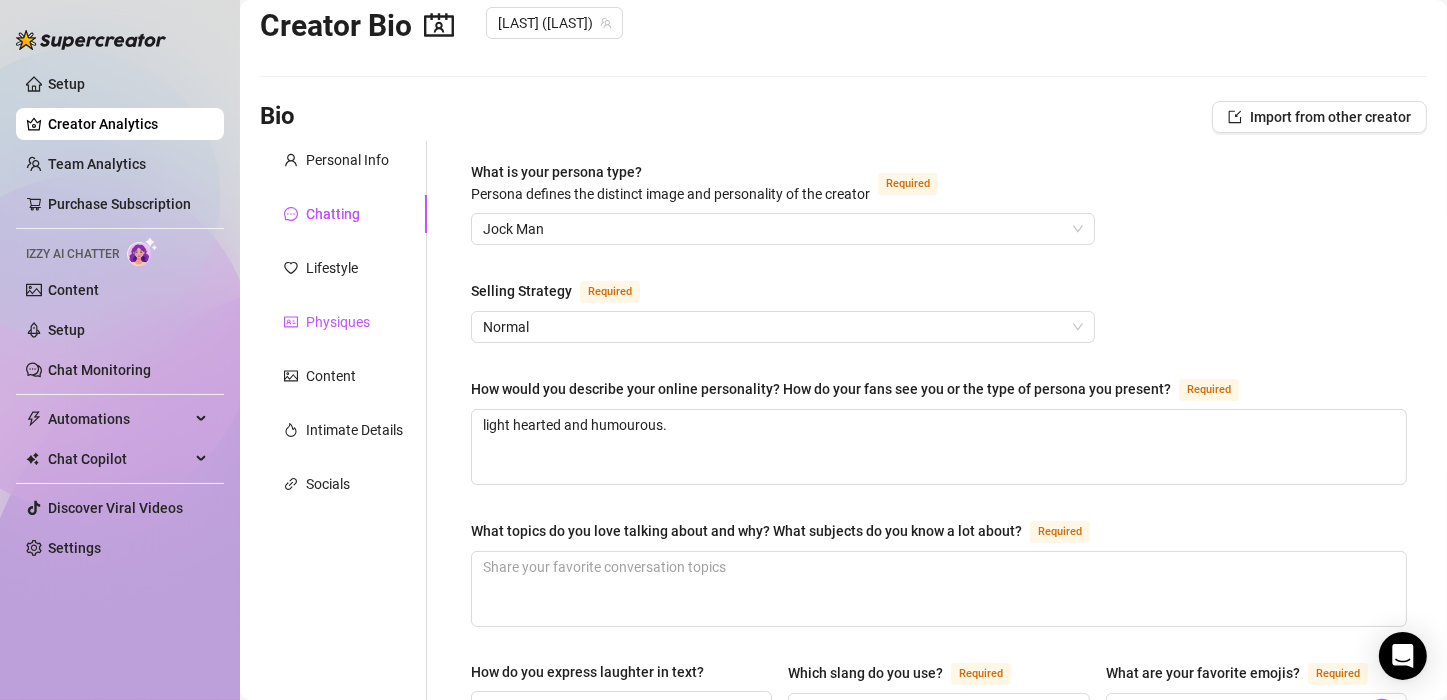 click on "Physiques" at bounding box center (338, 322) 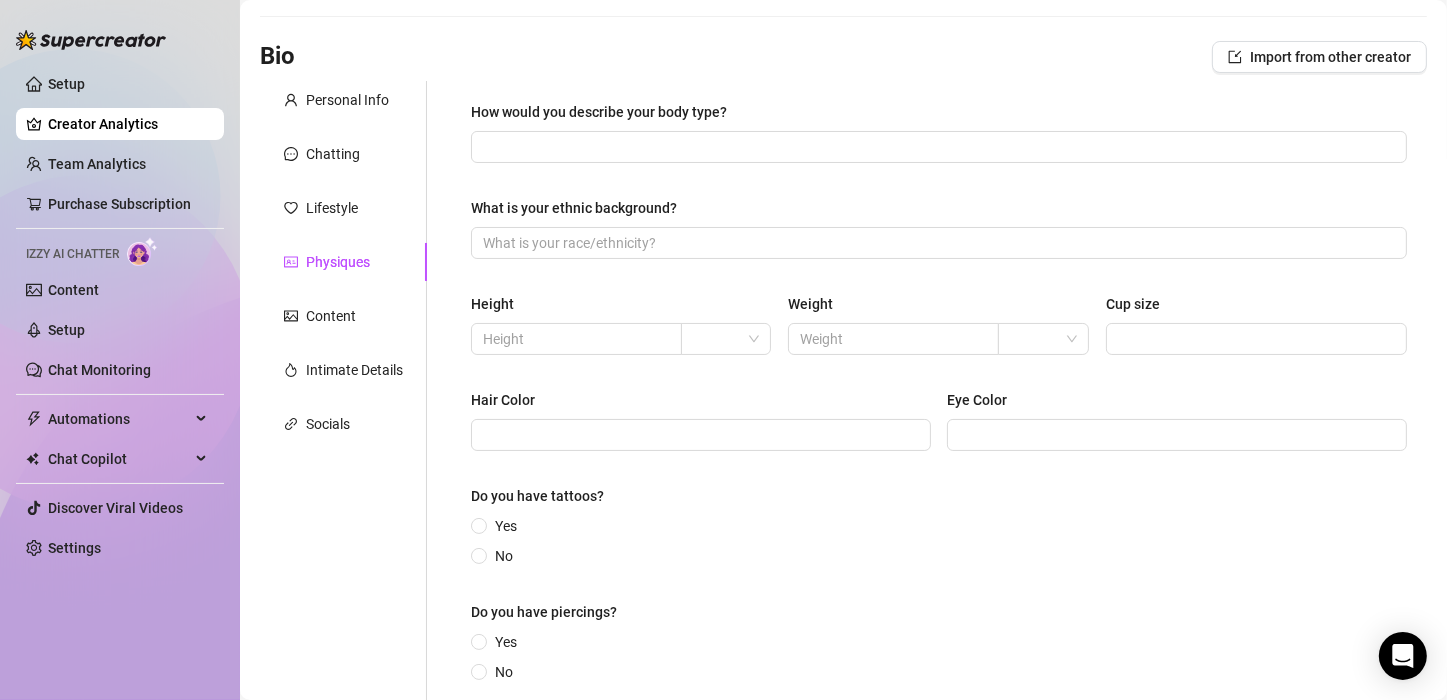 scroll, scrollTop: 97, scrollLeft: 0, axis: vertical 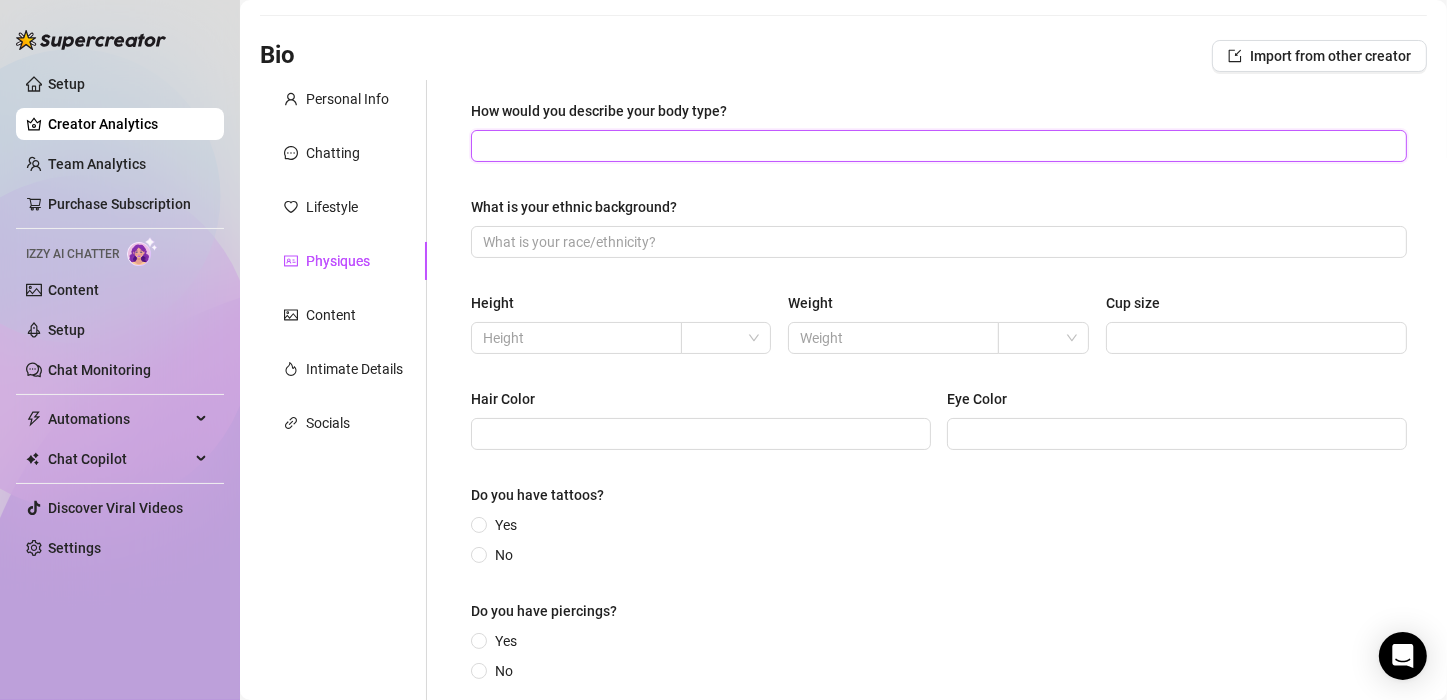 click on "How would you describe your body type?" at bounding box center [937, 146] 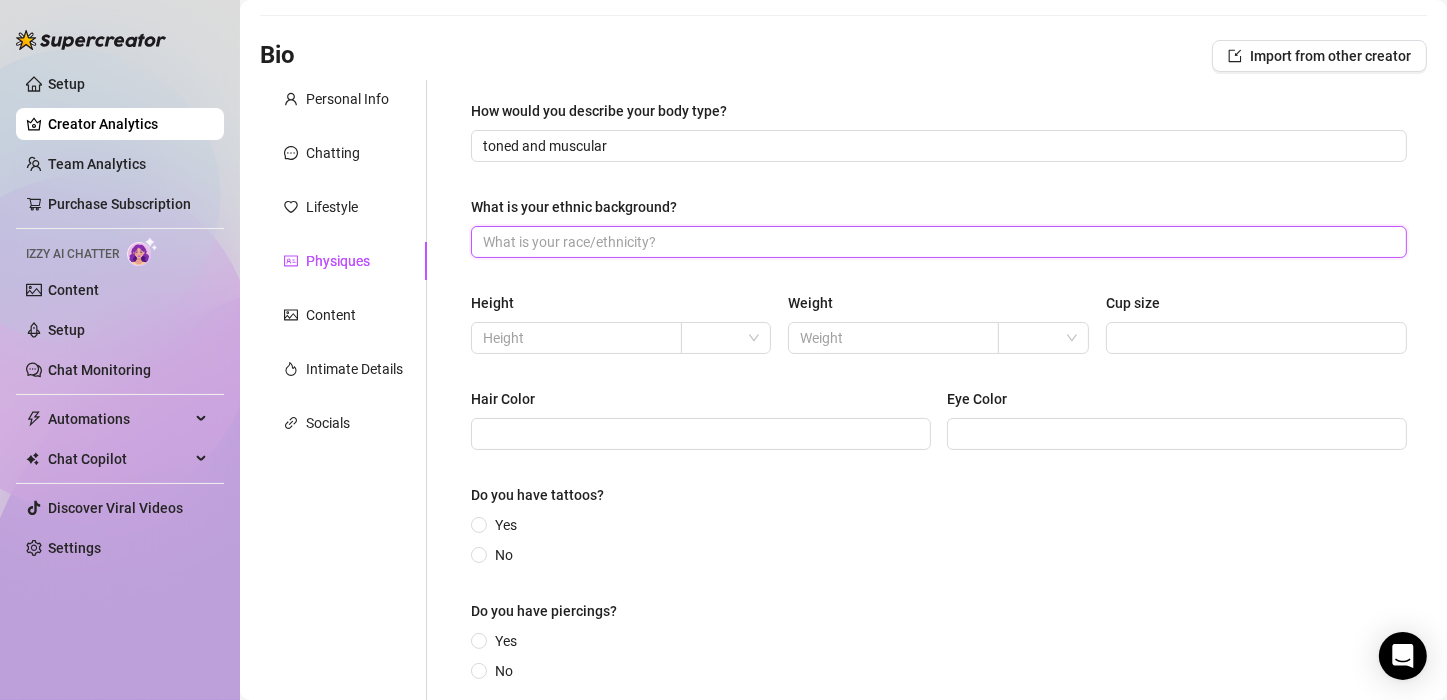 click on "What is your ethnic background?" at bounding box center [937, 242] 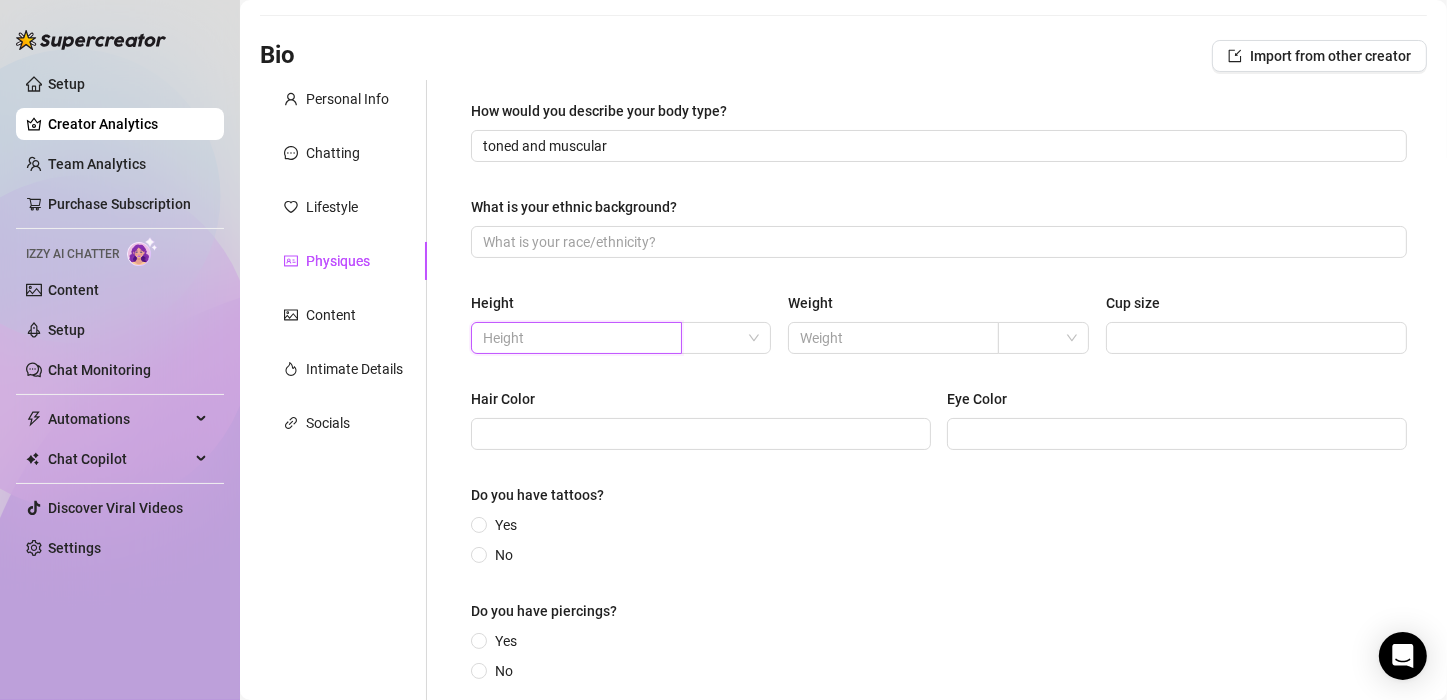 click at bounding box center [574, 338] 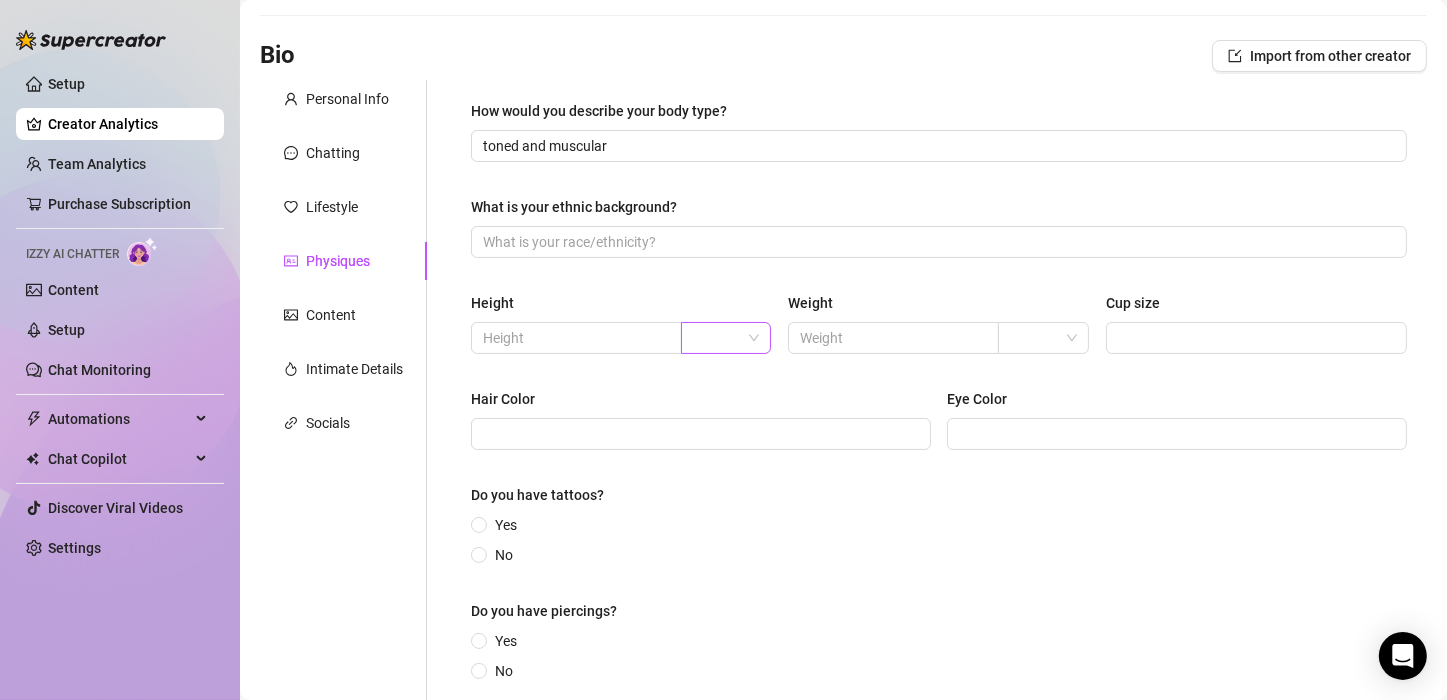 click at bounding box center (717, 338) 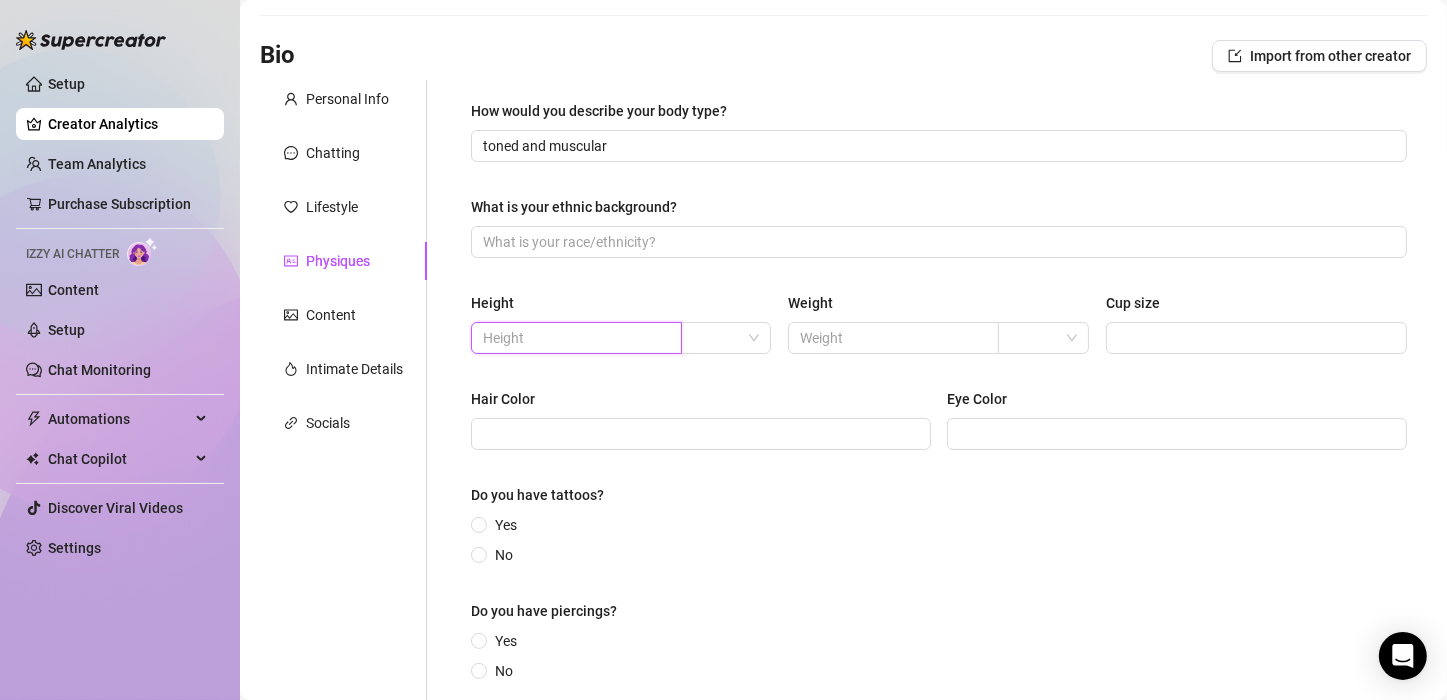 click at bounding box center (574, 338) 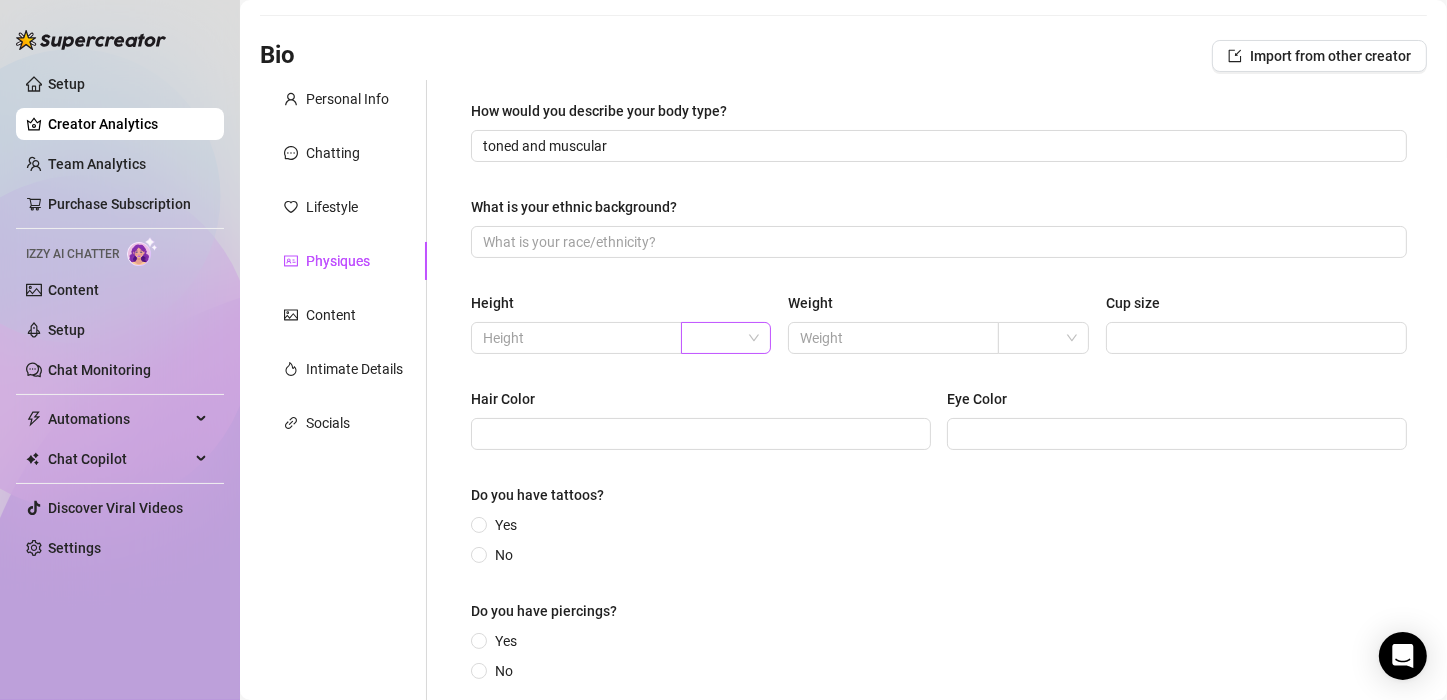 click at bounding box center [717, 338] 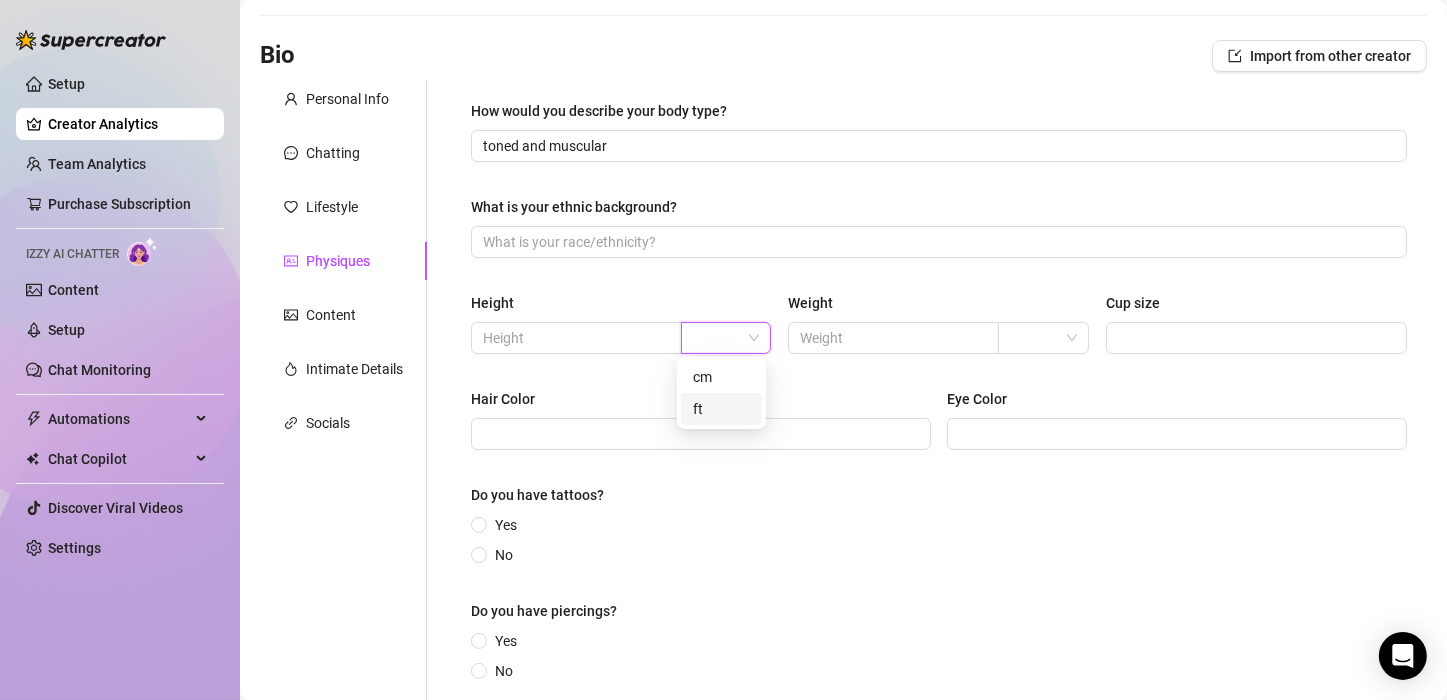 click on "ft" at bounding box center (721, 409) 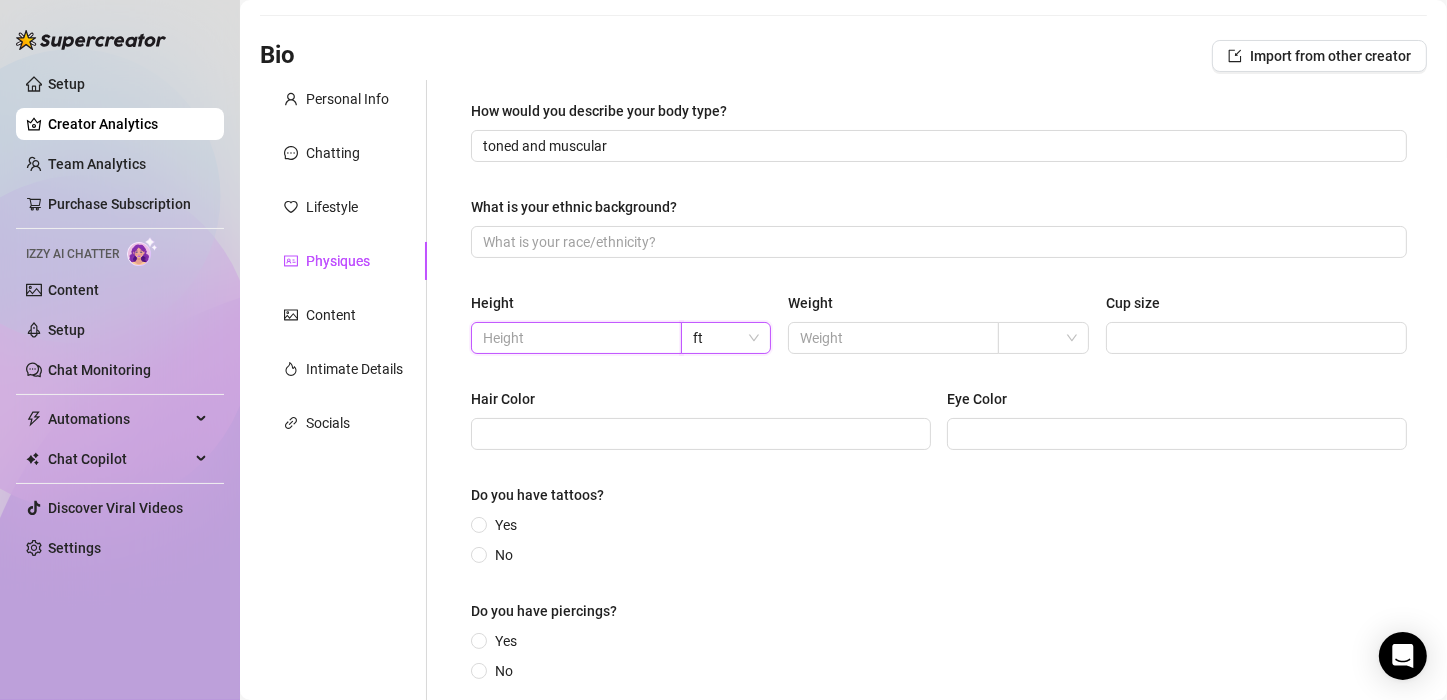 click at bounding box center [574, 338] 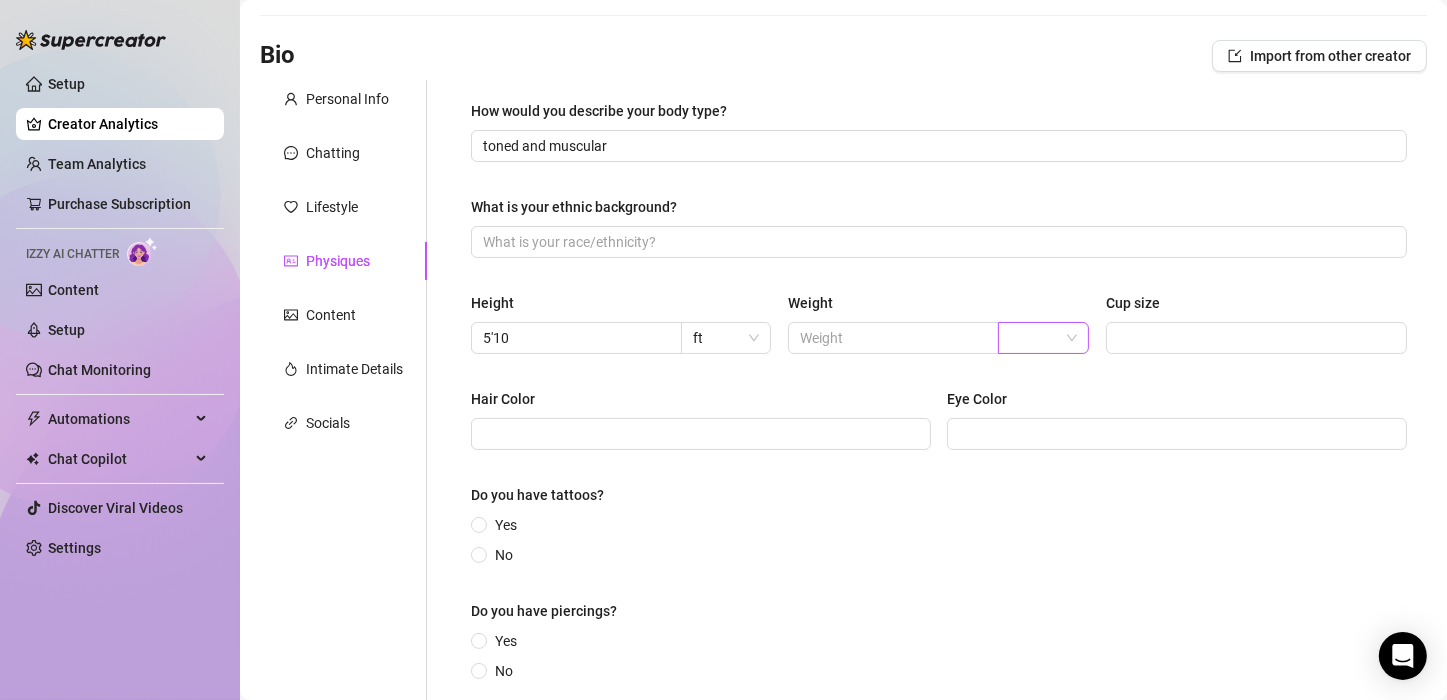 click at bounding box center (1034, 338) 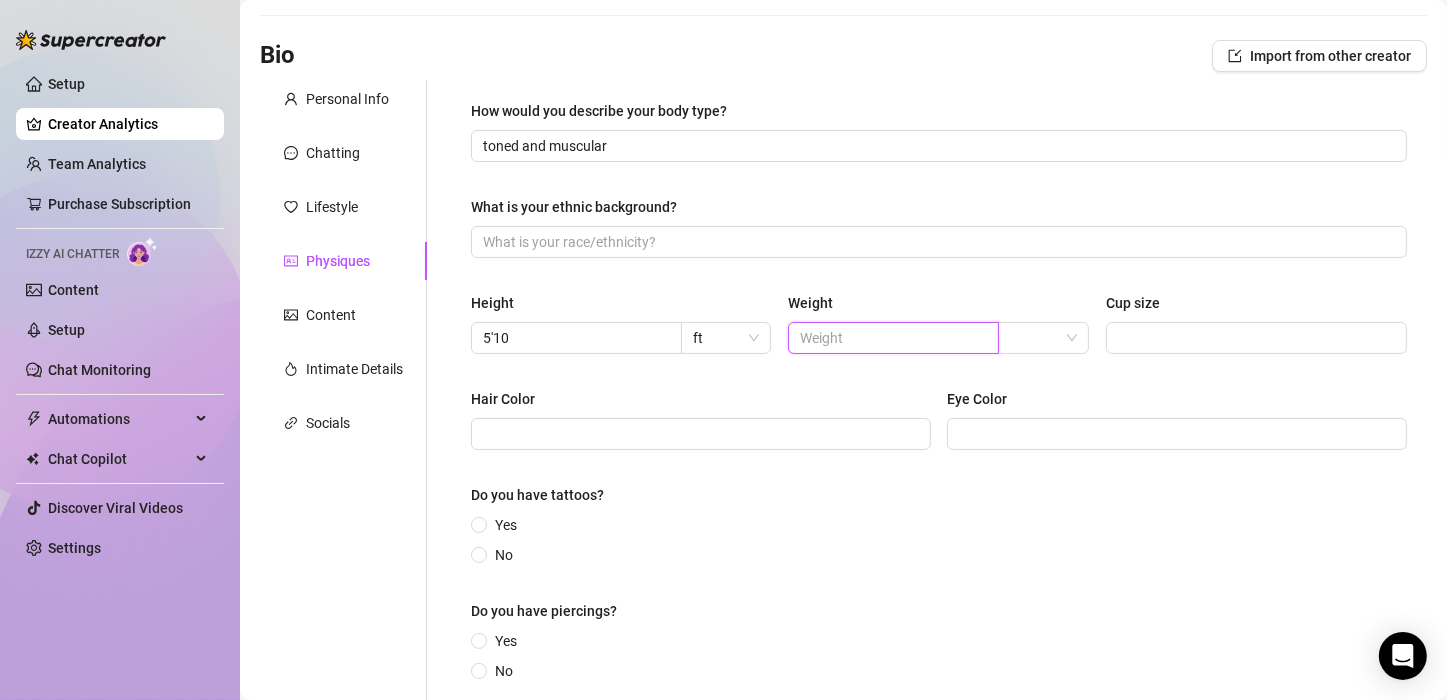 click at bounding box center [891, 338] 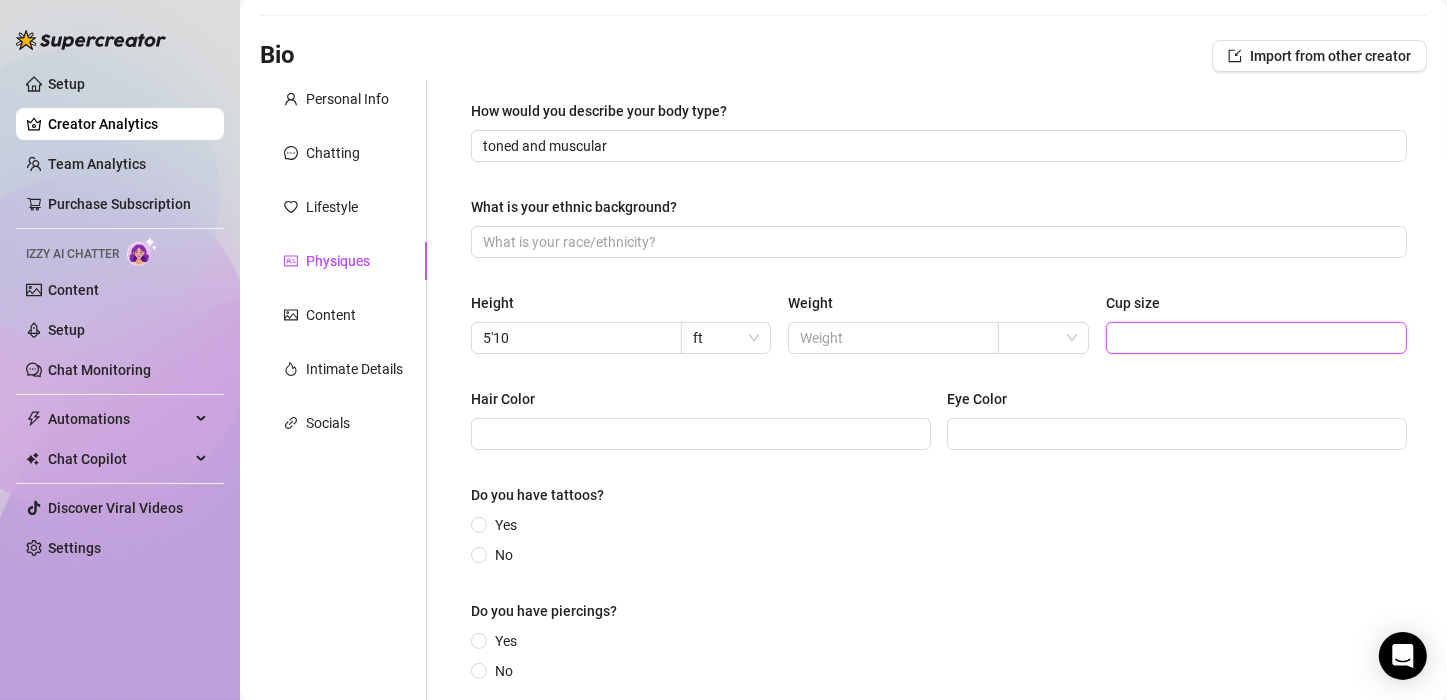 click on "Cup size" at bounding box center [1254, 338] 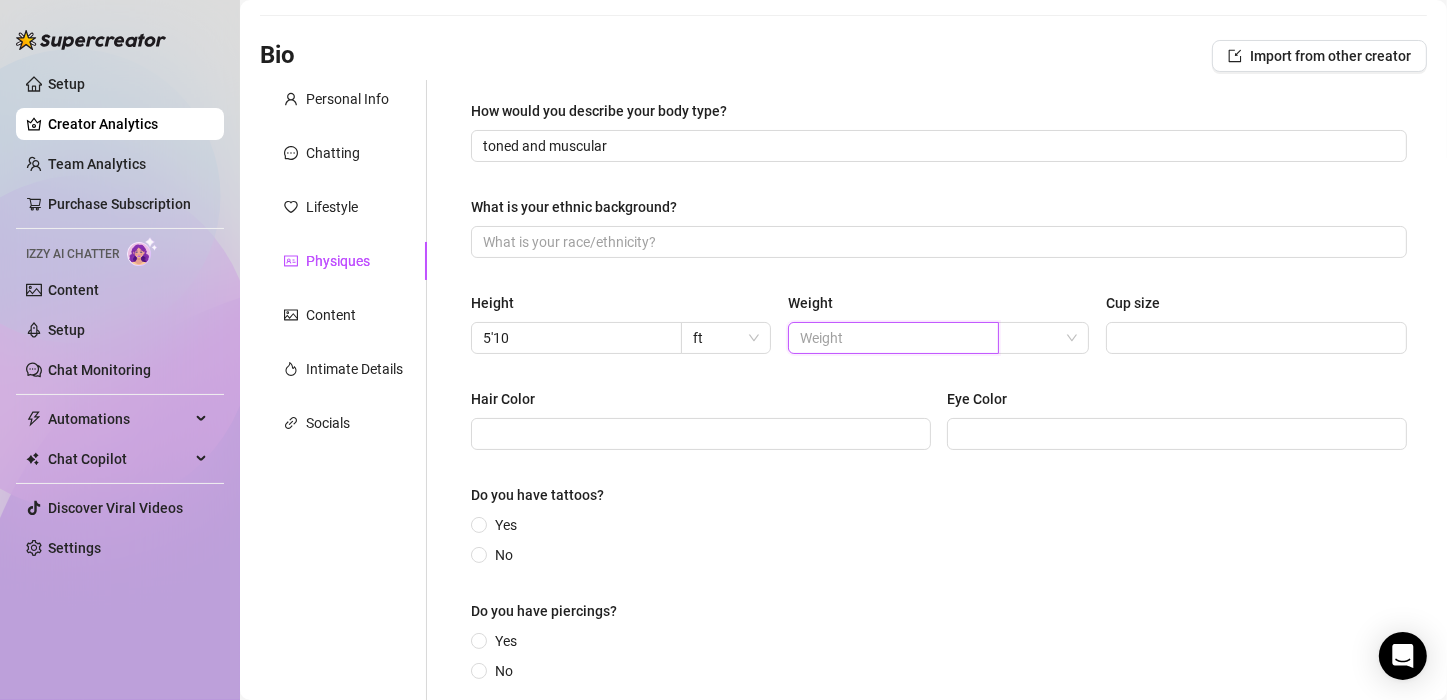 click at bounding box center (891, 338) 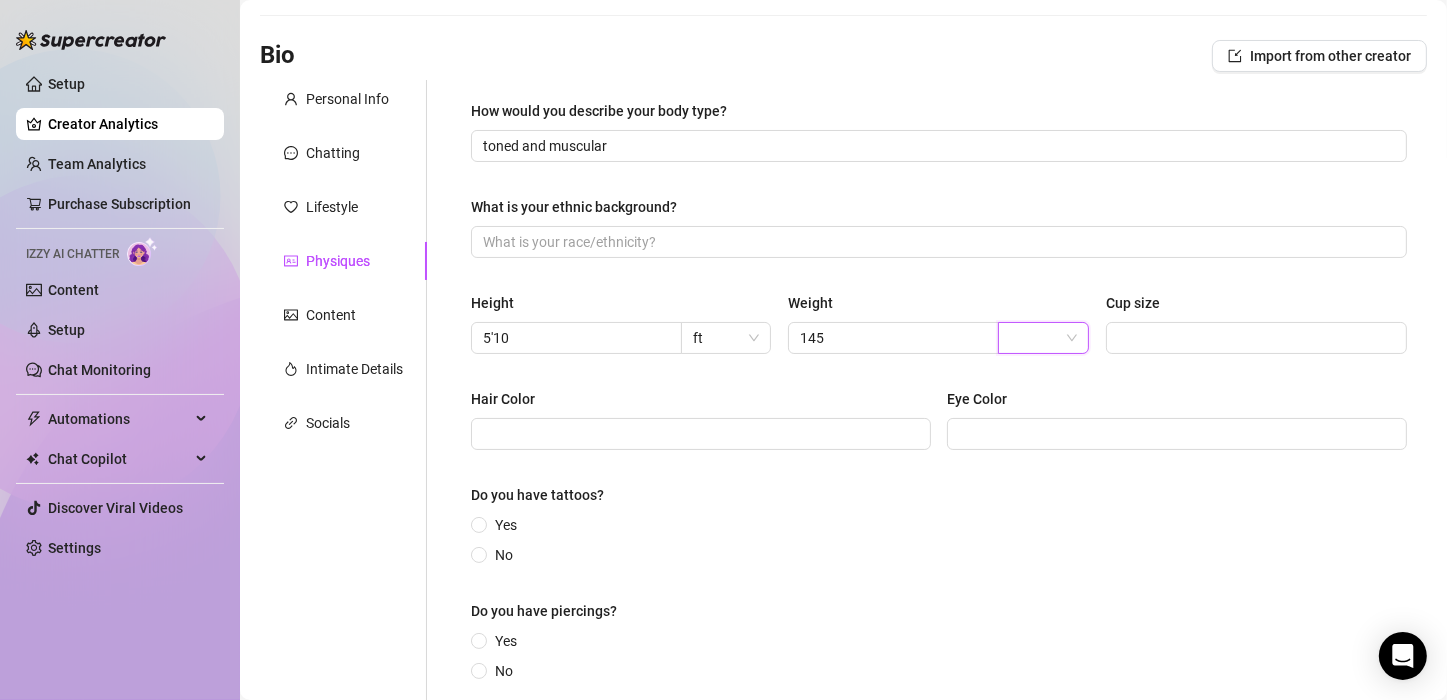 click at bounding box center (1034, 338) 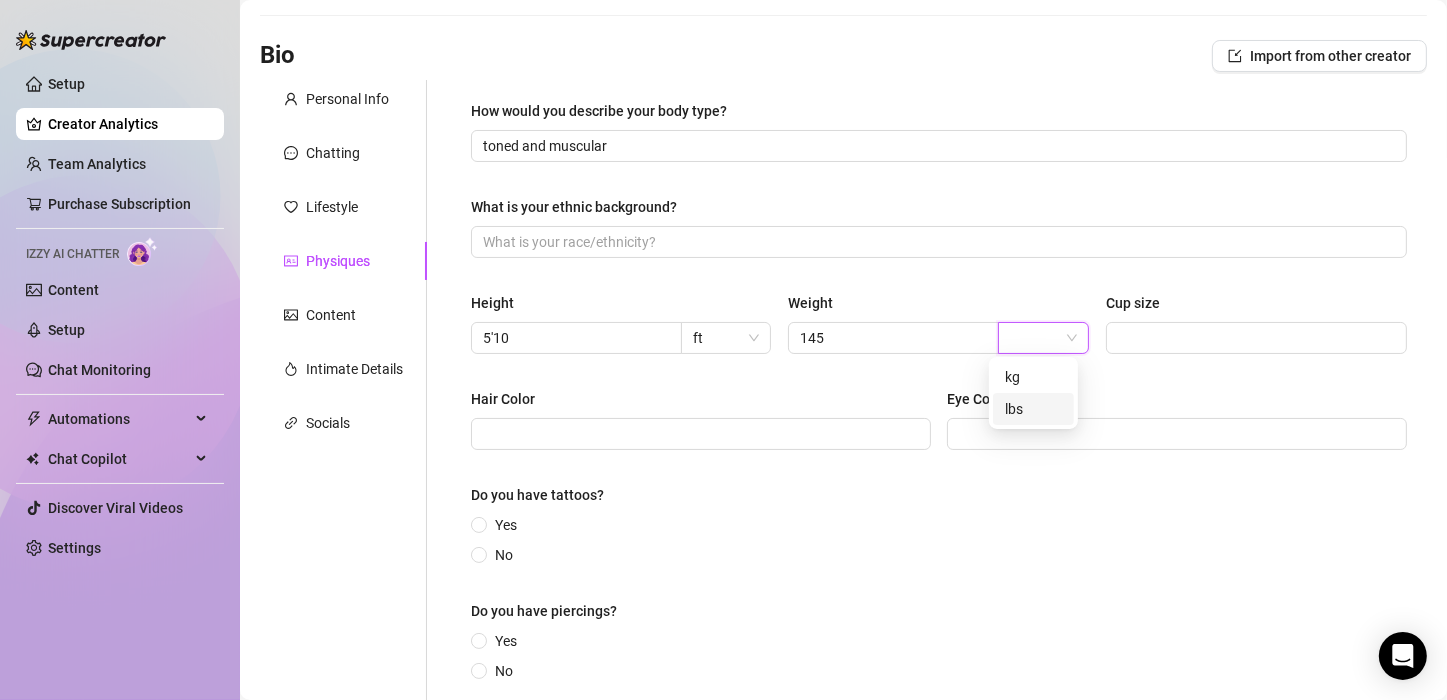 click on "lbs" at bounding box center (1033, 409) 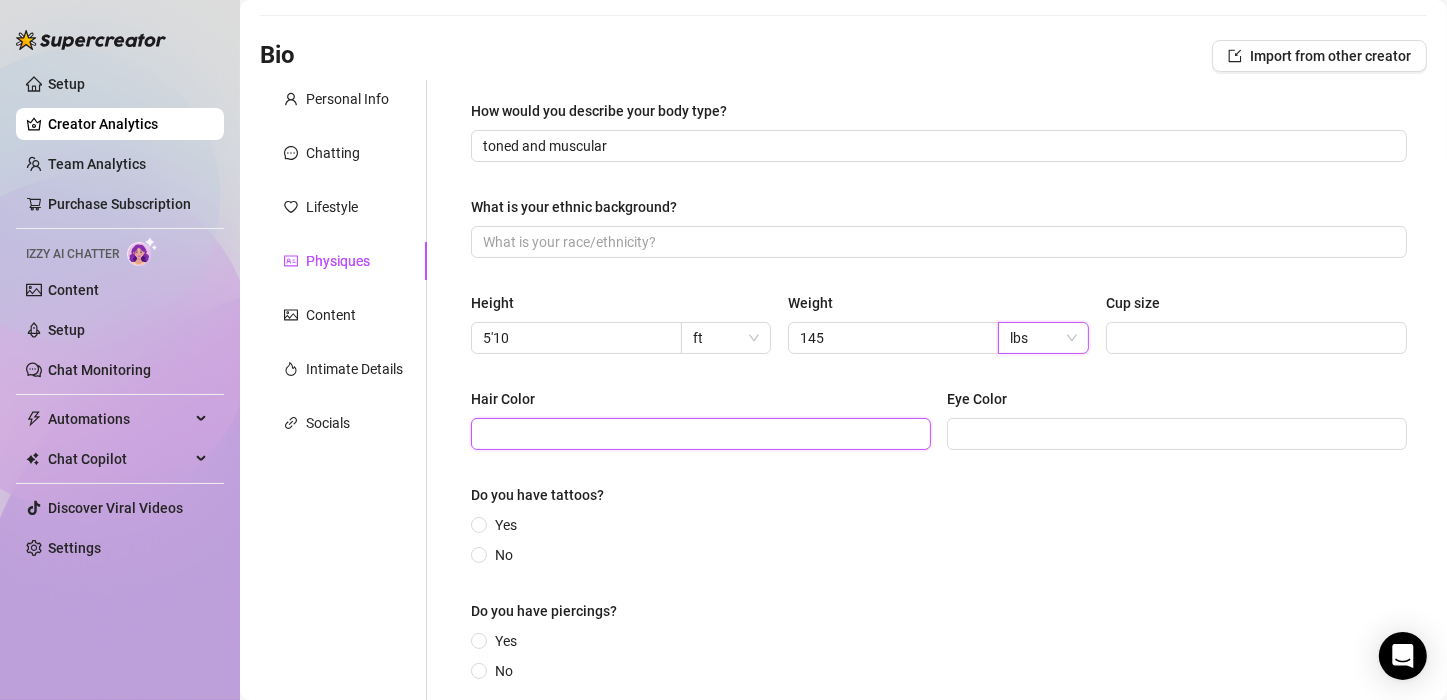 click on "Hair Color" at bounding box center (699, 434) 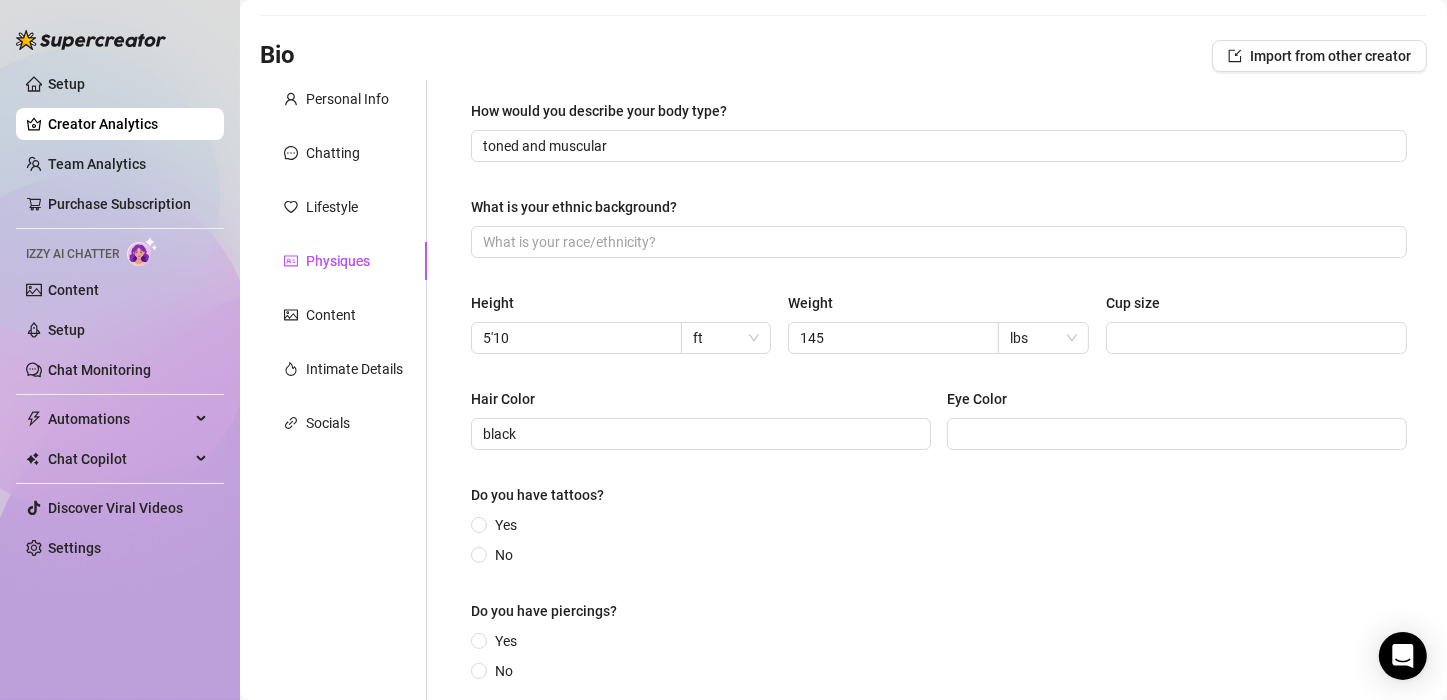 click on "Eye Color" at bounding box center [1177, 403] 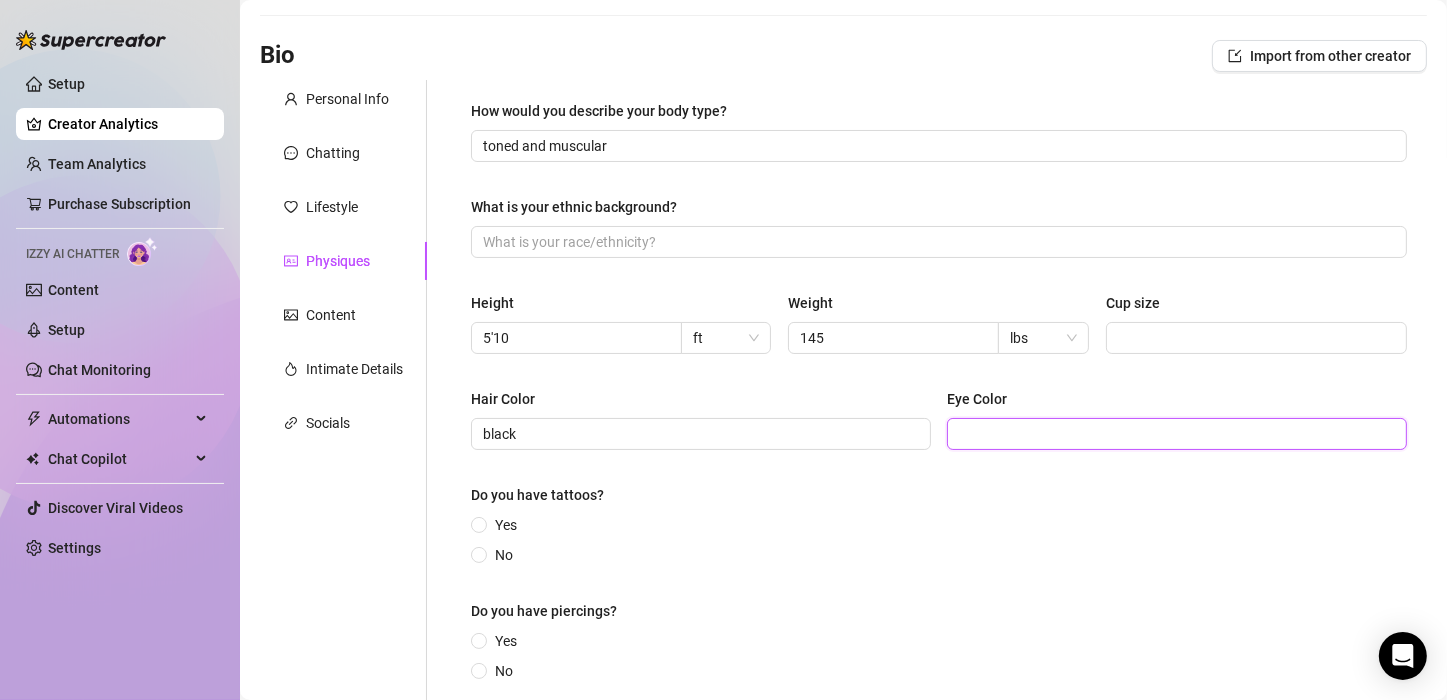 click on "Eye Color" at bounding box center (1175, 434) 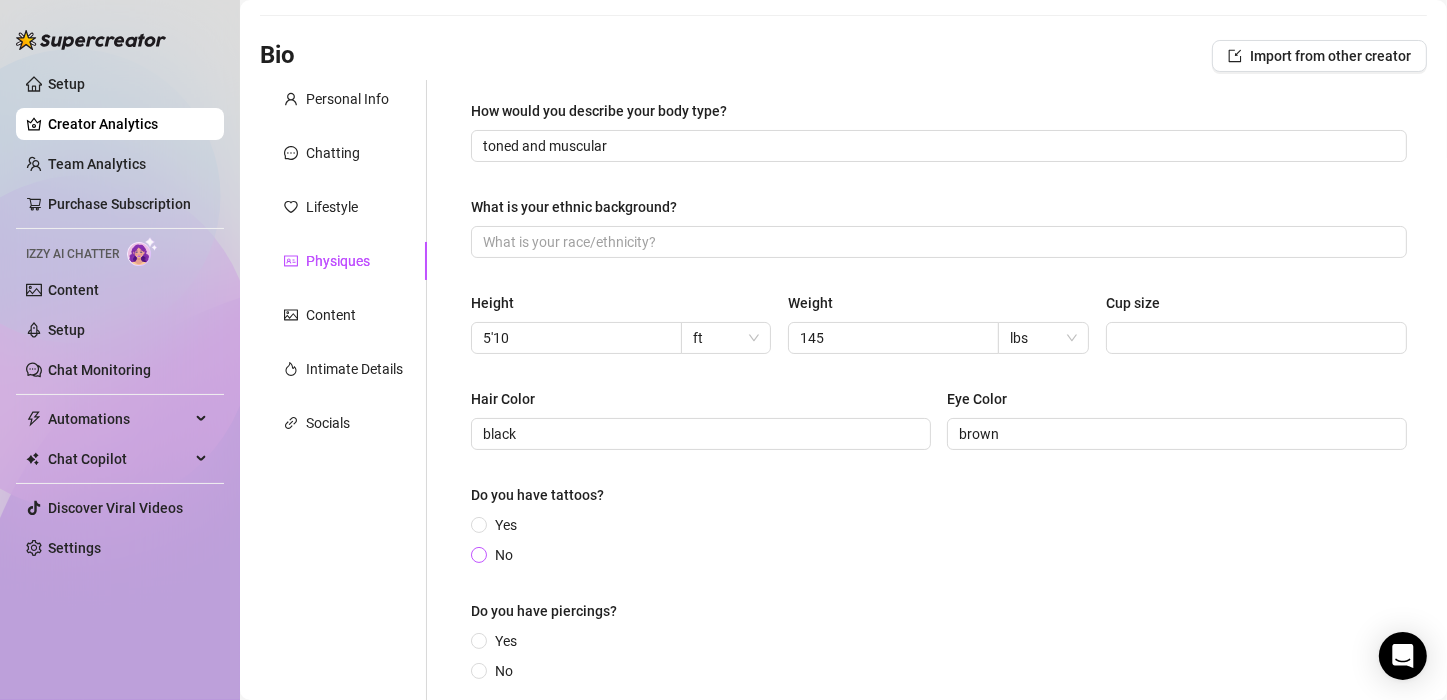 click on "No" at bounding box center [480, 556] 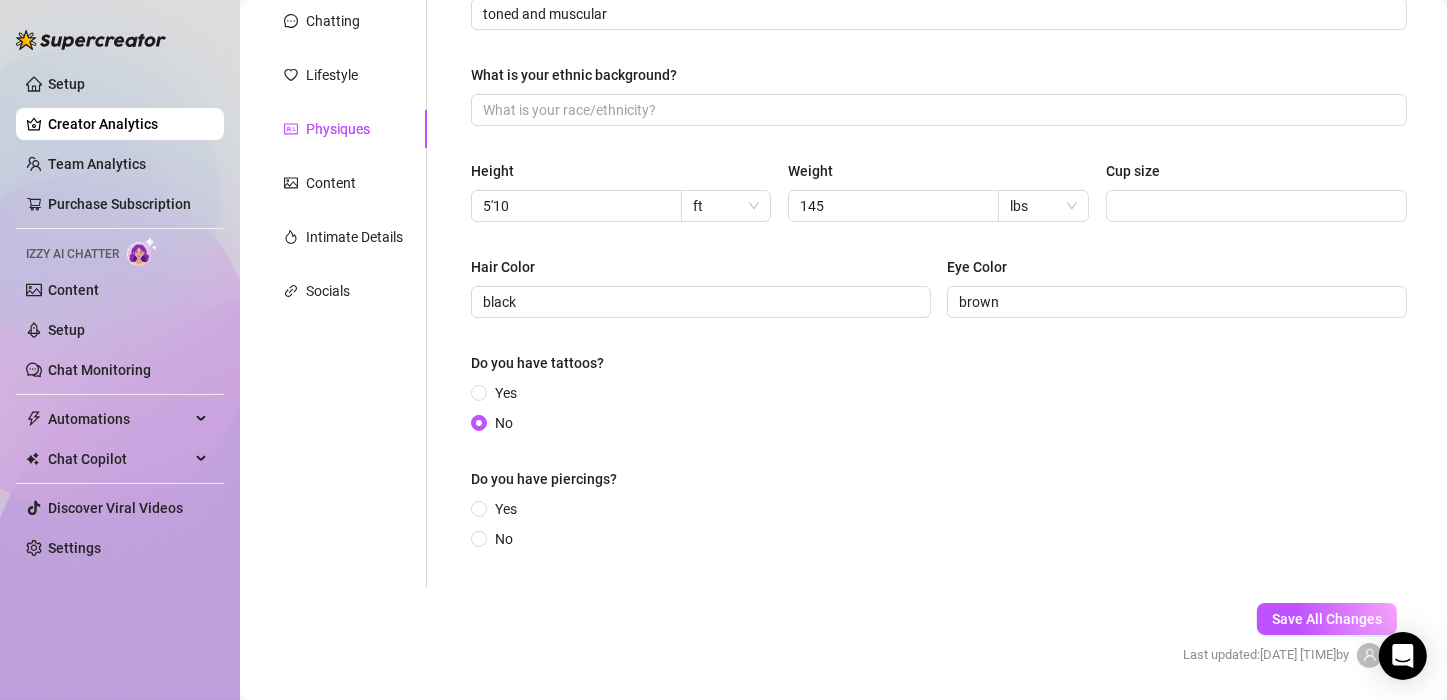 scroll, scrollTop: 259, scrollLeft: 0, axis: vertical 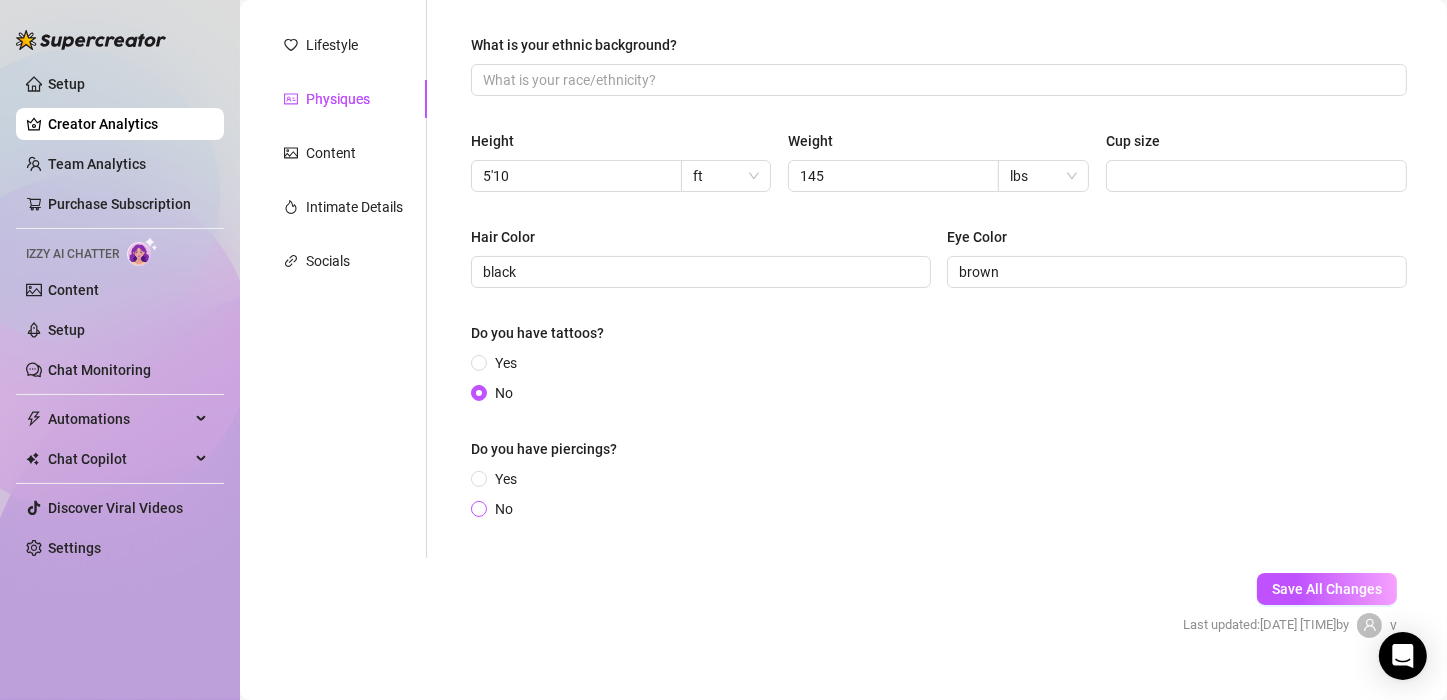 click on "No" at bounding box center (504, 509) 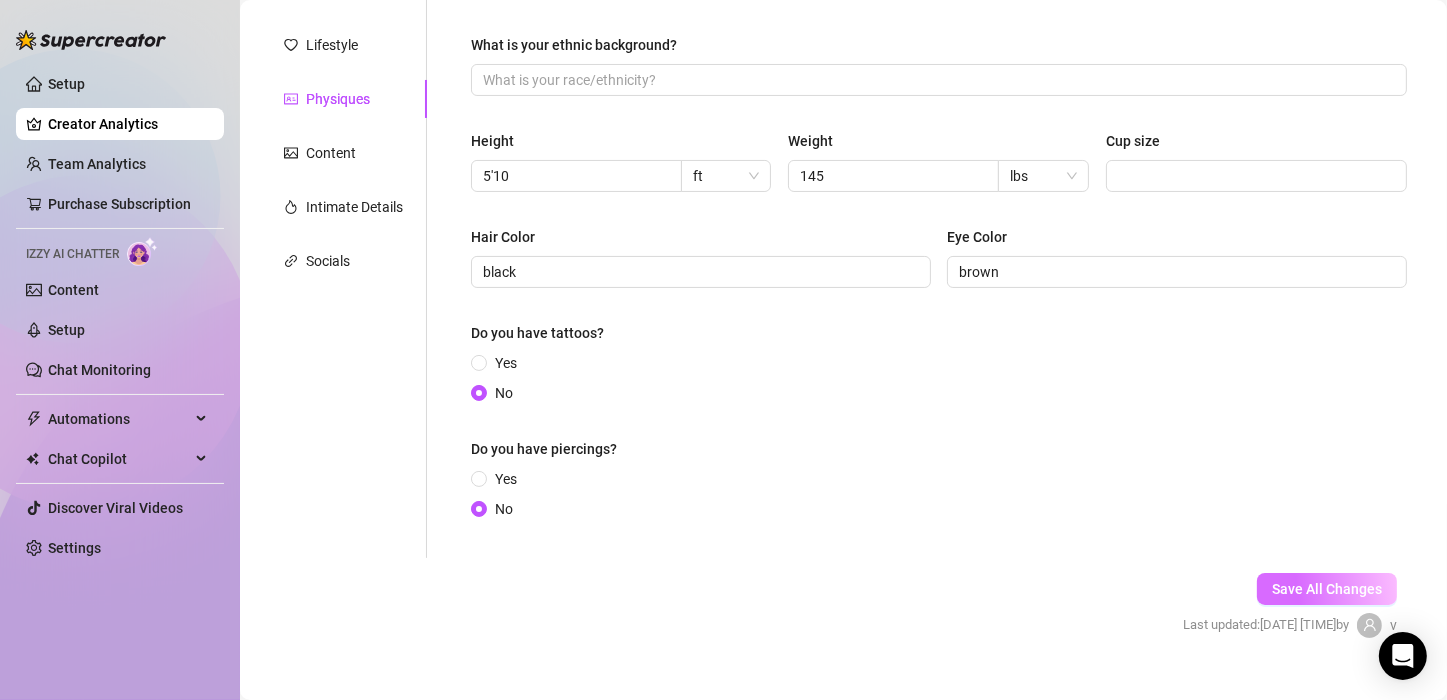 click on "Save All Changes" at bounding box center (1327, 589) 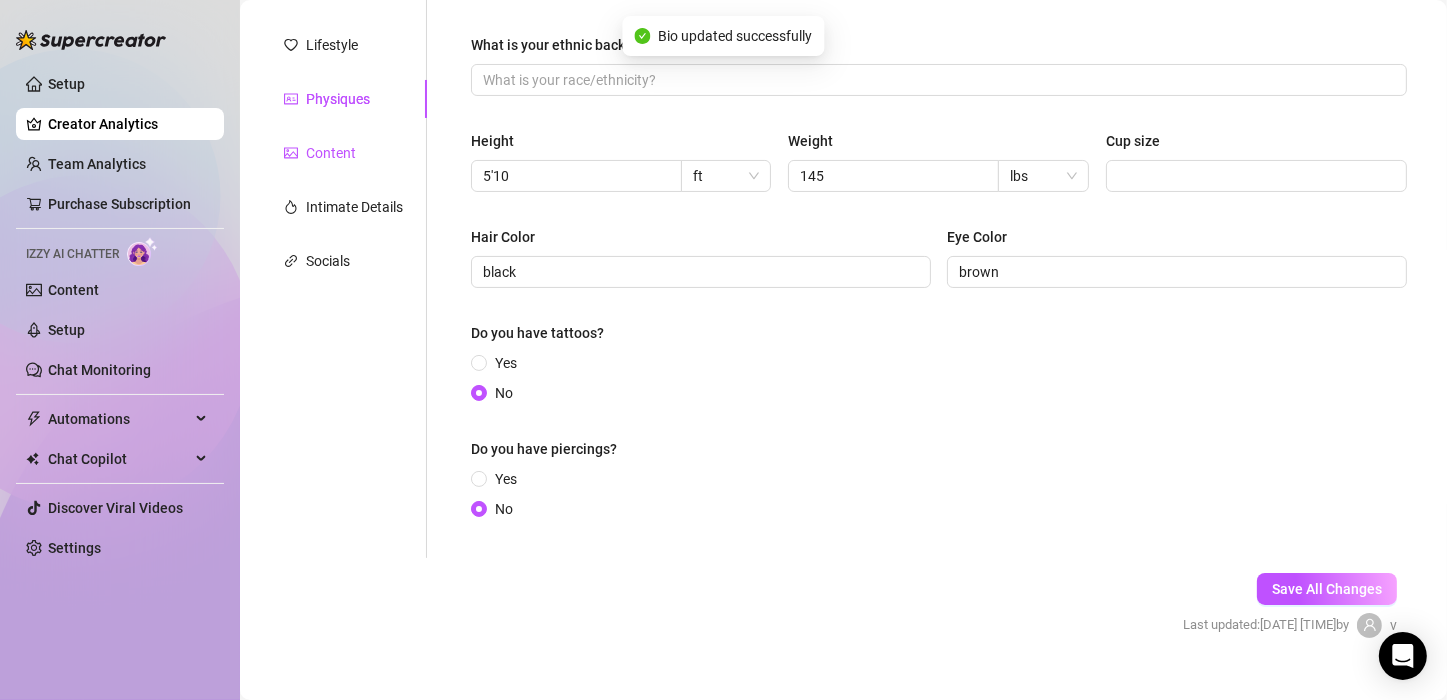 click on "Content" at bounding box center [320, 153] 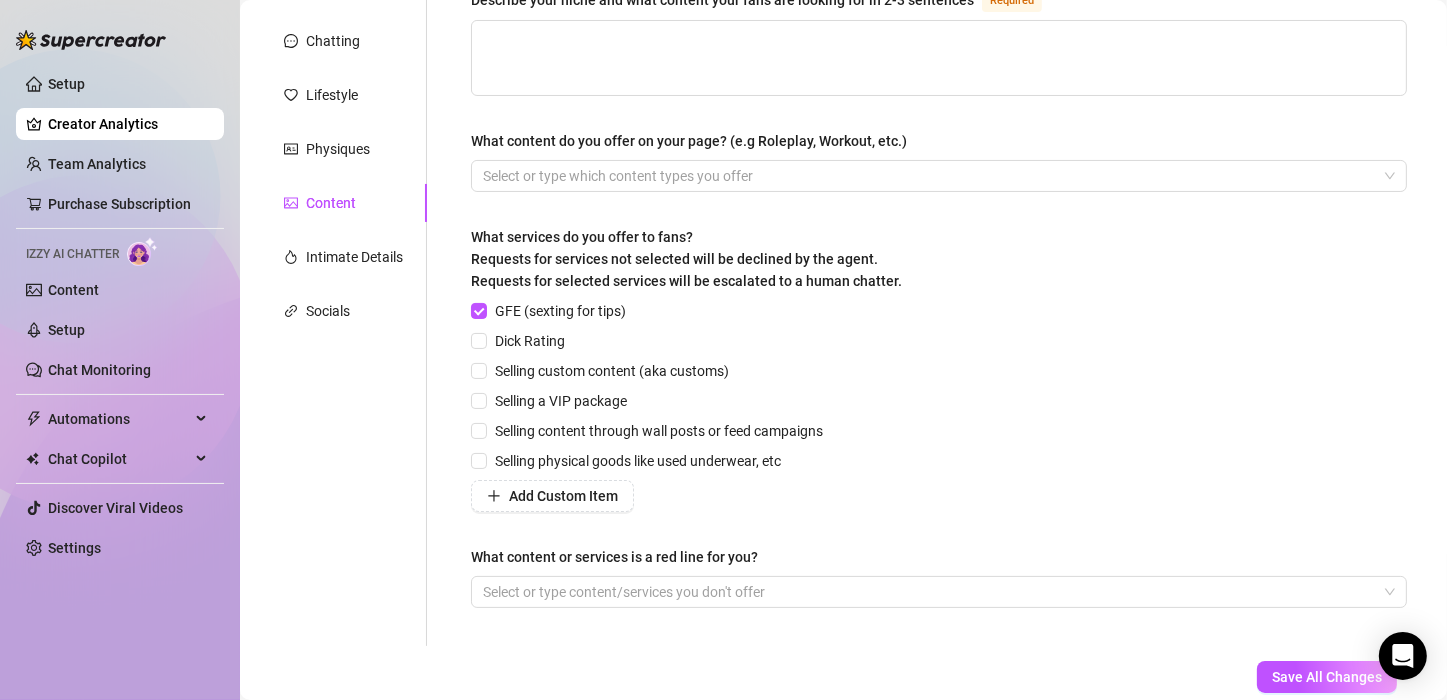 scroll, scrollTop: 216, scrollLeft: 0, axis: vertical 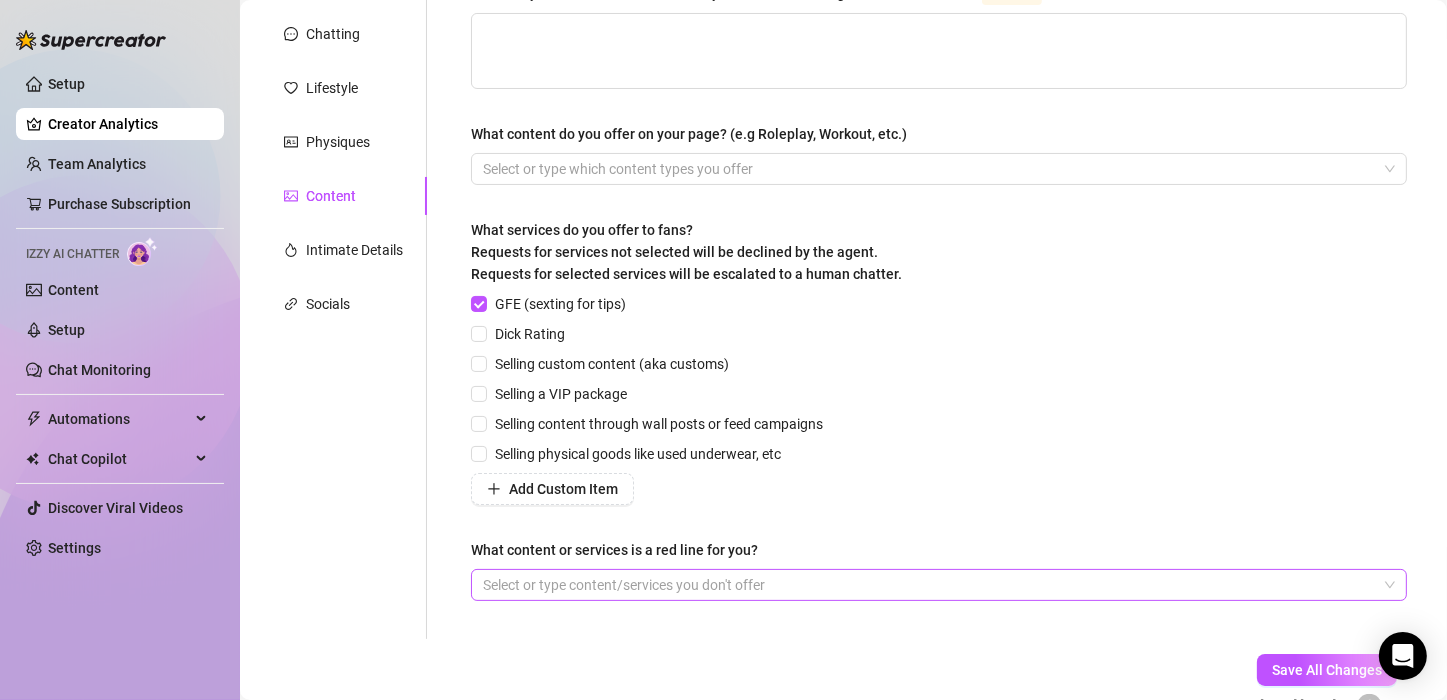 click at bounding box center (928, 585) 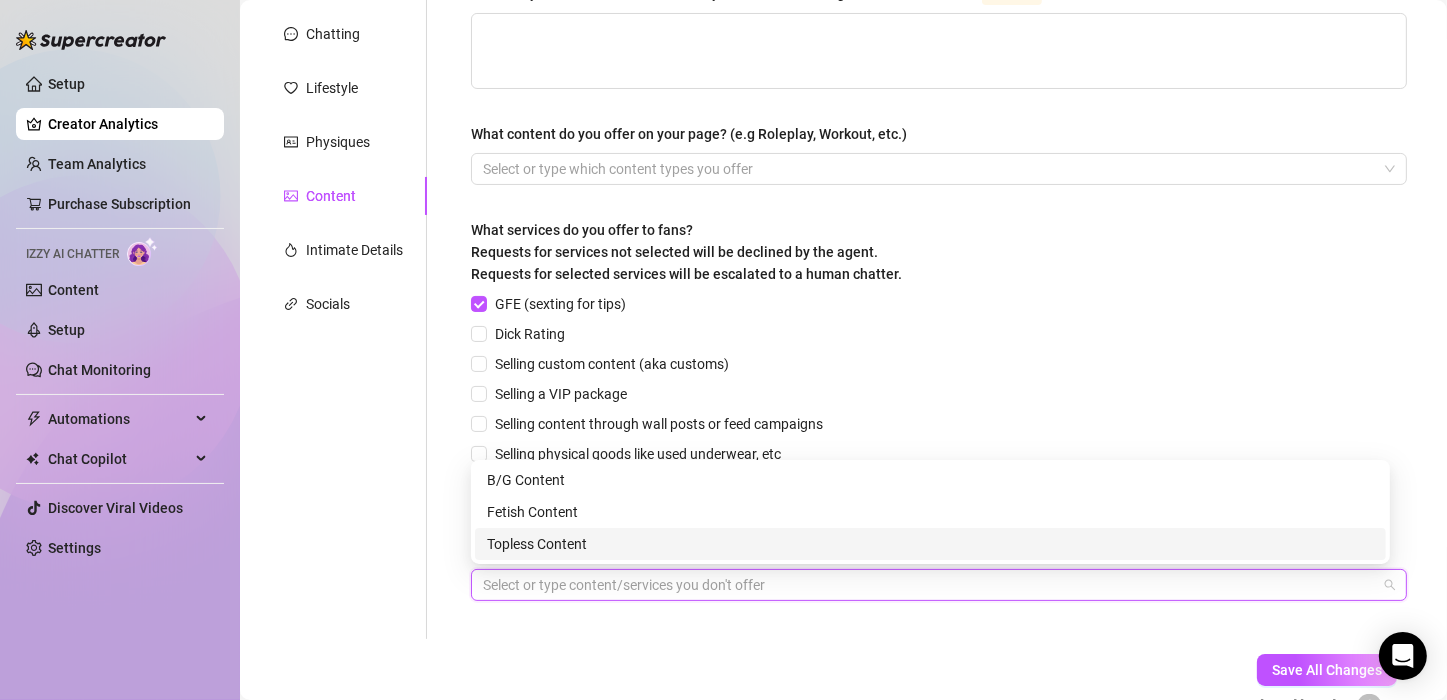 click on "Personal Info Chatting Lifestyle Physiques Content Intimate Details Socials Name Required [LAST] Nickname(s) Gender Required Female Male Non-Binary / Genderqueer Agender Bigender Genderfluid Other Where did you grow up? Required [COUNTRY] Where is your current homebase? (City/Area of your home) Required [COUNTRY] What is your timezone of your current location? If you are currently traveling, choose your current location Required [COUNTRY]  ( Mountain Time ) Are you currently traveling? If so, where are you right now? what are you doing there? Birth Date Required [MONTH] [DAY], [YEAR] Zodiac Sign Sexual Orientation Required Gay Relationship Status Required Single Do you have any siblings? How many? Do you have any children? How many? Do you have any pets? What do you do for work currently? What were your previous jobs or careers? What is your educational background? What languages do you speak?   Select or type languages you speak What are your religious beliefs? What are your ideological beliefs? Required - Required qt" at bounding box center (843, 357) 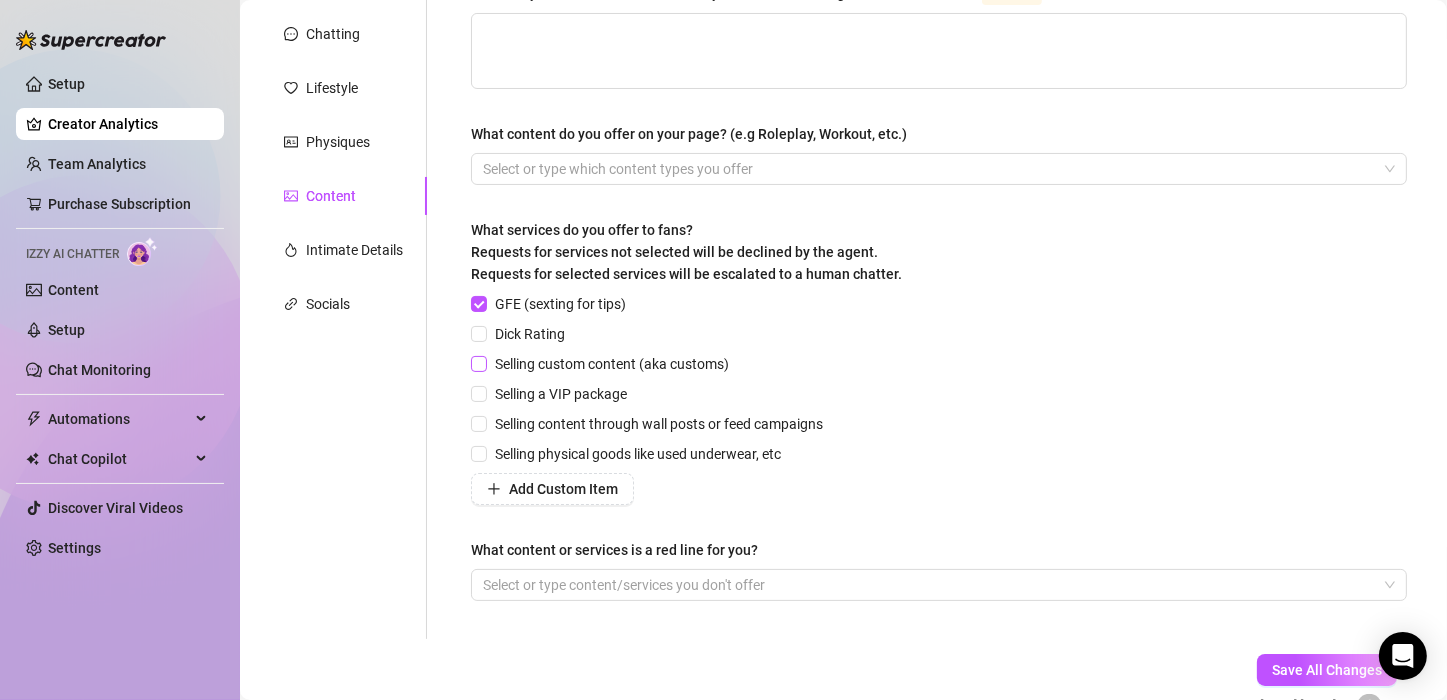 click on "Selling custom content (aka customs)" at bounding box center (478, 363) 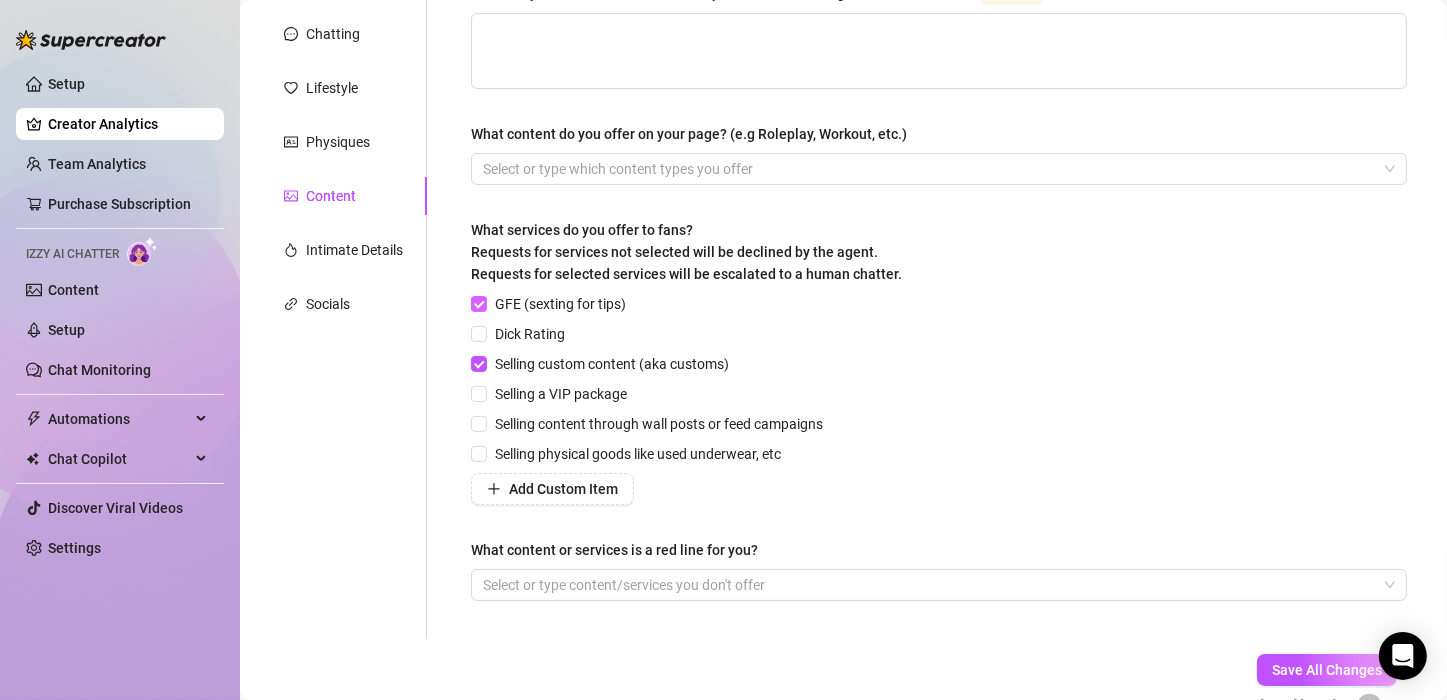 click on "GFE (sexting for tips)" at bounding box center (552, 304) 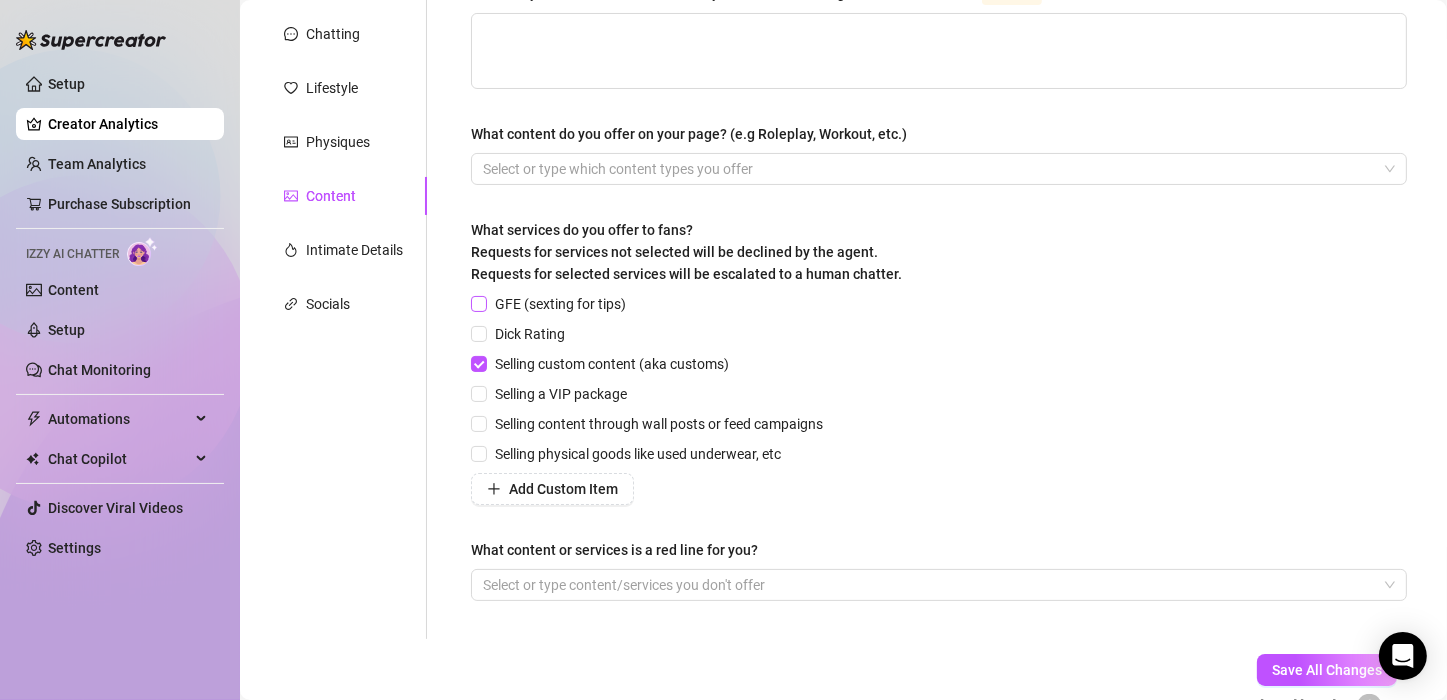 click at bounding box center (479, 304) 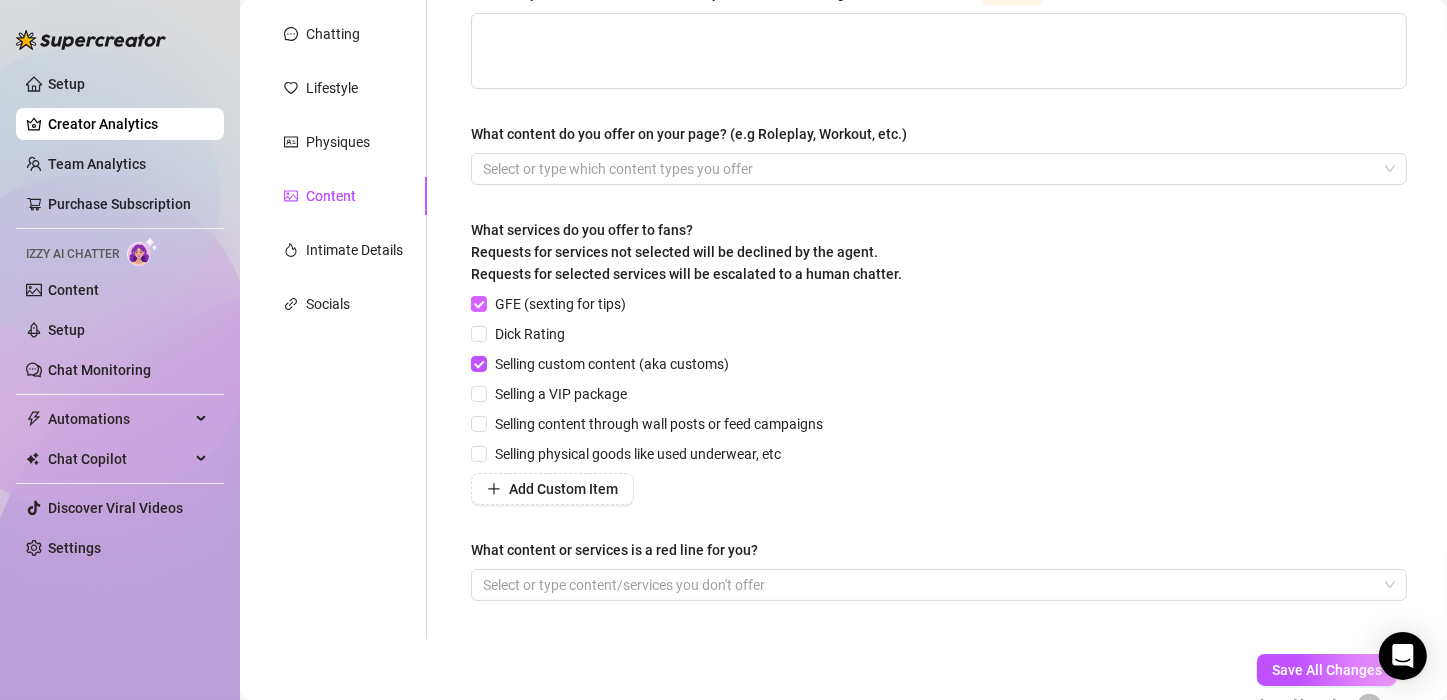 click on "GFE (sexting for tips)" at bounding box center [478, 303] 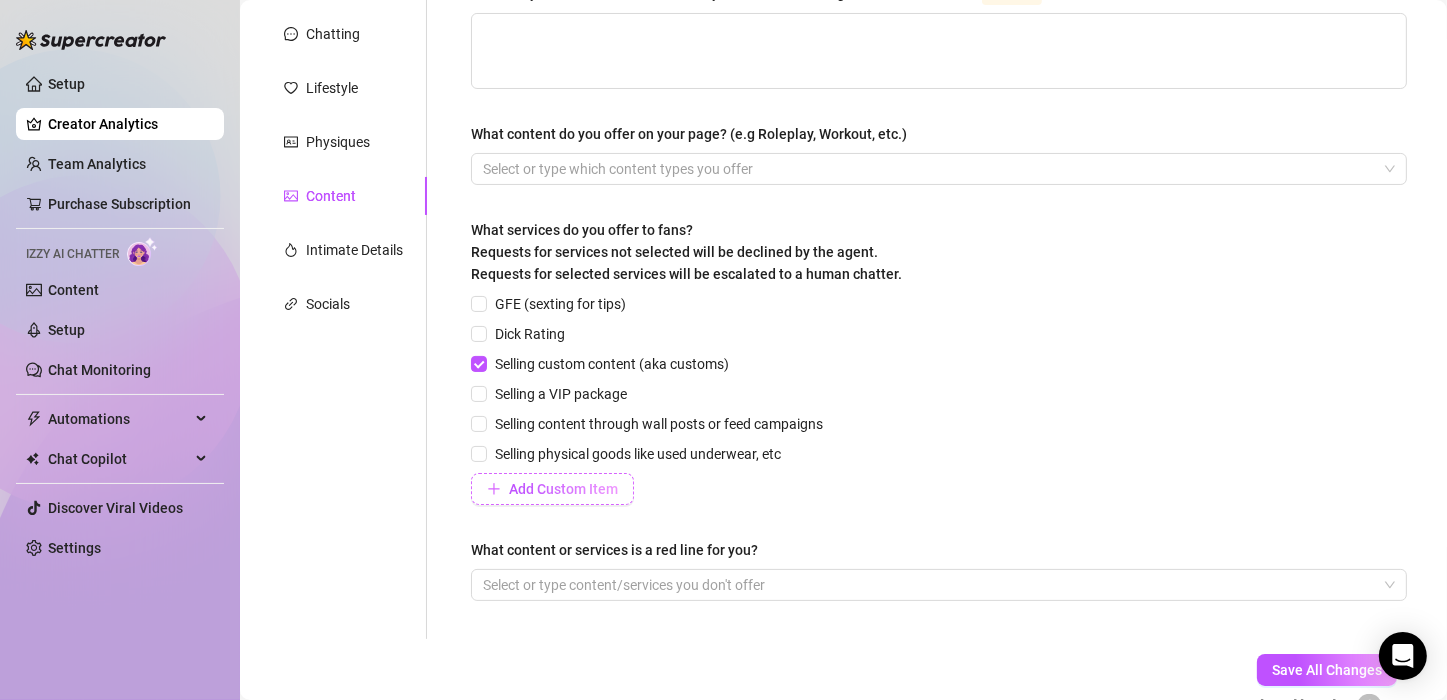 click on "Add Custom Item" at bounding box center (552, 489) 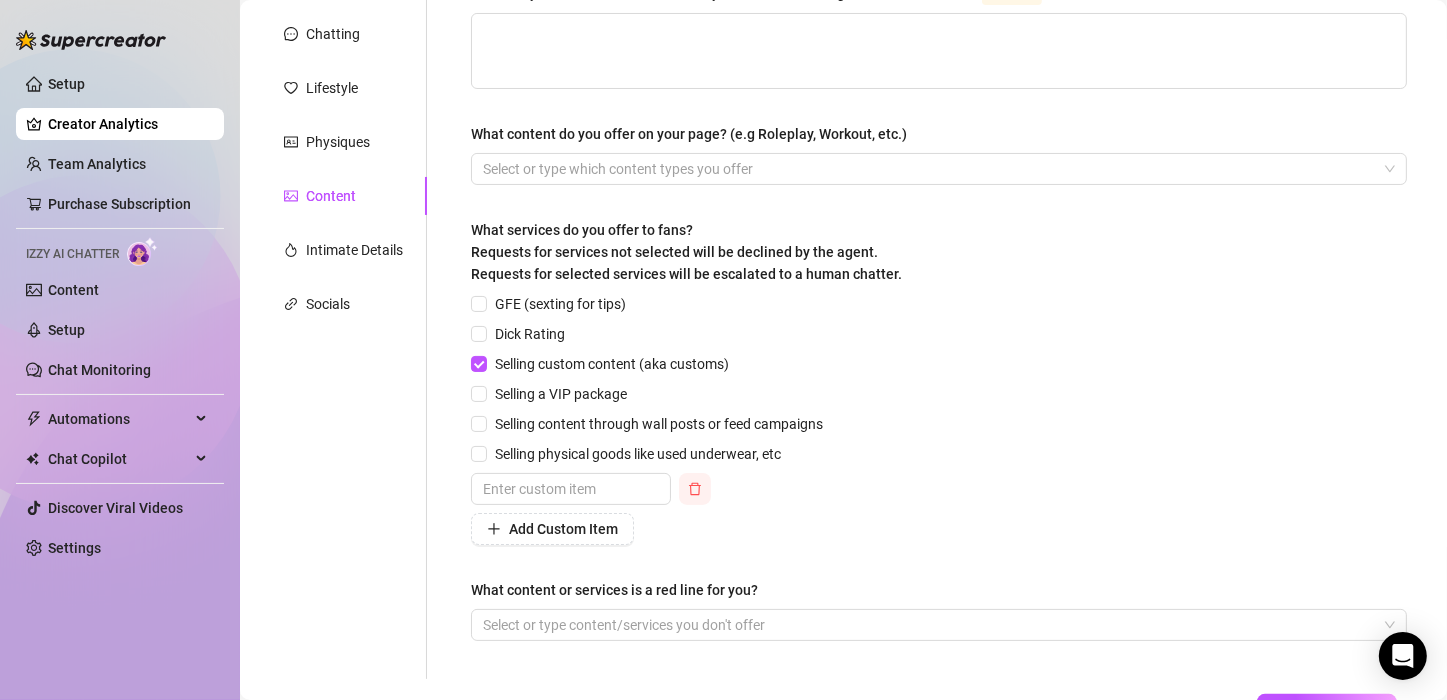 click 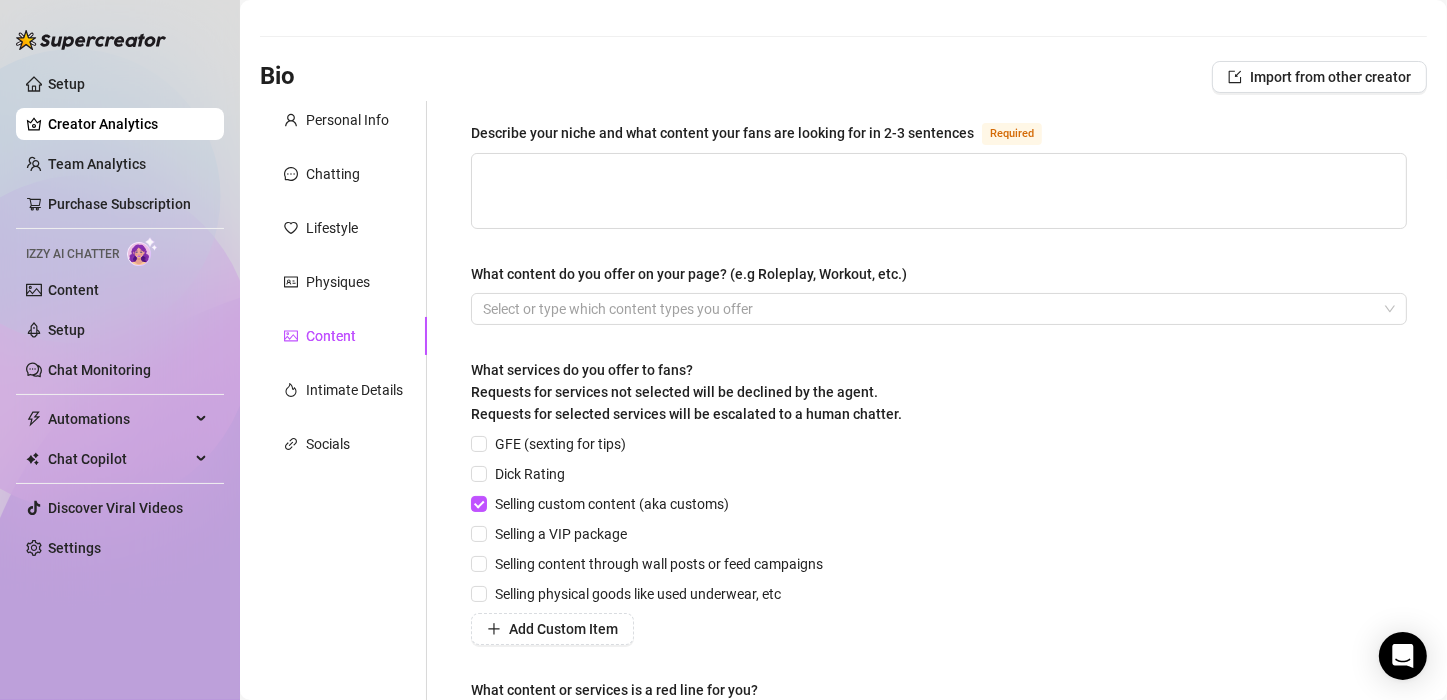 scroll, scrollTop: 88, scrollLeft: 0, axis: vertical 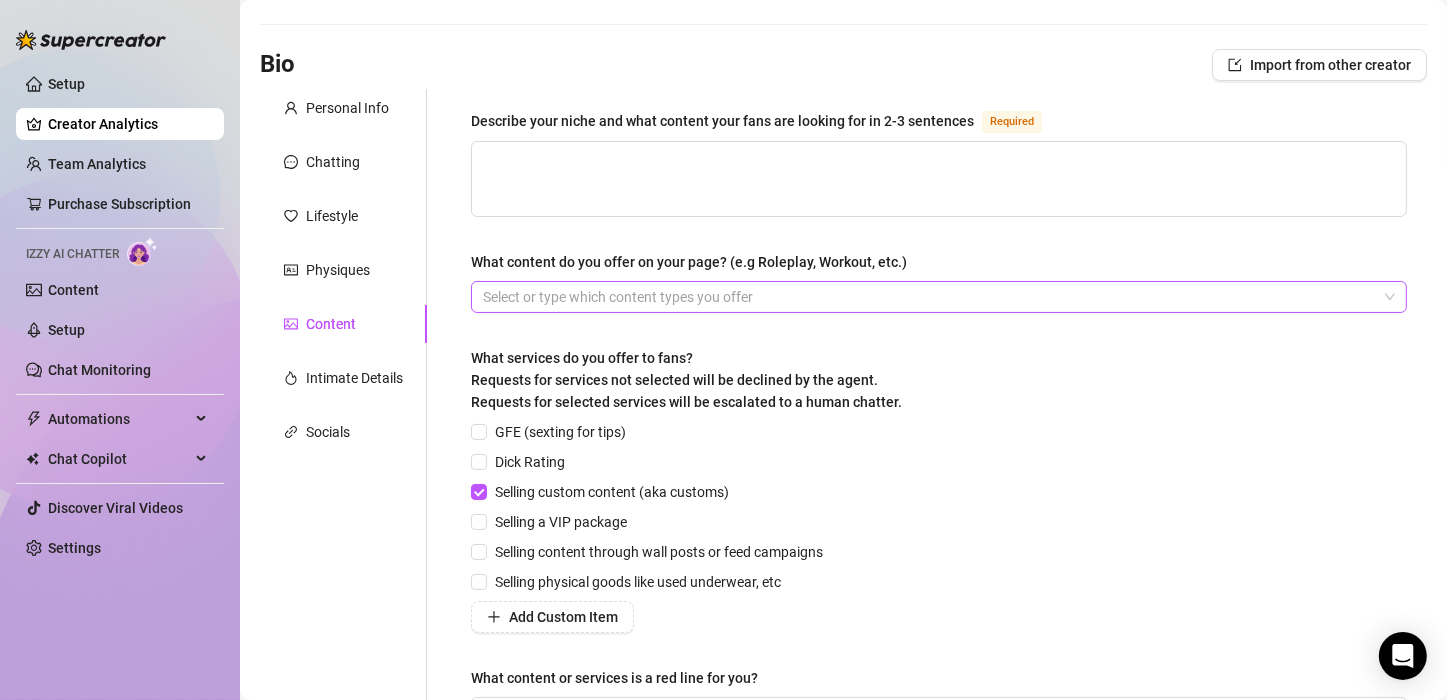 click at bounding box center [928, 297] 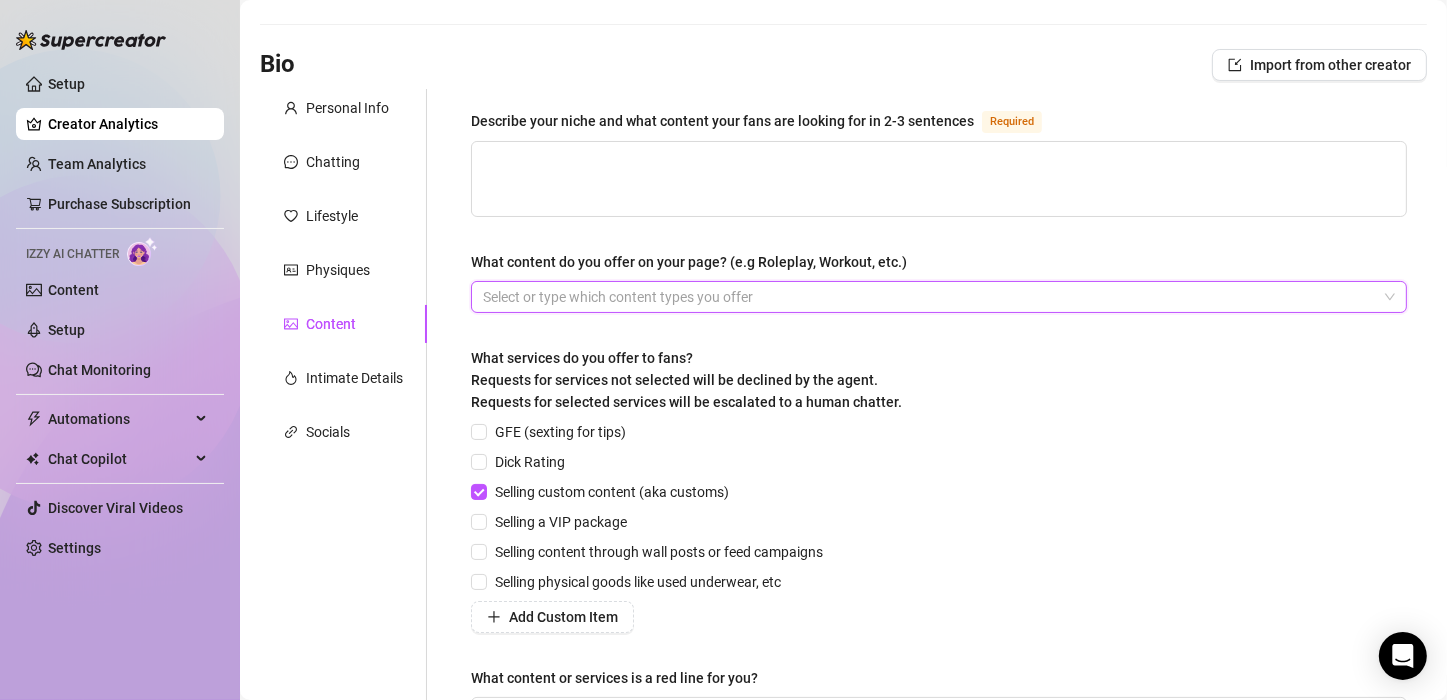 click on "GFE (sexting for tips) Dick Rating Selling custom content (aka customs) Selling a VIP package Selling content through wall posts or feed campaigns Selling physical goods like used underwear, etc Add Custom Item" at bounding box center [939, 527] 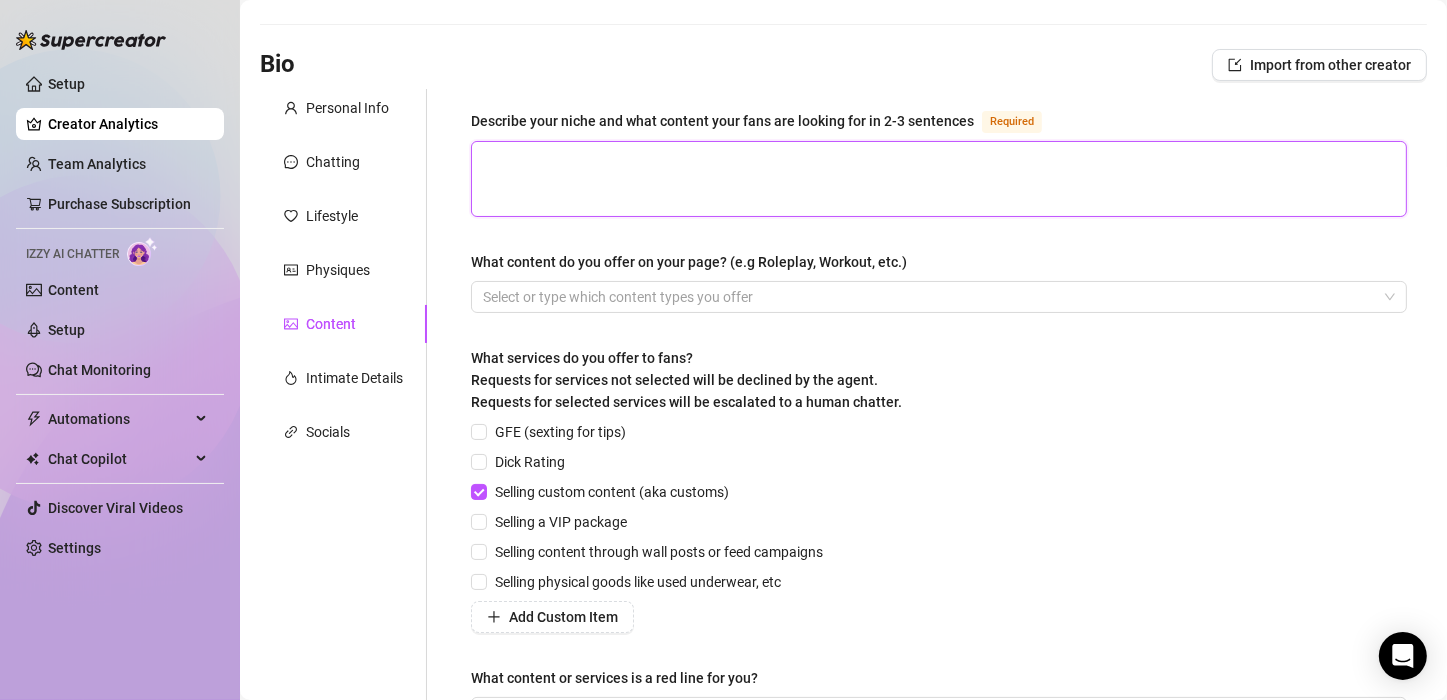 click on "Describe your niche and what content your fans are looking for in 2-3 sentences Required" at bounding box center [939, 179] 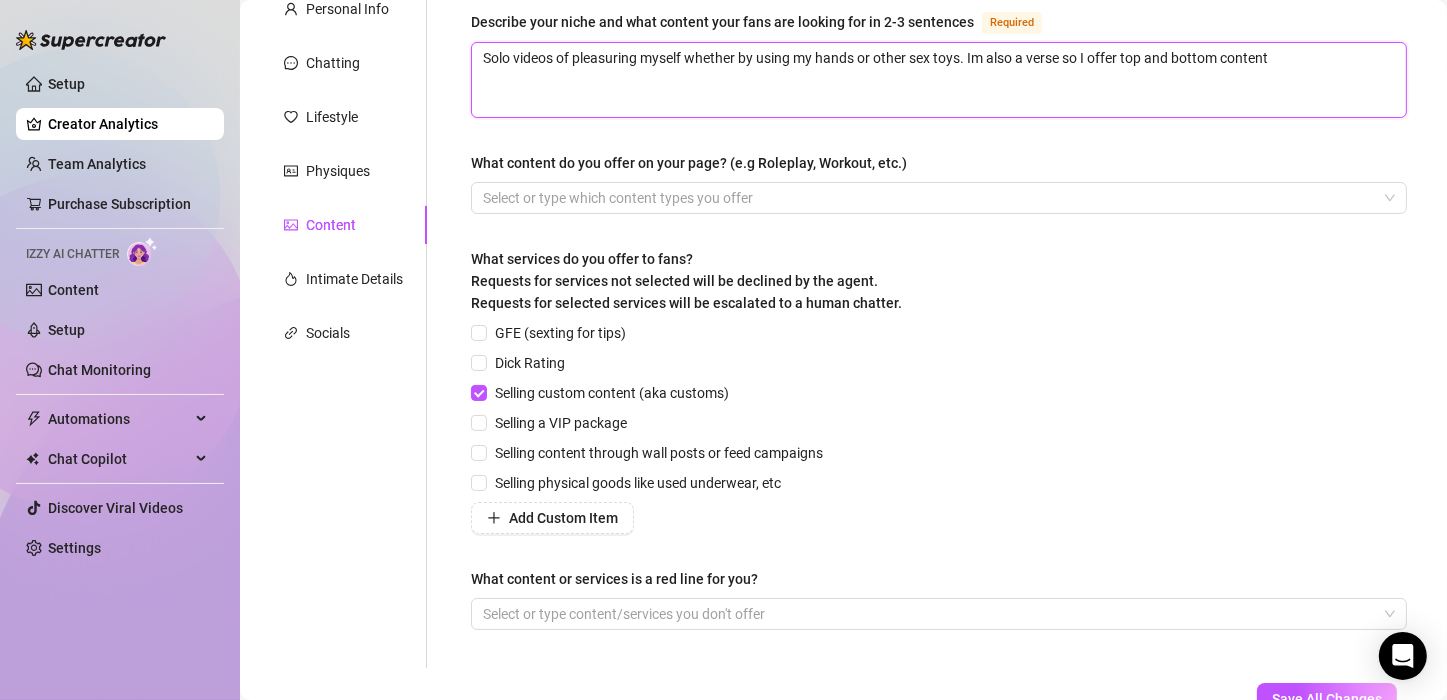 scroll, scrollTop: 328, scrollLeft: 0, axis: vertical 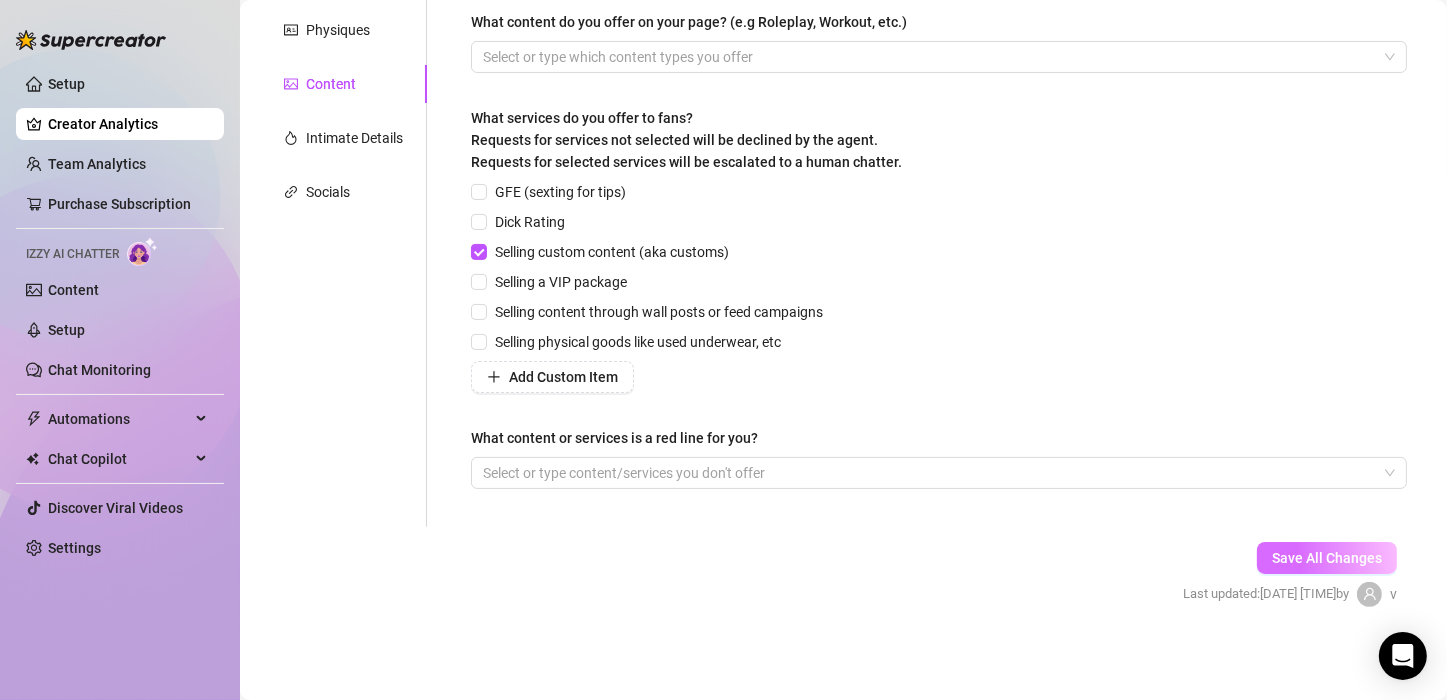 click on "Save All Changes" at bounding box center (1327, 558) 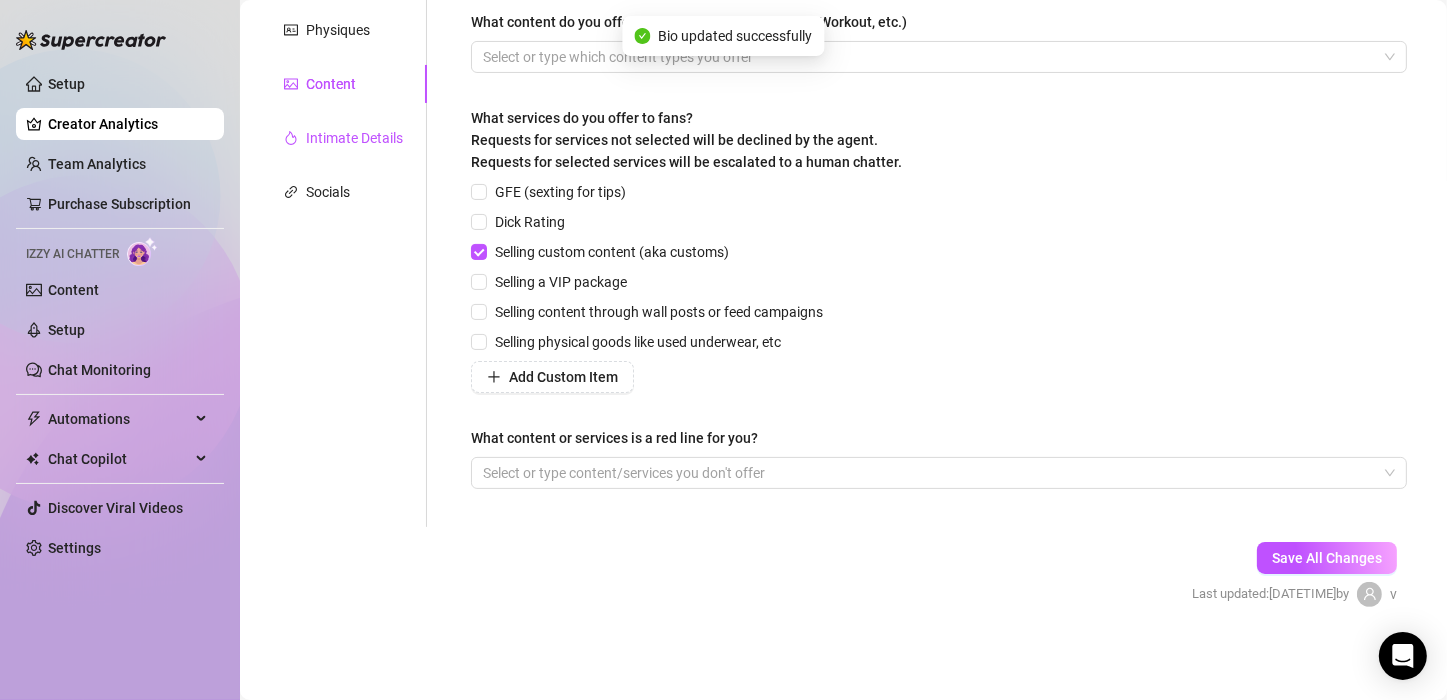 click on "Intimate Details" at bounding box center [354, 138] 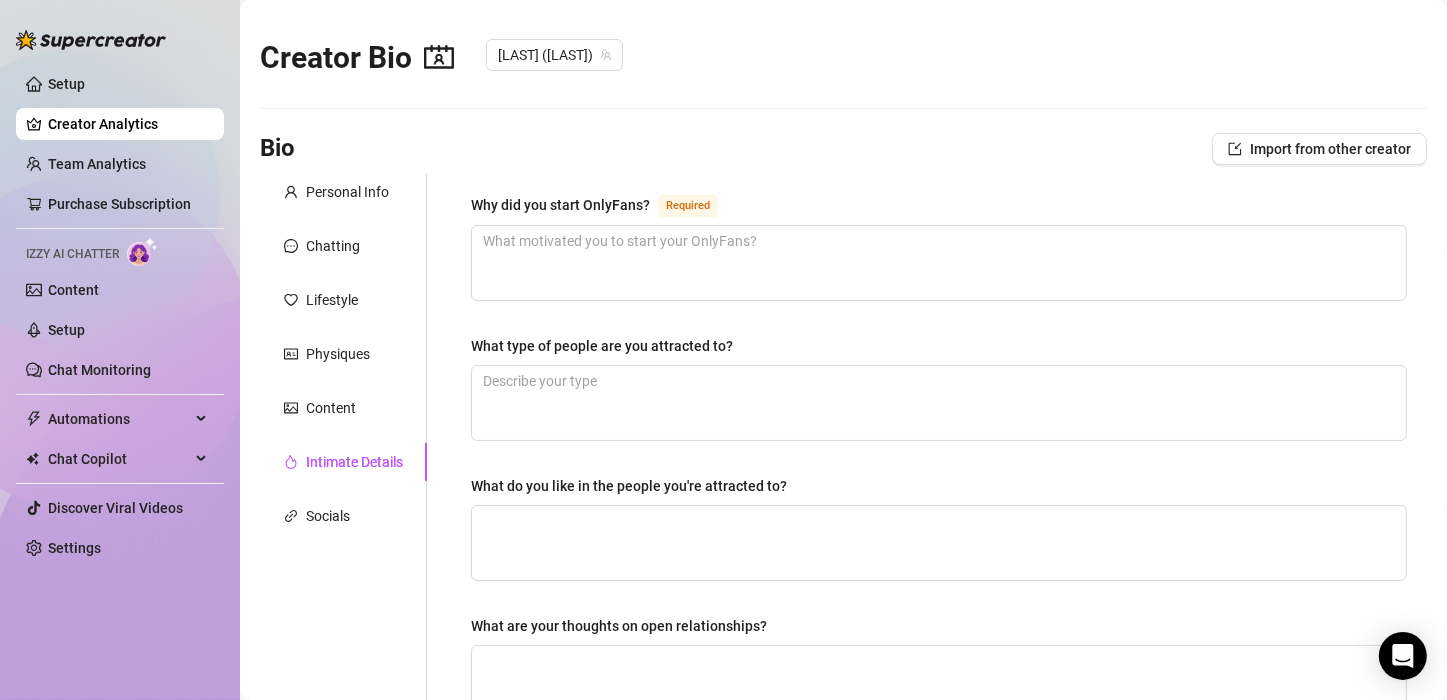scroll, scrollTop: 0, scrollLeft: 0, axis: both 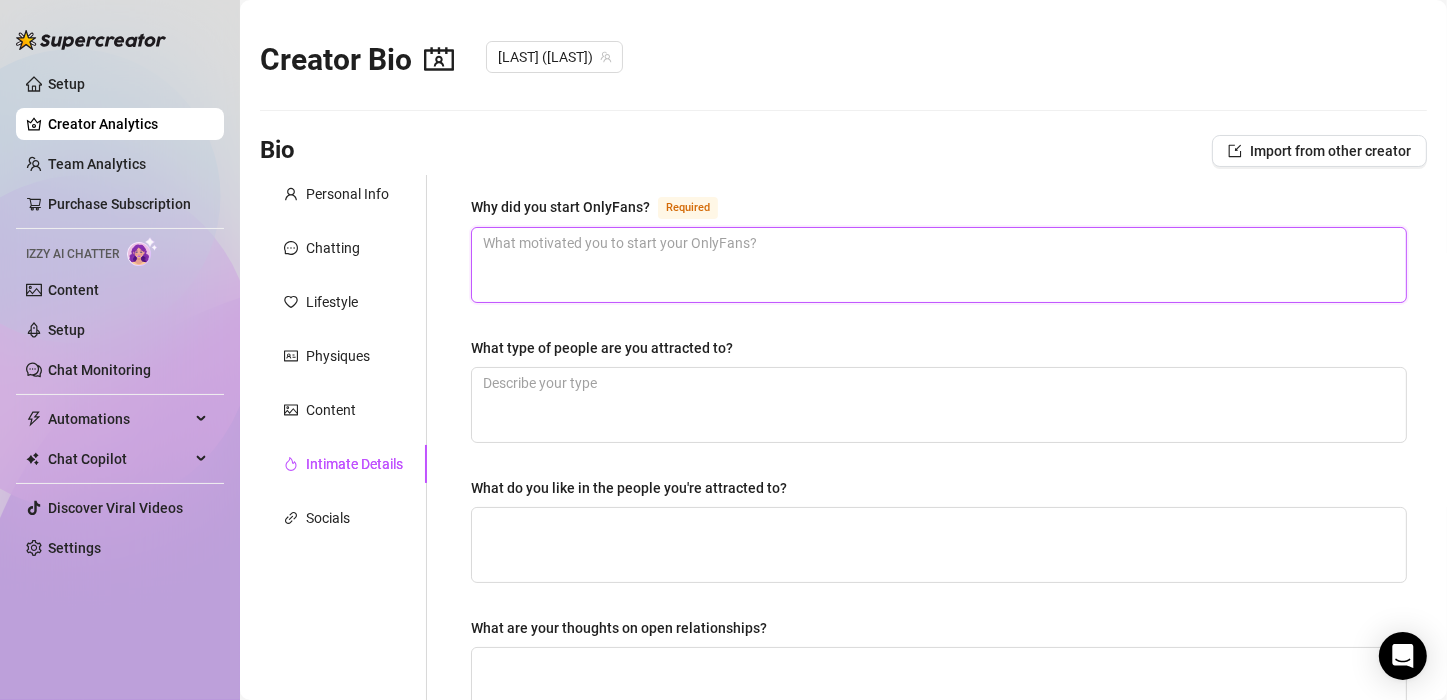 click on "Why did you start OnlyFans? Required" at bounding box center [939, 265] 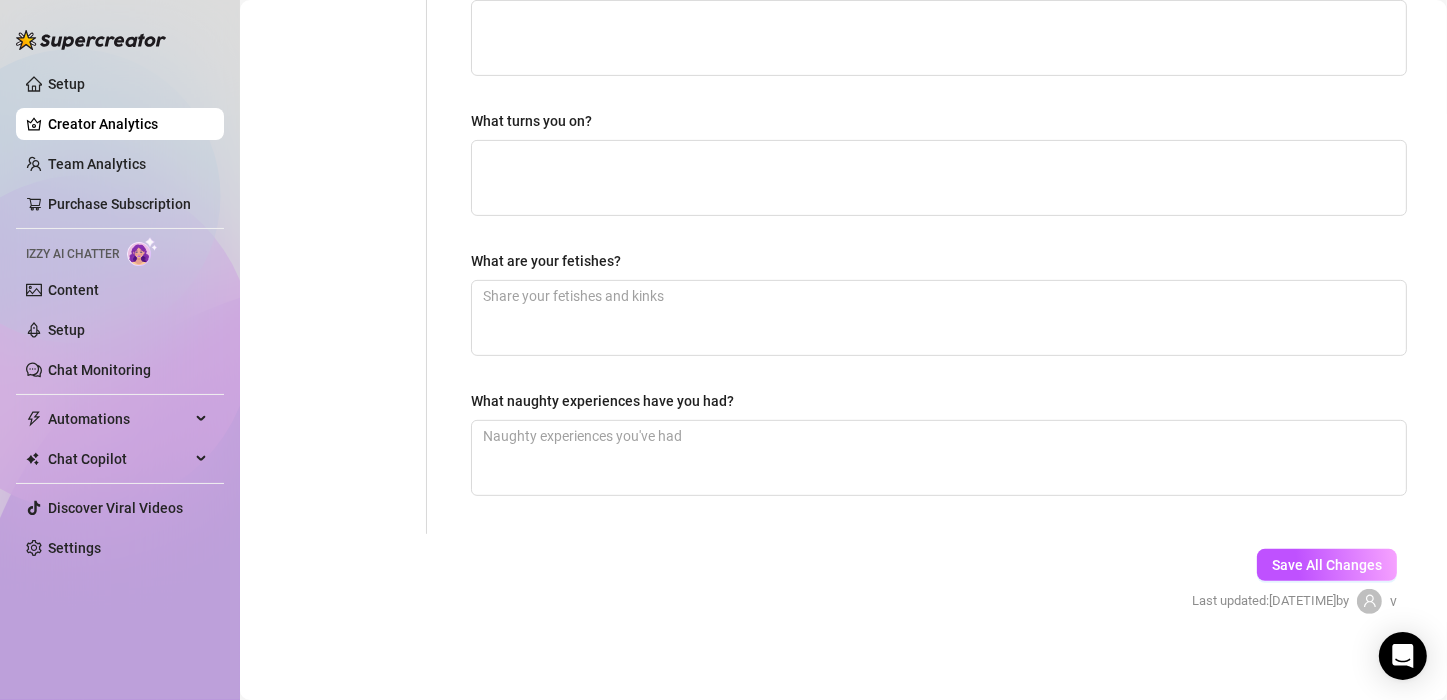 scroll, scrollTop: 654, scrollLeft: 0, axis: vertical 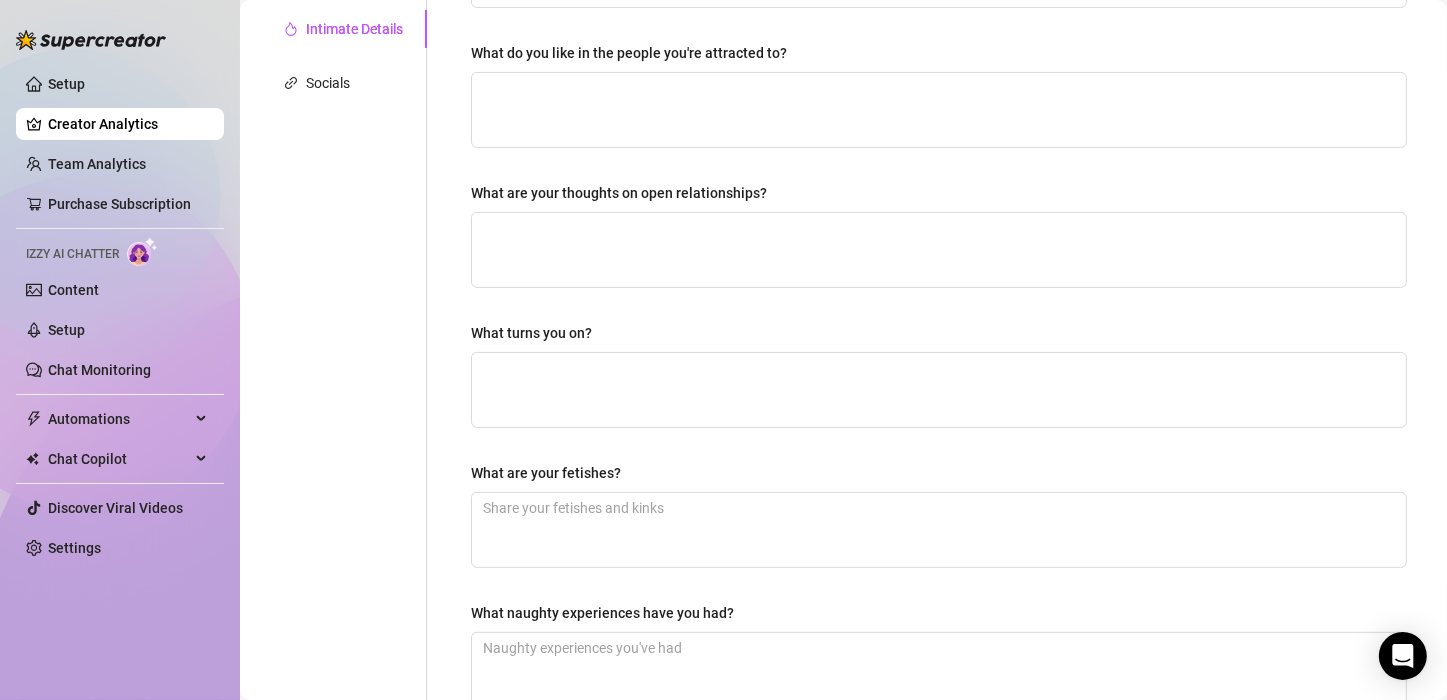 click on "Why did you start OnlyFans? Required make a quick buck and some pocket money What type of people are you attracted to? What do you like in the people you're attracted to? What are your thoughts on open relationships? What turns you on? What are your fetishes? What naughty experiences have you had?" at bounding box center [939, 243] 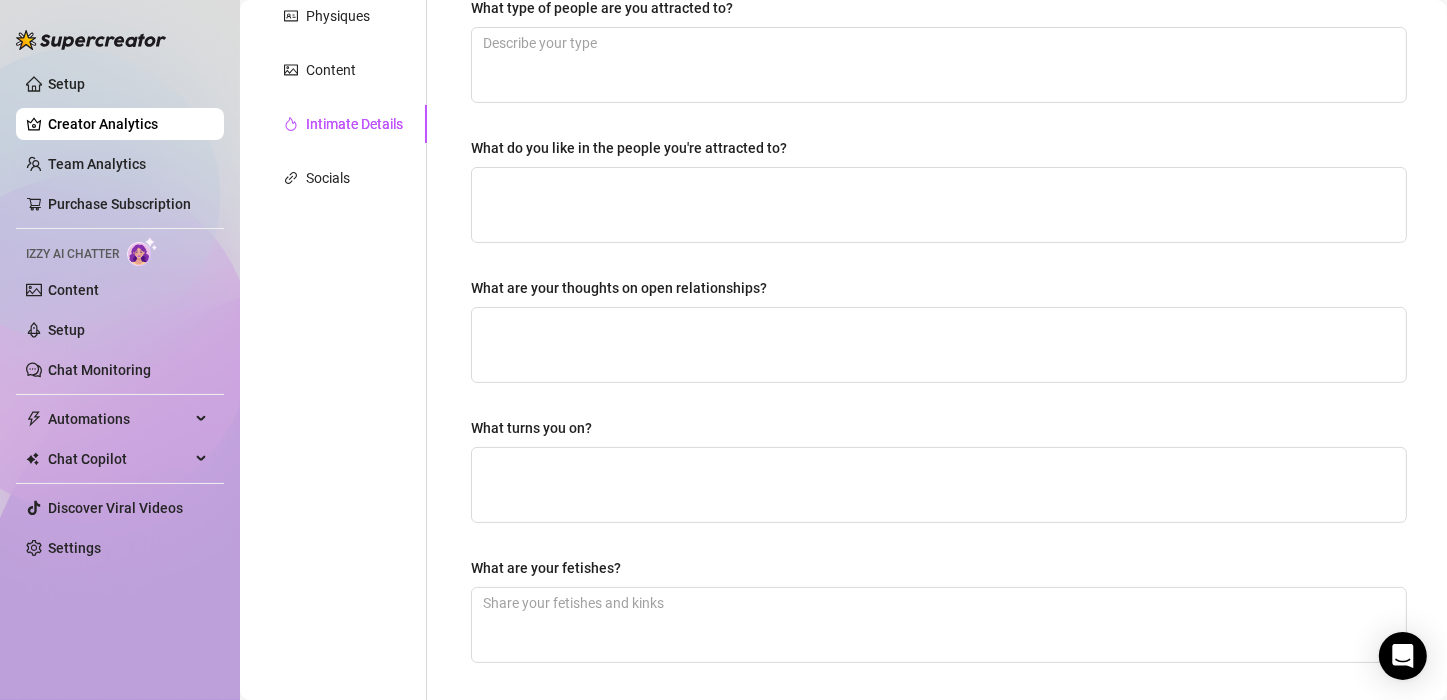 scroll, scrollTop: 404, scrollLeft: 0, axis: vertical 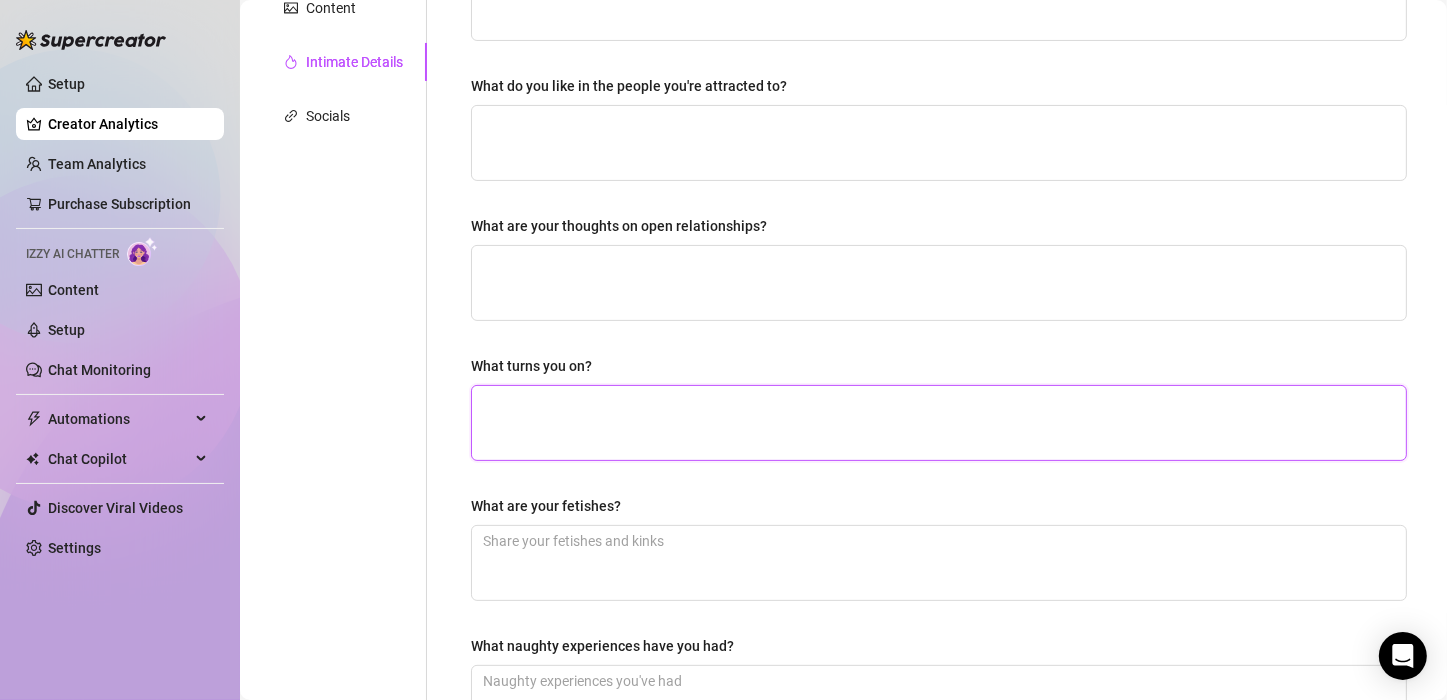 click on "What turns you on?" at bounding box center (939, 423) 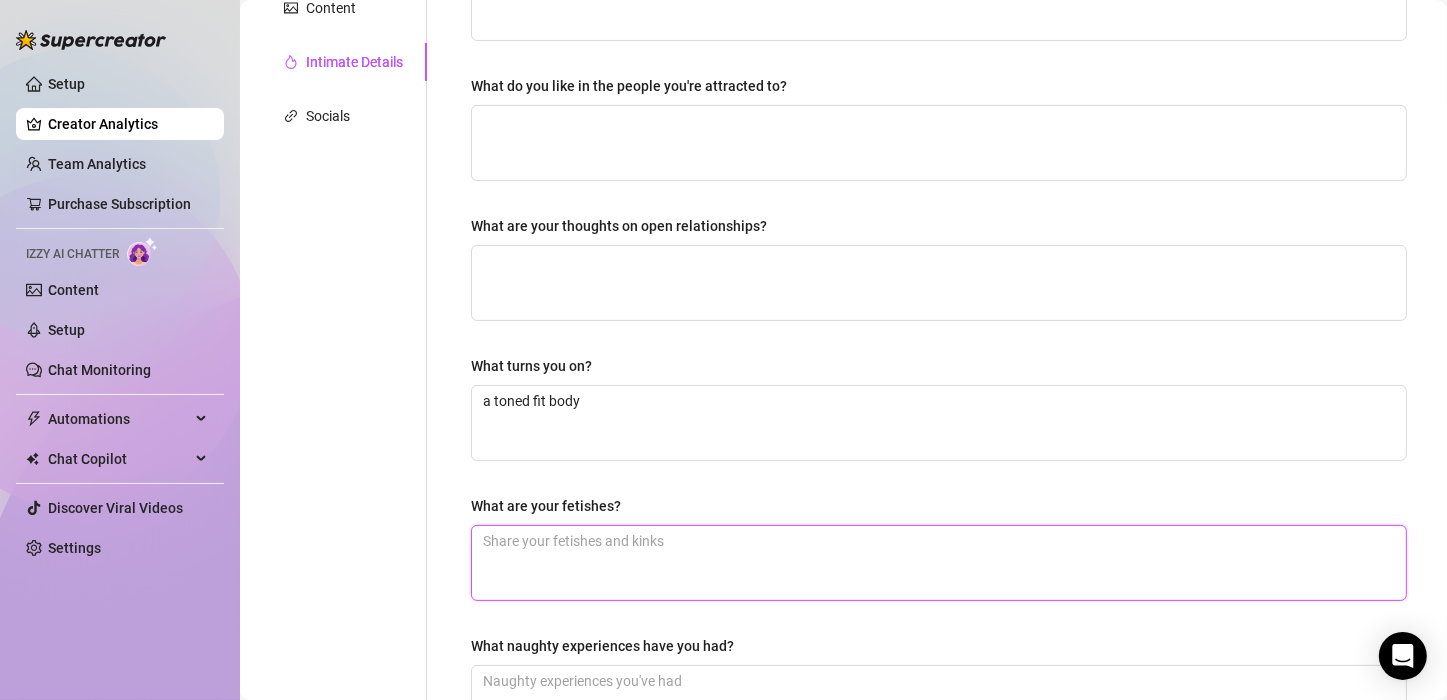 click on "What are your fetishes?" at bounding box center (939, 563) 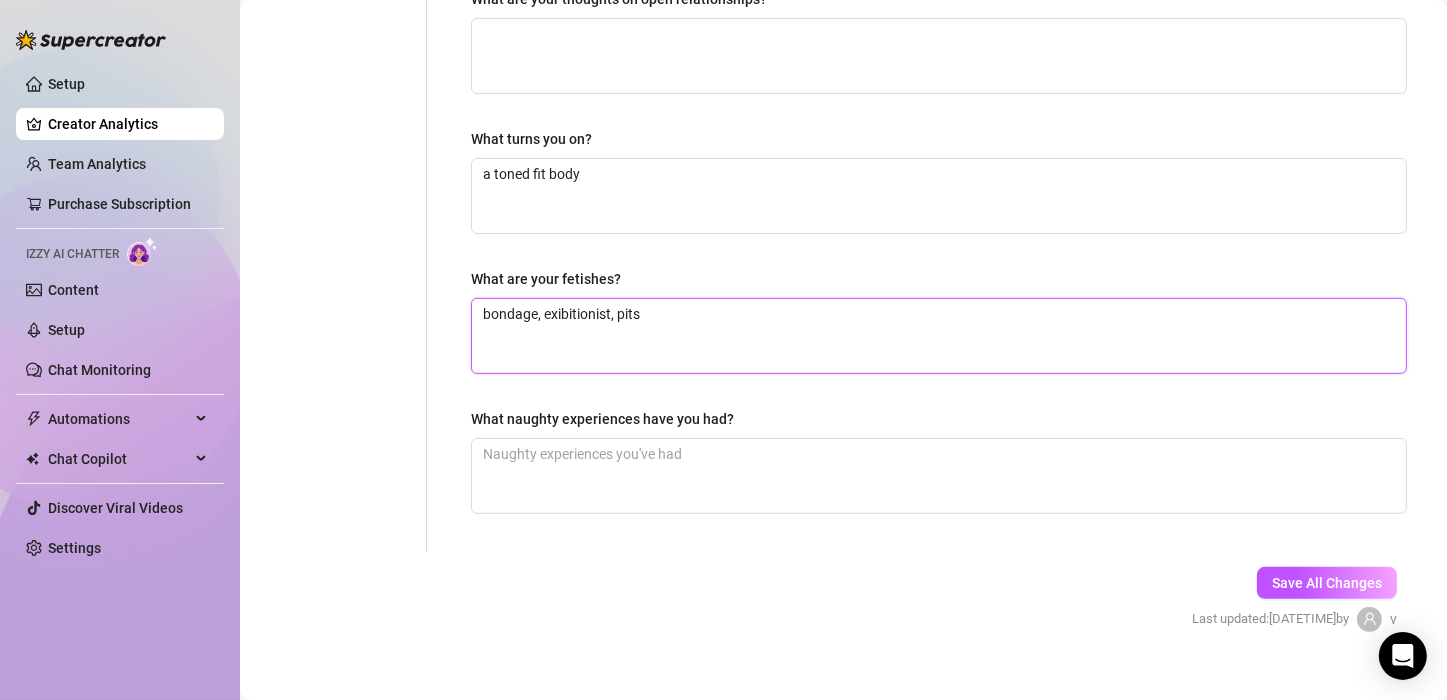 scroll, scrollTop: 620, scrollLeft: 0, axis: vertical 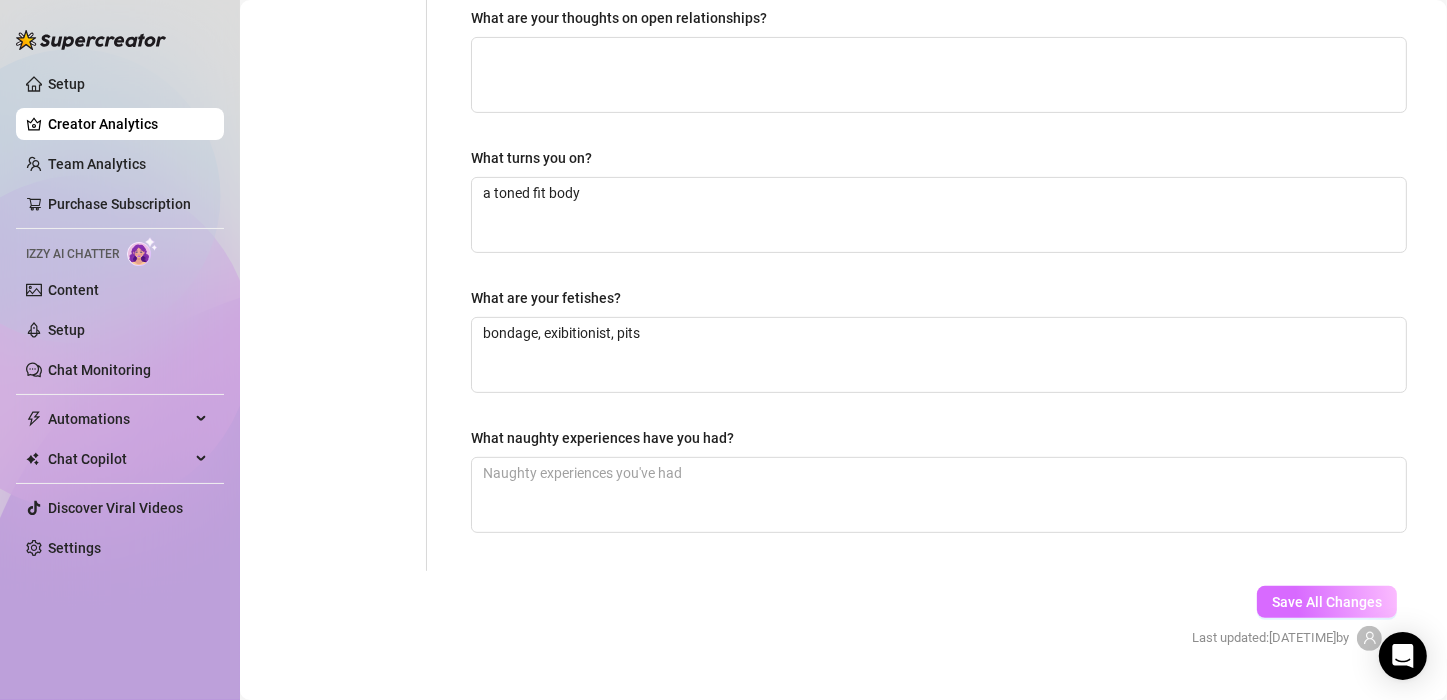 click on "Save All Changes" at bounding box center [1327, 602] 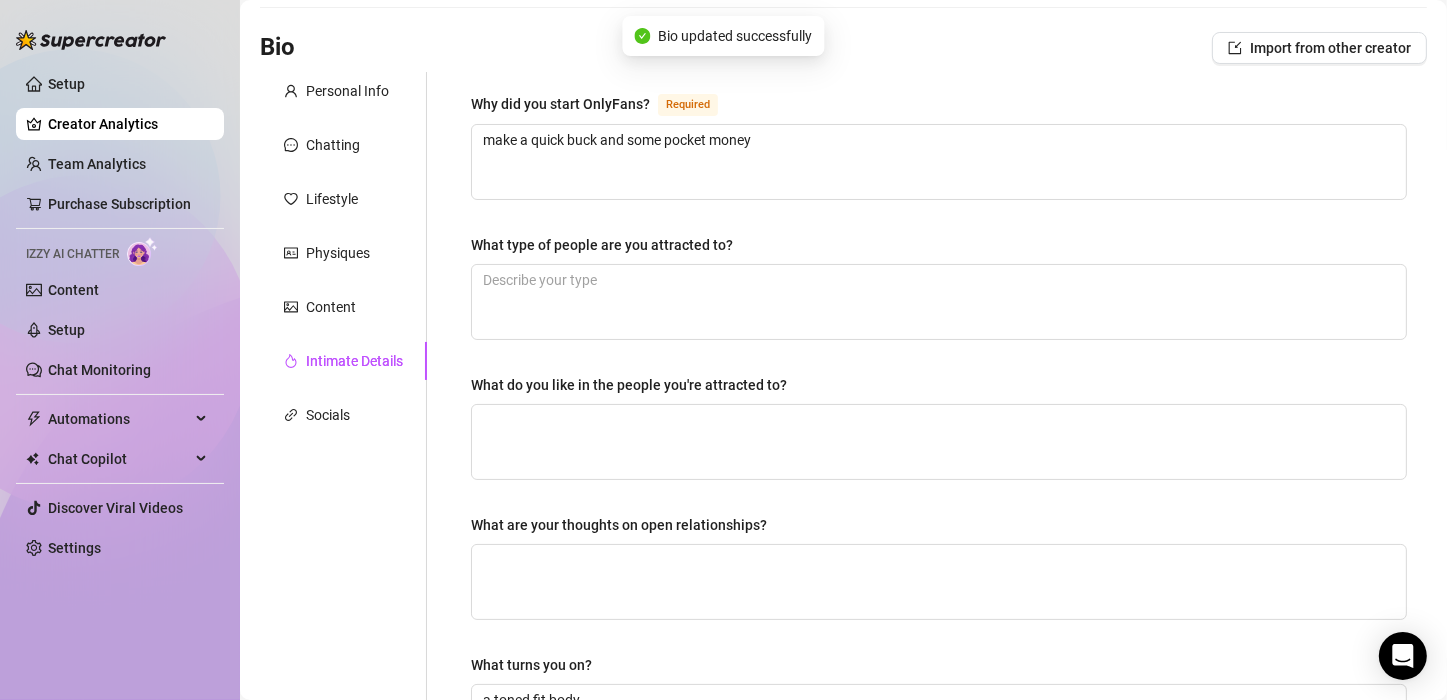 scroll, scrollTop: 75, scrollLeft: 0, axis: vertical 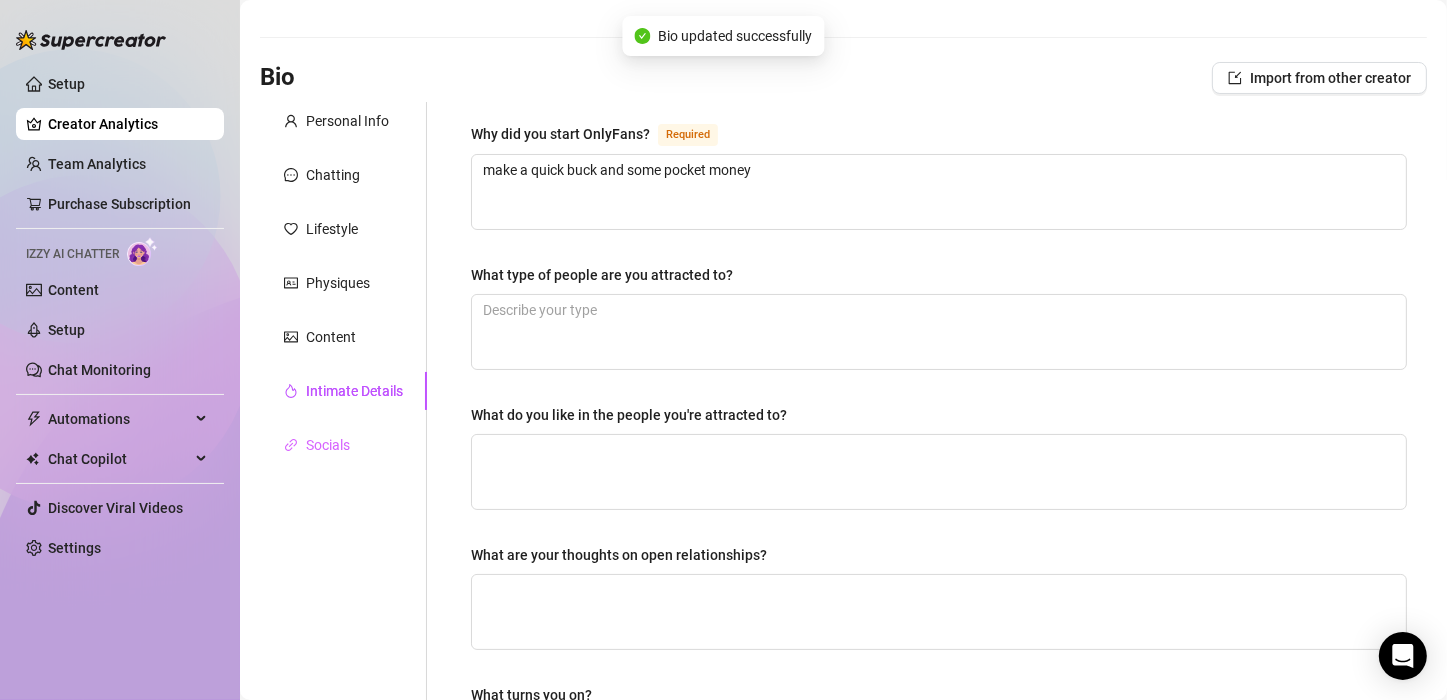 click on "Socials" at bounding box center [343, 445] 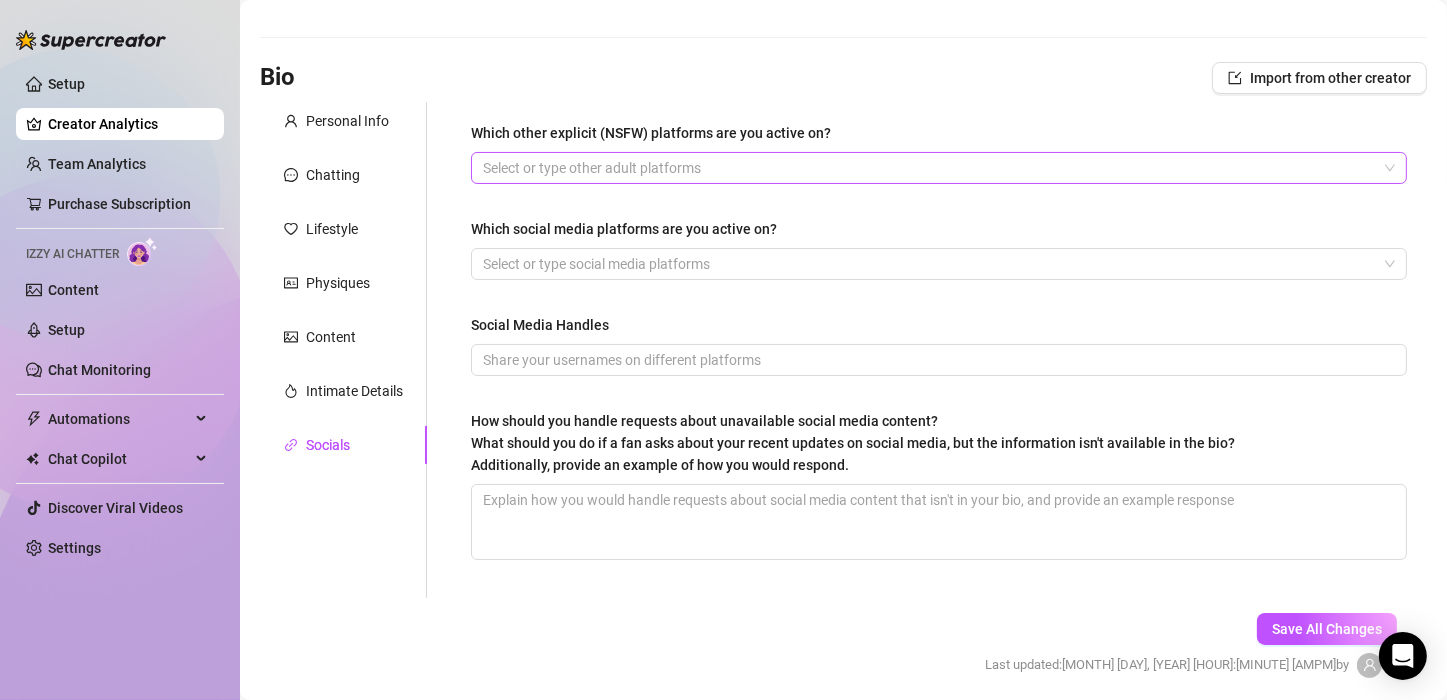 click at bounding box center [928, 168] 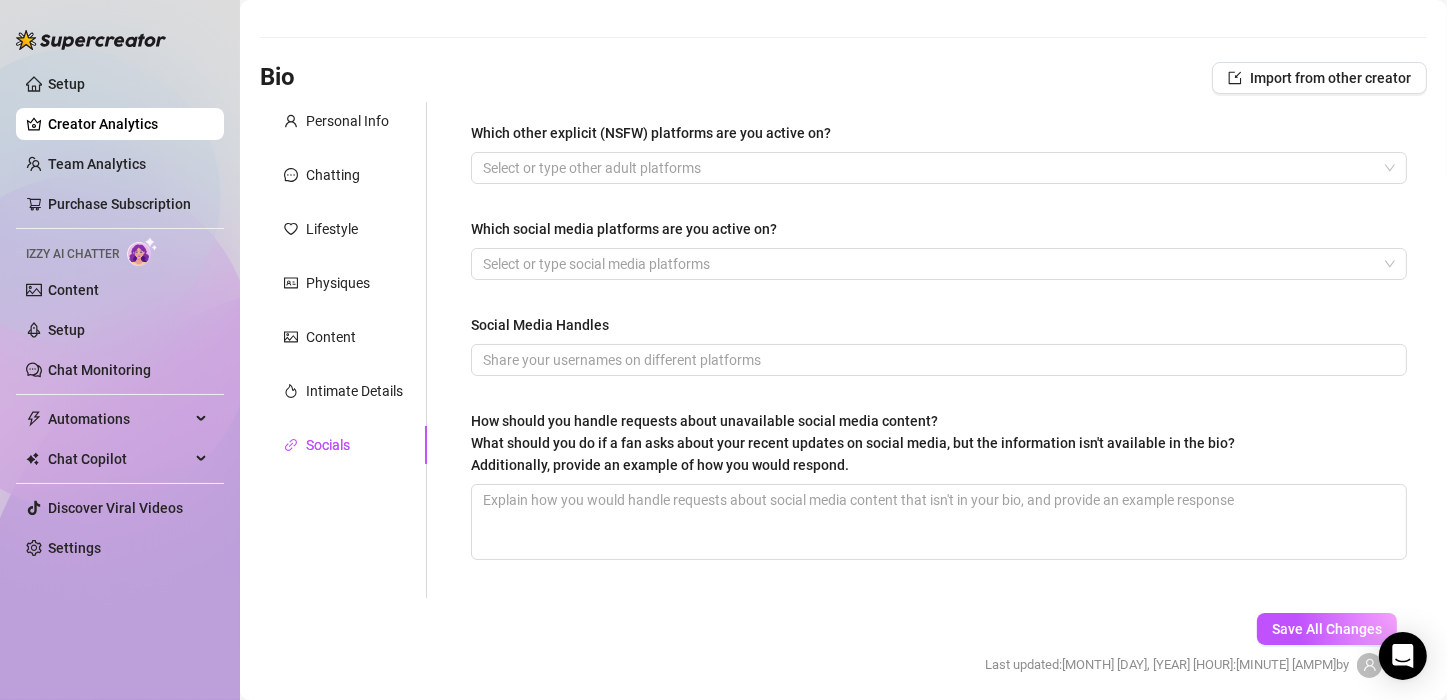 click on "Bio Import from other creator" at bounding box center (843, 82) 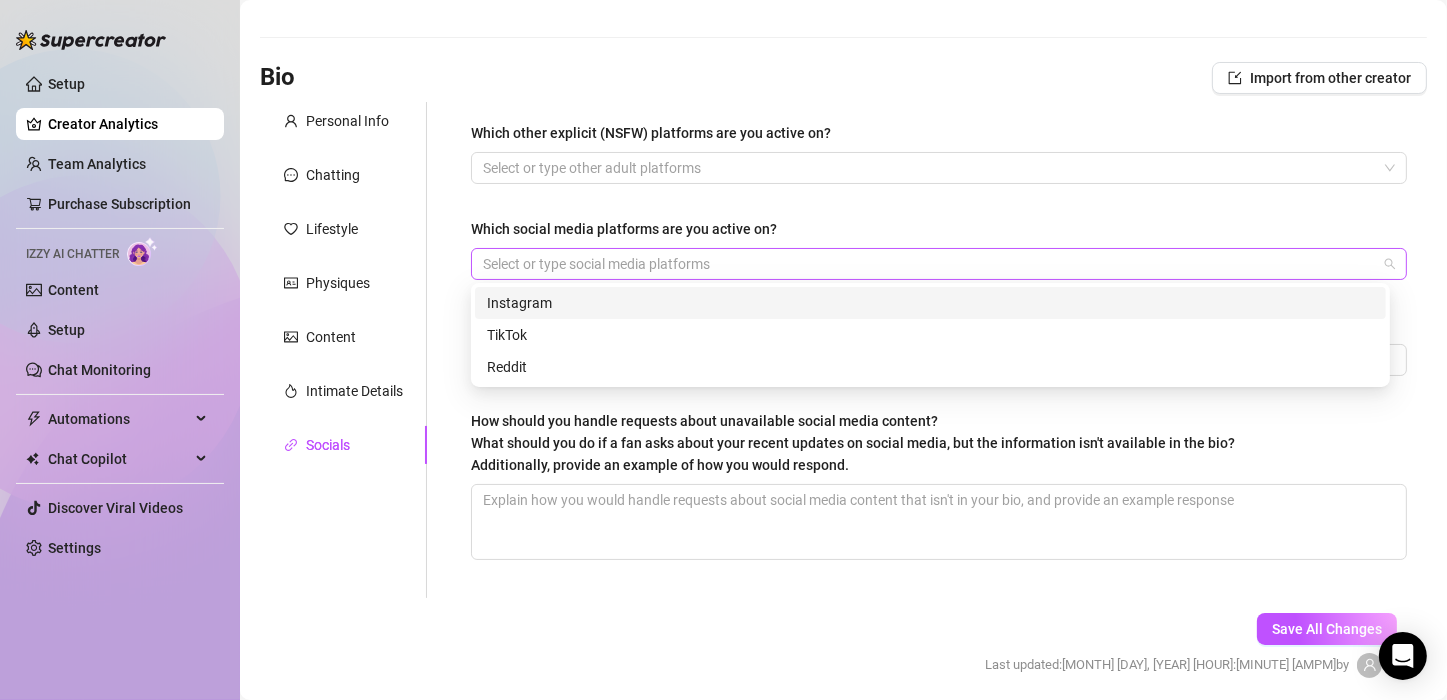 click at bounding box center [928, 264] 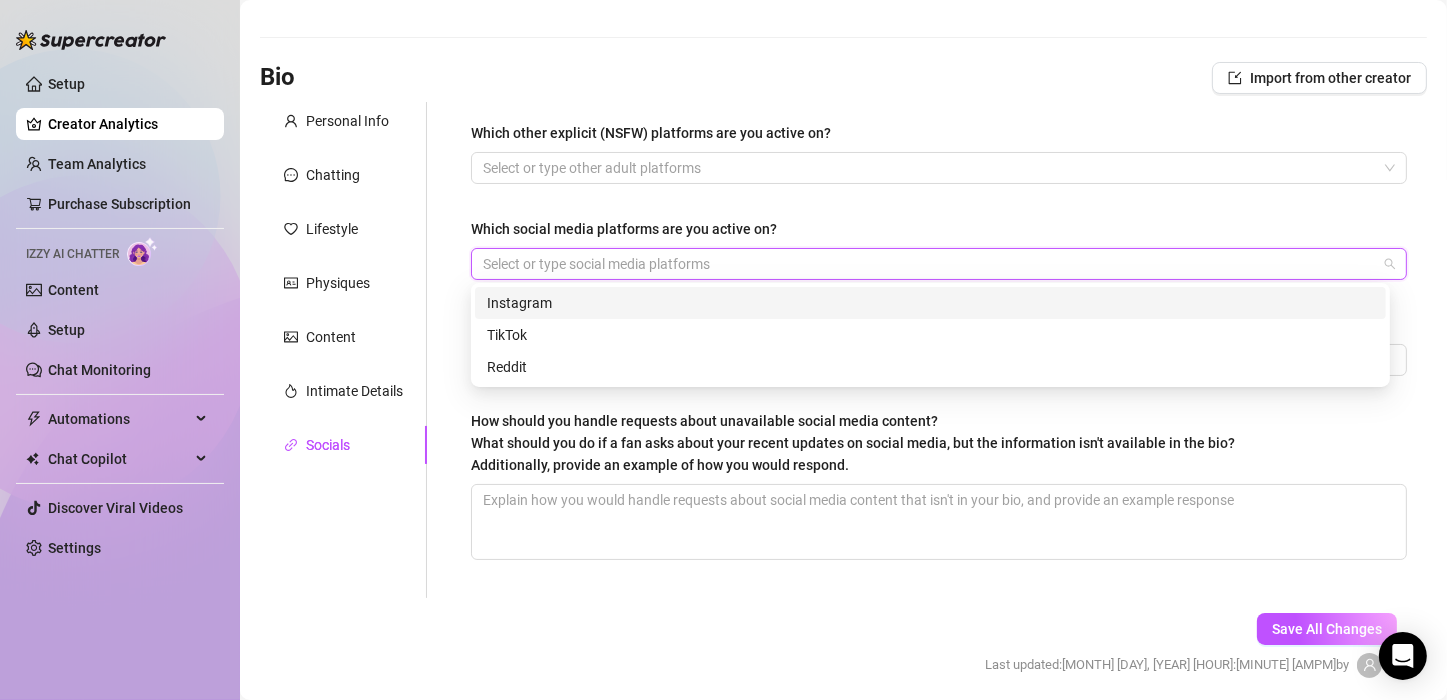 click on "Creator Bio   vargas (svrces) Bio Import from other creator Personal Info Chatting Lifestyle Physiques Content Intimate Details Socials Name Required vargas Nickname(s) Gender Required Female Male Non-Binary / Genderqueer Agender Bigender Genderfluid Other Where did you grow up? Required Canada Where is your current homebase? (City/Area of your home) Required Canada What is your timezone of your current location? If you are currently traveling, choose your current location Required Canada  ( Mountain Time ) Are you currently traveling? If so, where are you right now? what are you doing there? Birth Date Required September 9th, 2004 Zodiac Sign Sexual Orientation Required Gay Relationship Status Required Single Do you have any siblings? How many? Do you have any children? How many? Do you have any pets? What do you do for work currently? What were your previous jobs or careers? What is your educational background? What languages do you speak?   Select or type languages you speak What are your dreams or goals?" at bounding box center [843, 349] 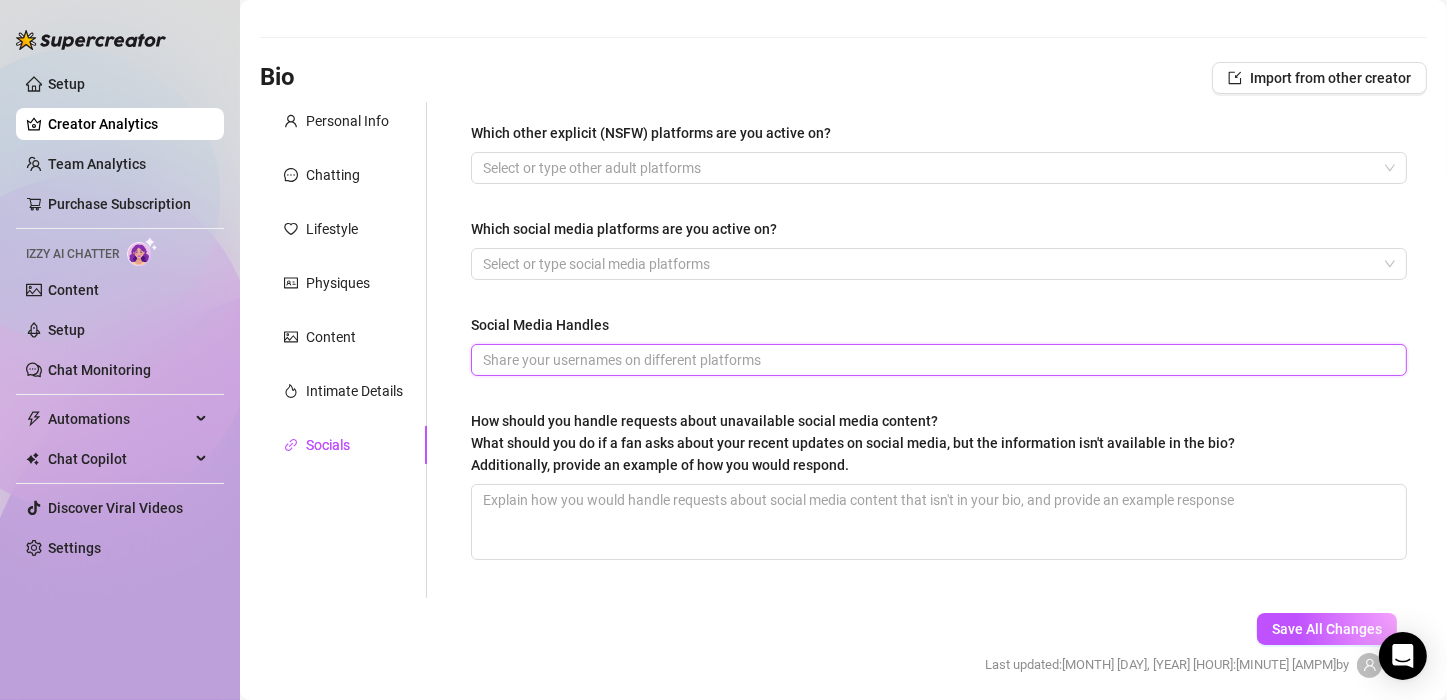 click on "Social Media Handles" at bounding box center (937, 360) 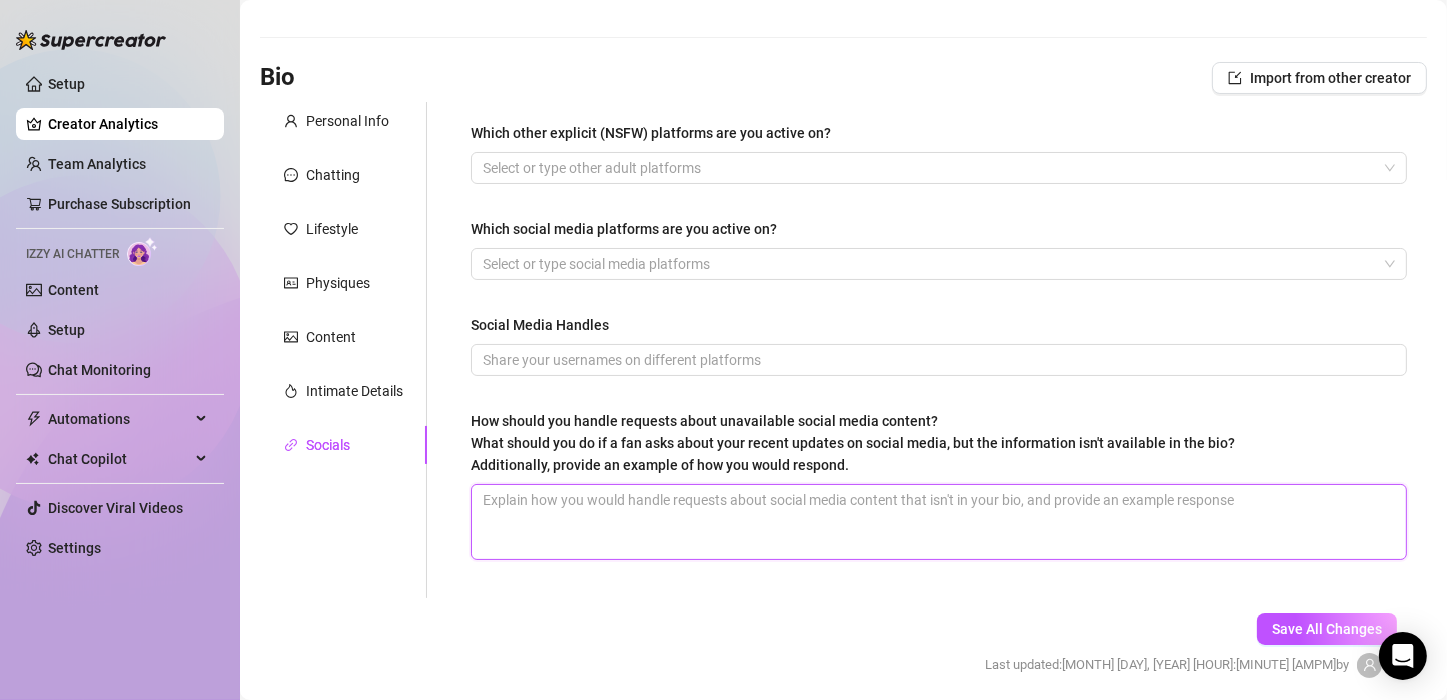 click on "How should you handle requests about unavailable social media content? What should you do if a fan asks about your recent updates on social media, but the information isn't available in the bio? Additionally, provide an example of how you would respond." at bounding box center (939, 522) 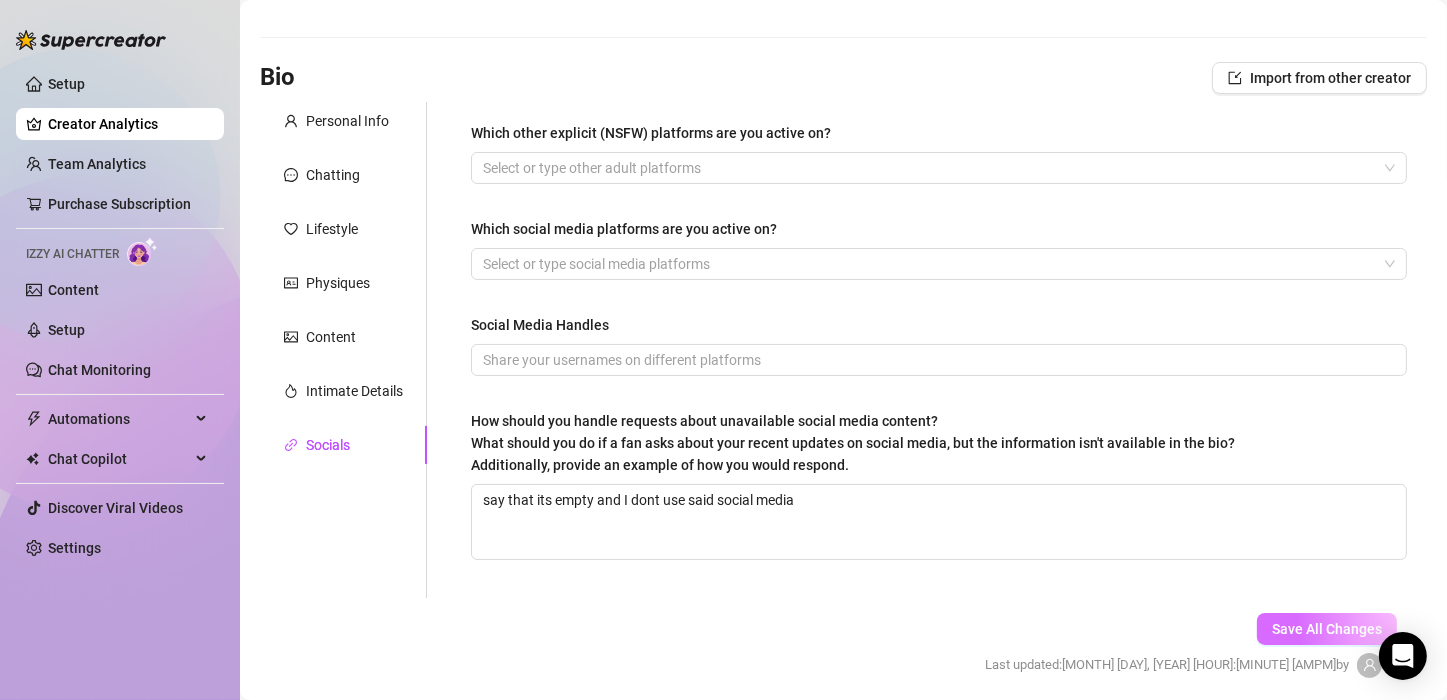 click on "Save All Changes" at bounding box center (1327, 629) 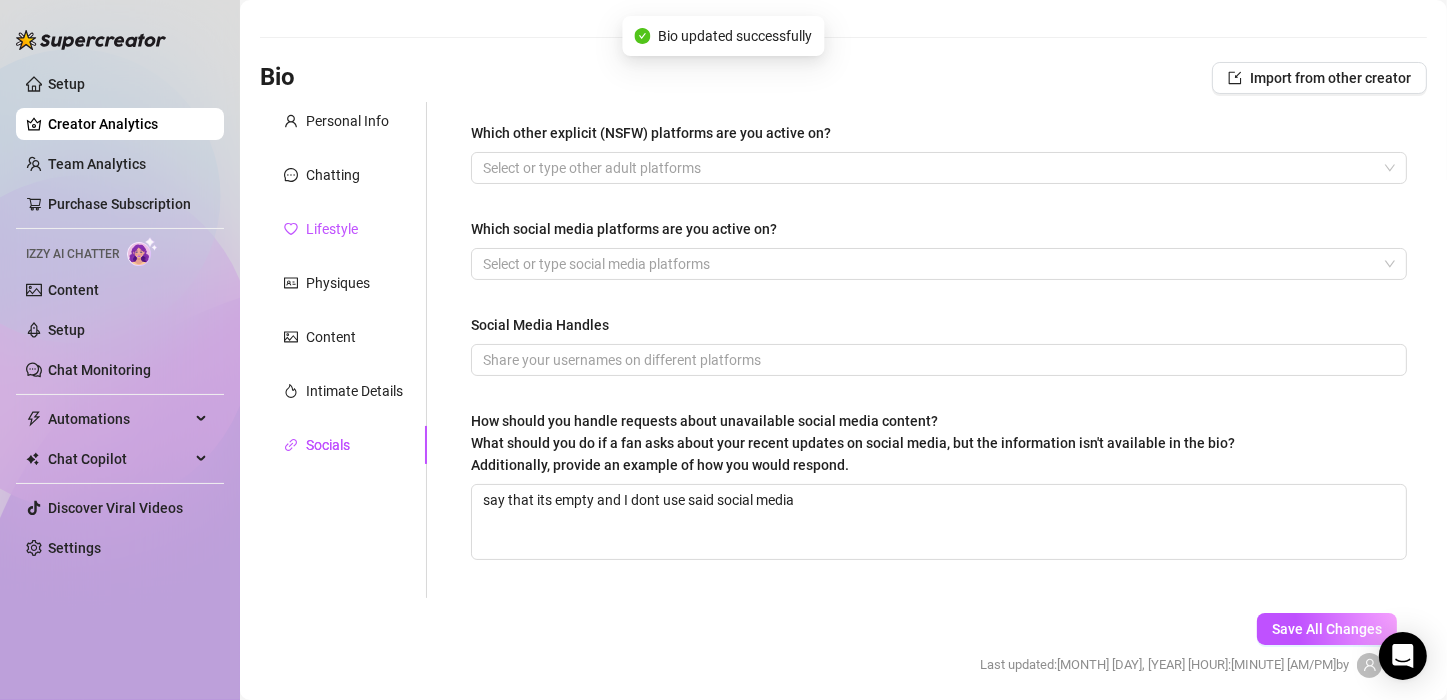 click on "Lifestyle" at bounding box center (332, 229) 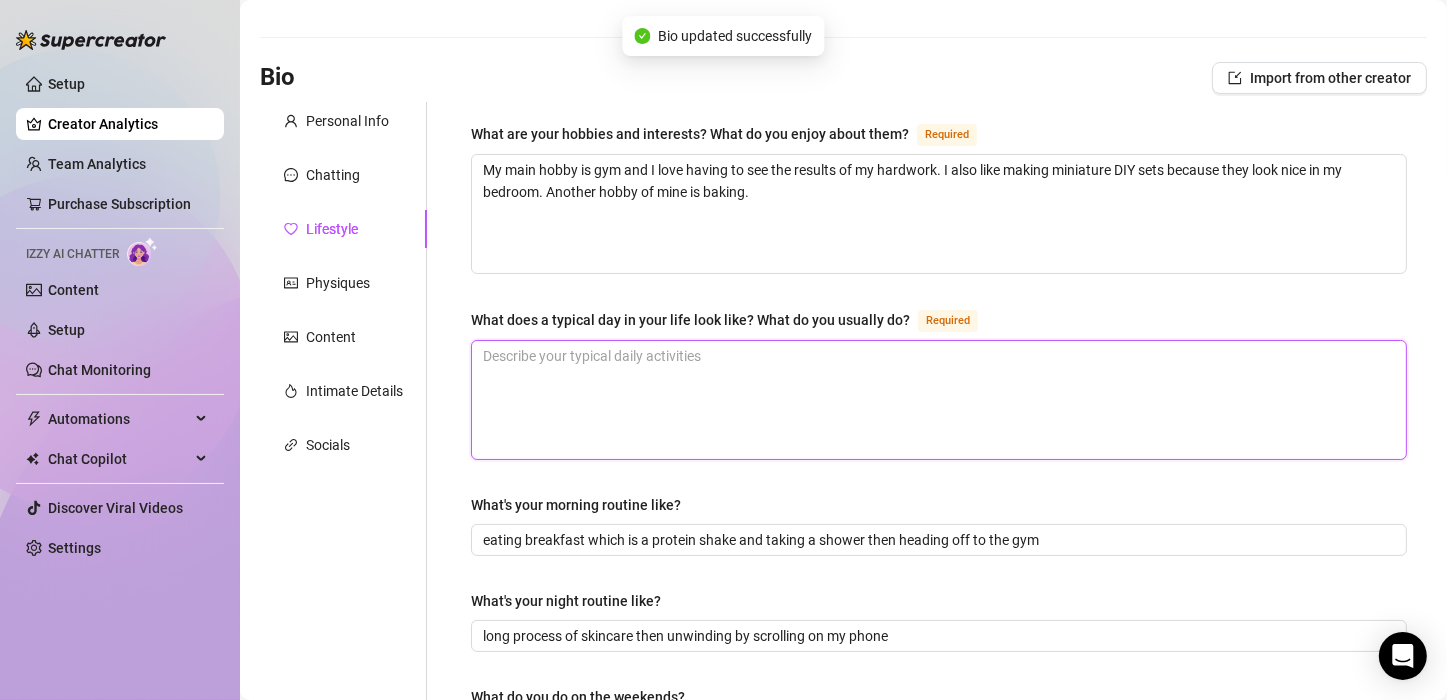click on "What does a typical day in your life look like? What do you usually do? Required" at bounding box center (939, 400) 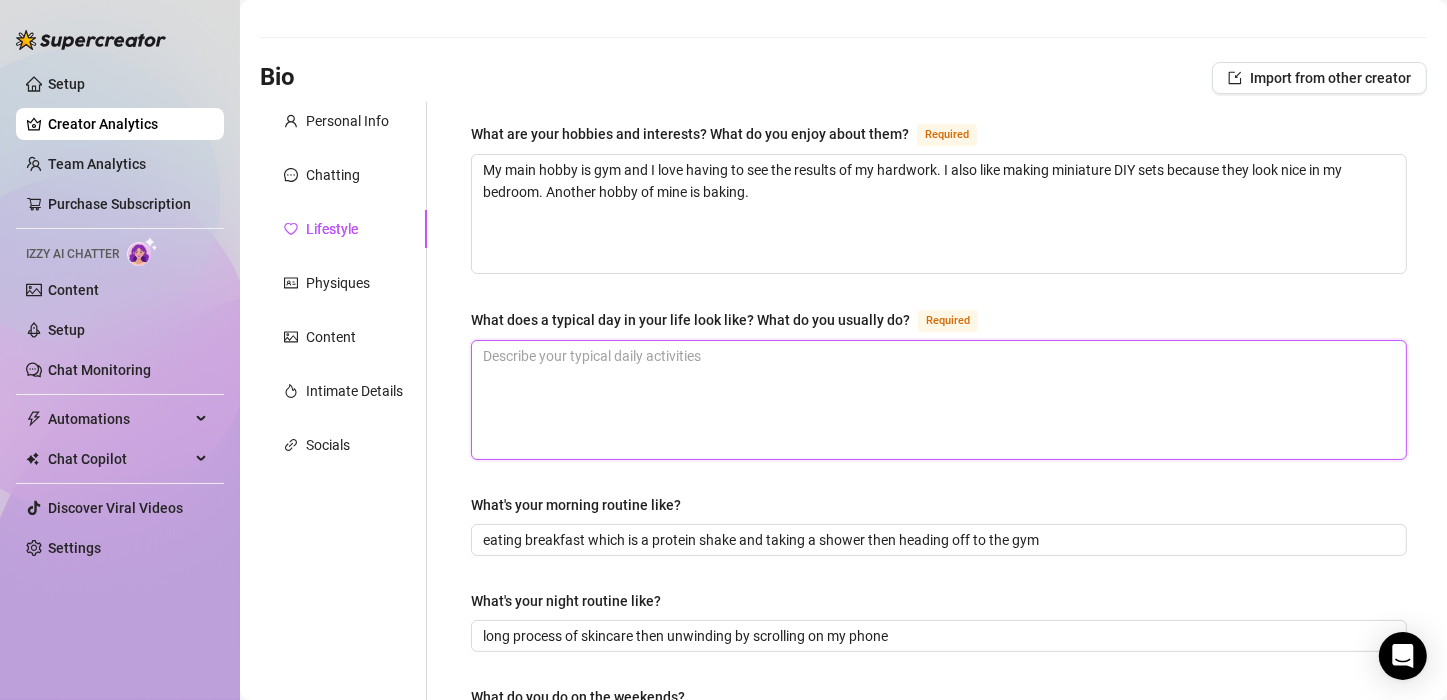 click on "What does a typical day in your life look like? What do you usually do? Required" at bounding box center (939, 400) 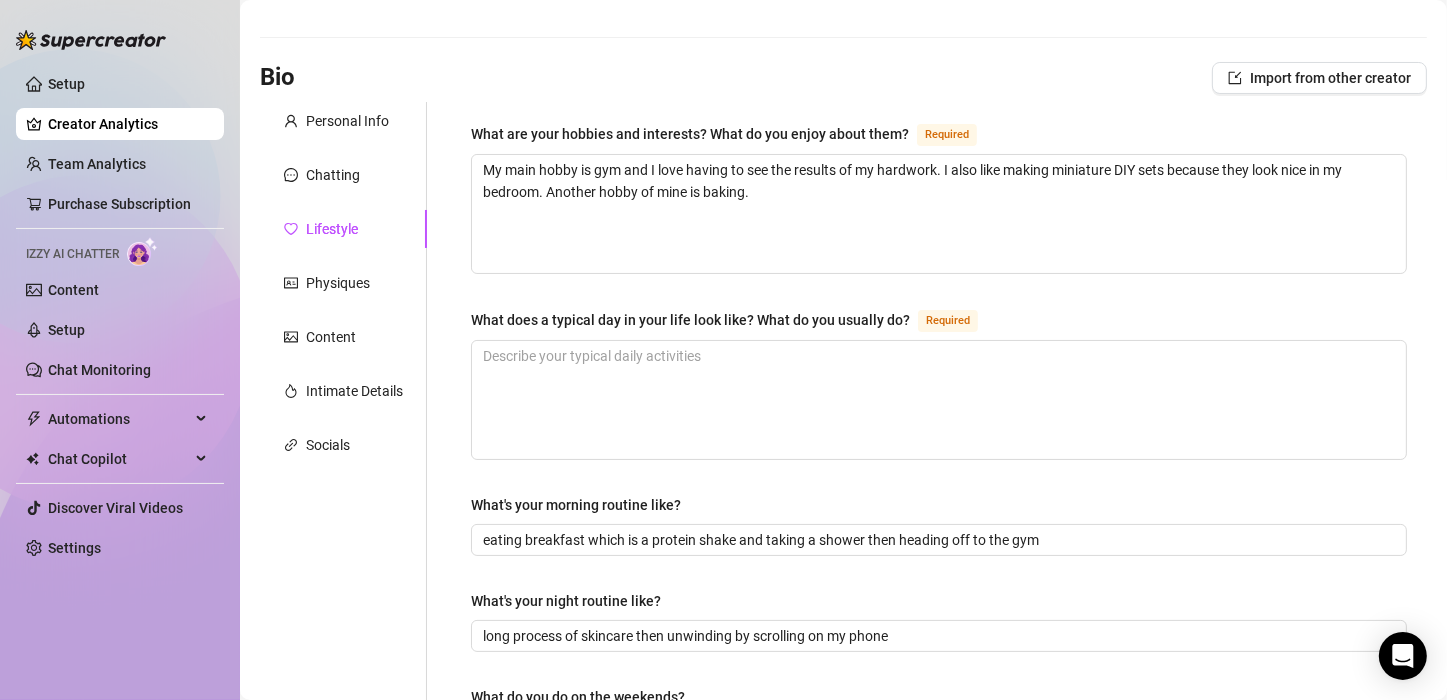 click on "Creator Bio   vargas (svrces) Bio Import from other creator Personal Info Chatting Lifestyle Physiques Content Intimate Details Socials Name Required vargas Nickname(s) Gender Required Female Male Non-Binary / Genderqueer Agender Bigender Genderfluid Other Where did you grow up? Required Canada Where is your current homebase? (City/Area of your home) Required Canada What is your timezone of your current location? If you are currently traveling, choose your current location Required Canada  ( Mountain Time ) Are you currently traveling? If so, where are you right now? what are you doing there? Birth Date Required September 9th, 2004 Zodiac Sign Sexual Orientation Required Gay Relationship Status Required Single Do you have any siblings? How many? Do you have any children? How many? Do you have any pets? What do you do for work currently? What were your previous jobs or careers? What is your educational background? What languages do you speak?   Select or type languages you speak What are your dreams or goals?" at bounding box center (843, 775) 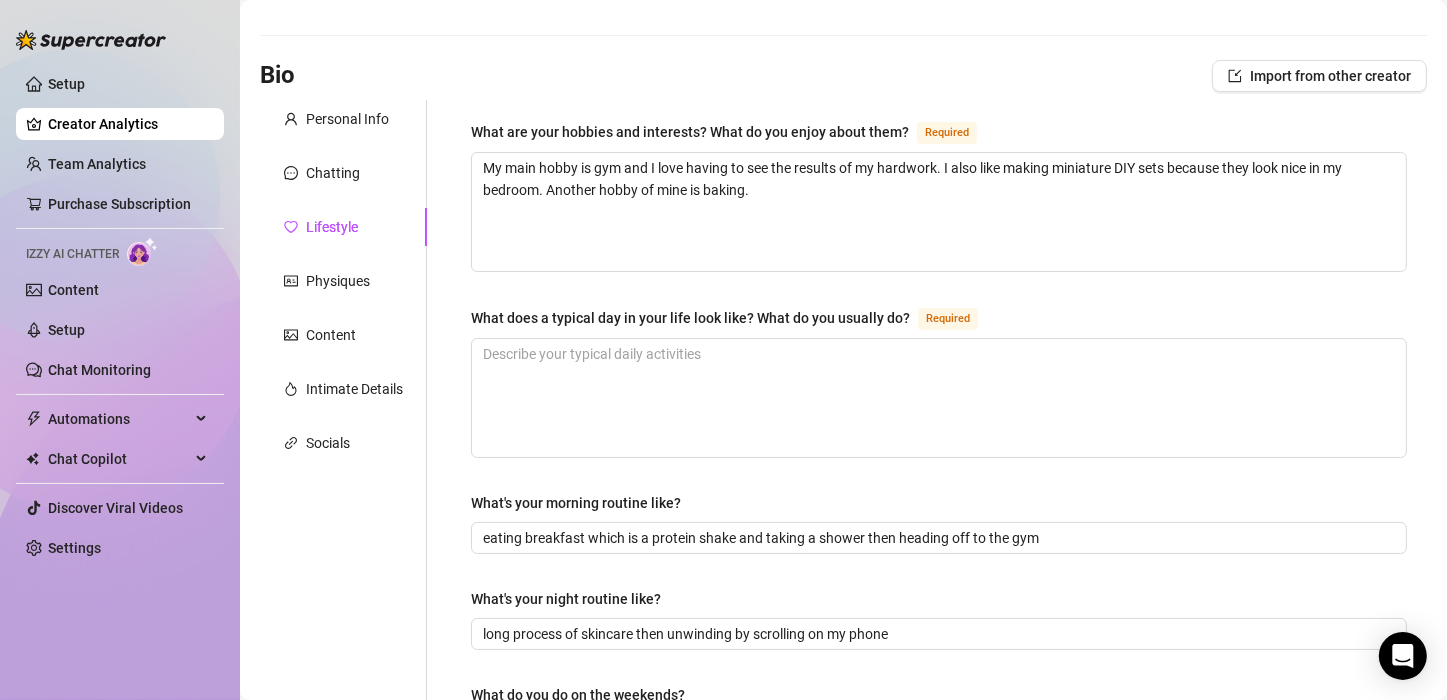 scroll, scrollTop: 57, scrollLeft: 0, axis: vertical 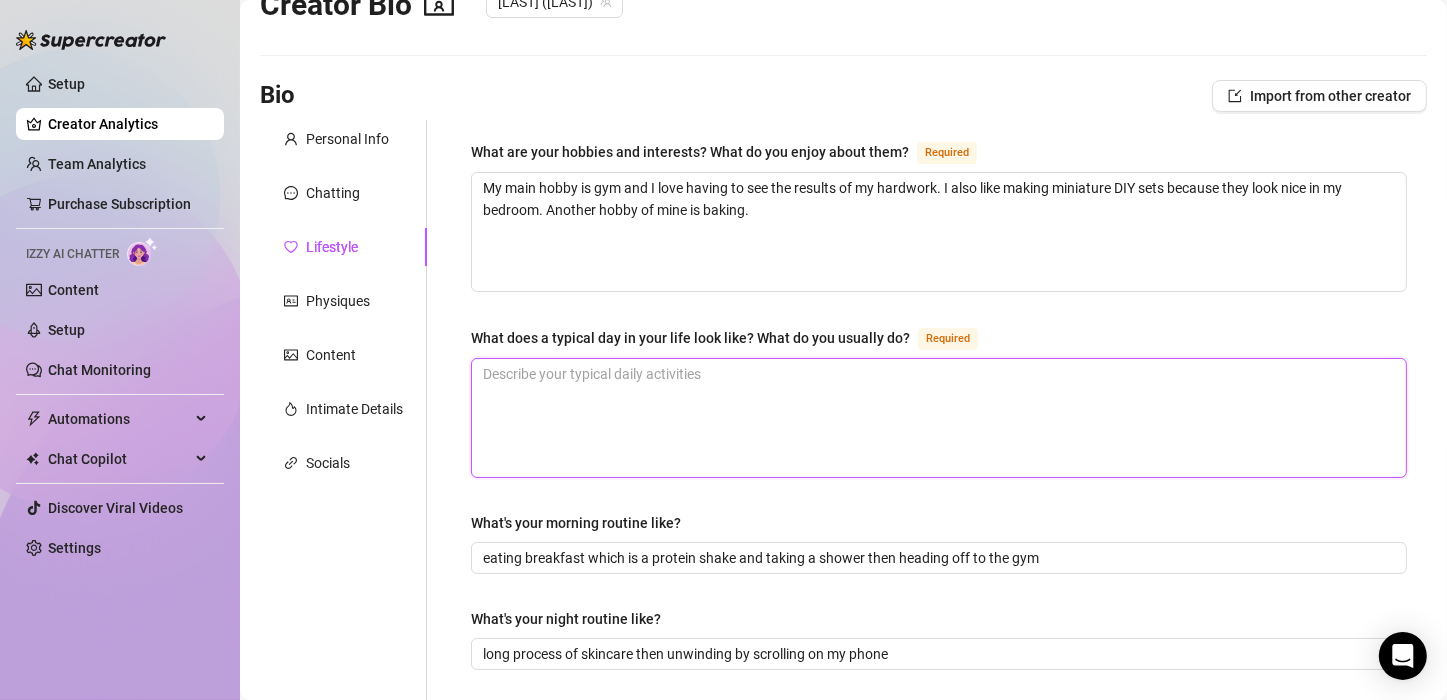 click on "What does a typical day in your life look like? What do you usually do? Required" at bounding box center [939, 418] 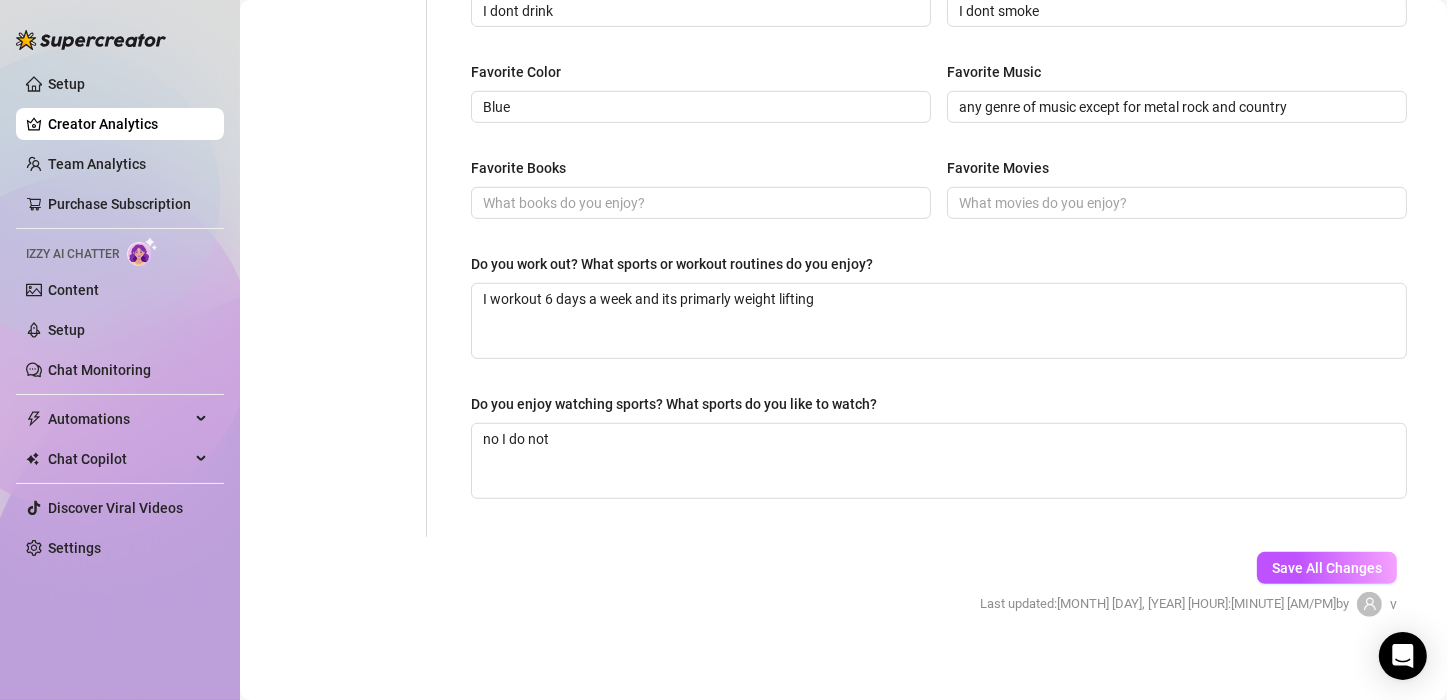 scroll, scrollTop: 992, scrollLeft: 0, axis: vertical 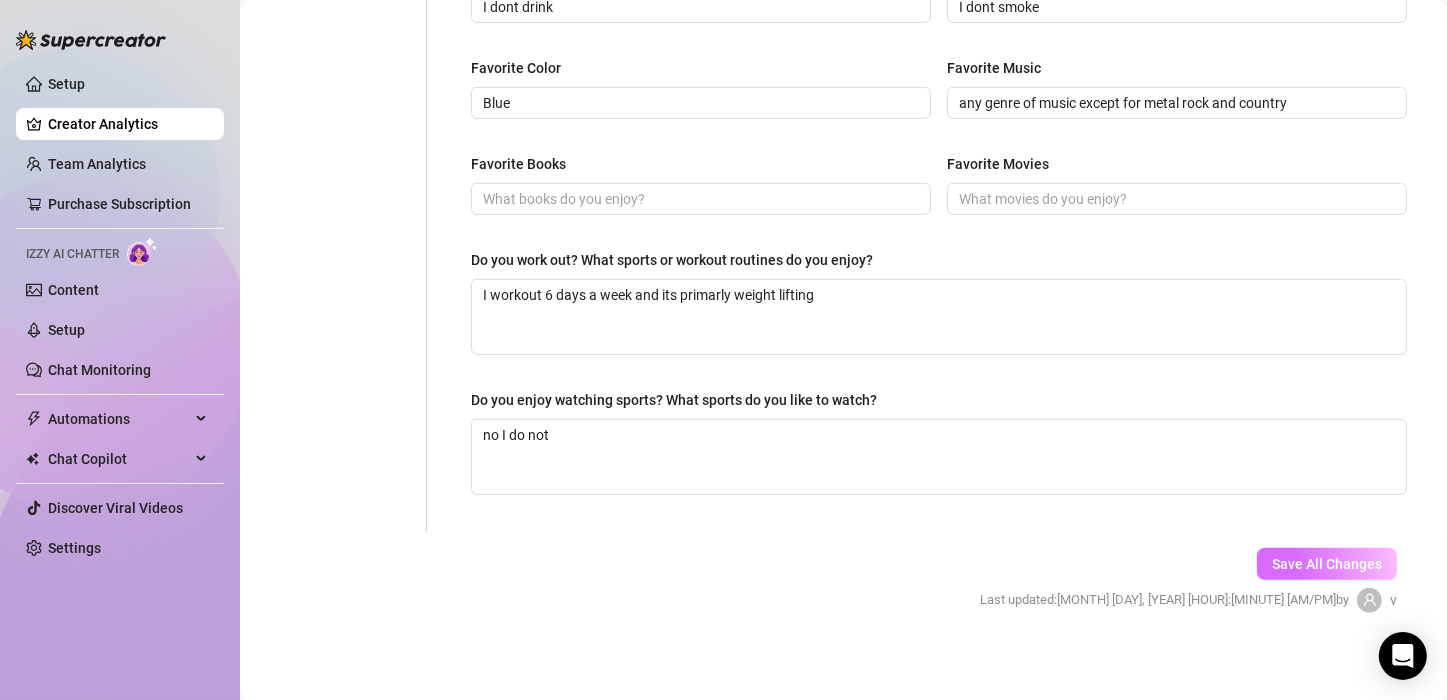 click on "Save All Changes" at bounding box center (1327, 564) 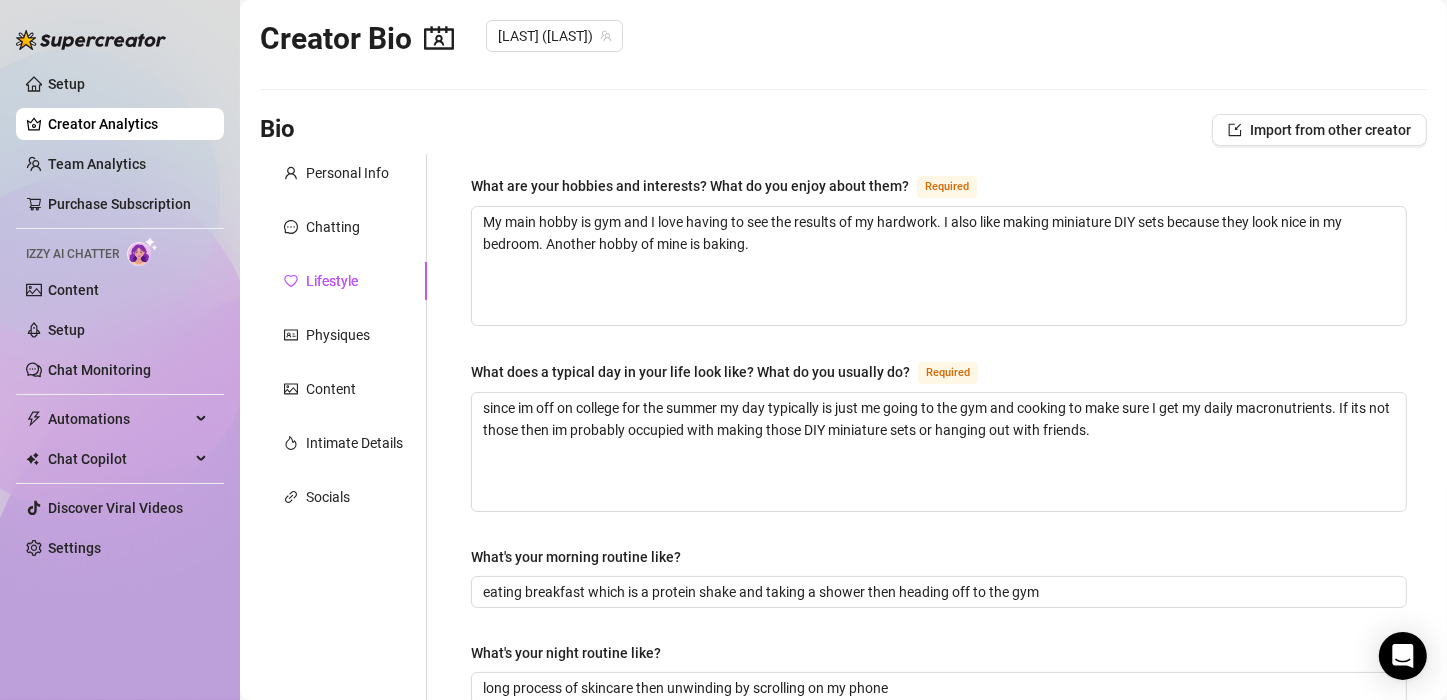 scroll, scrollTop: 0, scrollLeft: 0, axis: both 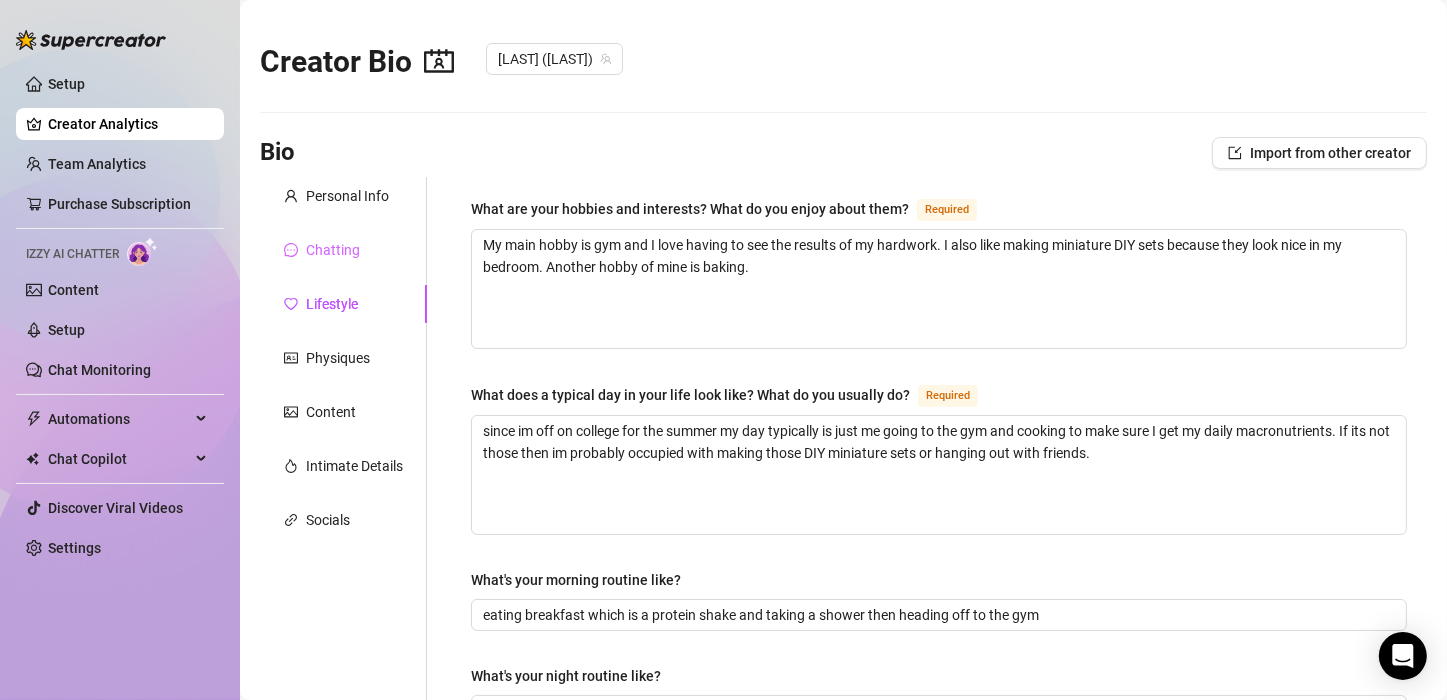 click on "Chatting" at bounding box center (343, 250) 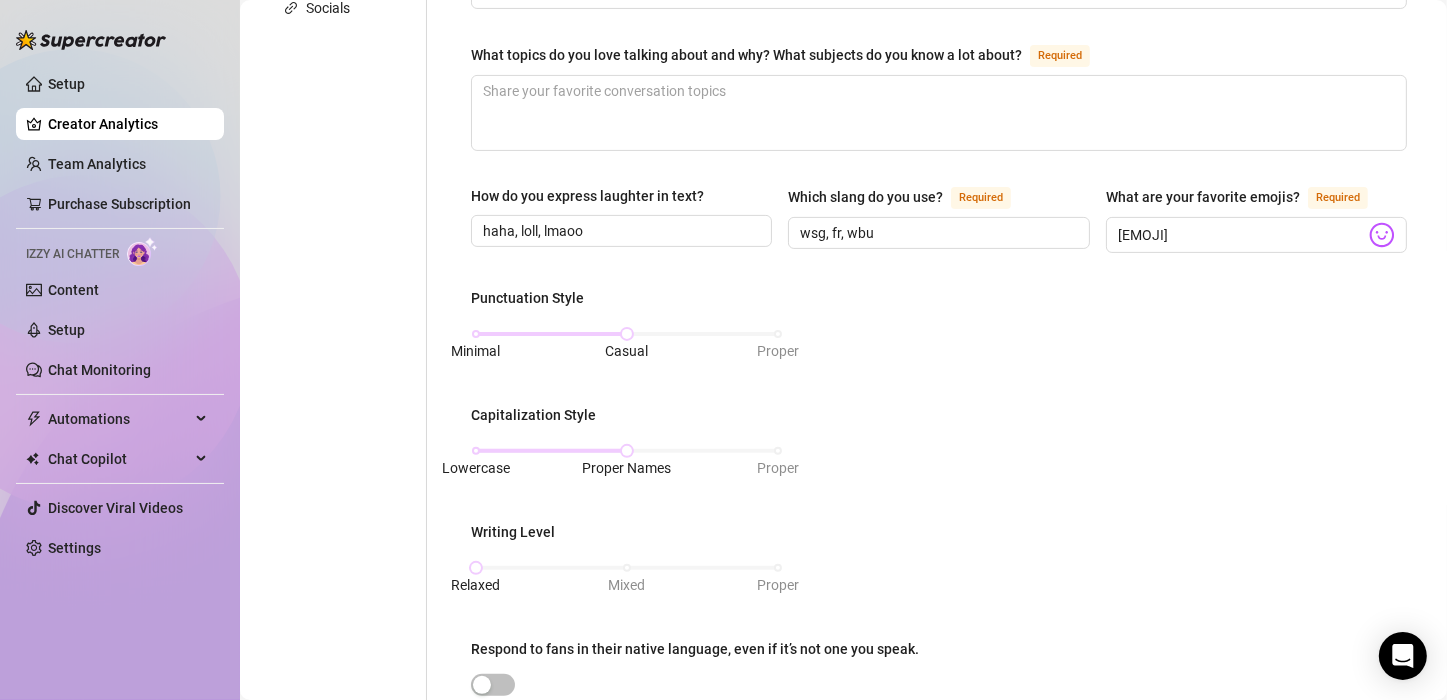 scroll, scrollTop: 525, scrollLeft: 0, axis: vertical 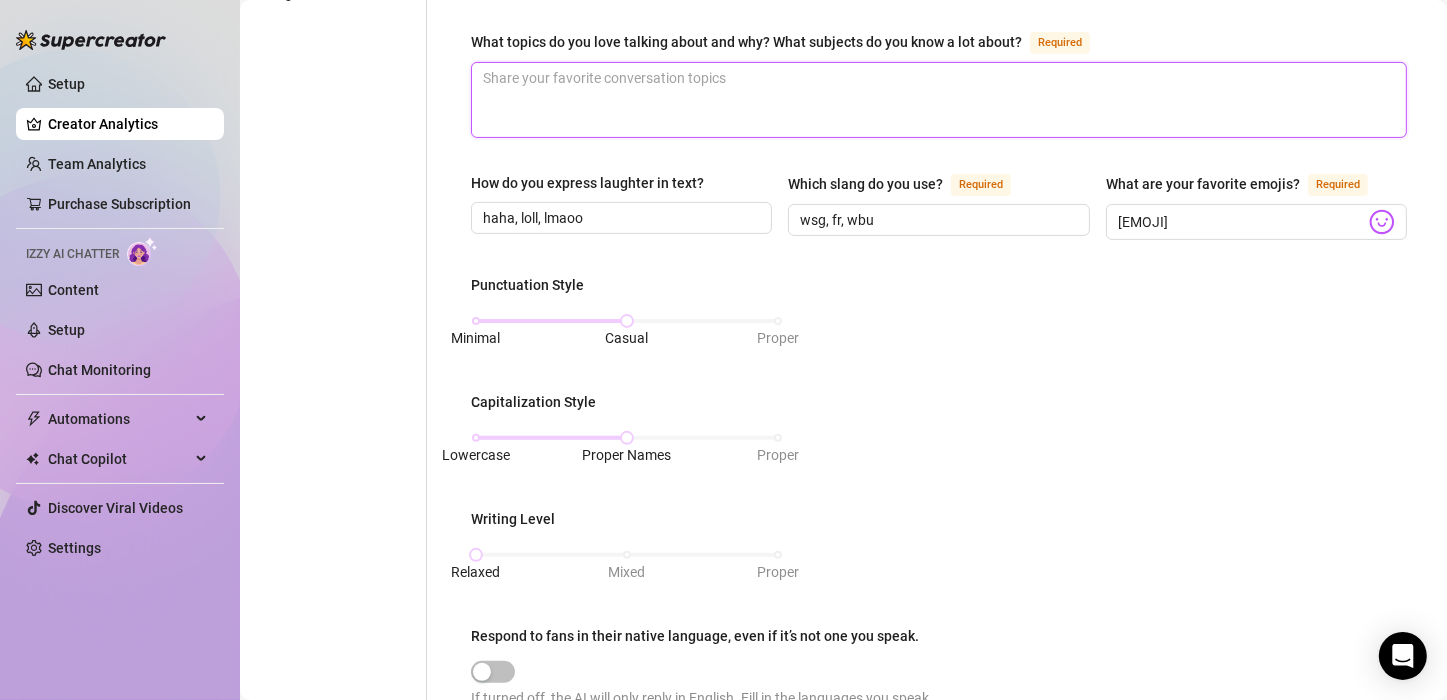 click on "What topics do you love talking about and why? What subjects do you know a lot about? Required" at bounding box center (939, 100) 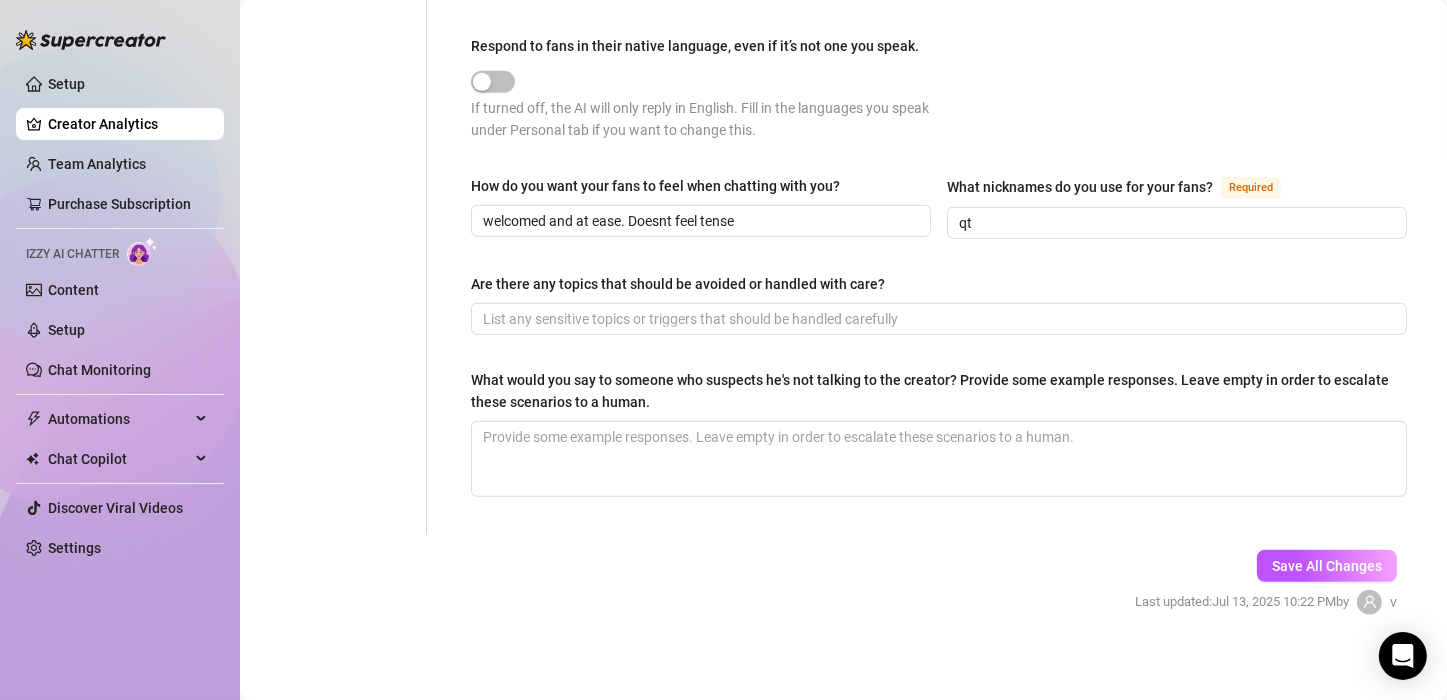scroll, scrollTop: 1119, scrollLeft: 0, axis: vertical 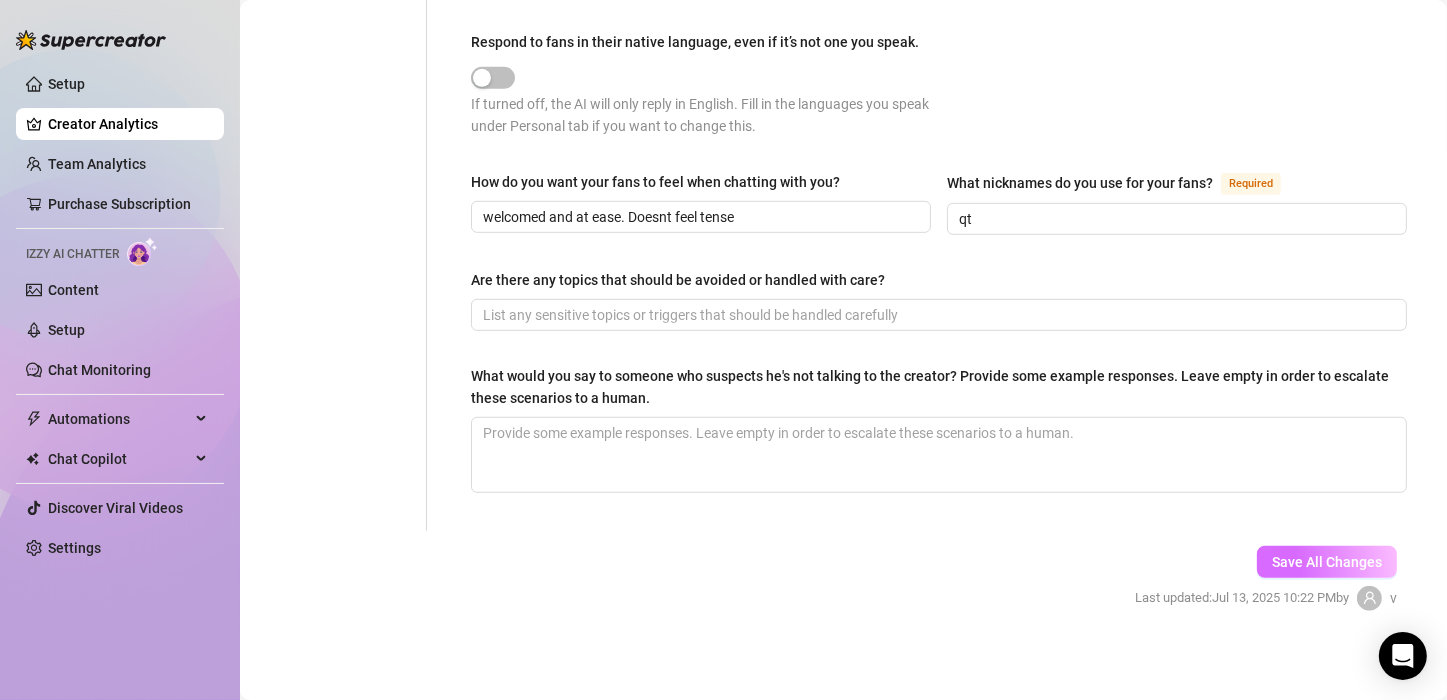 click on "Save All Changes" at bounding box center (1327, 562) 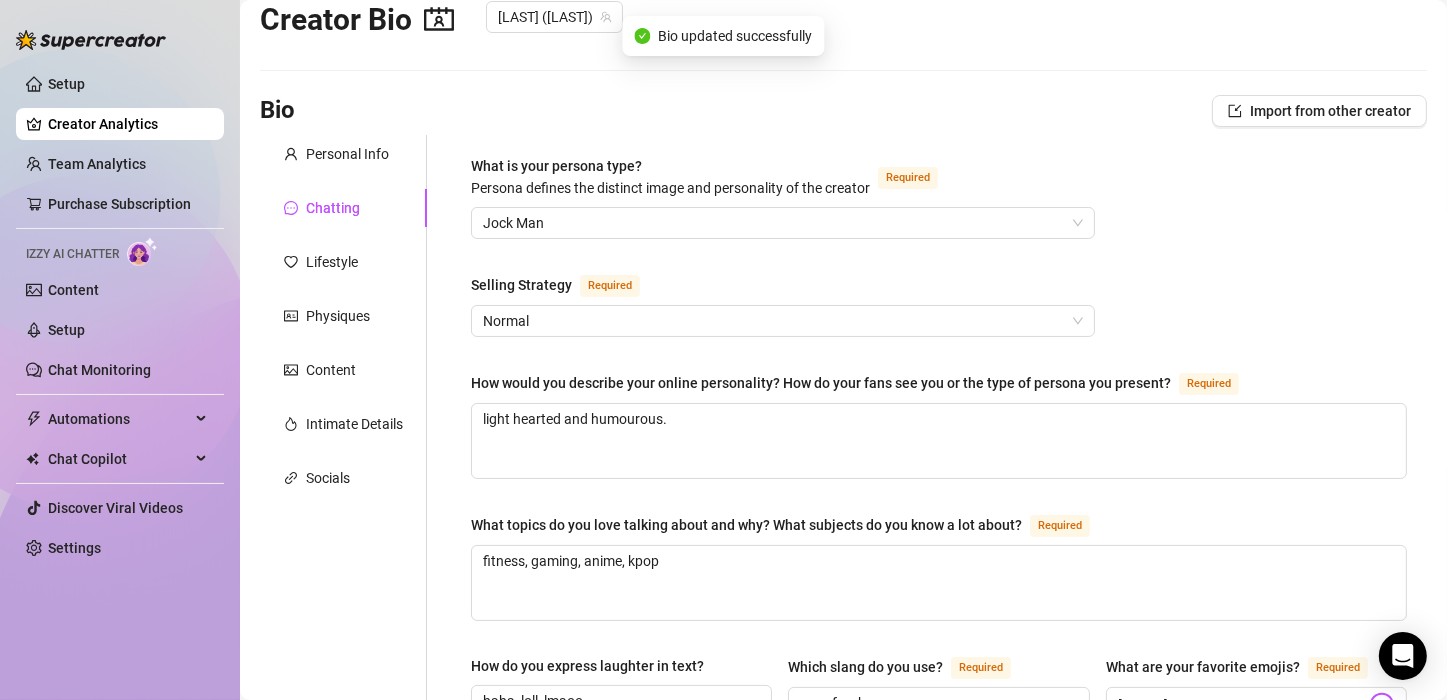scroll, scrollTop: 0, scrollLeft: 0, axis: both 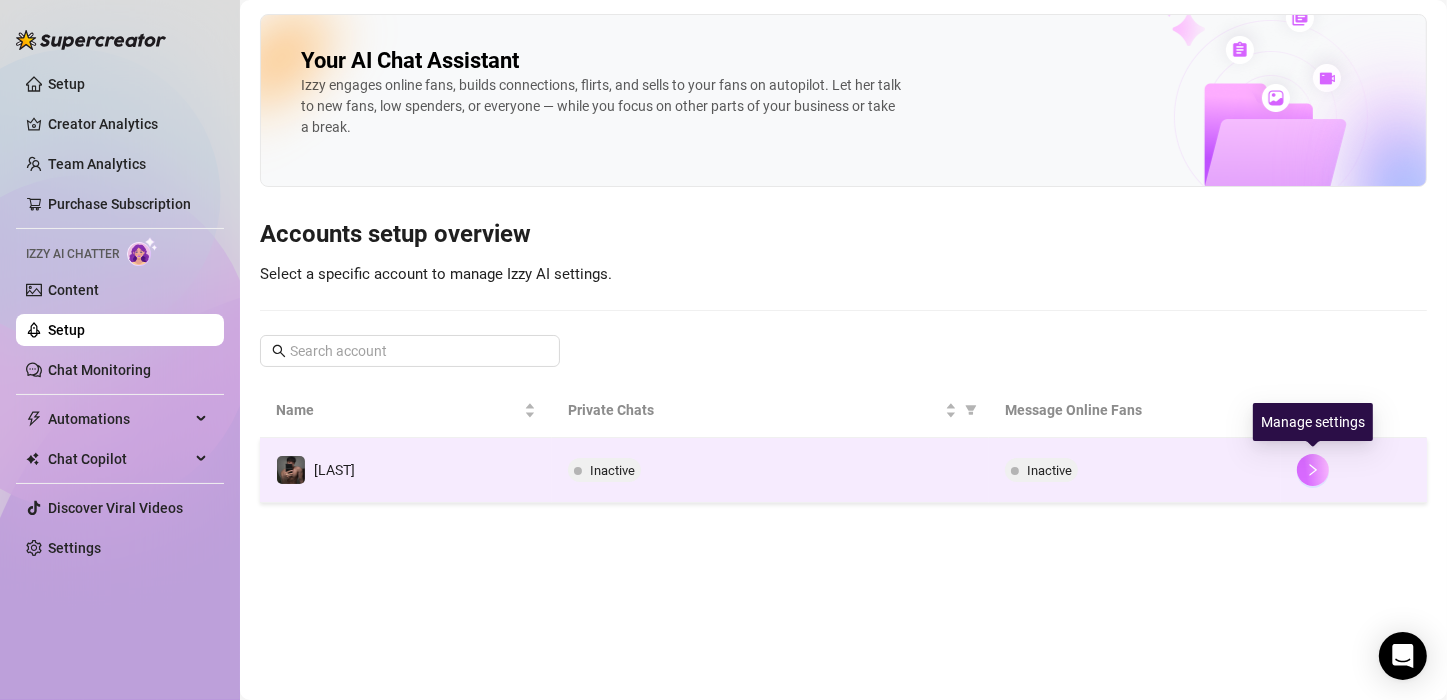 click at bounding box center (1313, 470) 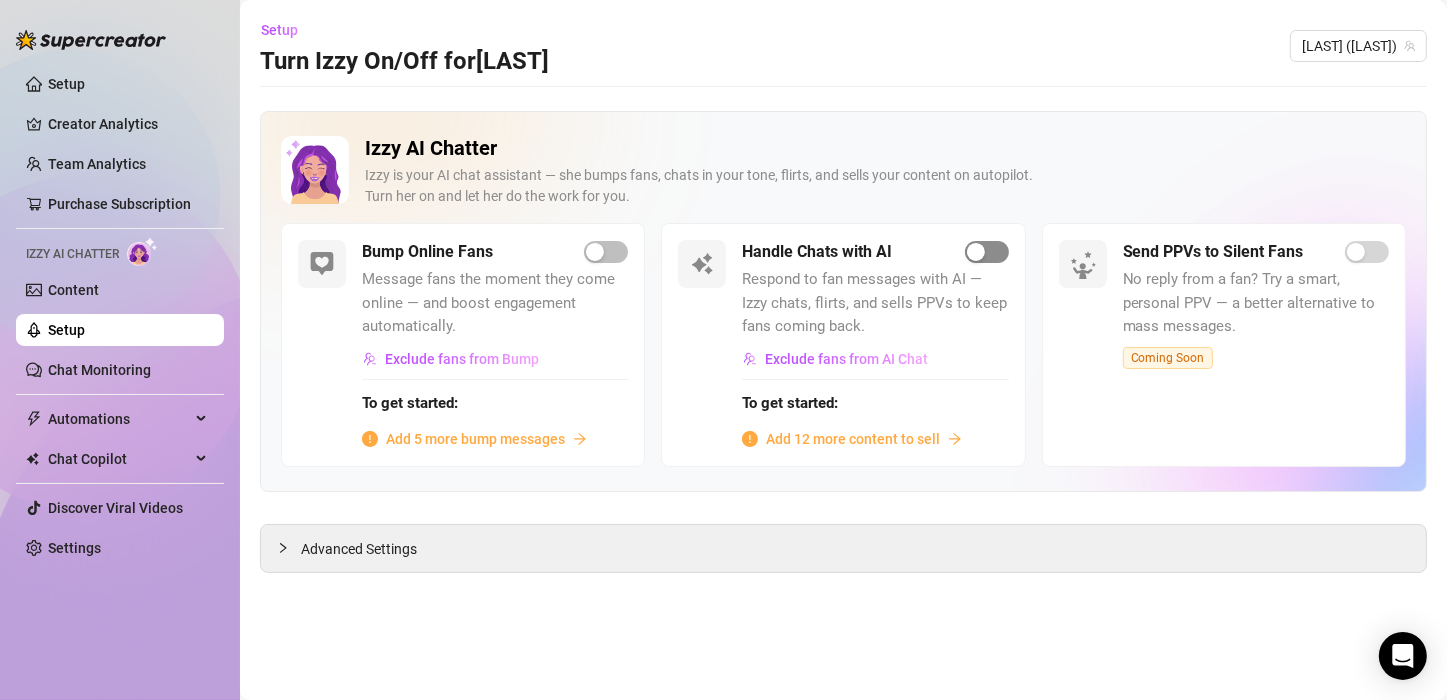 click at bounding box center [987, 252] 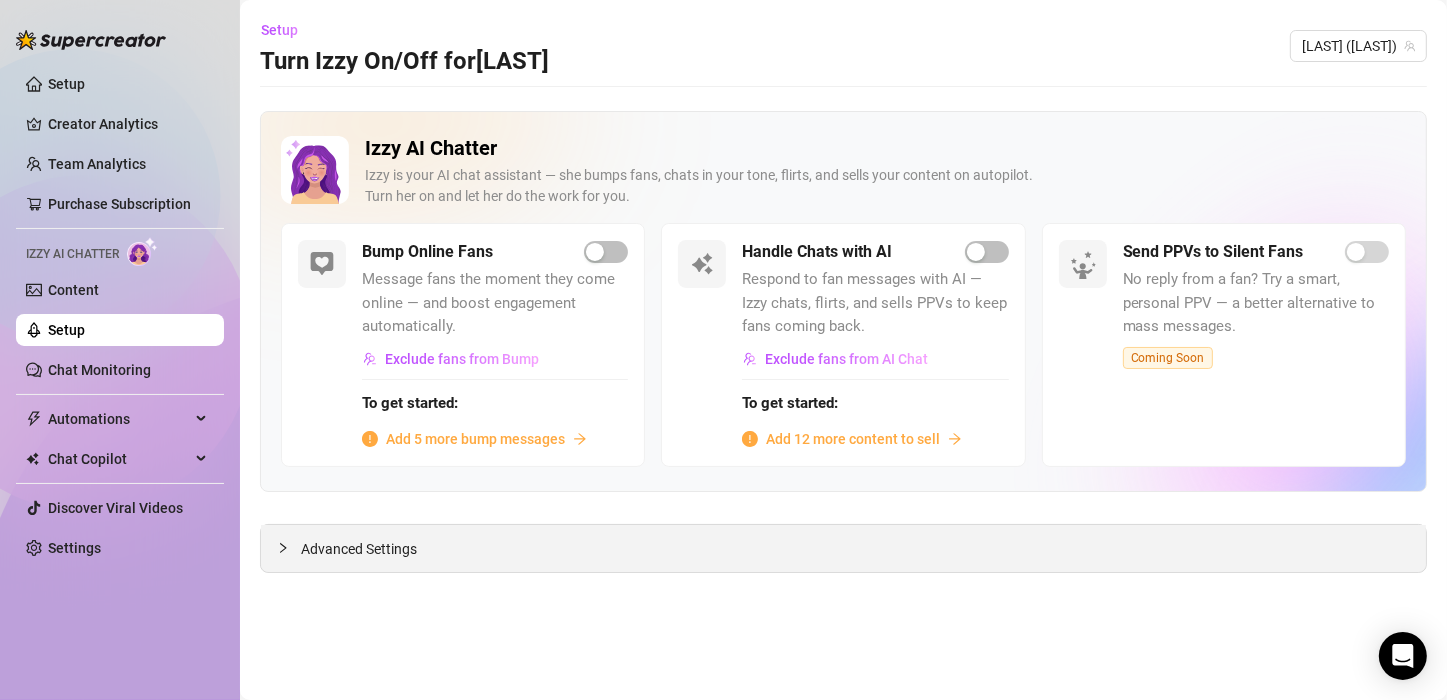 click on "Advanced Settings" at bounding box center [359, 549] 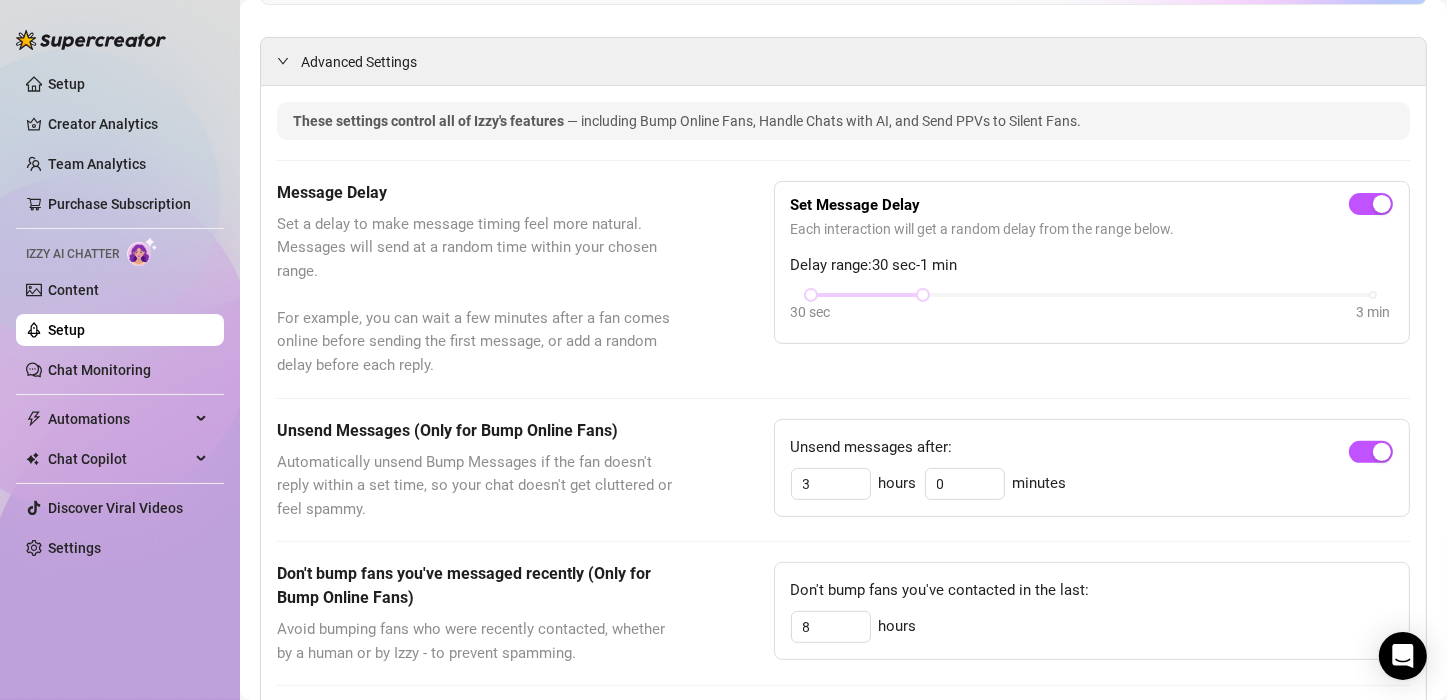 scroll, scrollTop: 482, scrollLeft: 0, axis: vertical 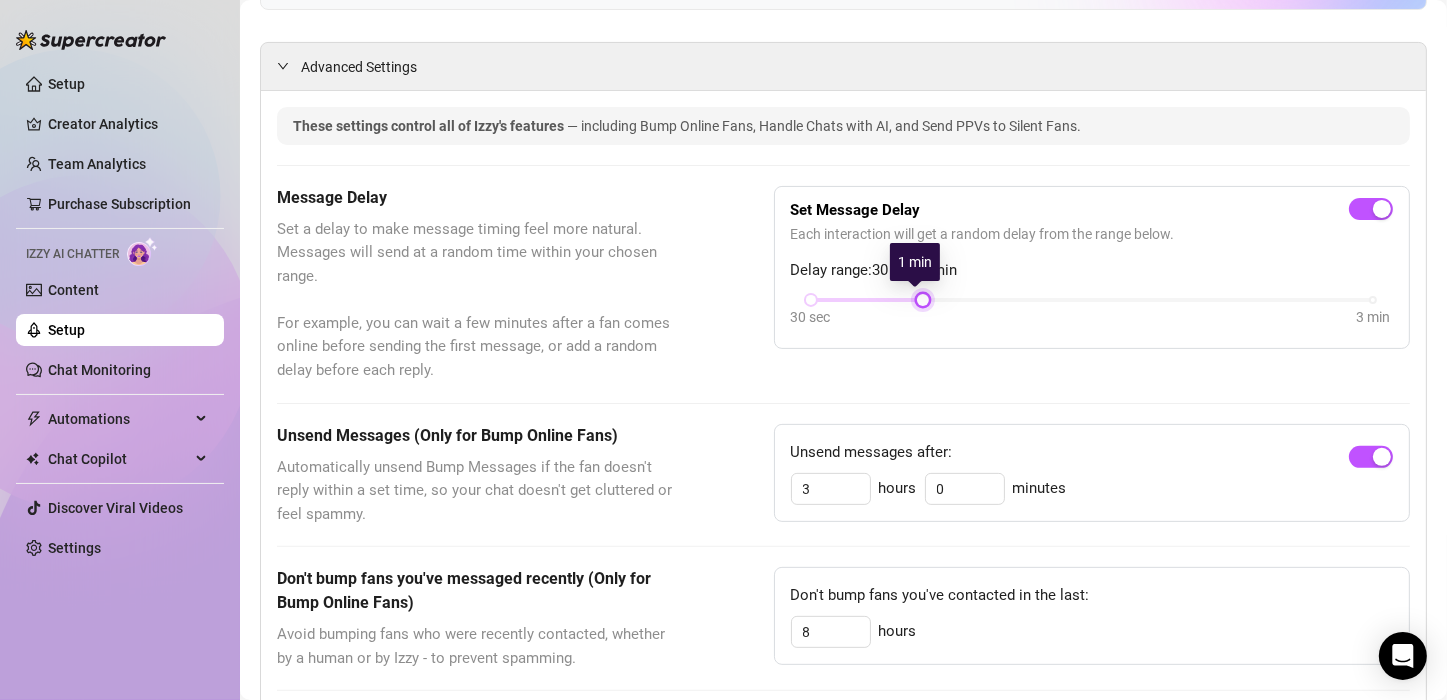 drag, startPoint x: 917, startPoint y: 297, endPoint x: 911, endPoint y: 309, distance: 13.416408 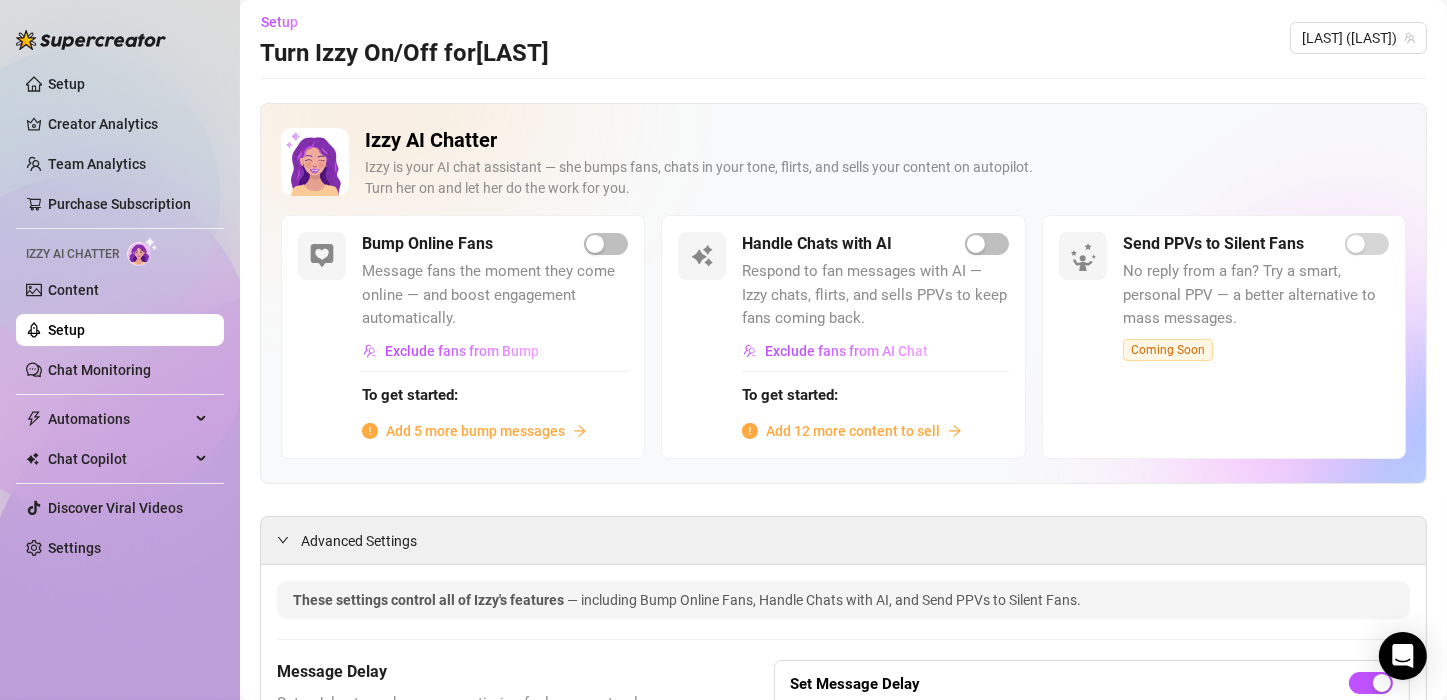 scroll, scrollTop: 0, scrollLeft: 0, axis: both 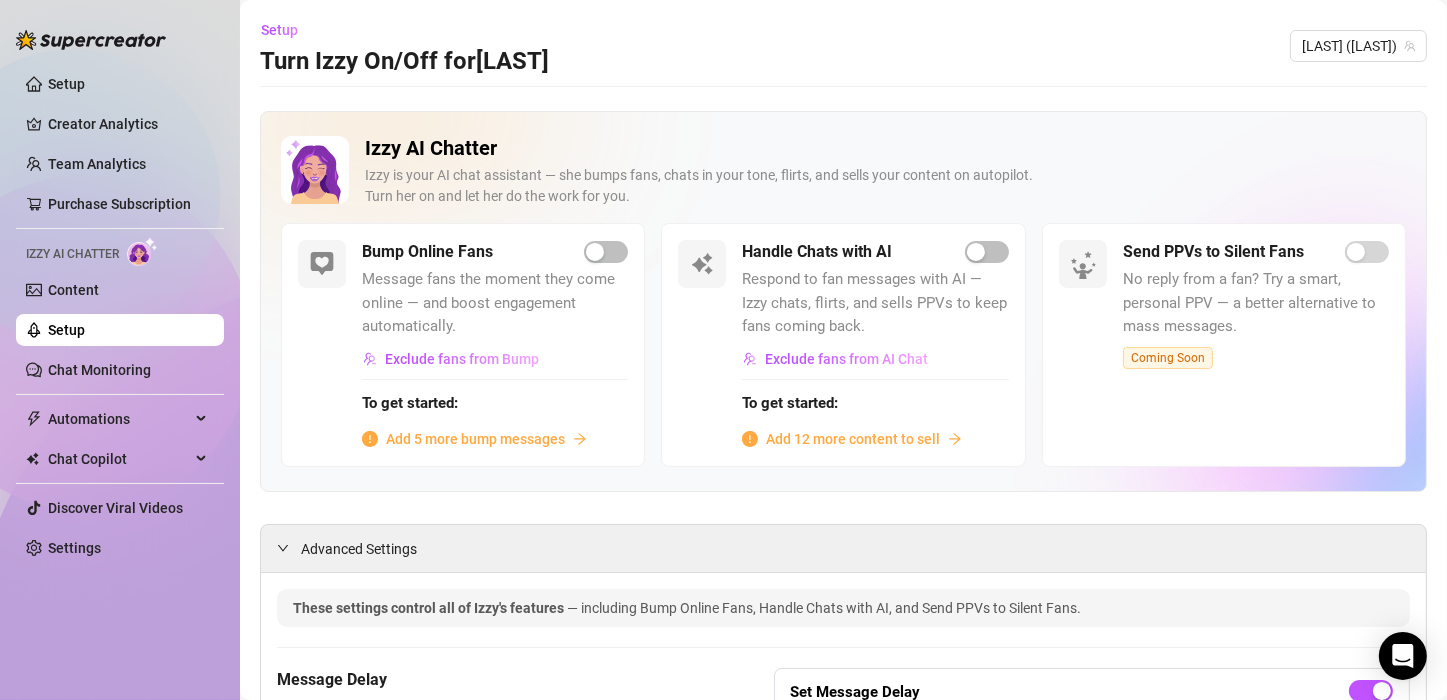 click on "Add 12 more content to sell" at bounding box center (853, 439) 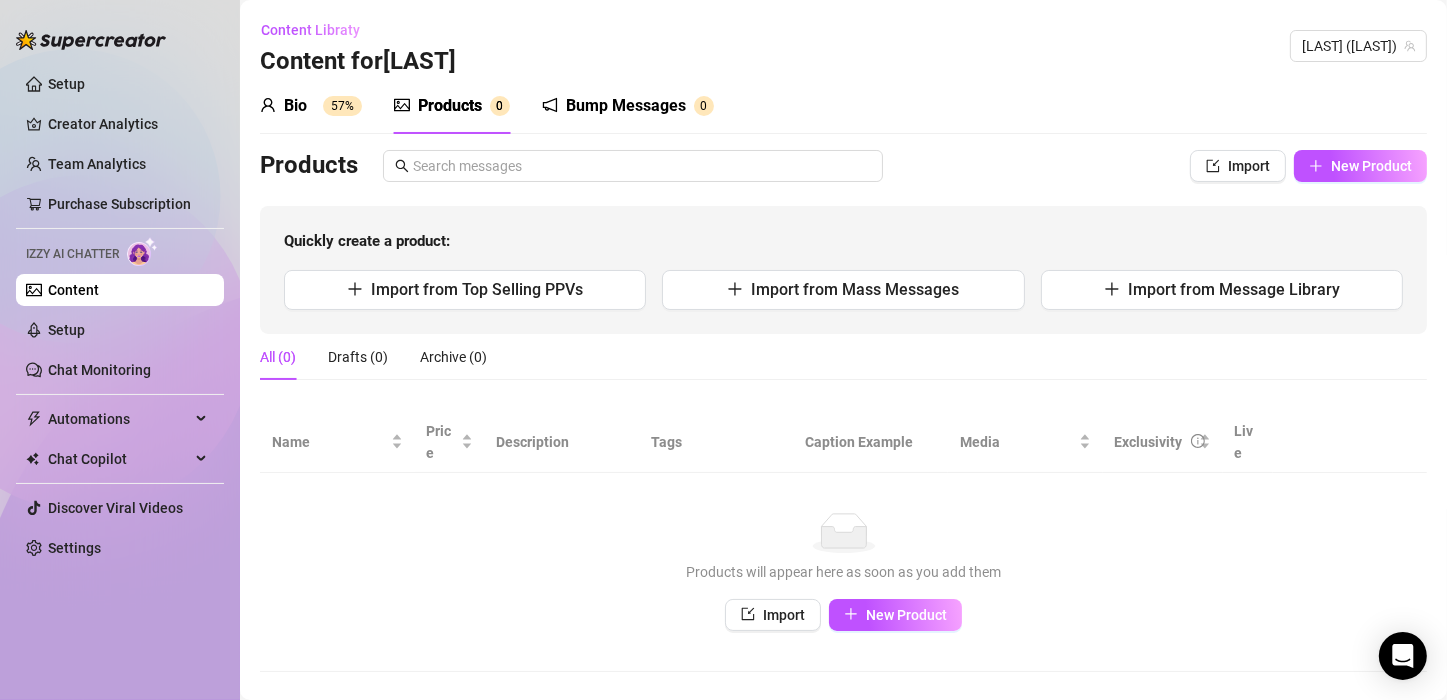 scroll, scrollTop: 31, scrollLeft: 0, axis: vertical 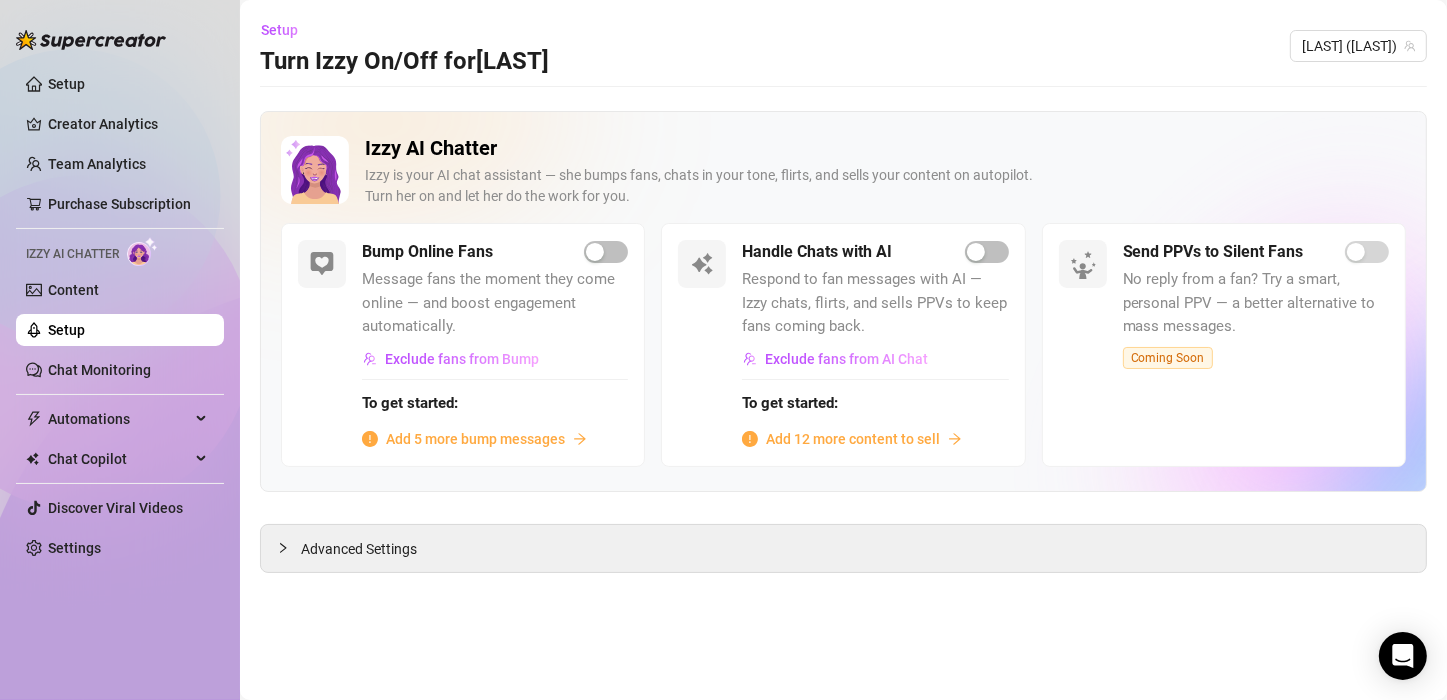 click on "Add 5 more bump messages" at bounding box center [475, 439] 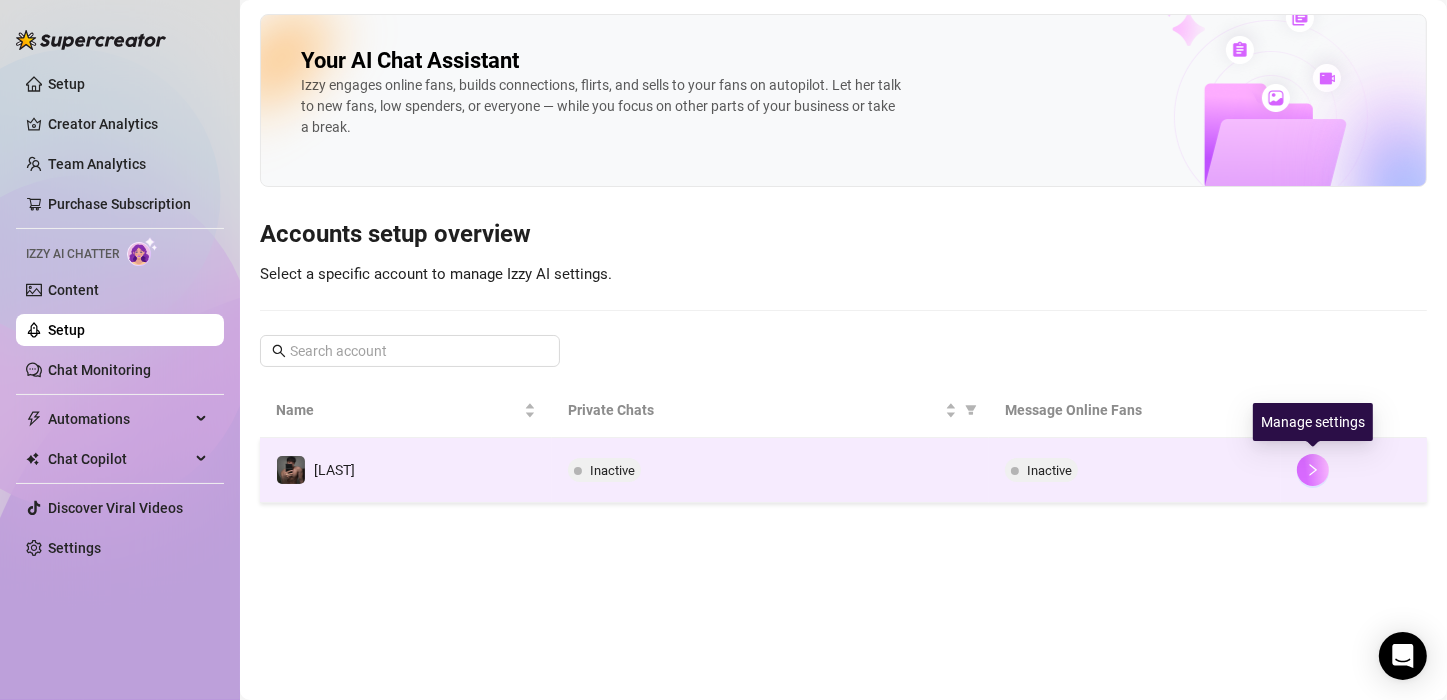 click 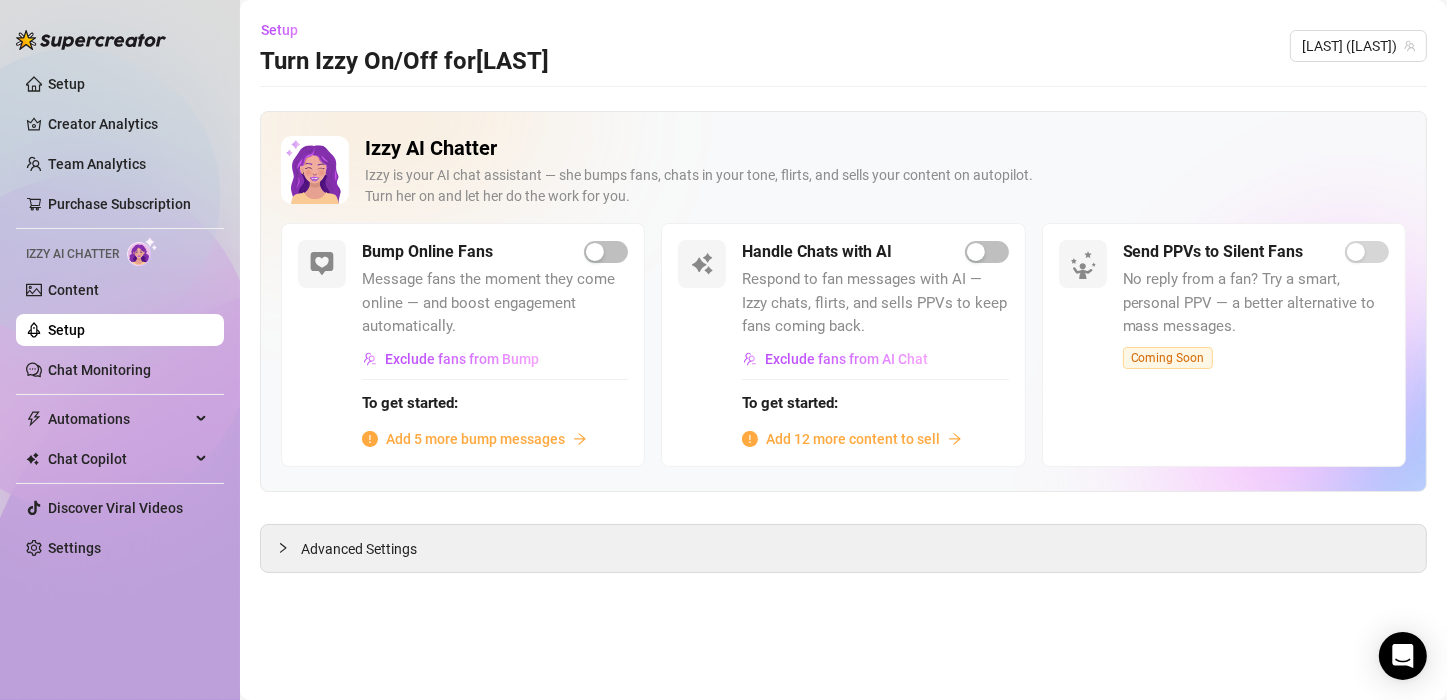 click on "Add 12 more content to sell" at bounding box center (875, 439) 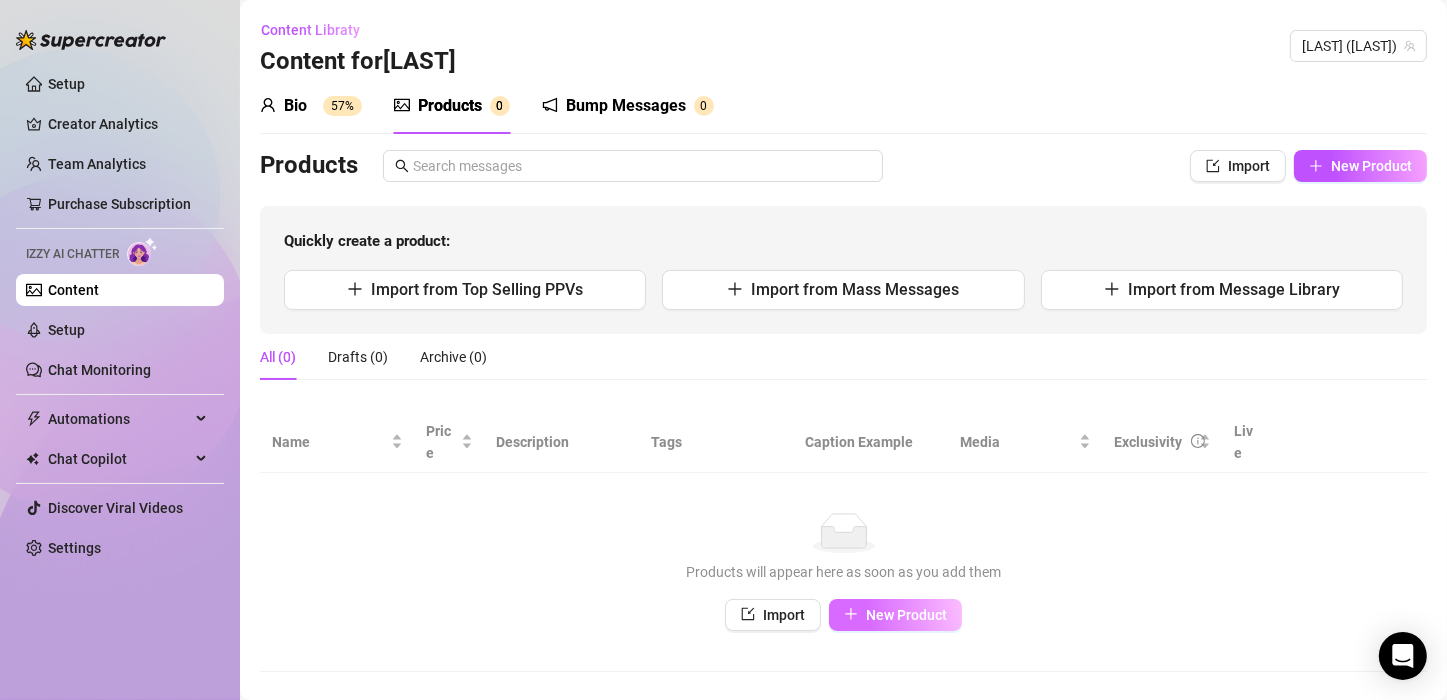 click on "New Product" at bounding box center (906, 615) 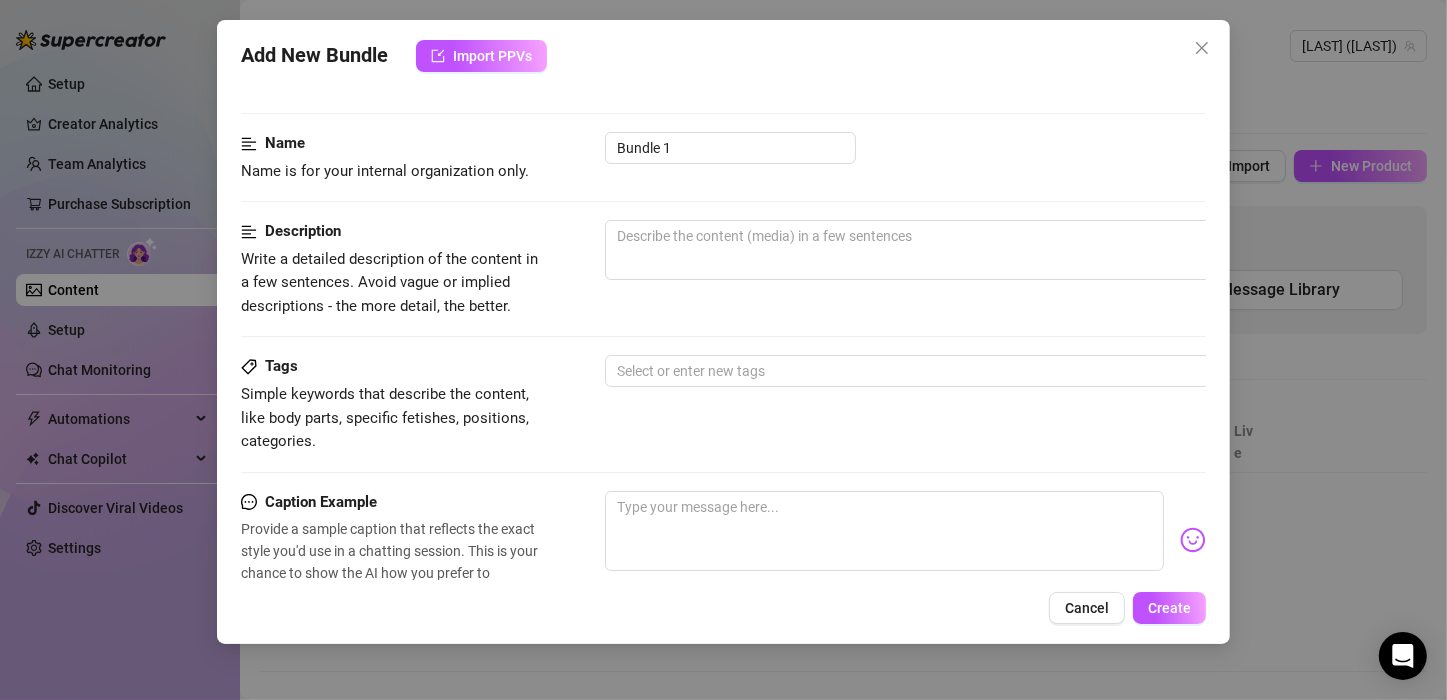 scroll, scrollTop: 92, scrollLeft: 0, axis: vertical 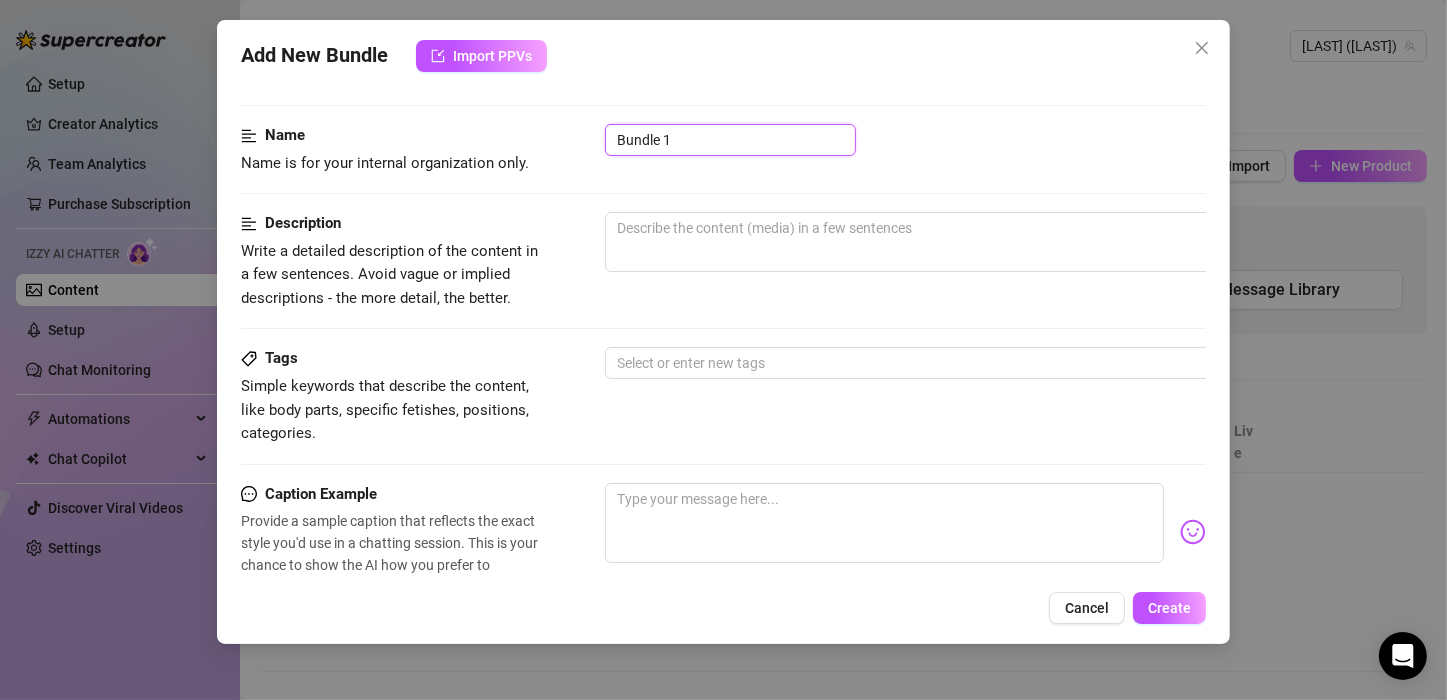 click on "Bundle 1" at bounding box center [730, 140] 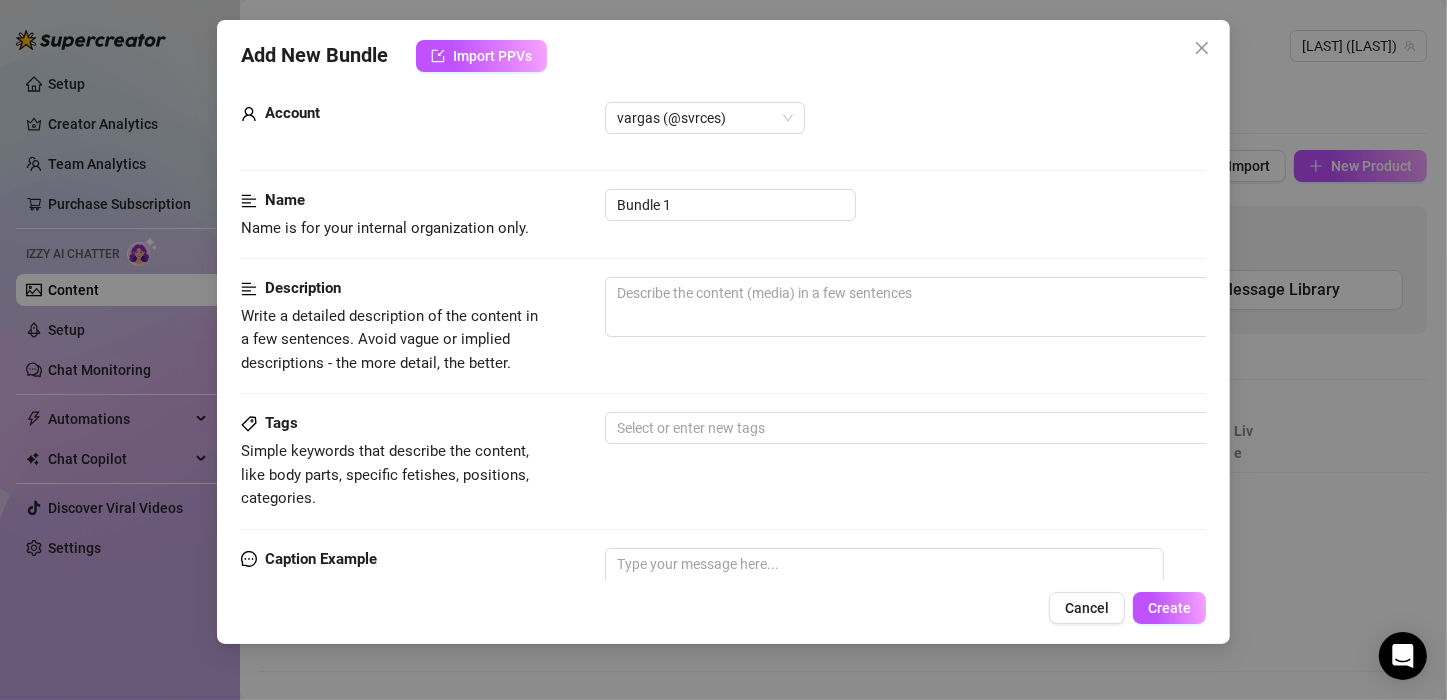 scroll, scrollTop: 0, scrollLeft: 0, axis: both 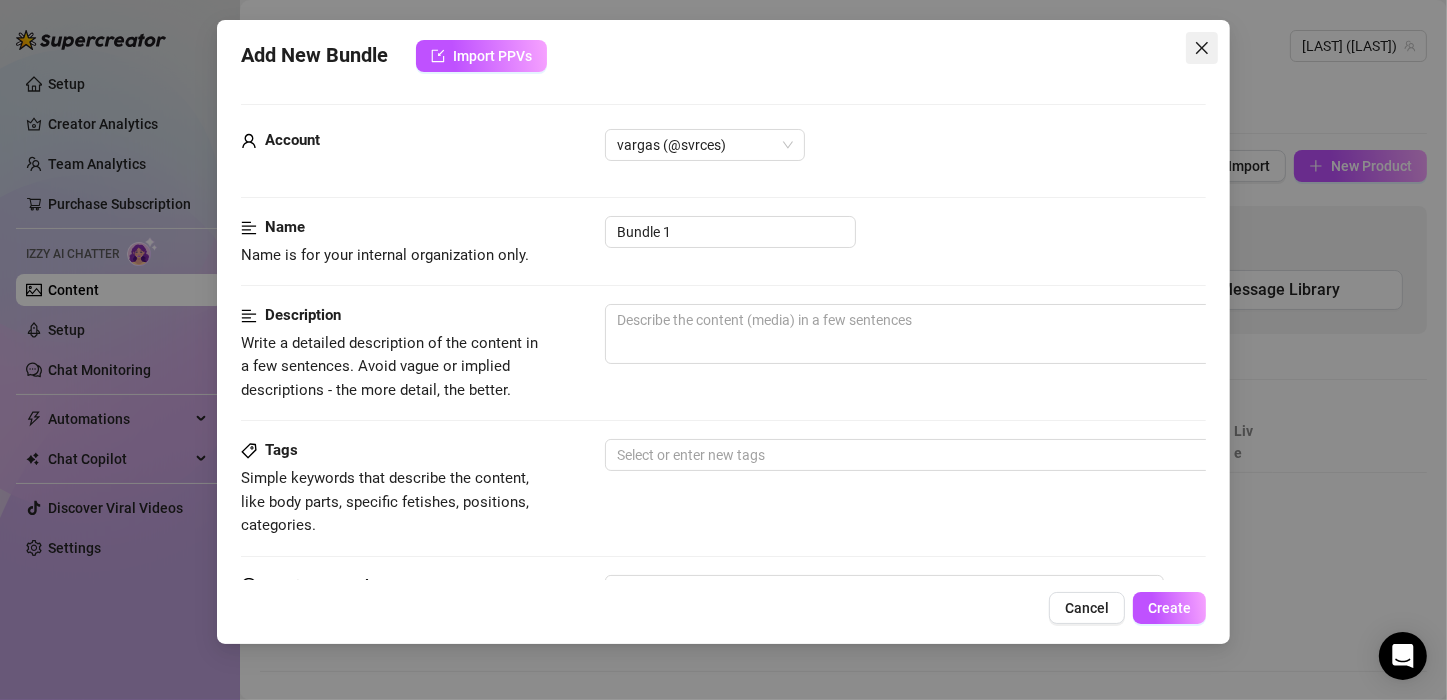 click at bounding box center (1202, 48) 